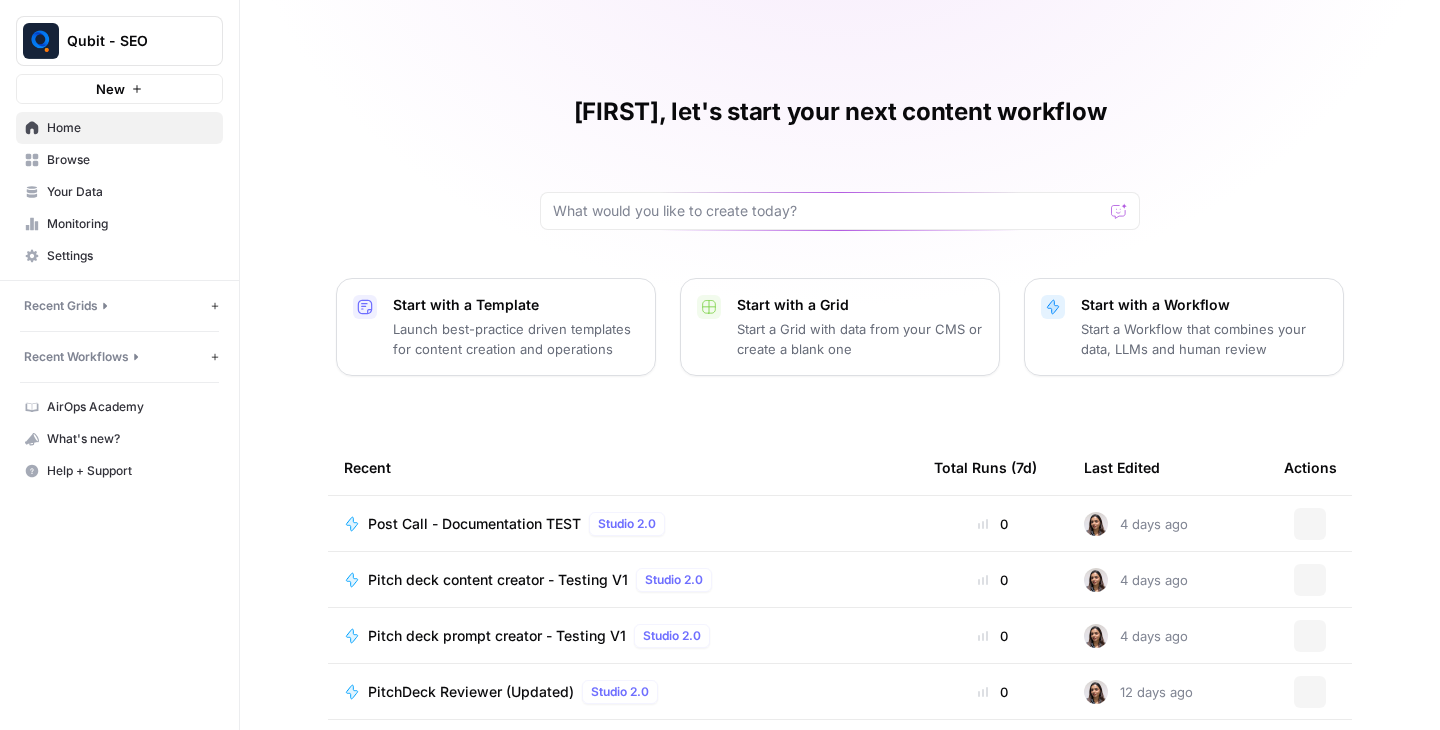 scroll, scrollTop: 0, scrollLeft: 0, axis: both 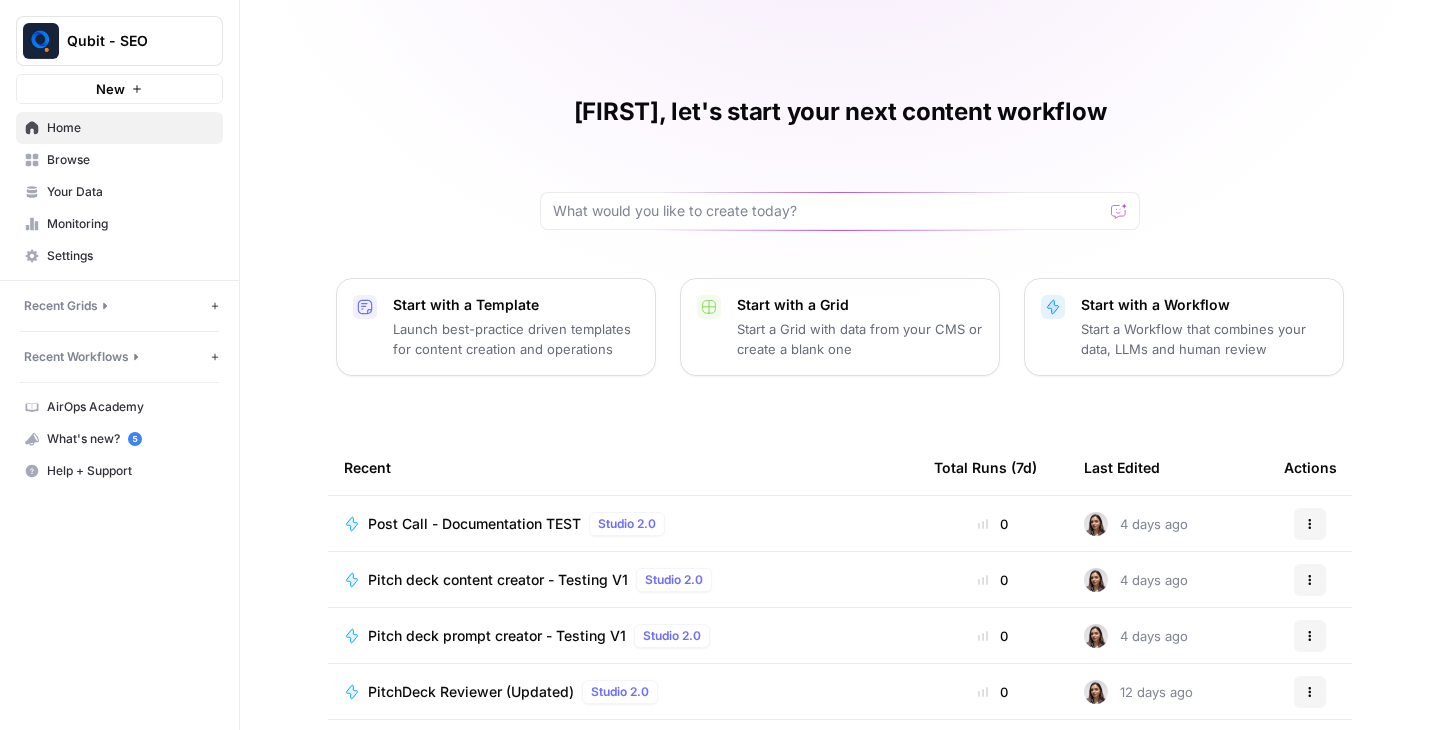 click on "Browse" at bounding box center (130, 160) 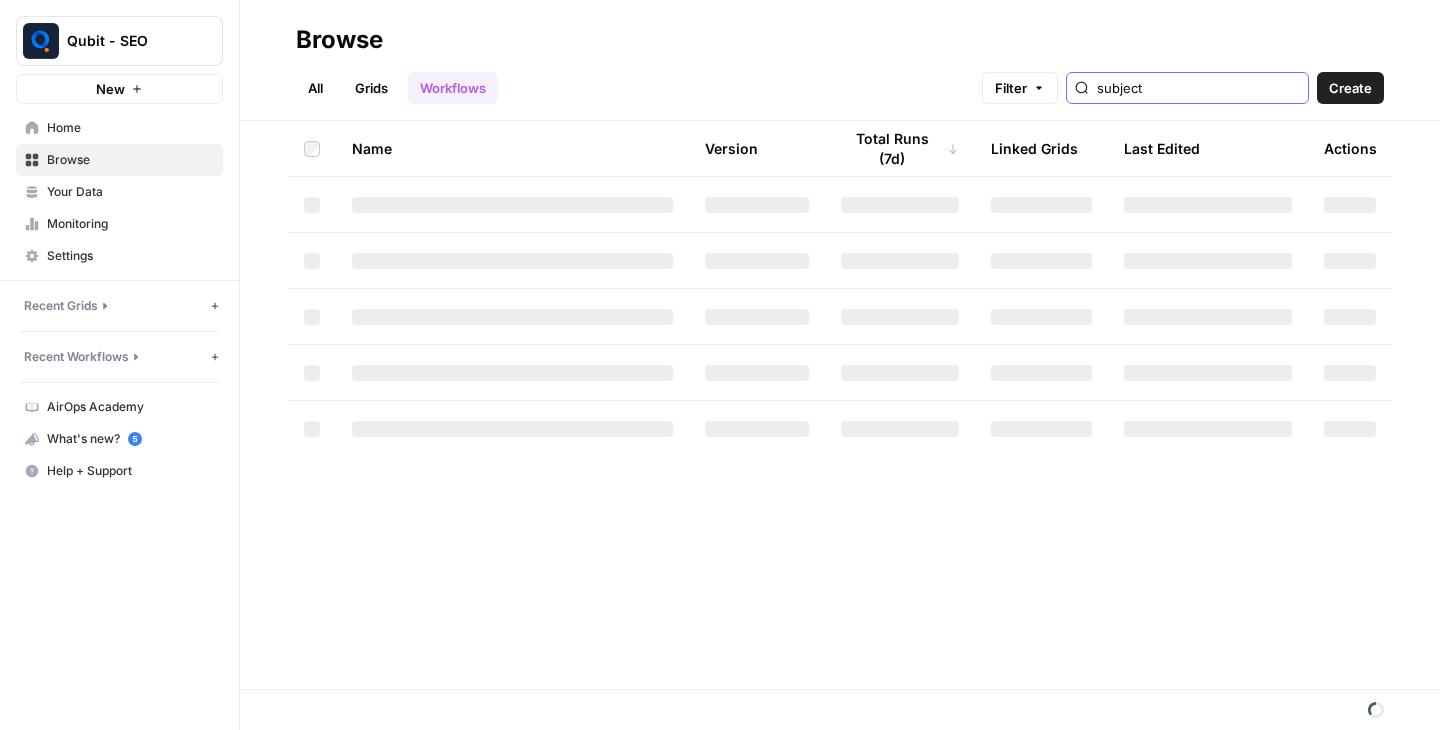 drag, startPoint x: 1206, startPoint y: 85, endPoint x: 1042, endPoint y: 60, distance: 165.89455 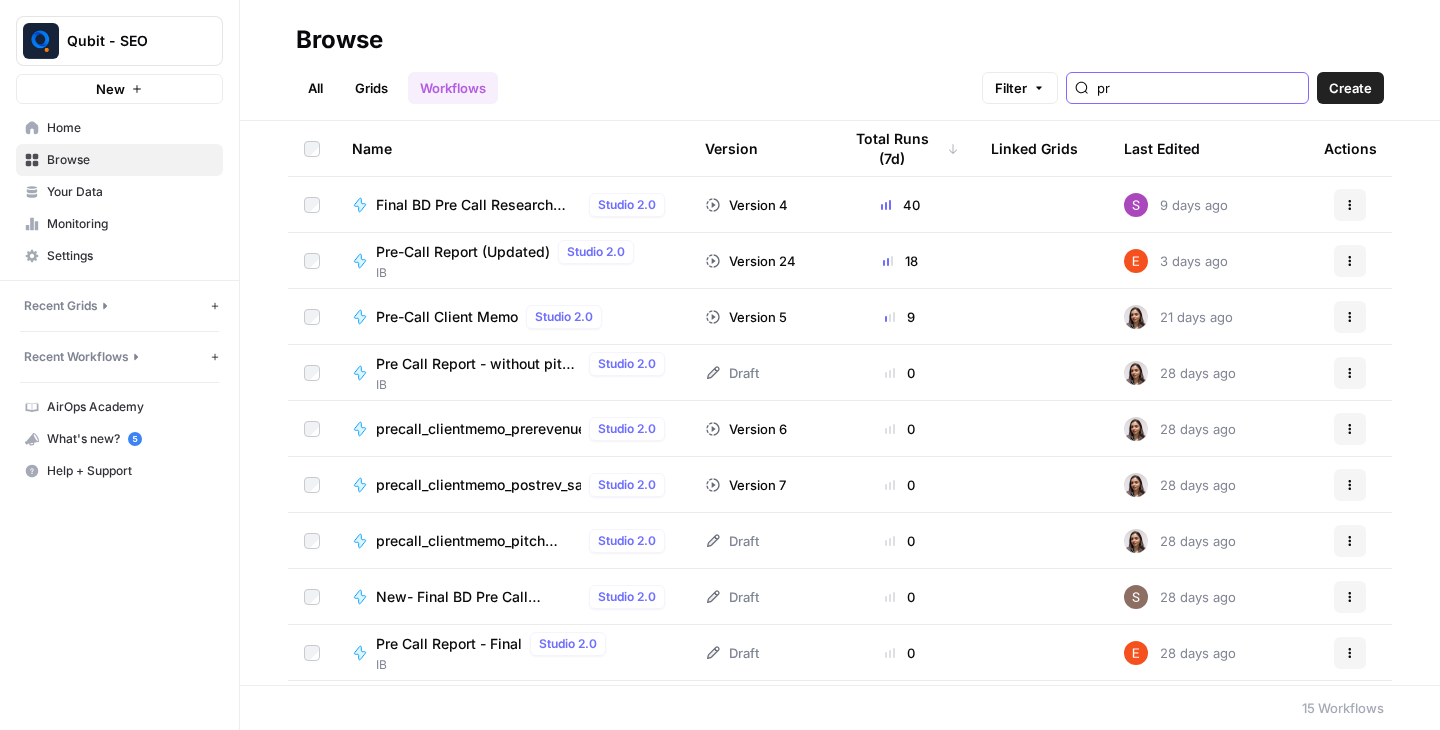 type on "p" 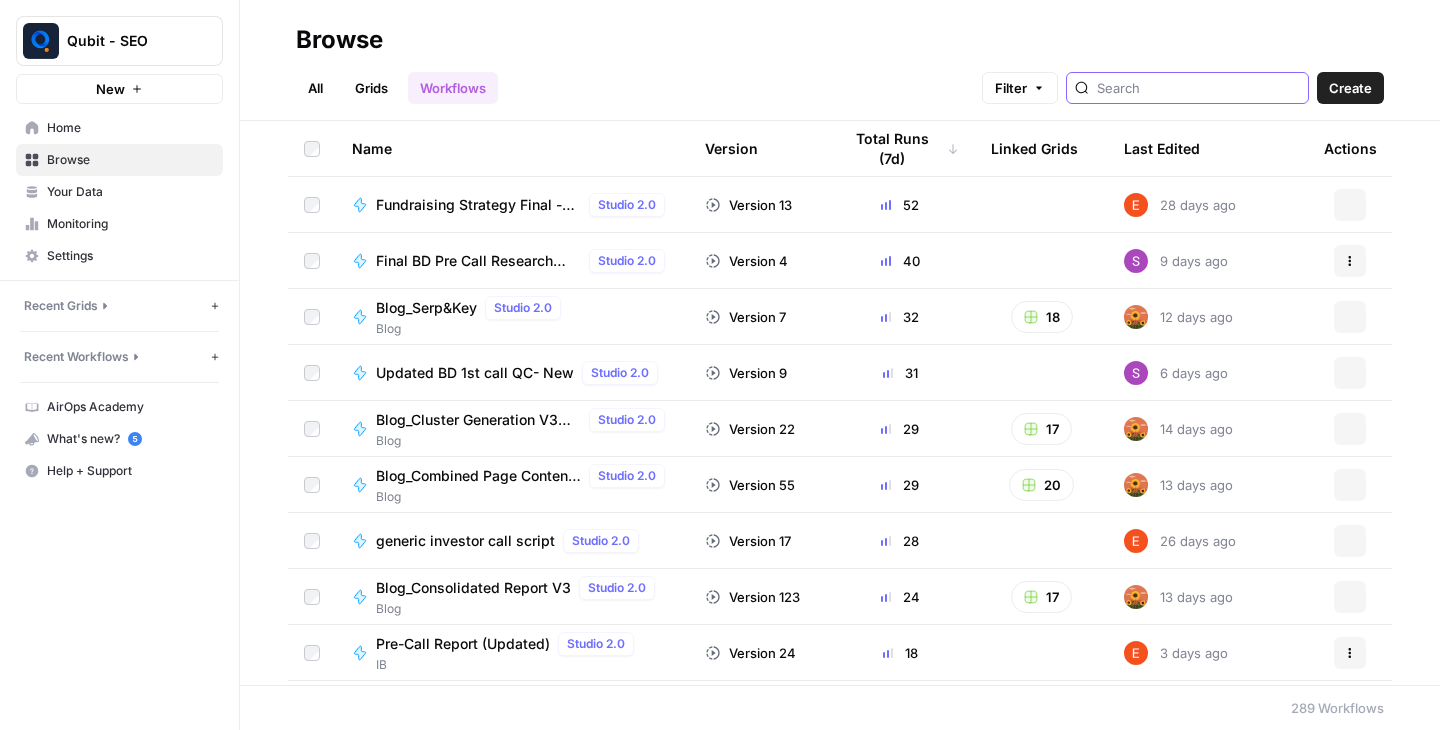 type on "i" 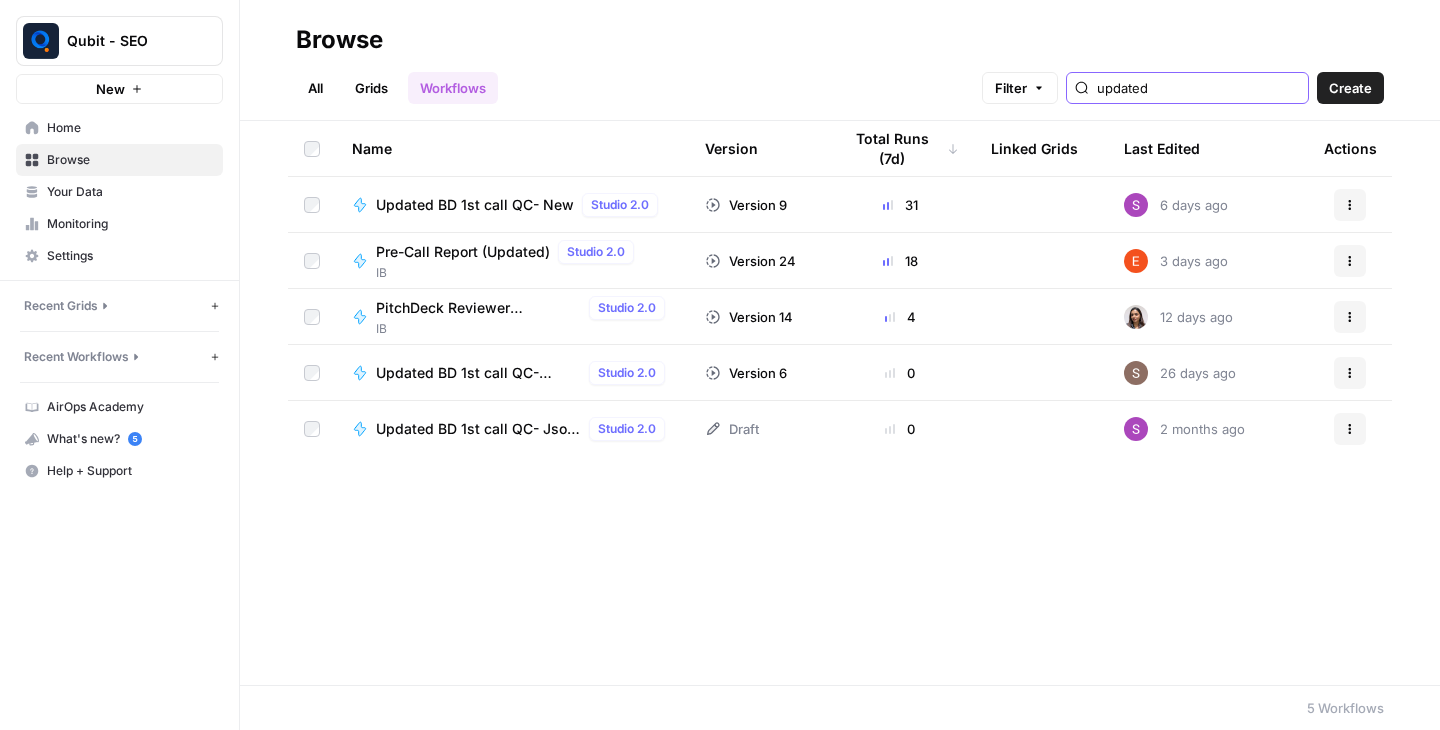 type on "updated" 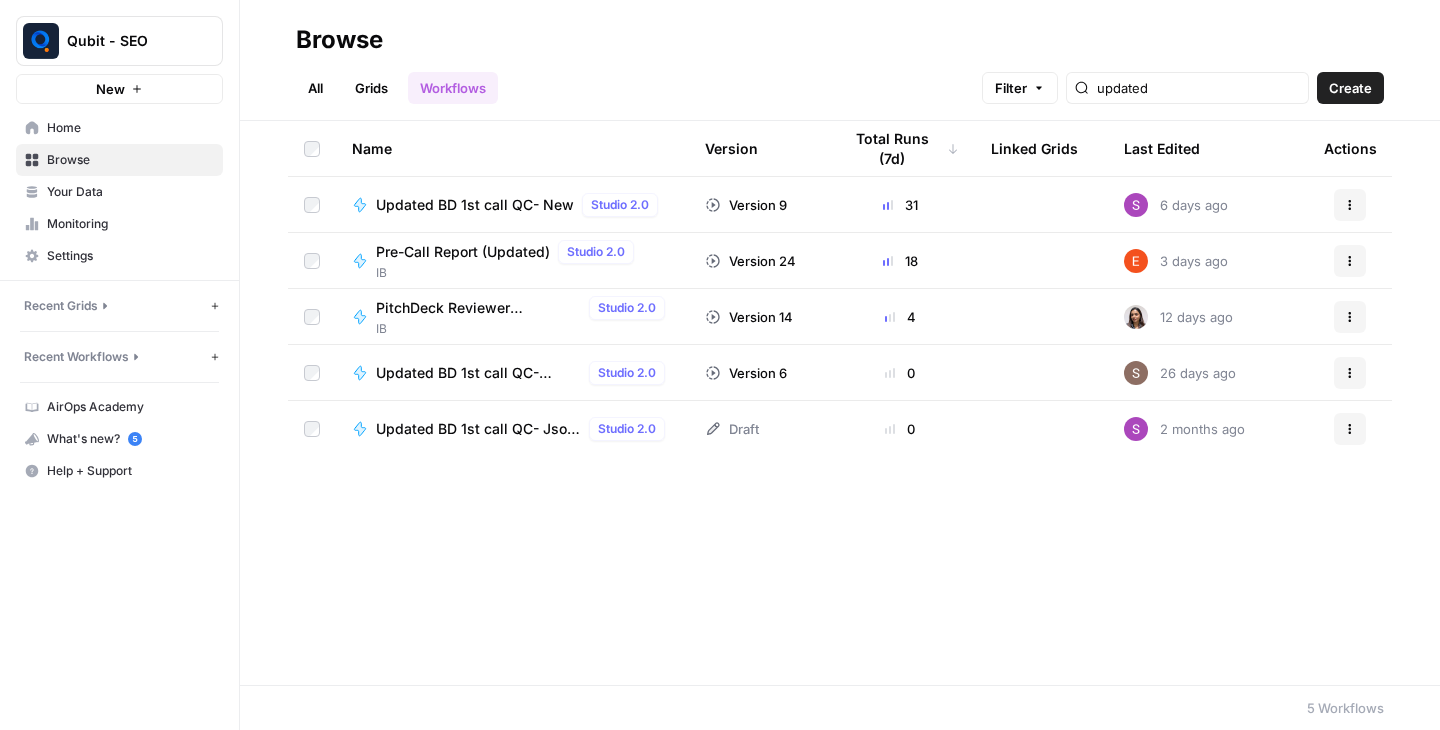 click on "IB" at bounding box center (509, 273) 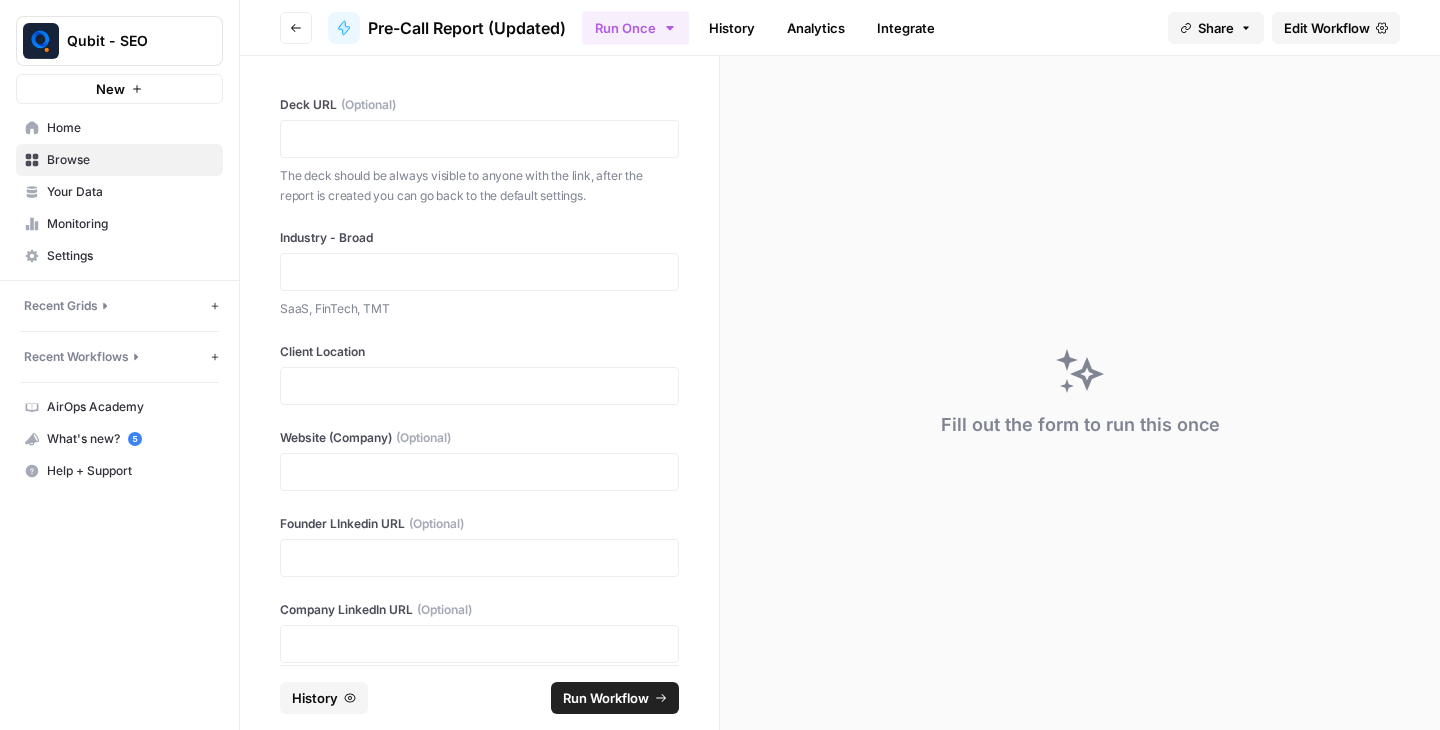 click on "Edit Workflow" at bounding box center (1327, 28) 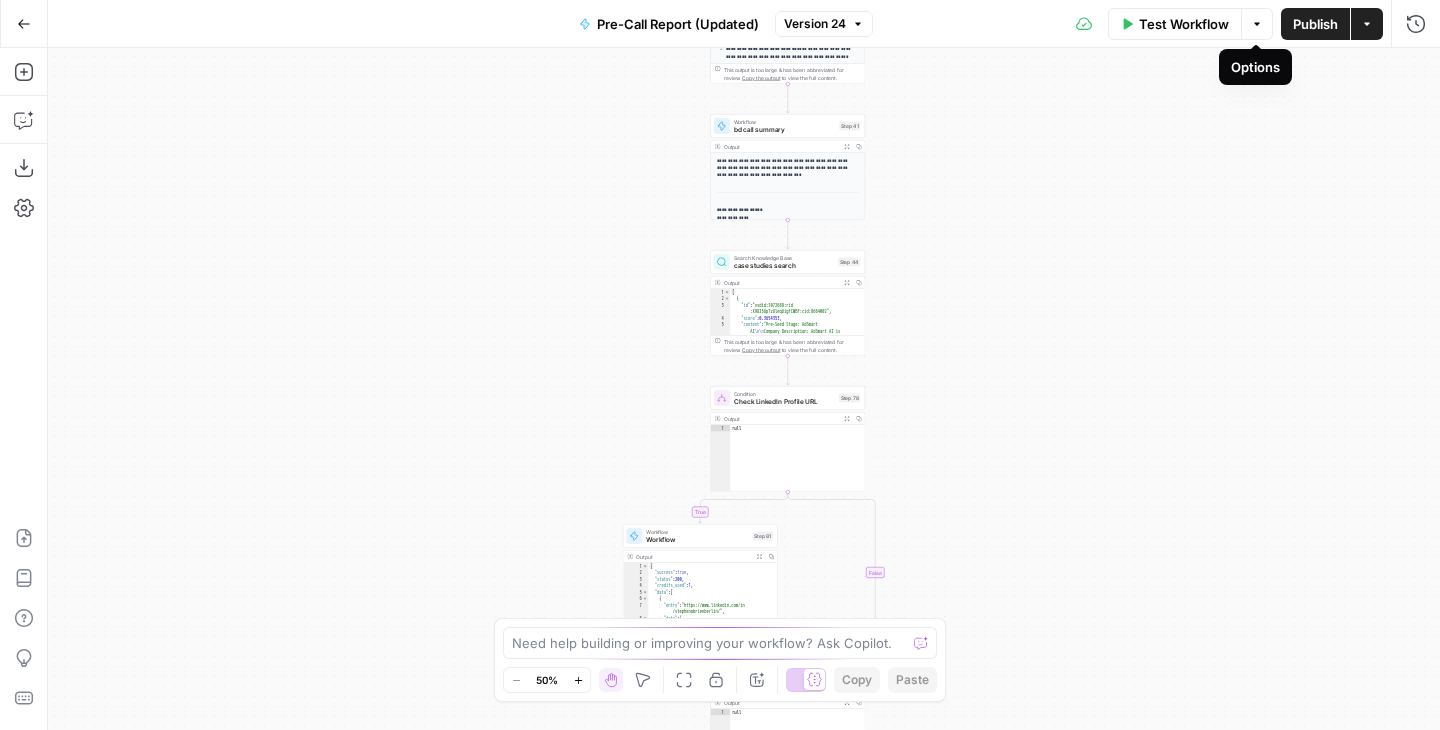 click on "Test Workflow" at bounding box center (1175, 24) 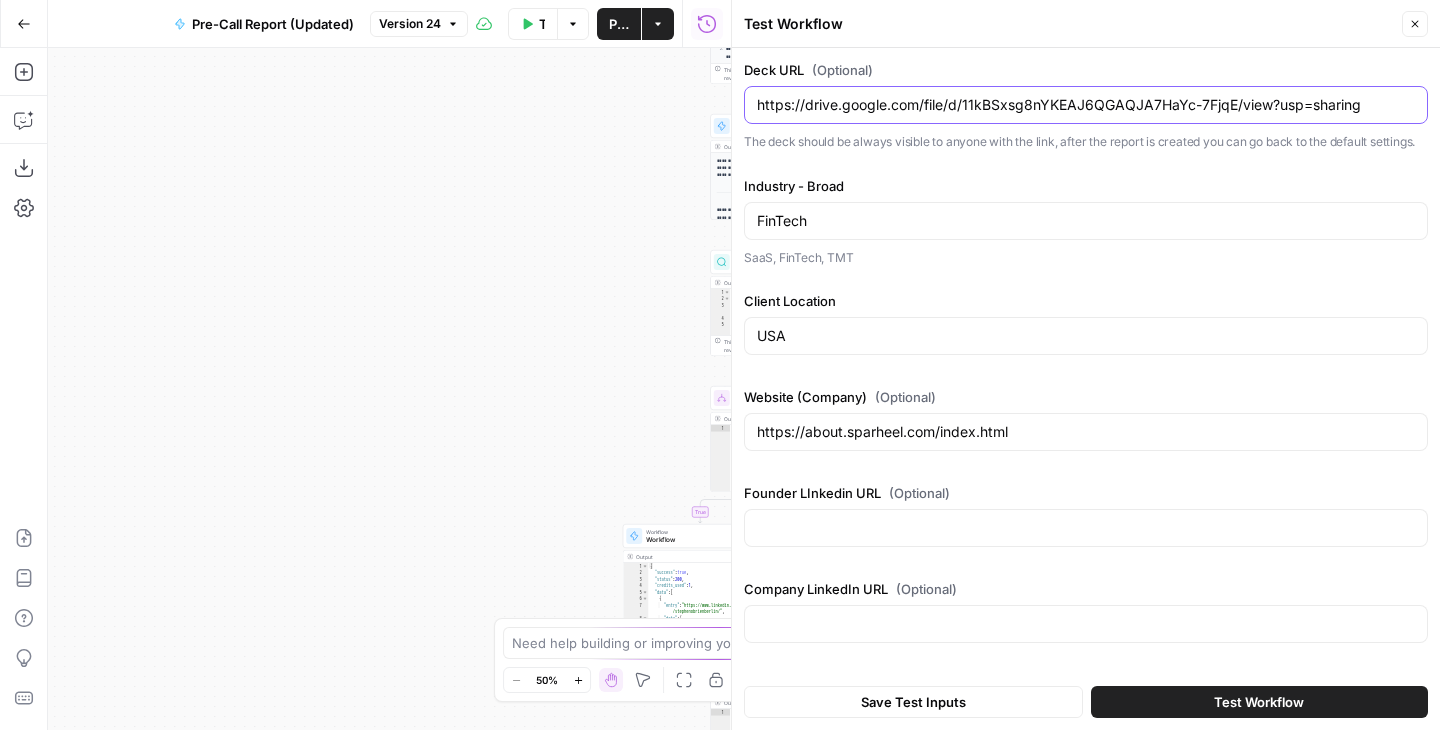 click on "https://drive.google.com/file/d/11kBSxsg8nYKEAJ6QGAQJA7HaYc-7FjqE/view?usp=sharing" at bounding box center (1086, 105) 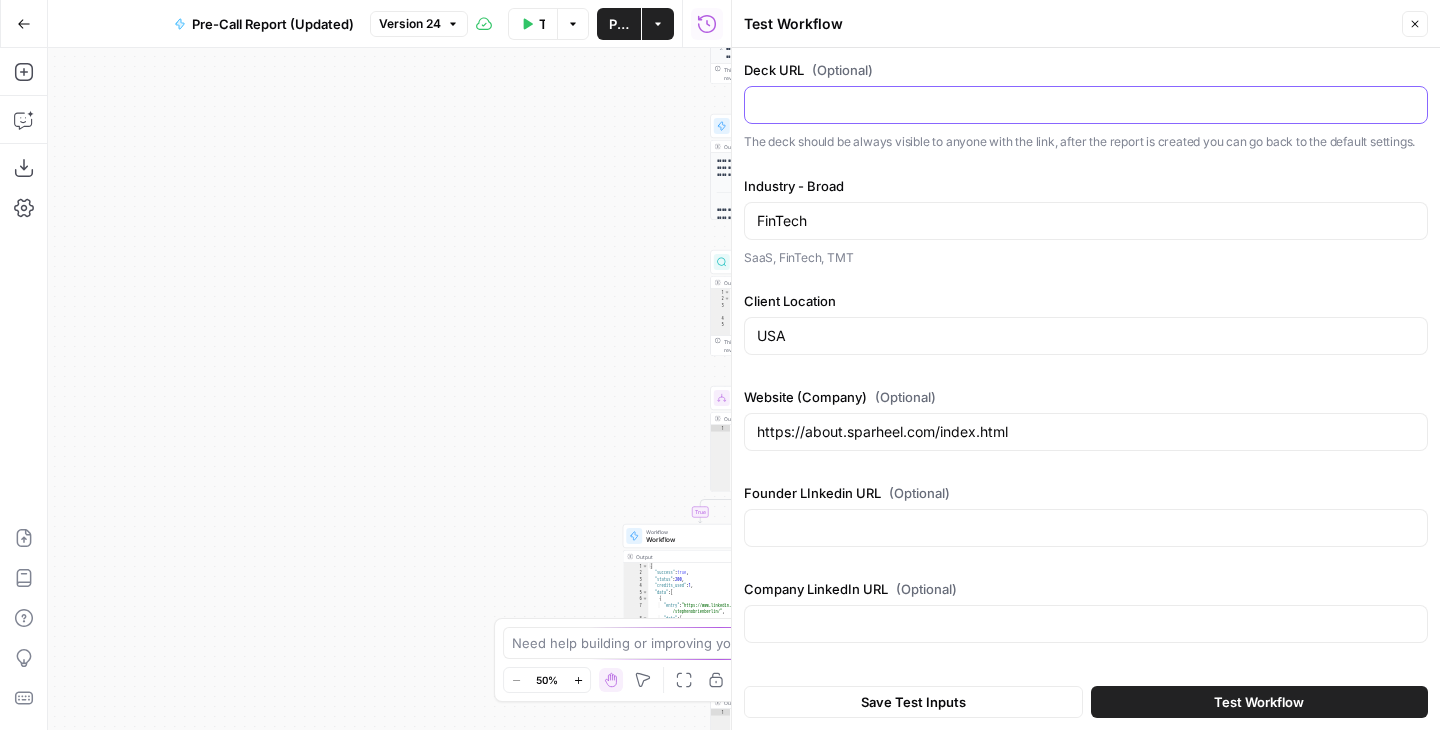 type 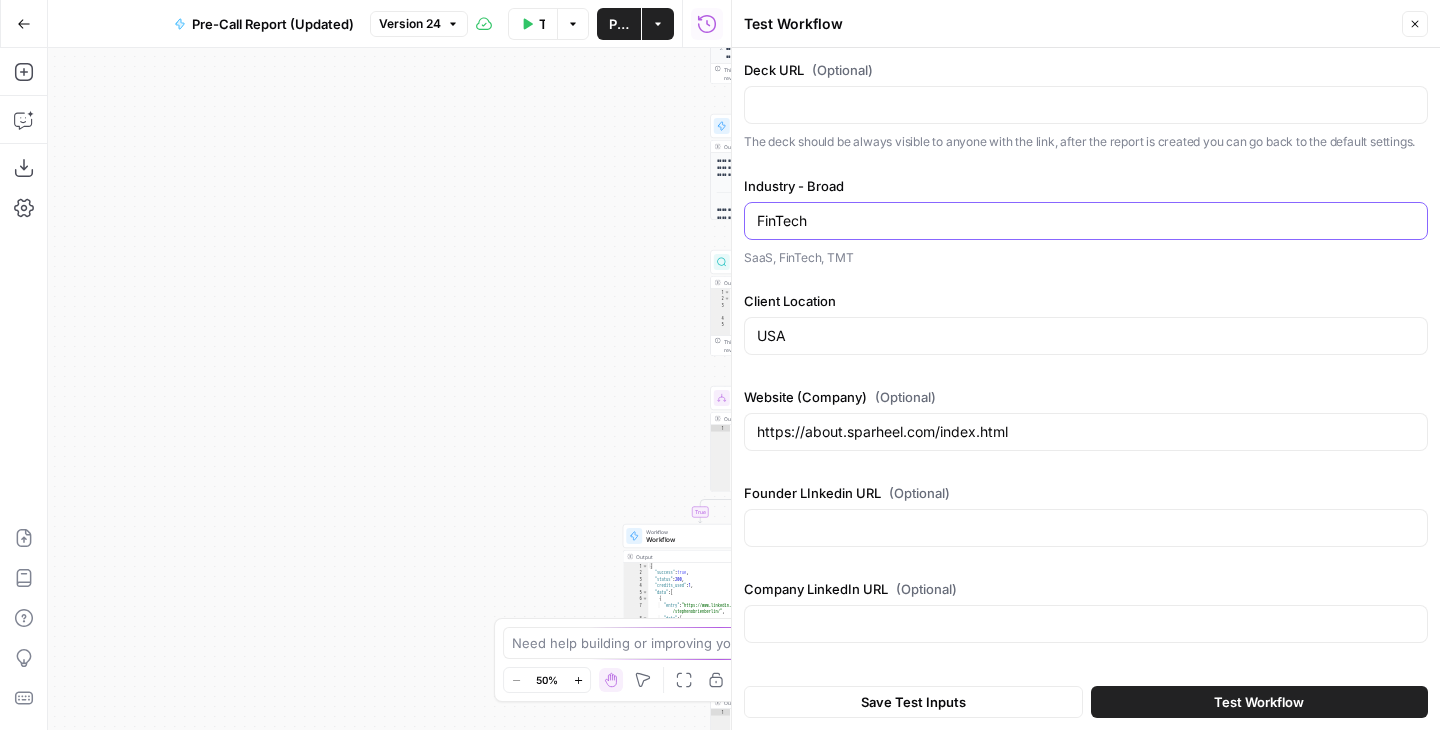 click on "FinTech" at bounding box center (1086, 221) 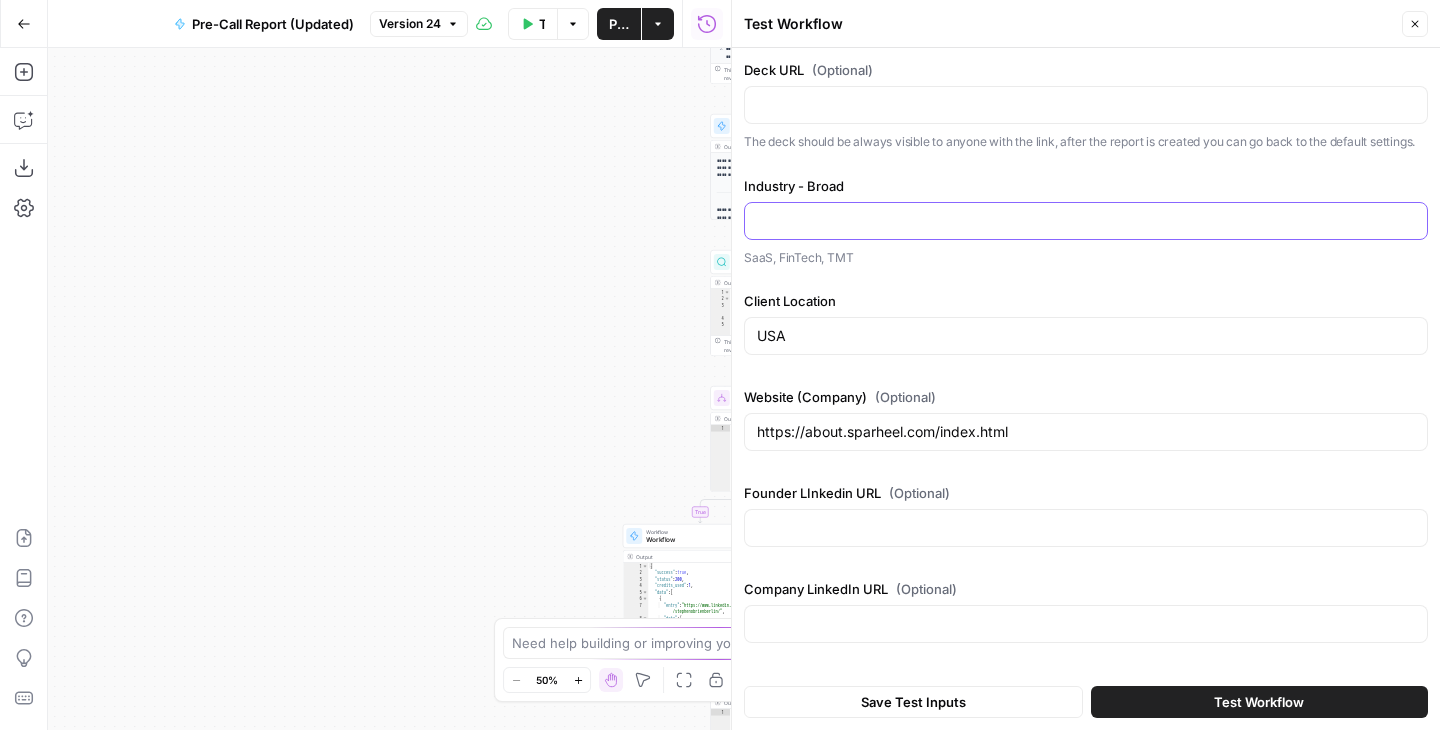 type 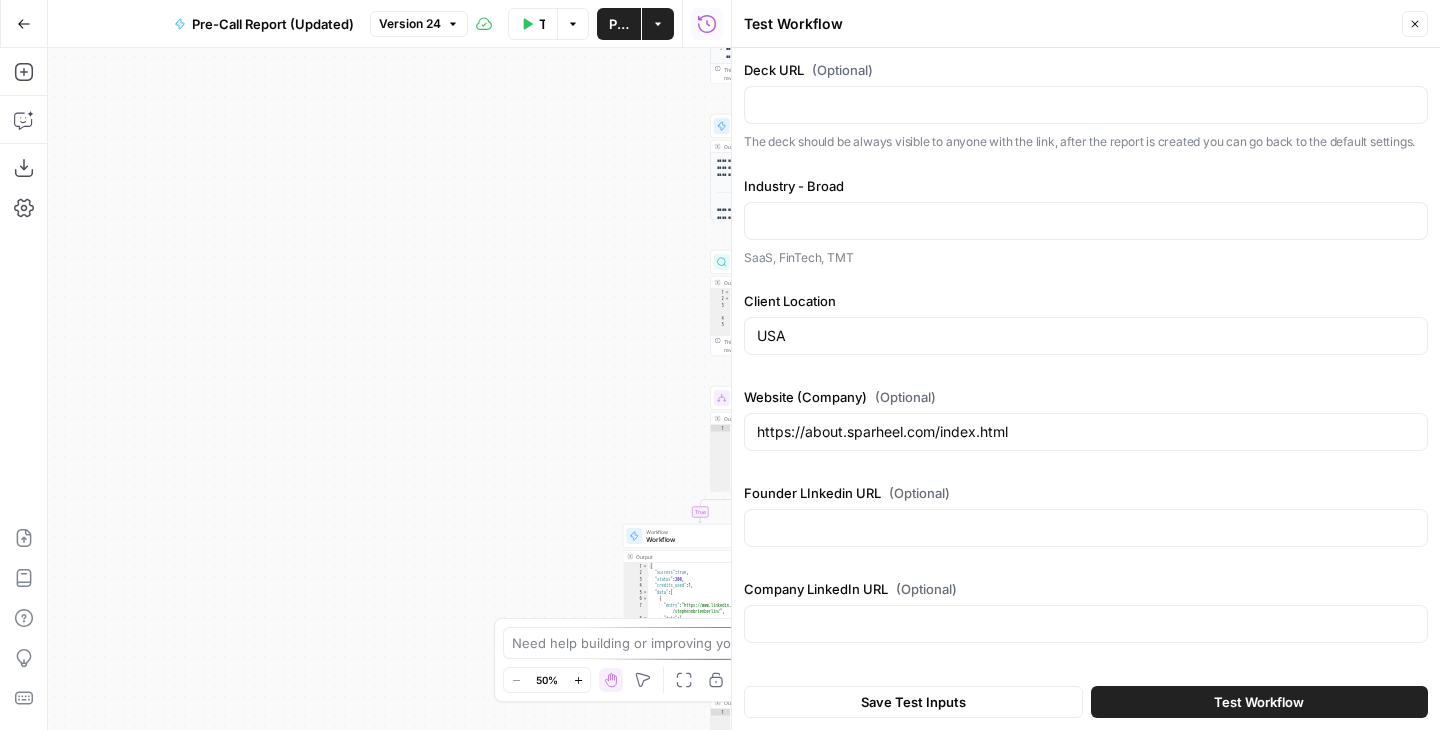 click on "USA" at bounding box center [1086, 336] 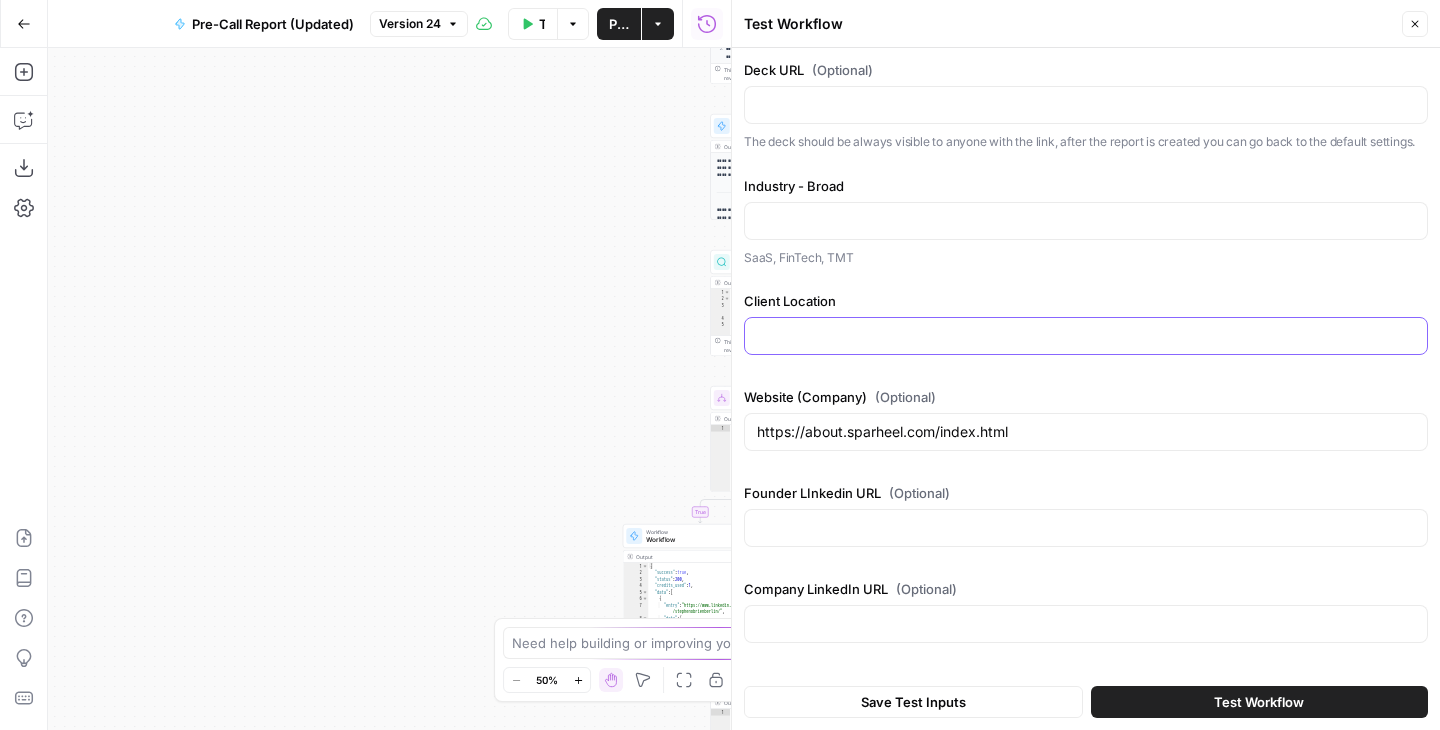 type 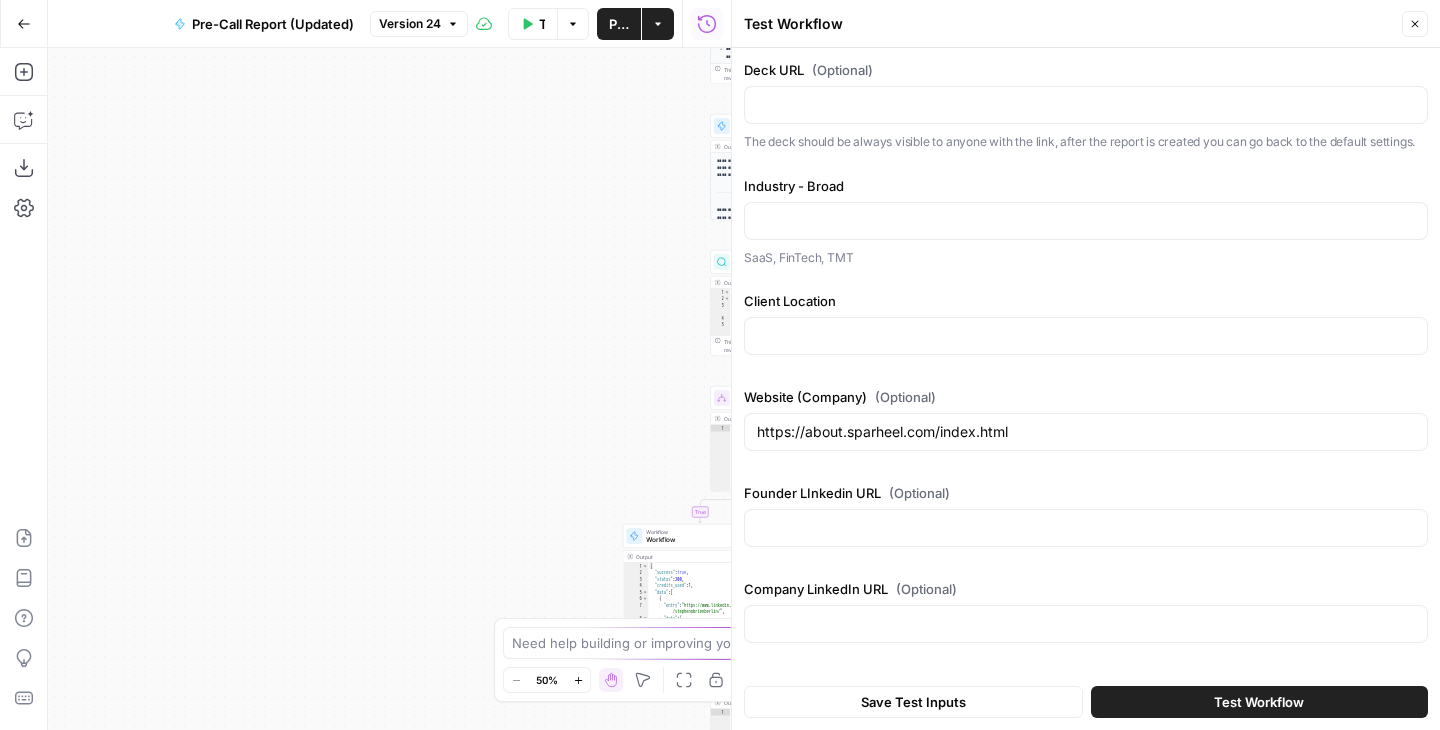 click on "https://about.sparheel.com/index.html" at bounding box center (1086, 432) 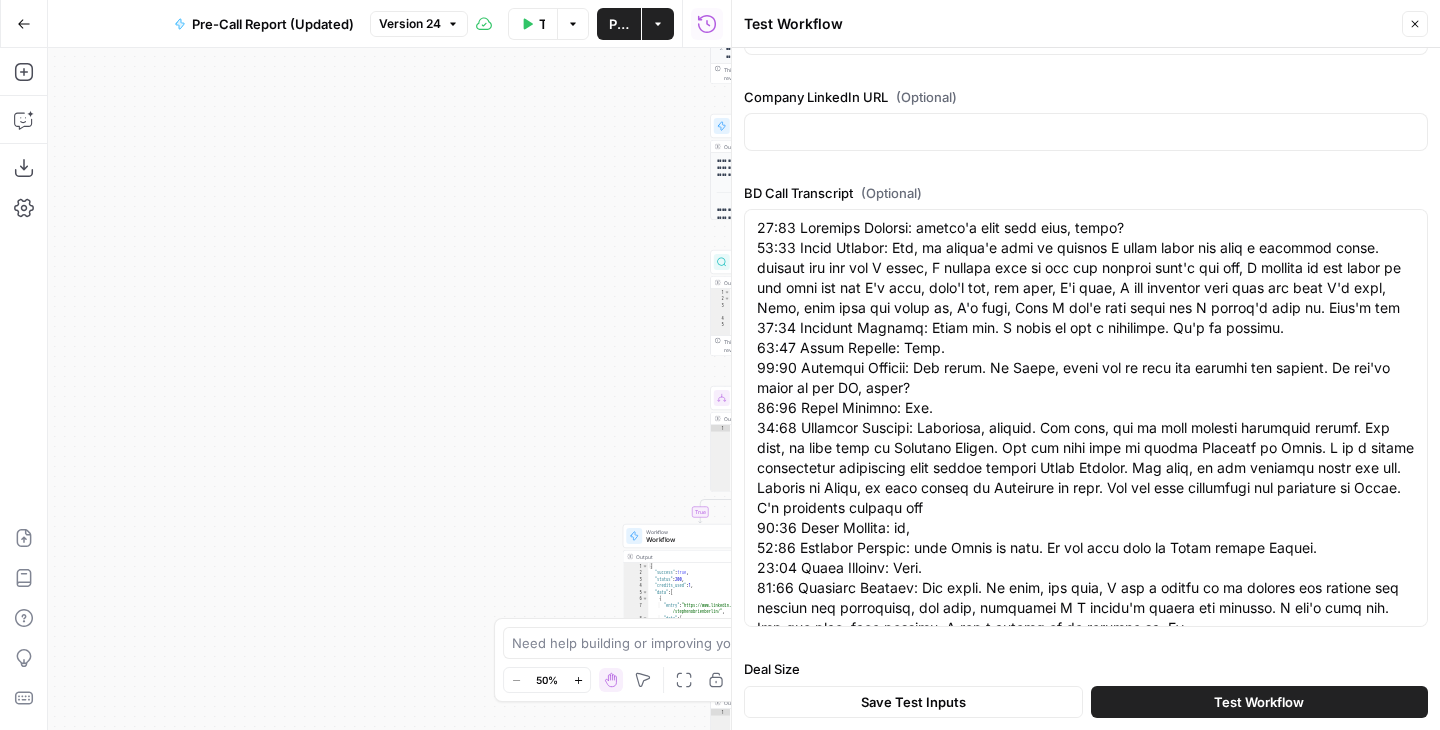 type 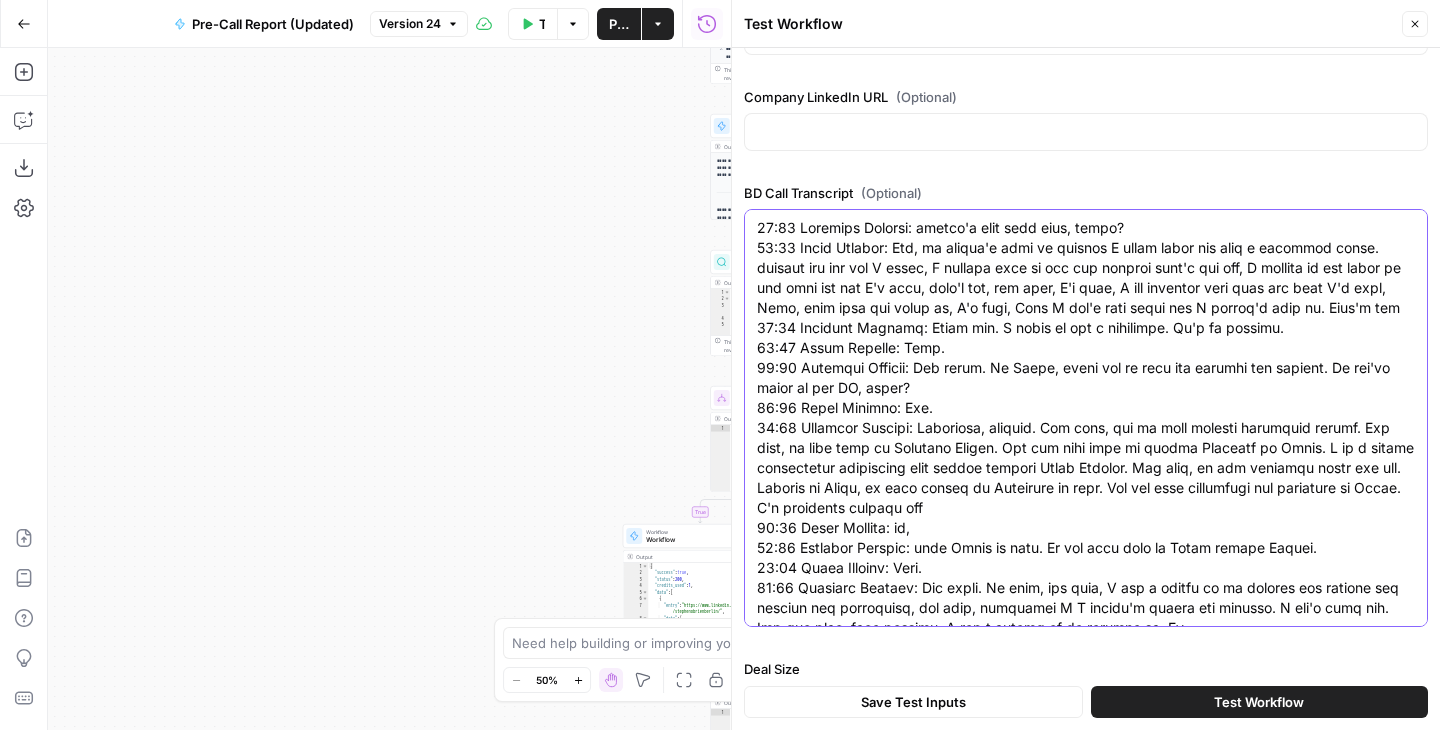 click on "BD Call Transcript   (Optional)" at bounding box center [1086, 6948] 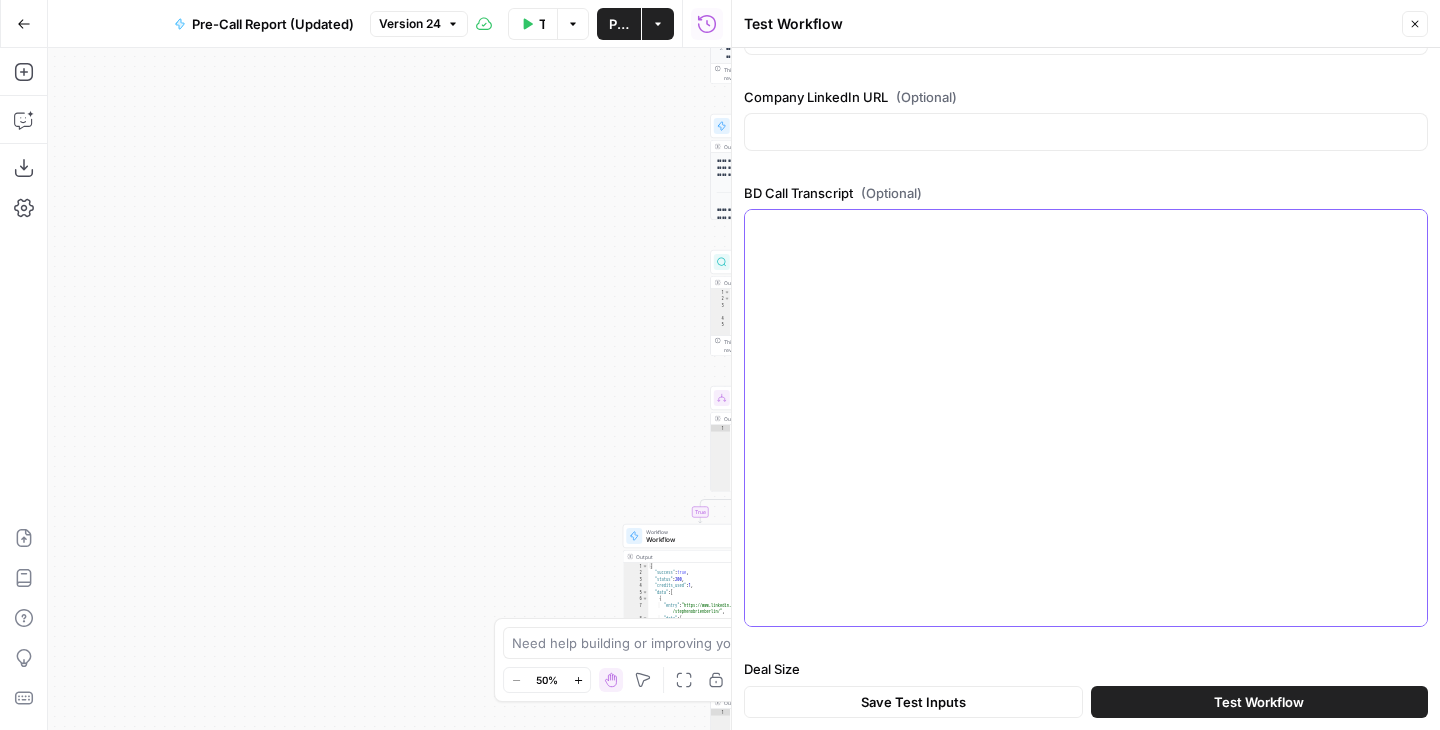 scroll, scrollTop: 317, scrollLeft: 0, axis: vertical 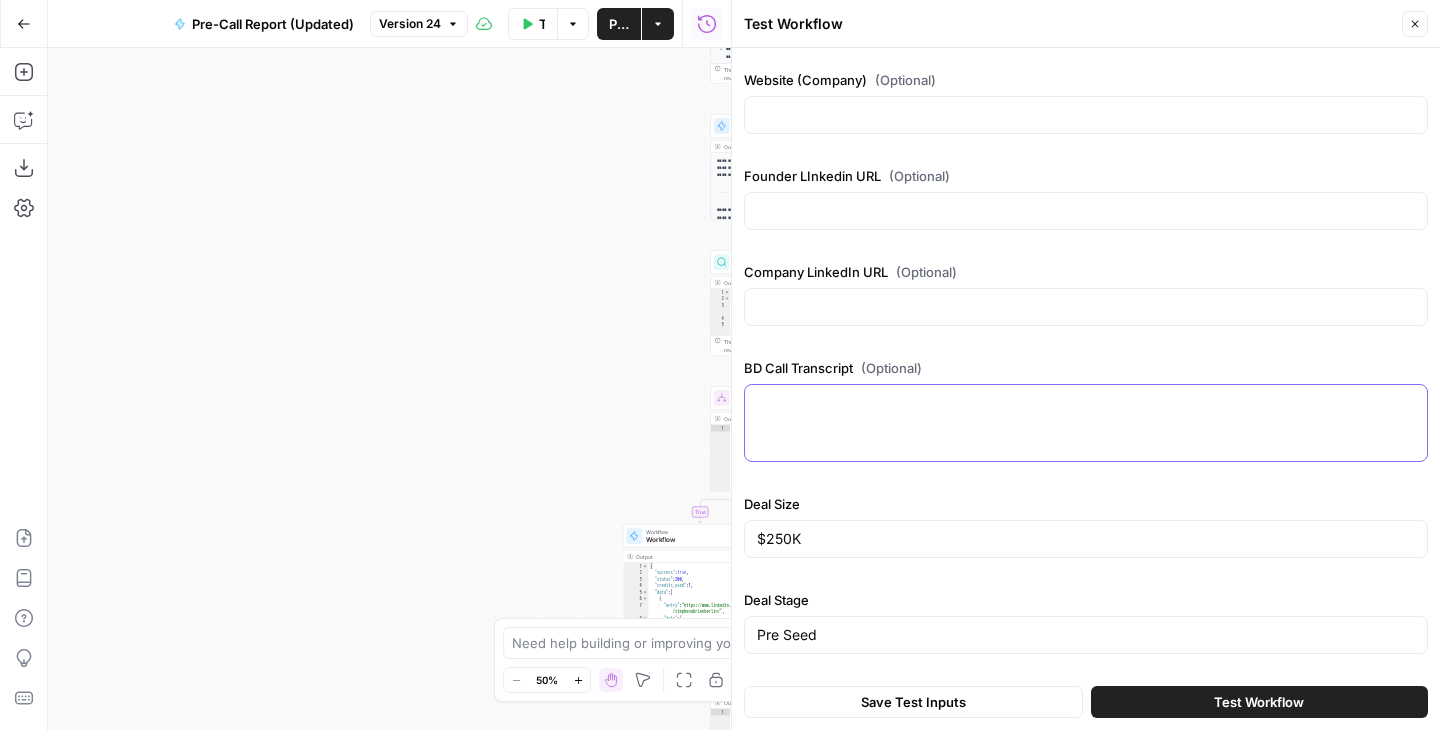 type 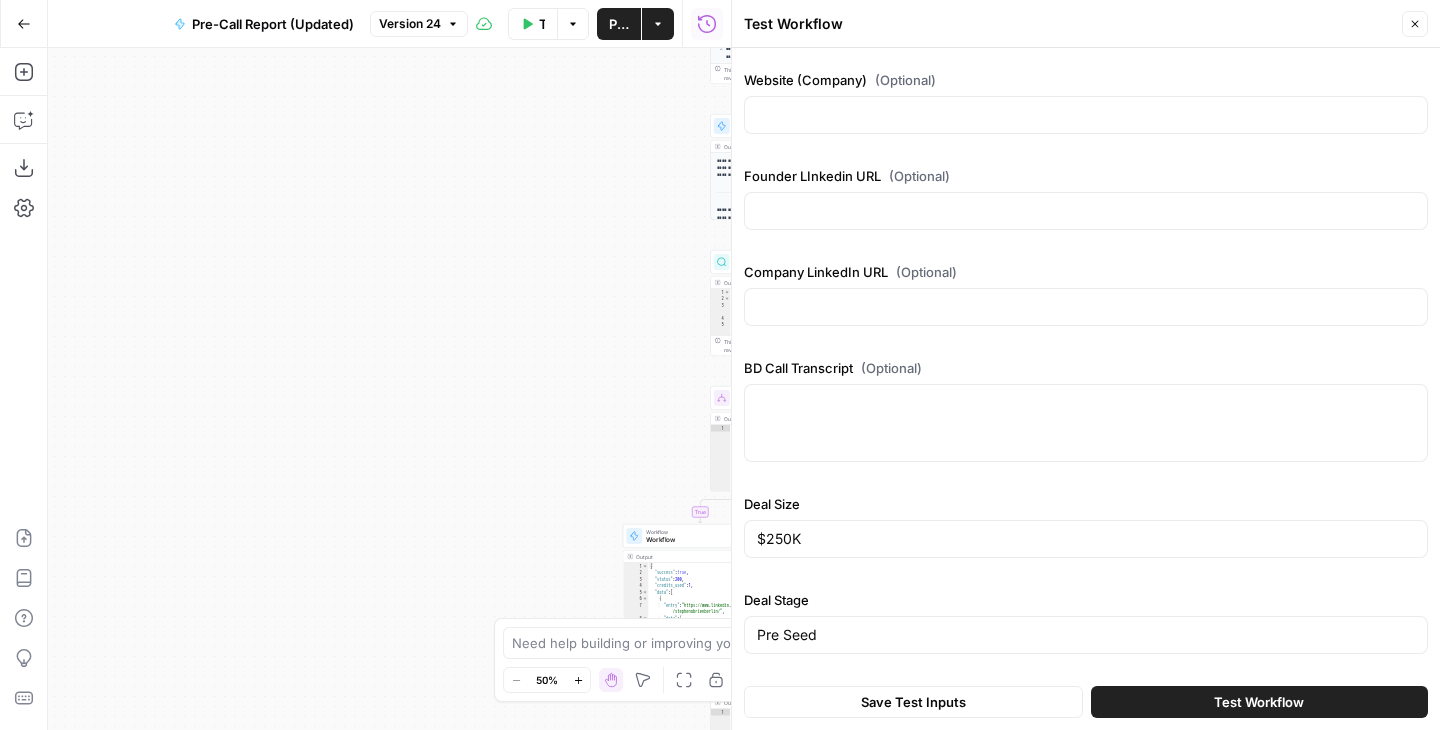 drag, startPoint x: 839, startPoint y: 552, endPoint x: 669, endPoint y: 514, distance: 174.1953 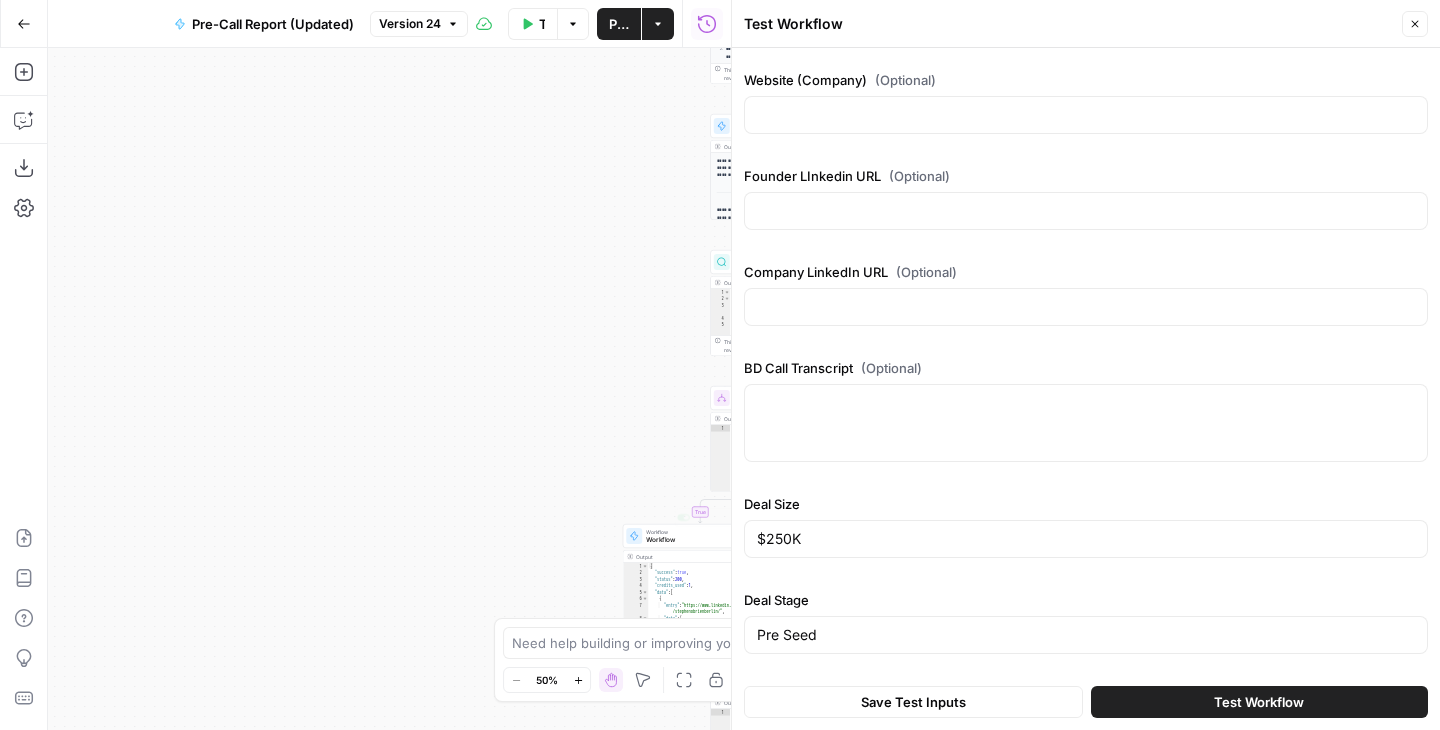 click on "$250K" at bounding box center (1086, 539) 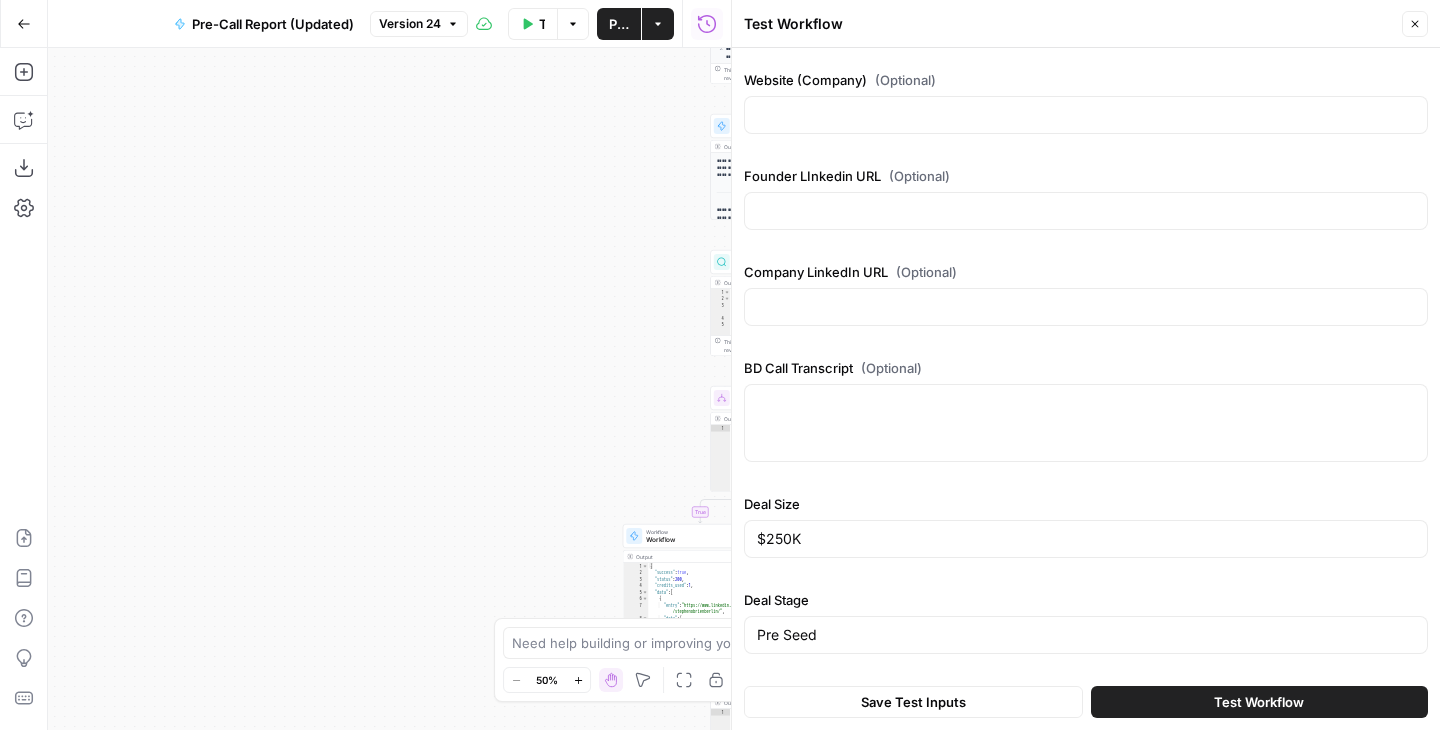 click on "$250K" at bounding box center (1086, 539) 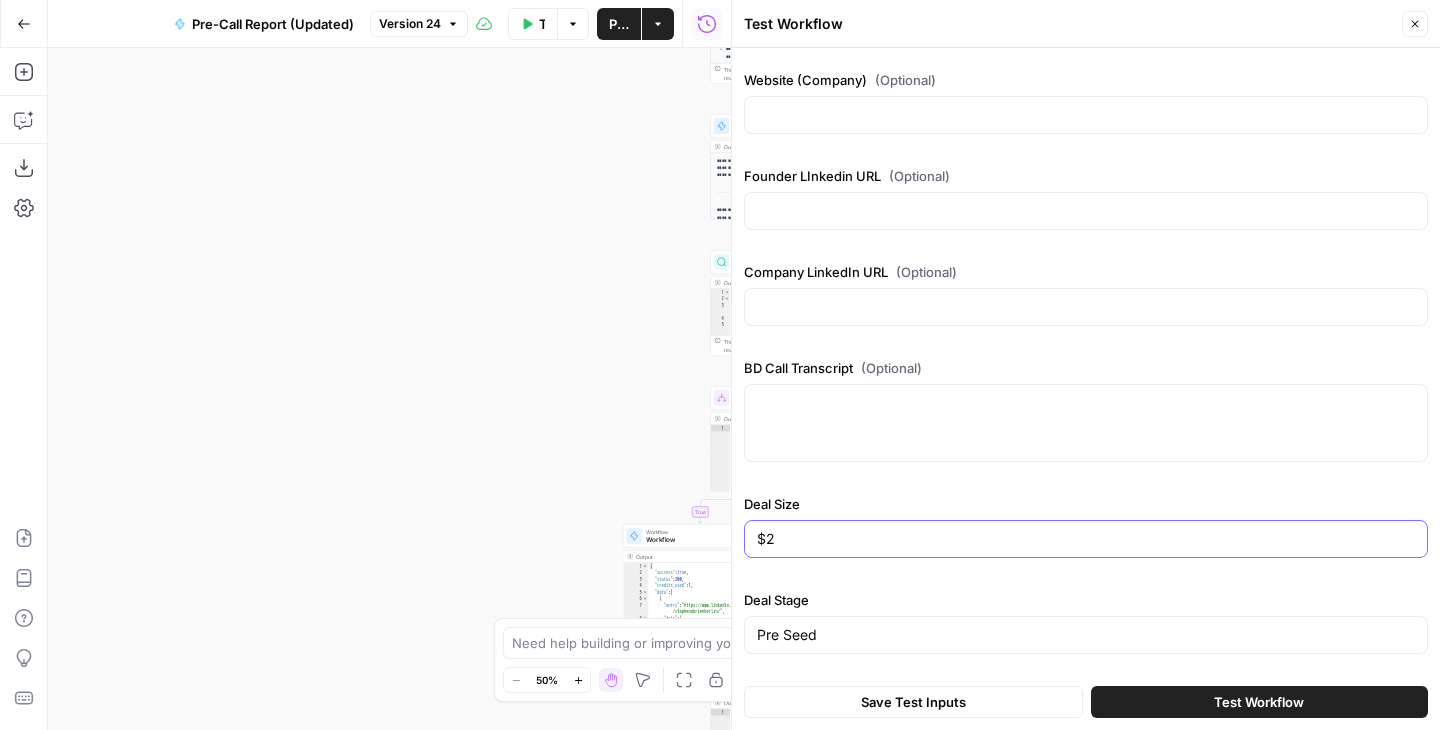 type on "$" 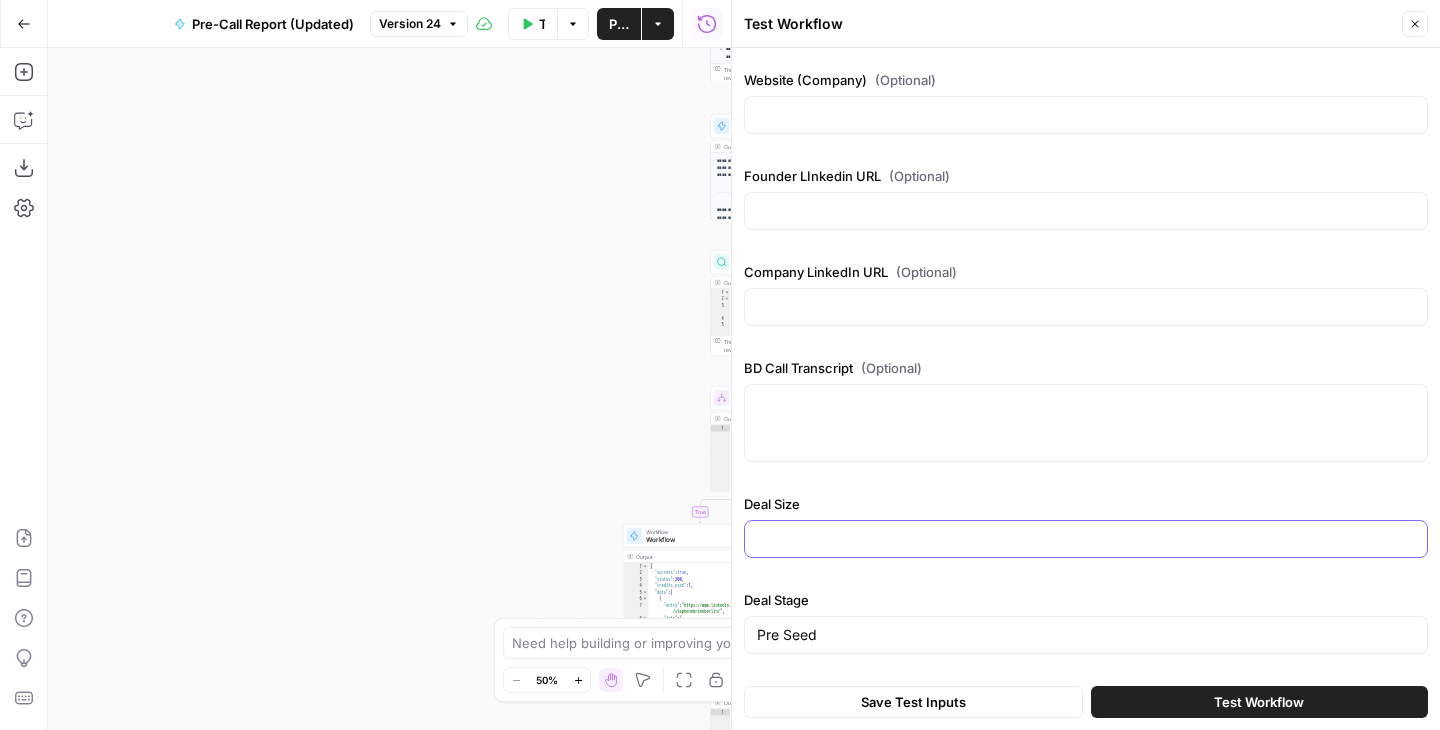type 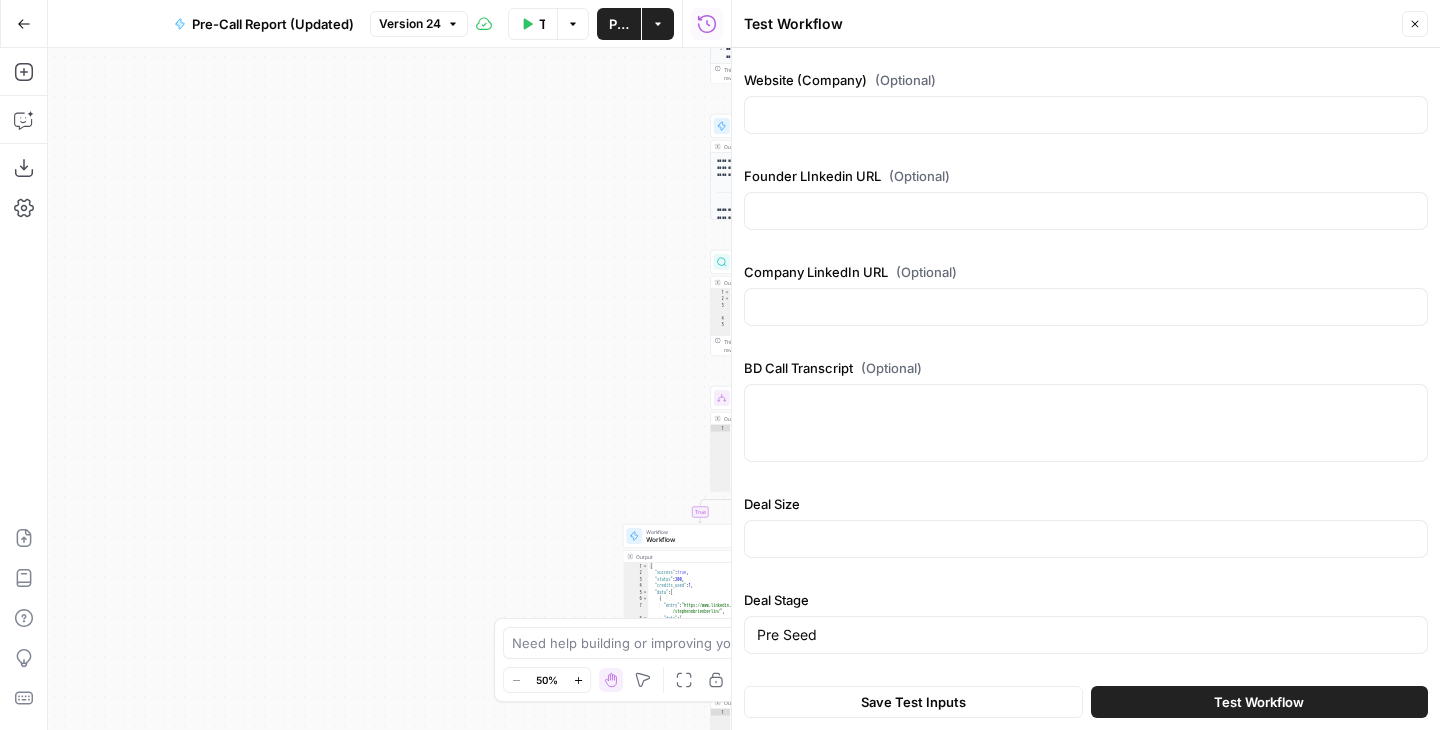 drag, startPoint x: 839, startPoint y: 652, endPoint x: 809, endPoint y: 630, distance: 37.202152 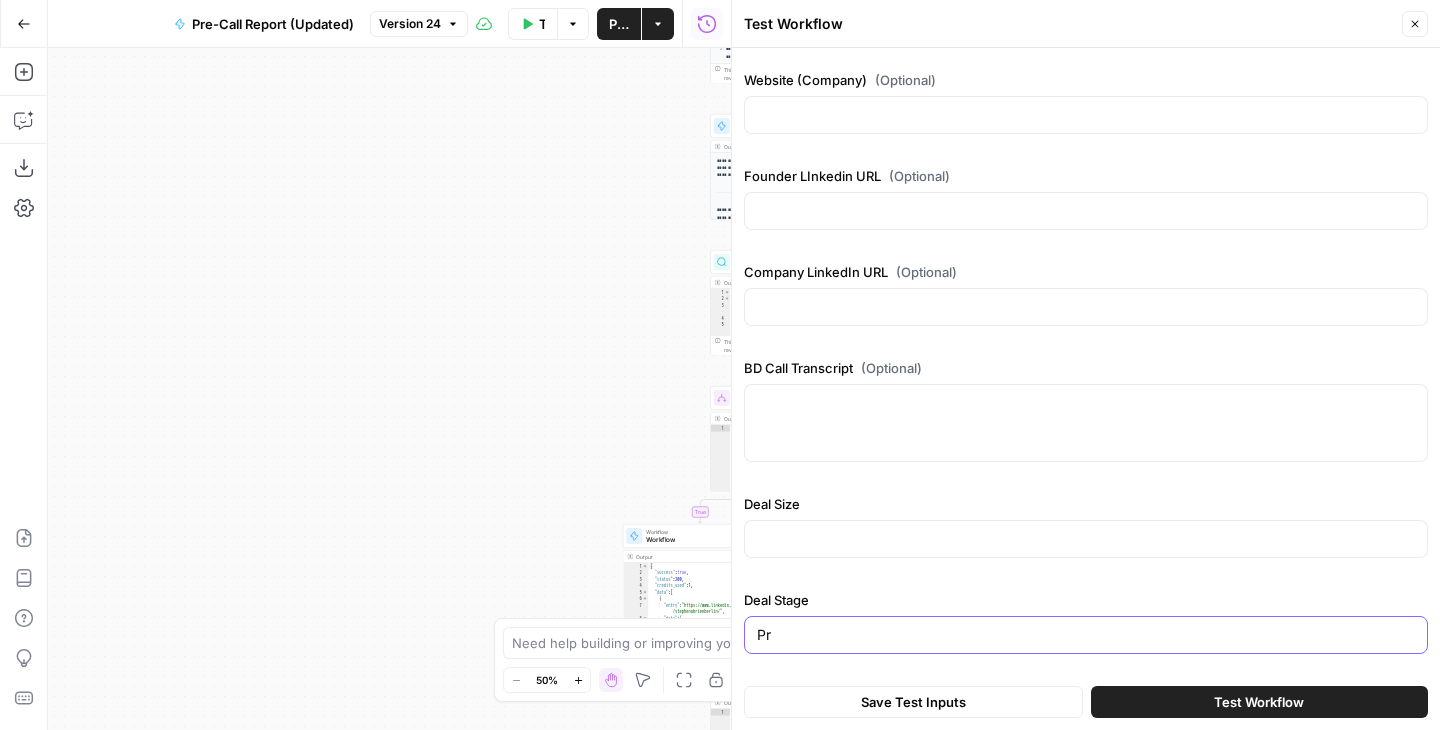 type on "P" 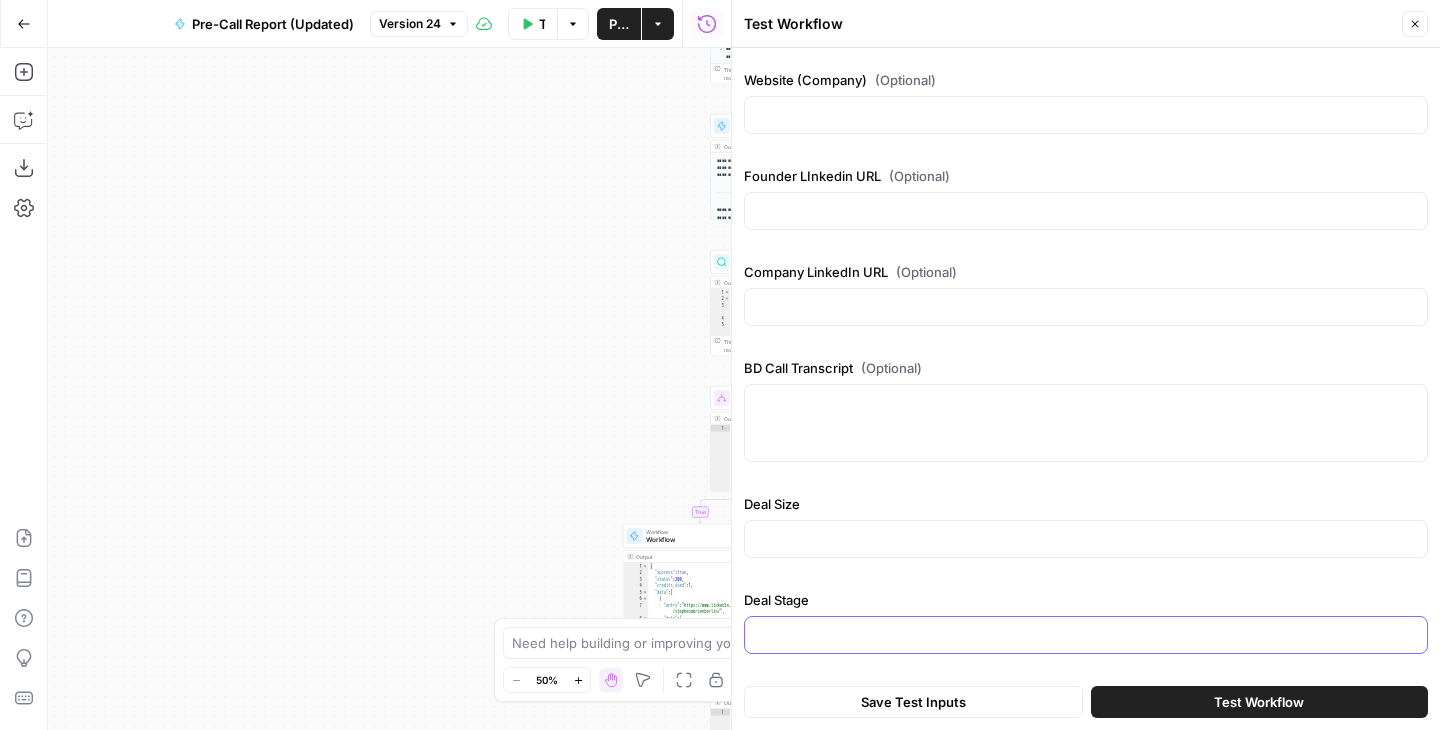 type 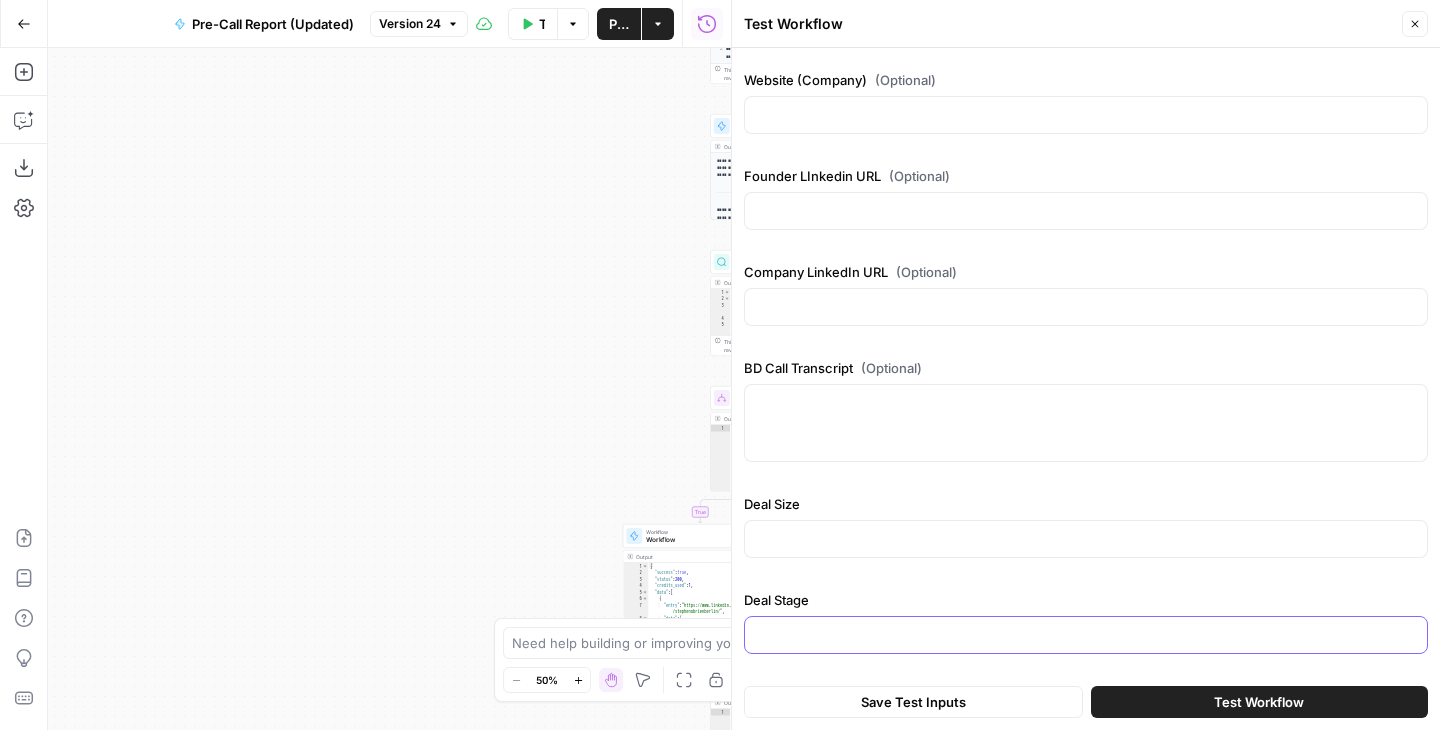 scroll, scrollTop: 0, scrollLeft: 0, axis: both 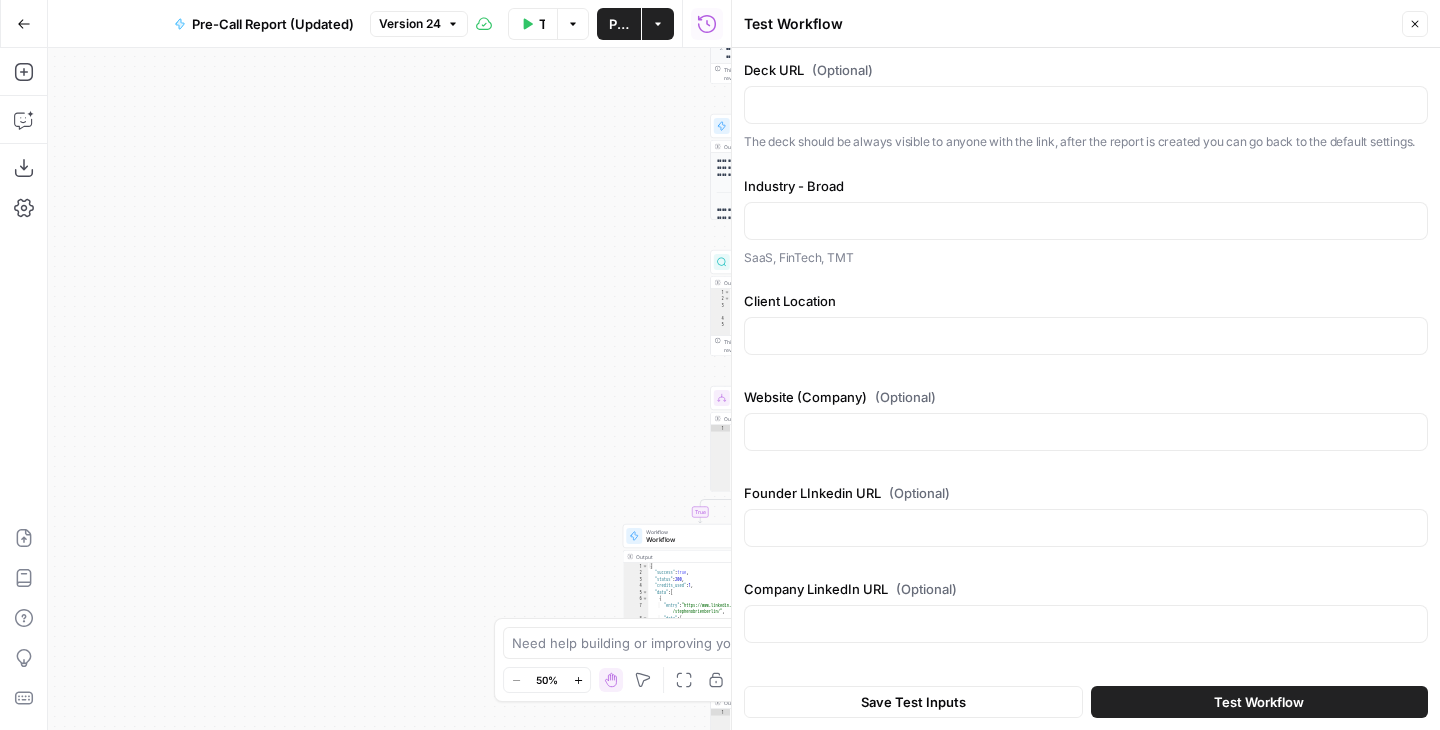 click at bounding box center [1086, 105] 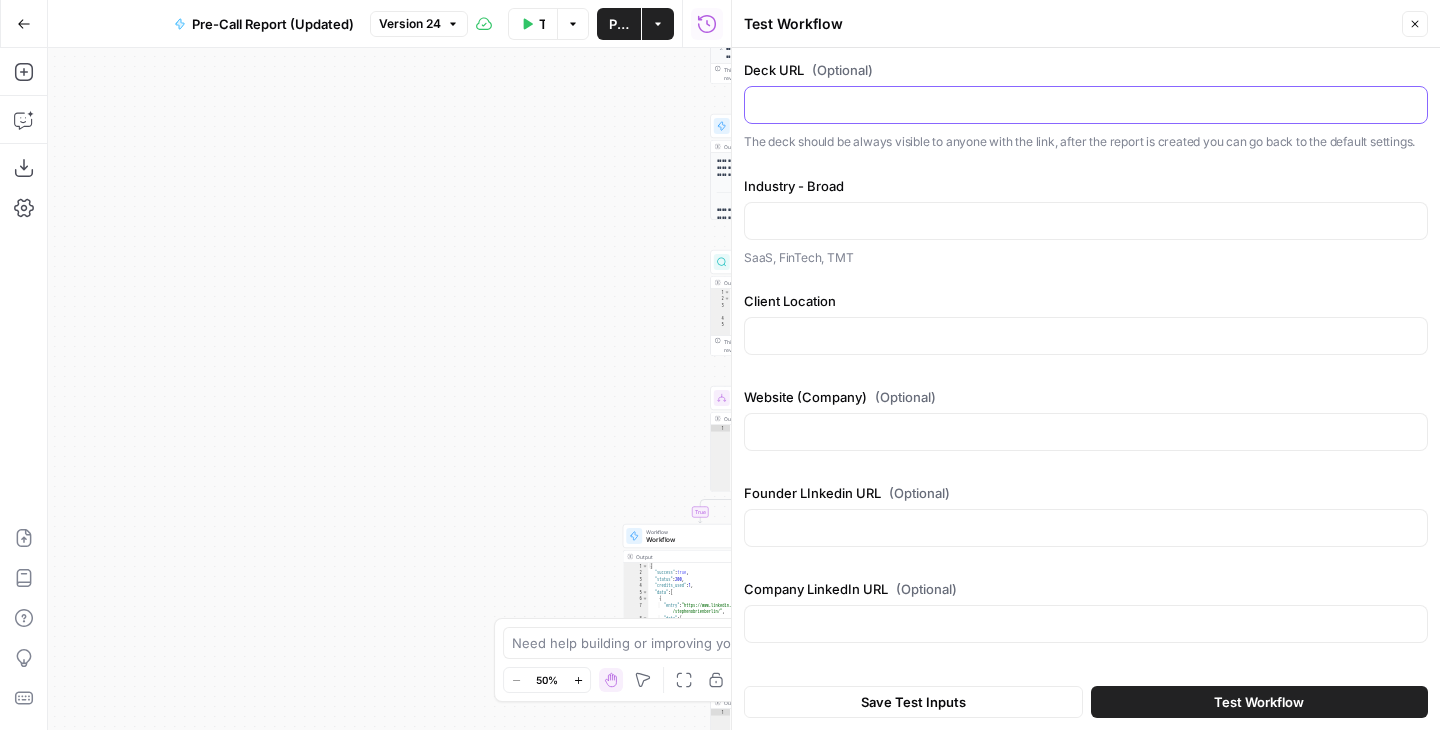 paste on "https://drive.google.com/file/d/11kBSxsg8nYKEAJ6QGAQJA7HaYc-7FjqE/view?usp=sharing" 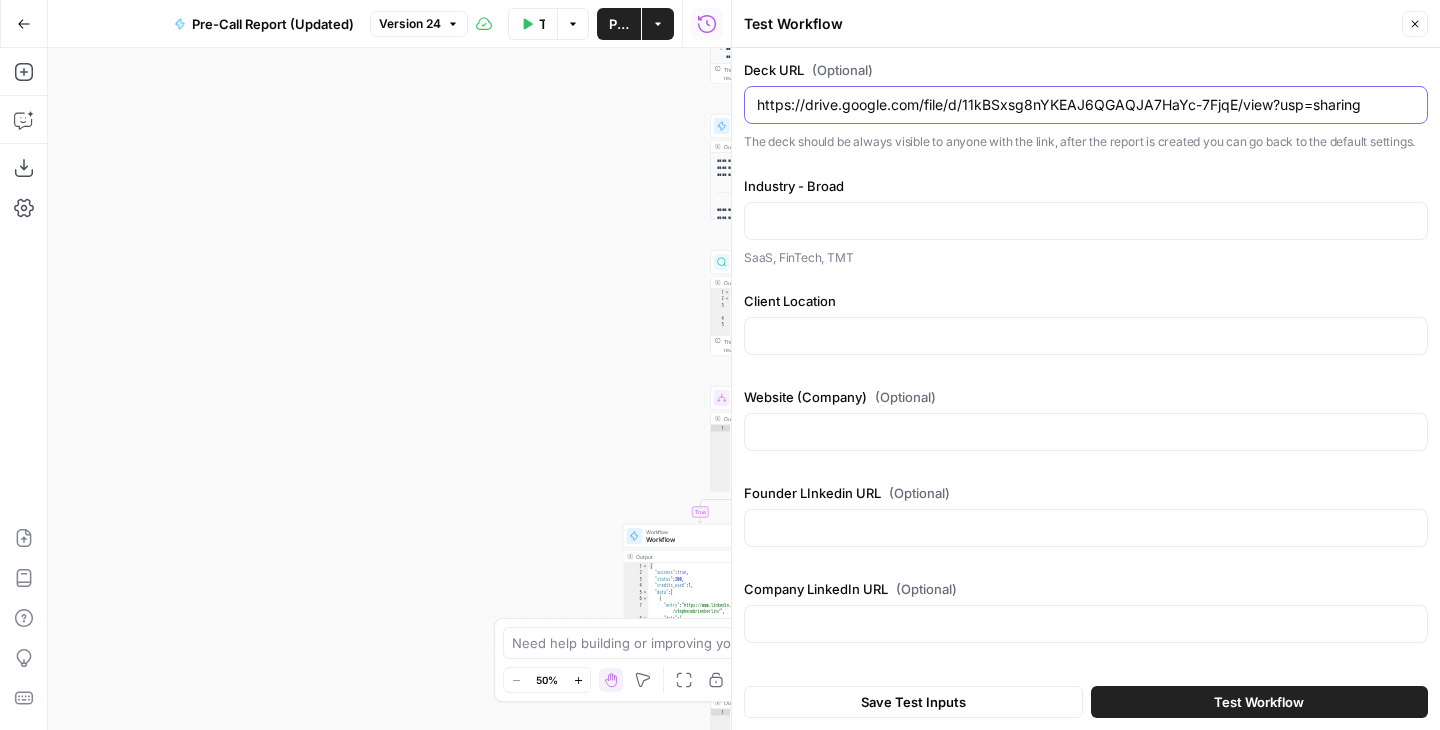 type on "https://drive.google.com/file/d/11kBSxsg8nYKEAJ6QGAQJA7HaYc-7FjqE/view?usp=sharing" 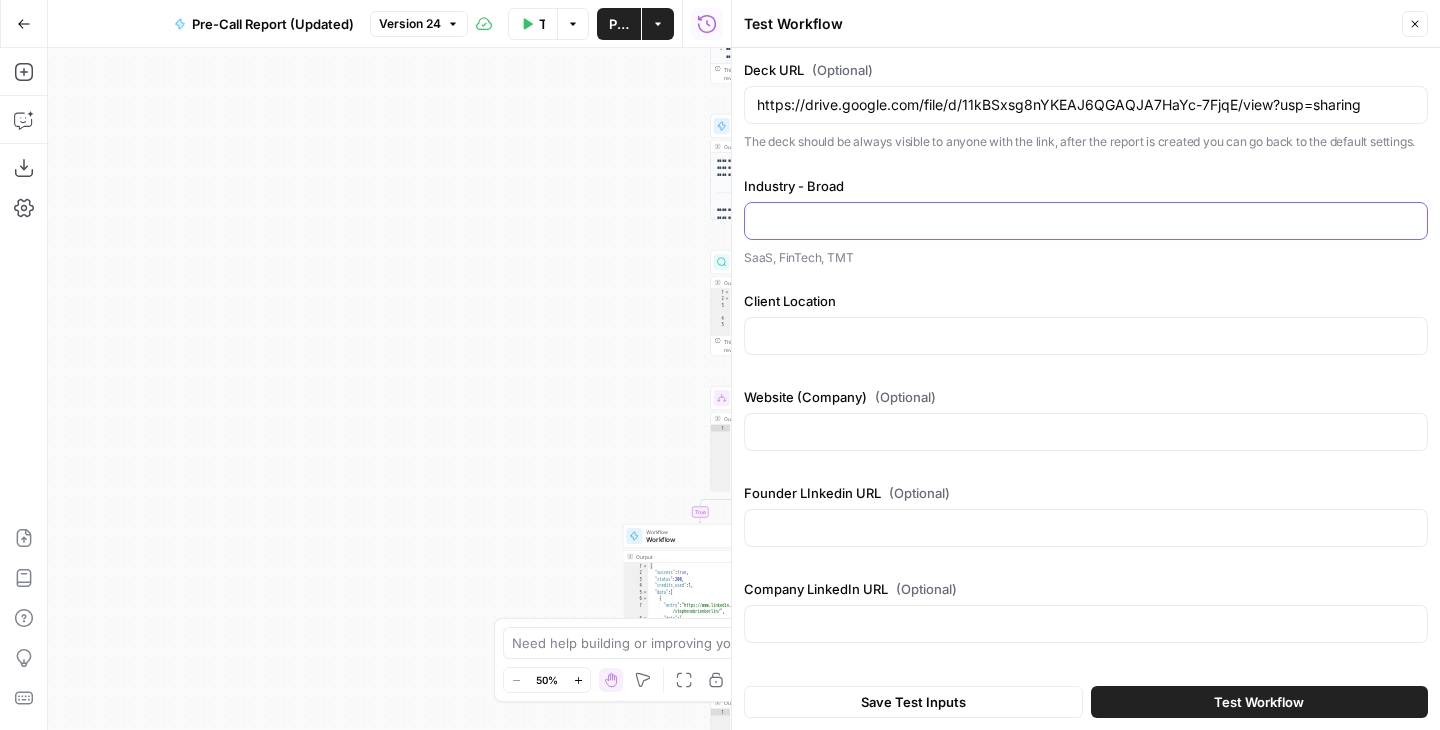 click on "Industry - Broad" at bounding box center [1086, 221] 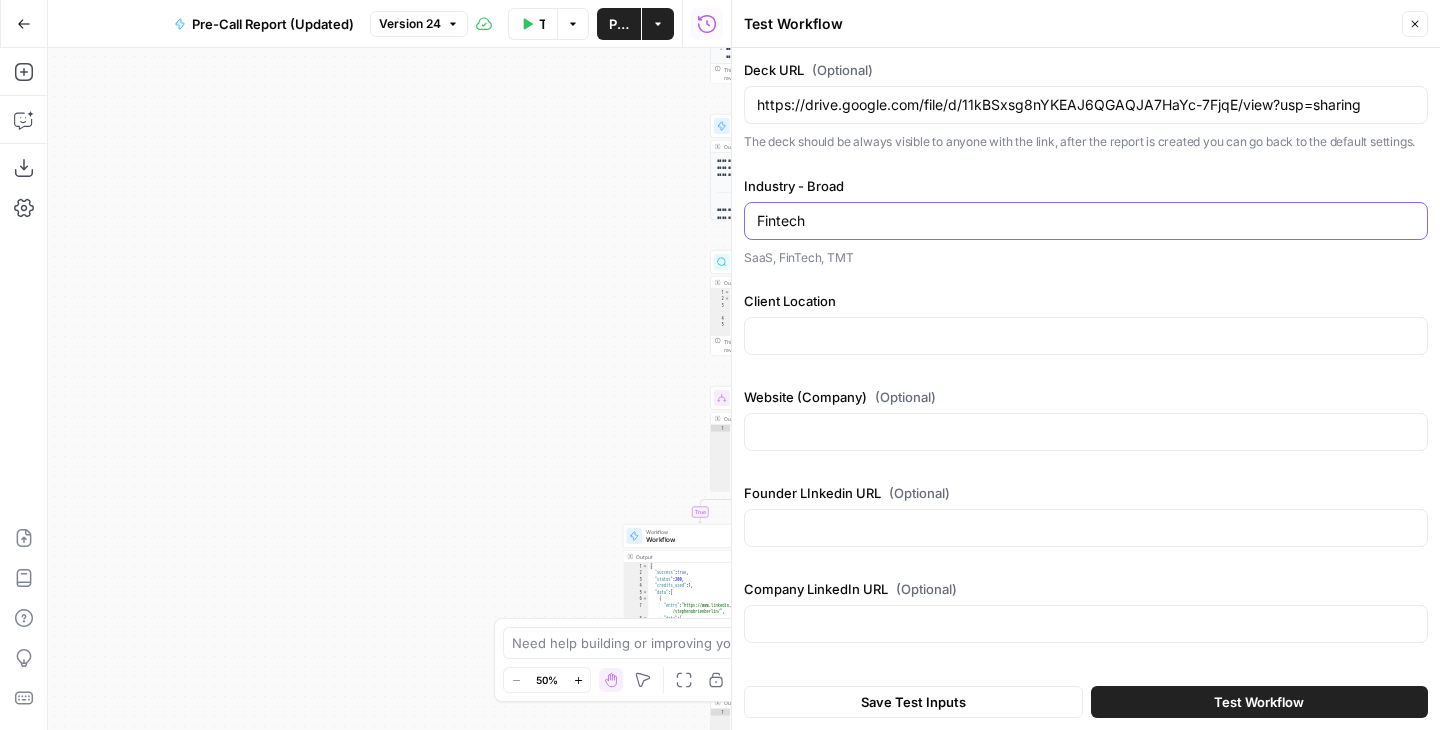 type on "Fintech" 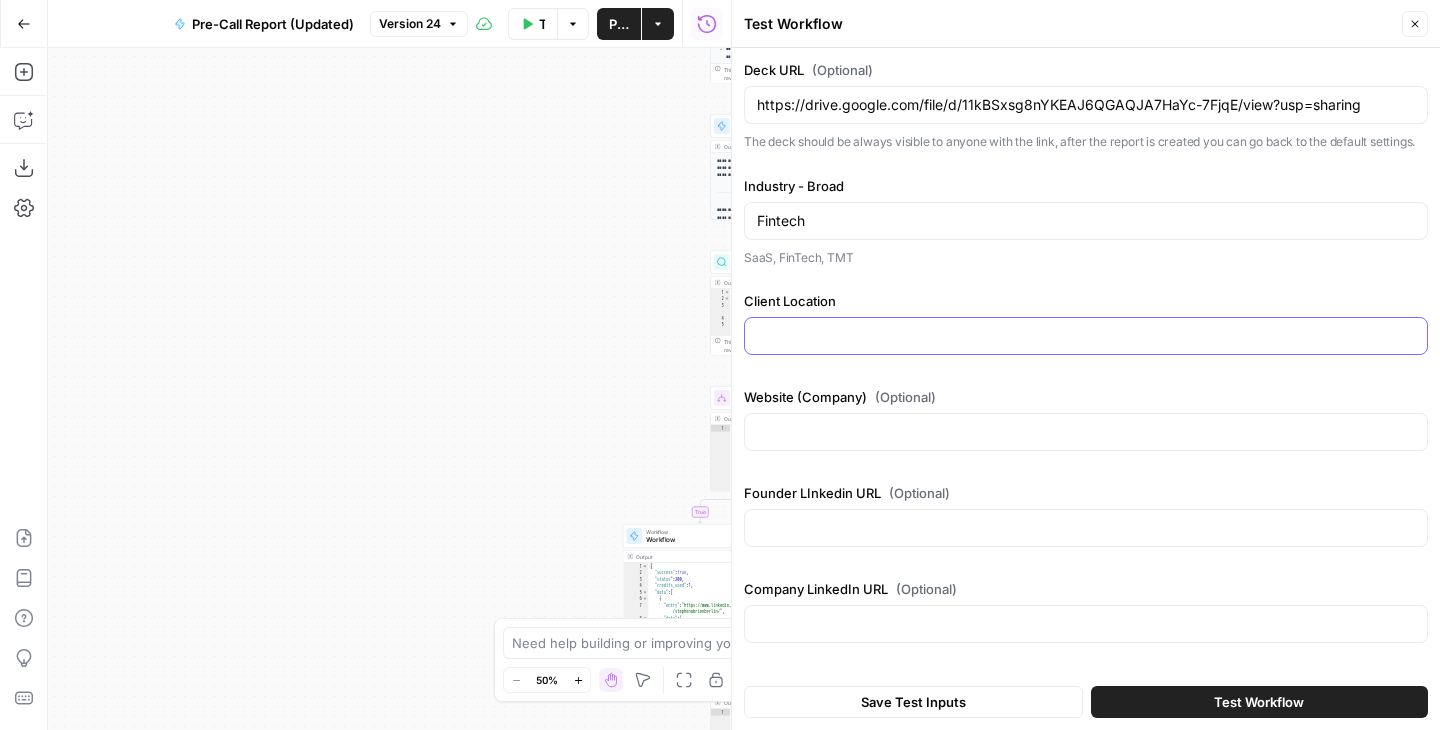 click on "Client Location" at bounding box center [1086, 336] 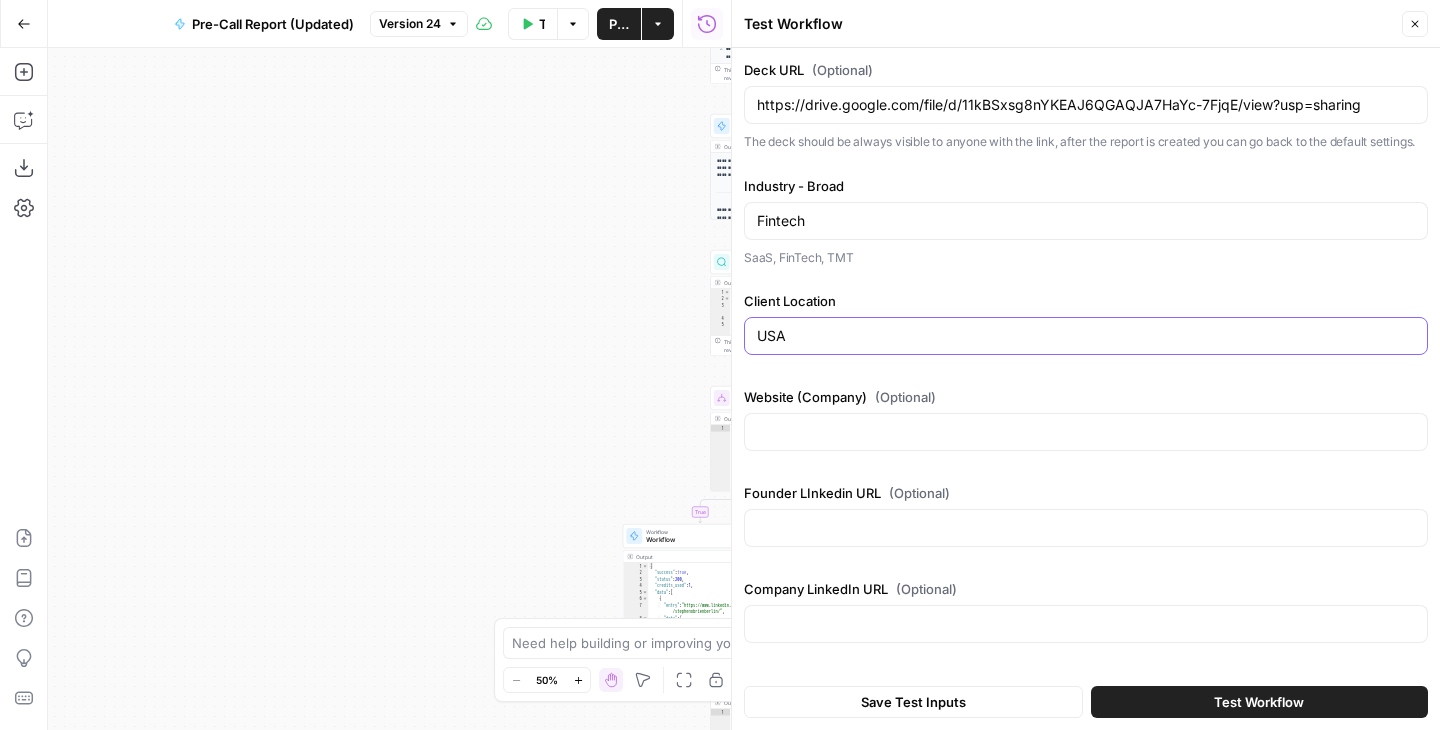 type on "USA" 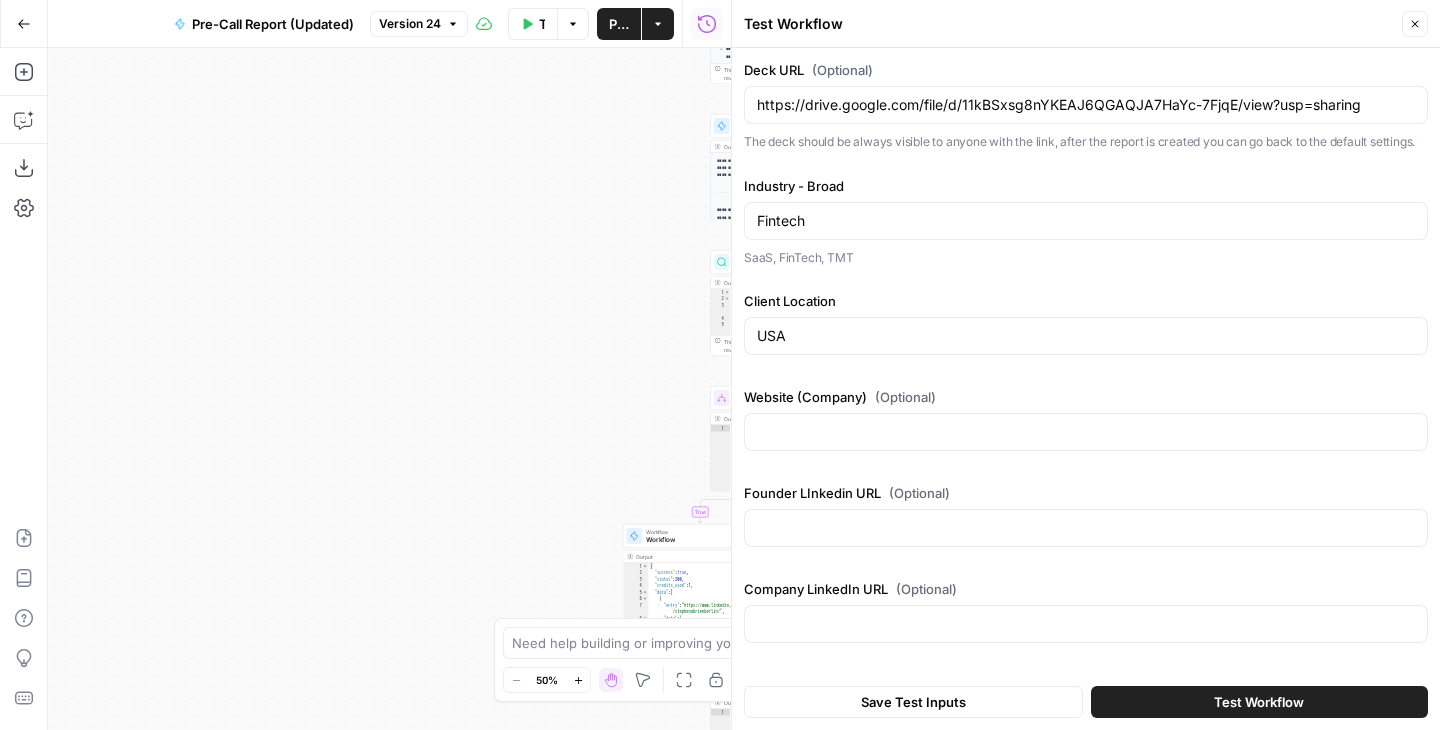 click on "Deck URL   (Optional) https://drive.google.com/file/d/11kBSxsg8nYKEAJ6QGAQJA7HaYc-7FjqE/view?usp=sharing The deck should be always visible to anyone with the link, after the report is created you can go back to the default settings. Industry - Broad  Fintech SaaS, FinTech, TMT Client Location USA Website (Company)   (Optional) Founder LInkedin URL   (Optional) Company LinkedIn URL   (Optional) BD Call Transcript   (Optional) Deal Size Deal Stage" at bounding box center [1086, 519] 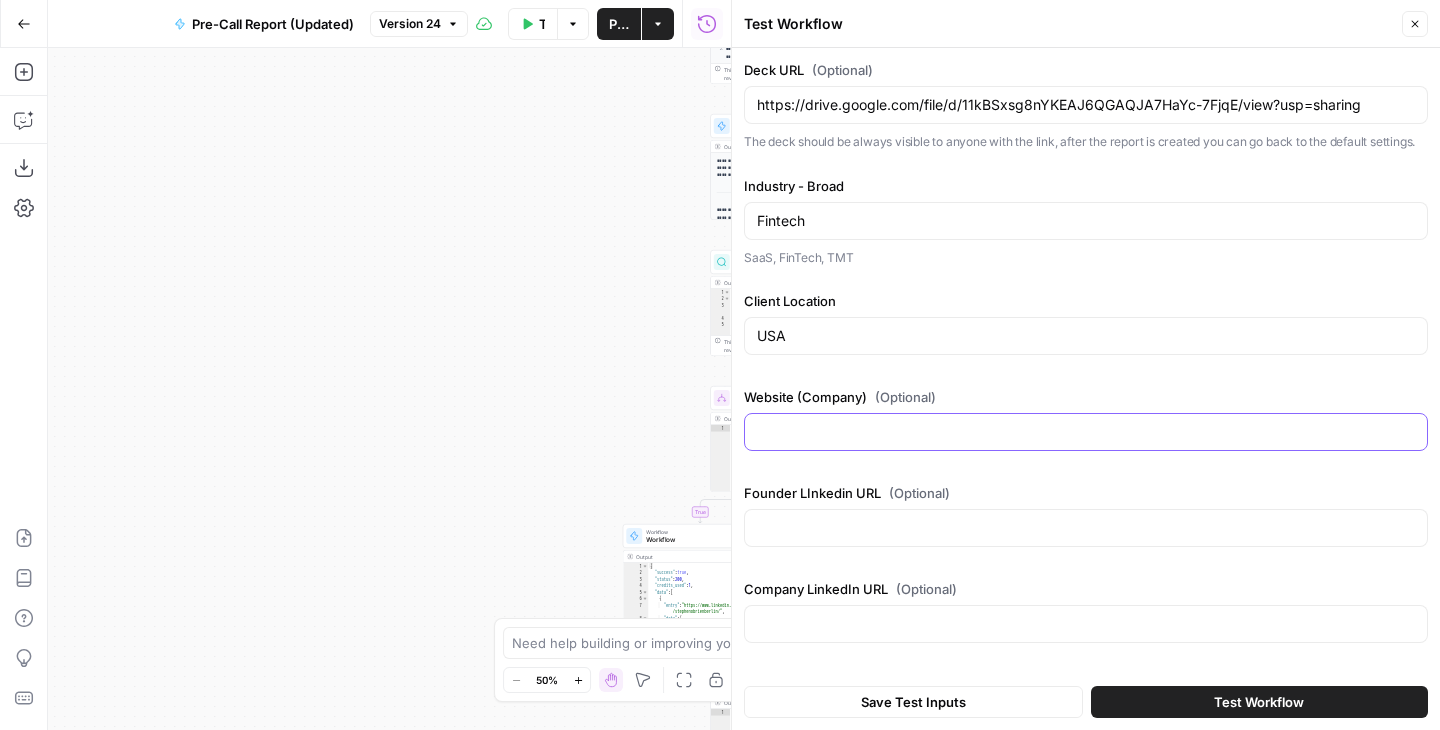 click on "Website (Company)   (Optional)" at bounding box center [1086, 432] 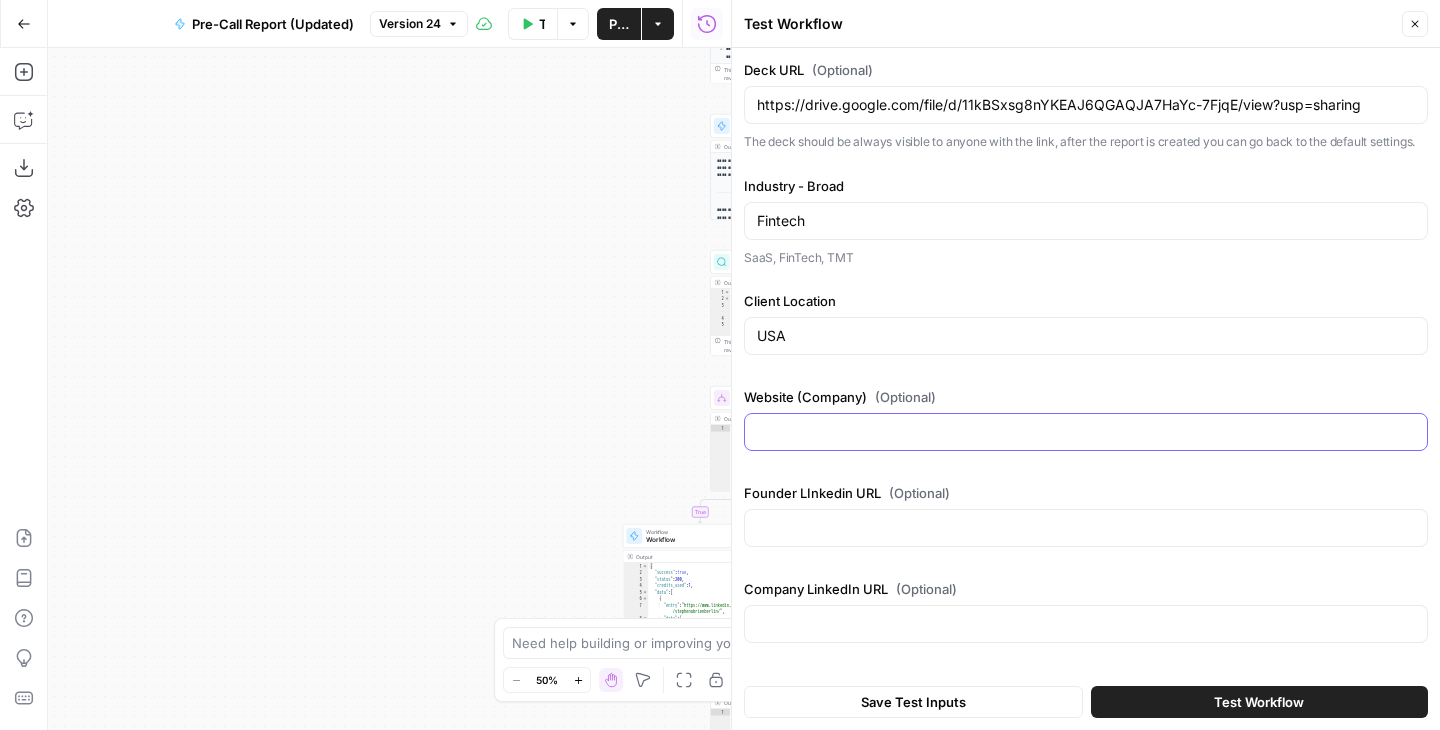 click on "Website (Company)   (Optional)" at bounding box center [1086, 432] 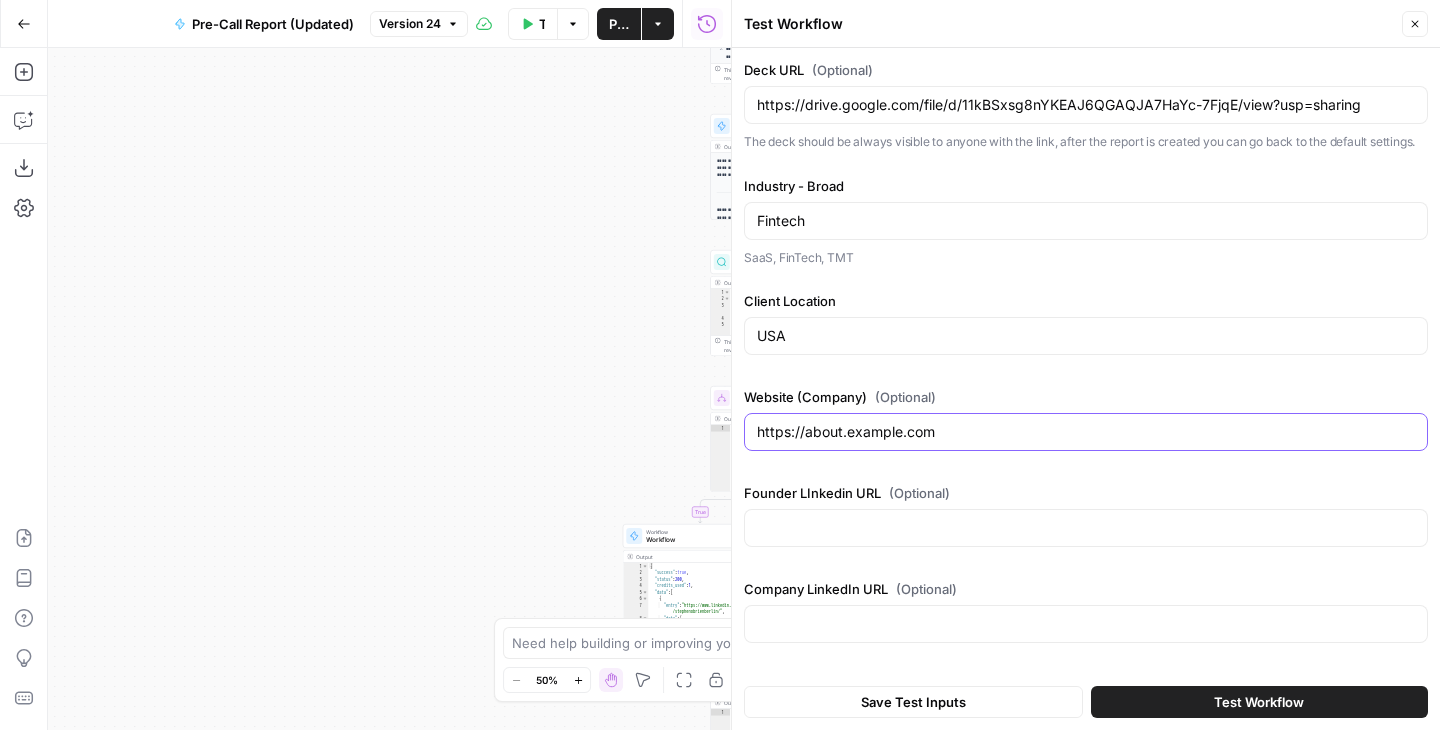 scroll, scrollTop: 317, scrollLeft: 0, axis: vertical 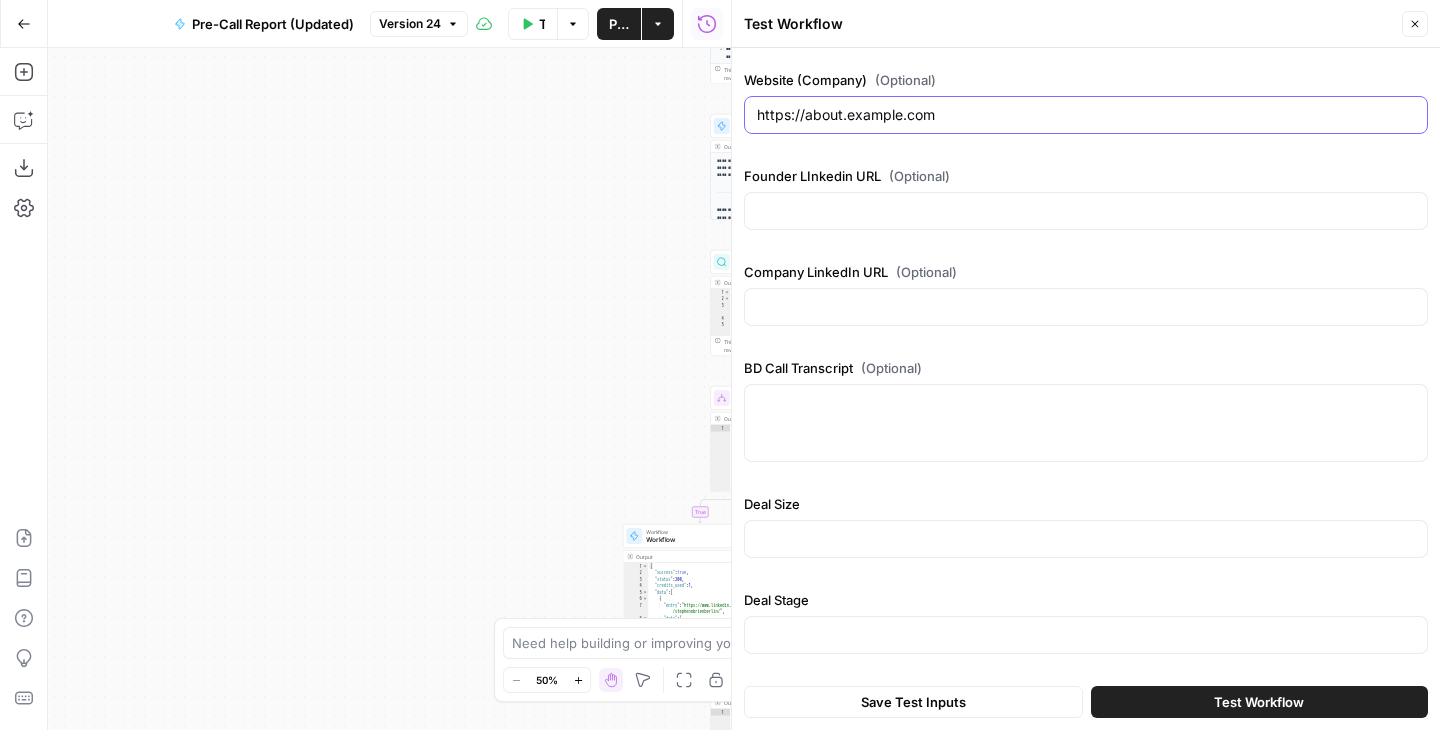 type on "https://about.sparheel.com" 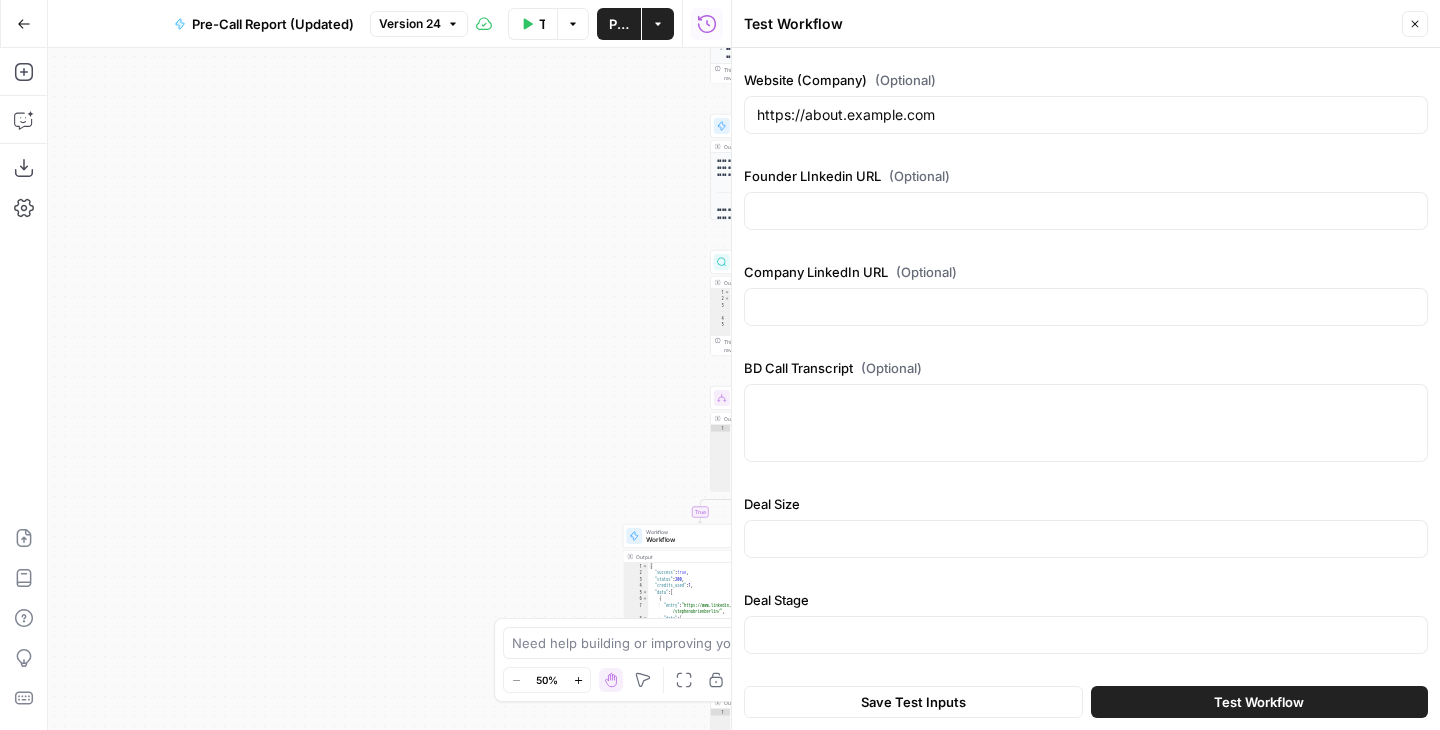 click at bounding box center [1086, 423] 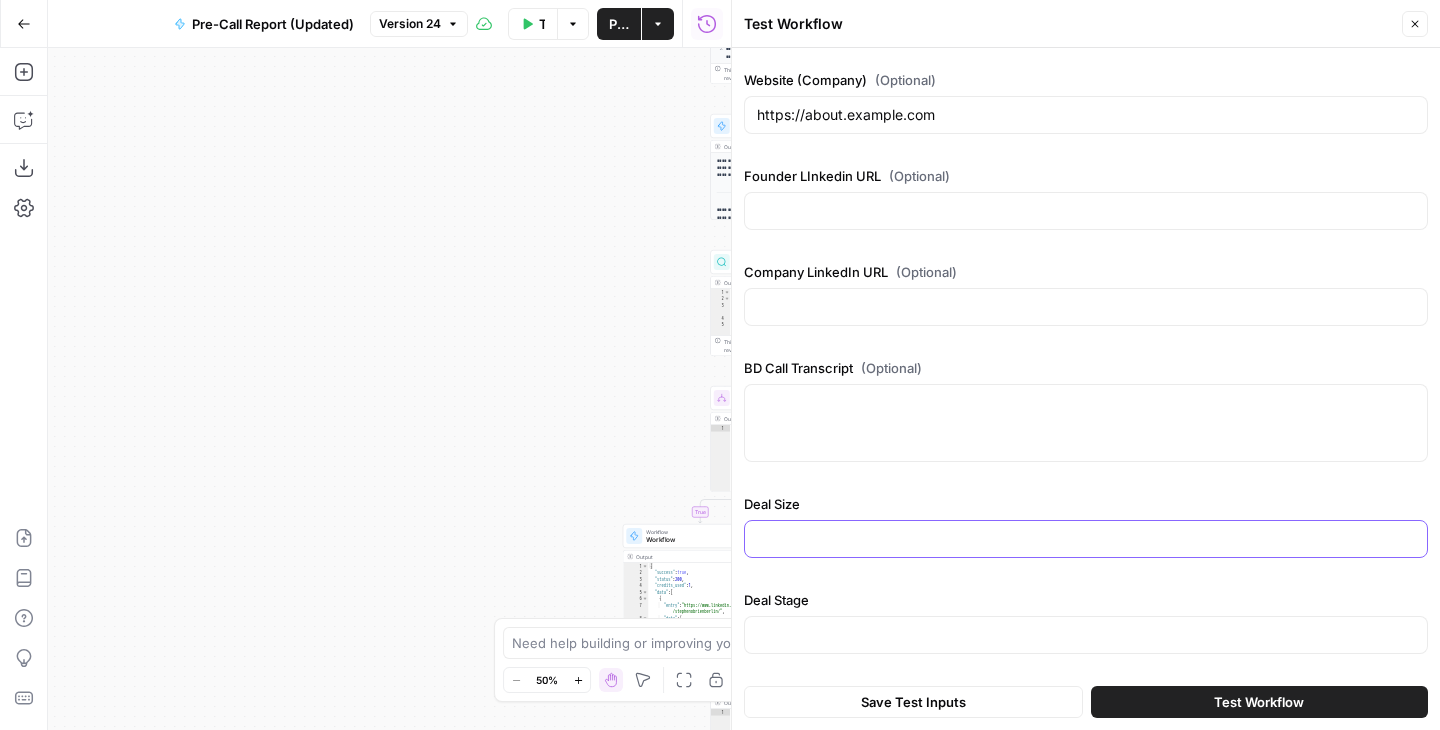 click on "Deal Size" at bounding box center [1086, 539] 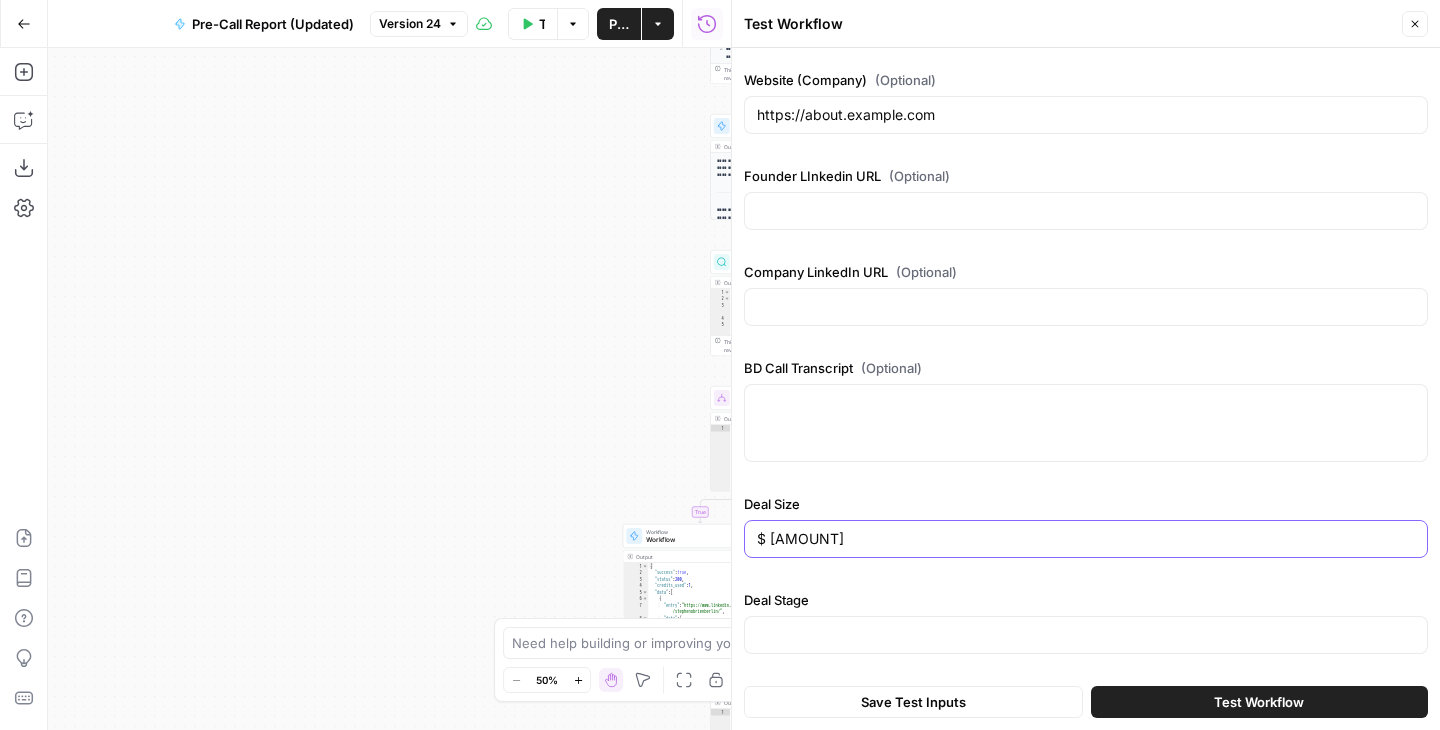type on "$ 250K" 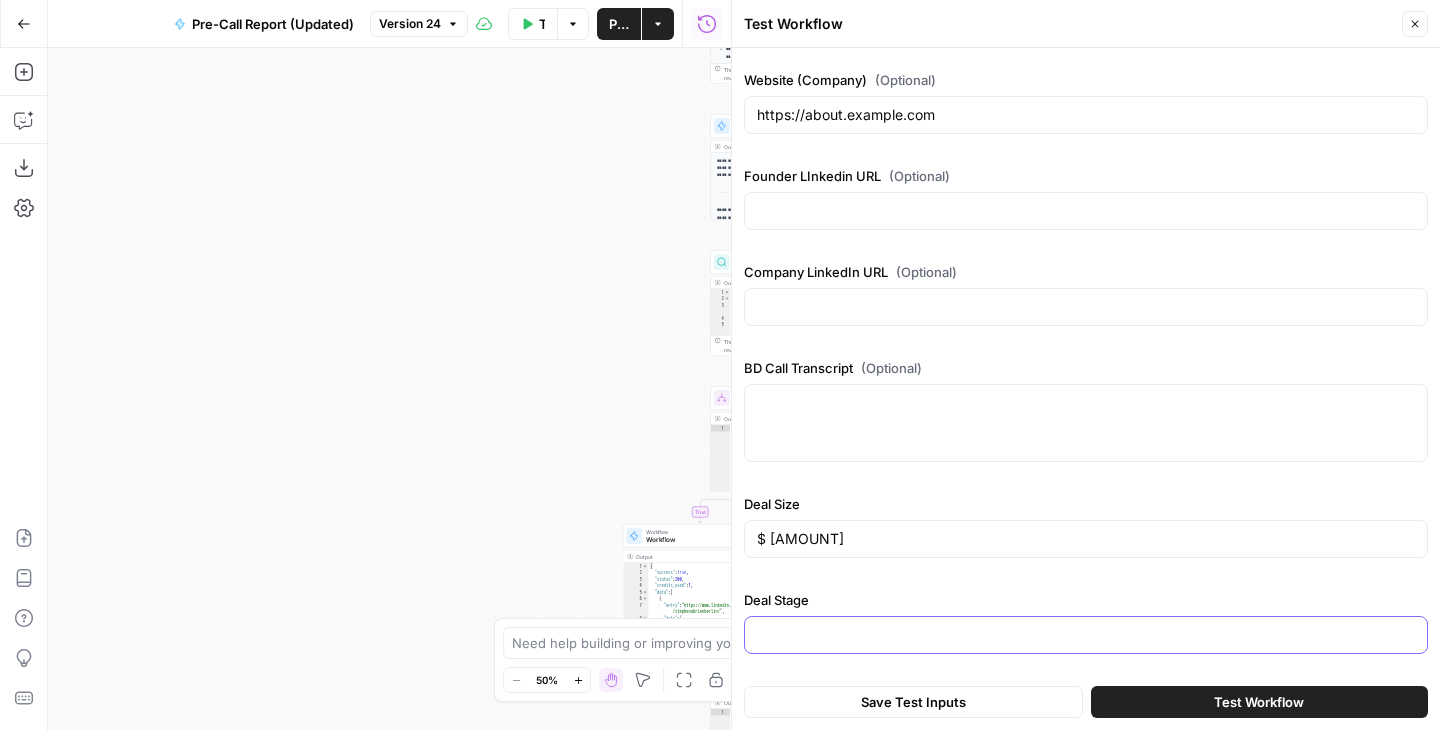 click on "Deal Stage" at bounding box center (1086, 635) 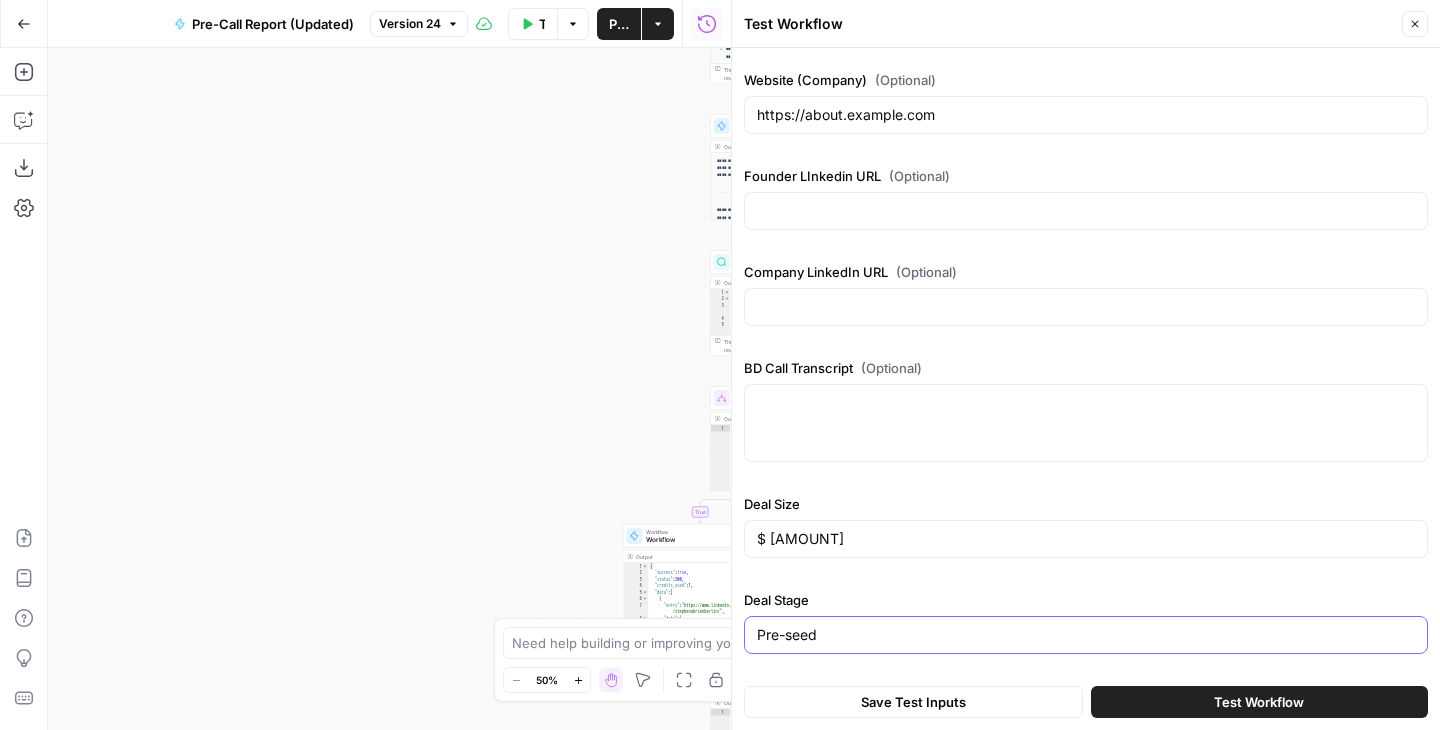 type on "Pre-seed" 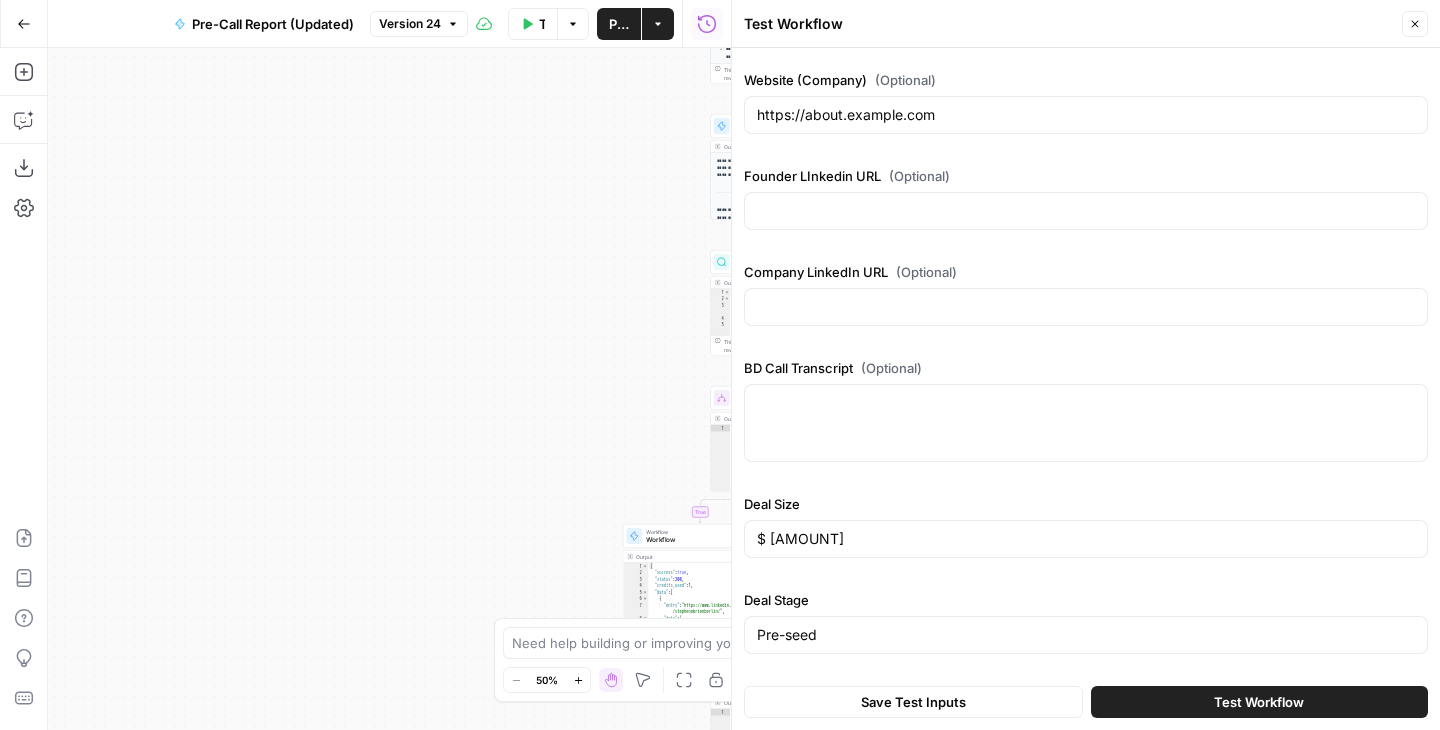 click on "Test Workflow" at bounding box center (1259, 702) 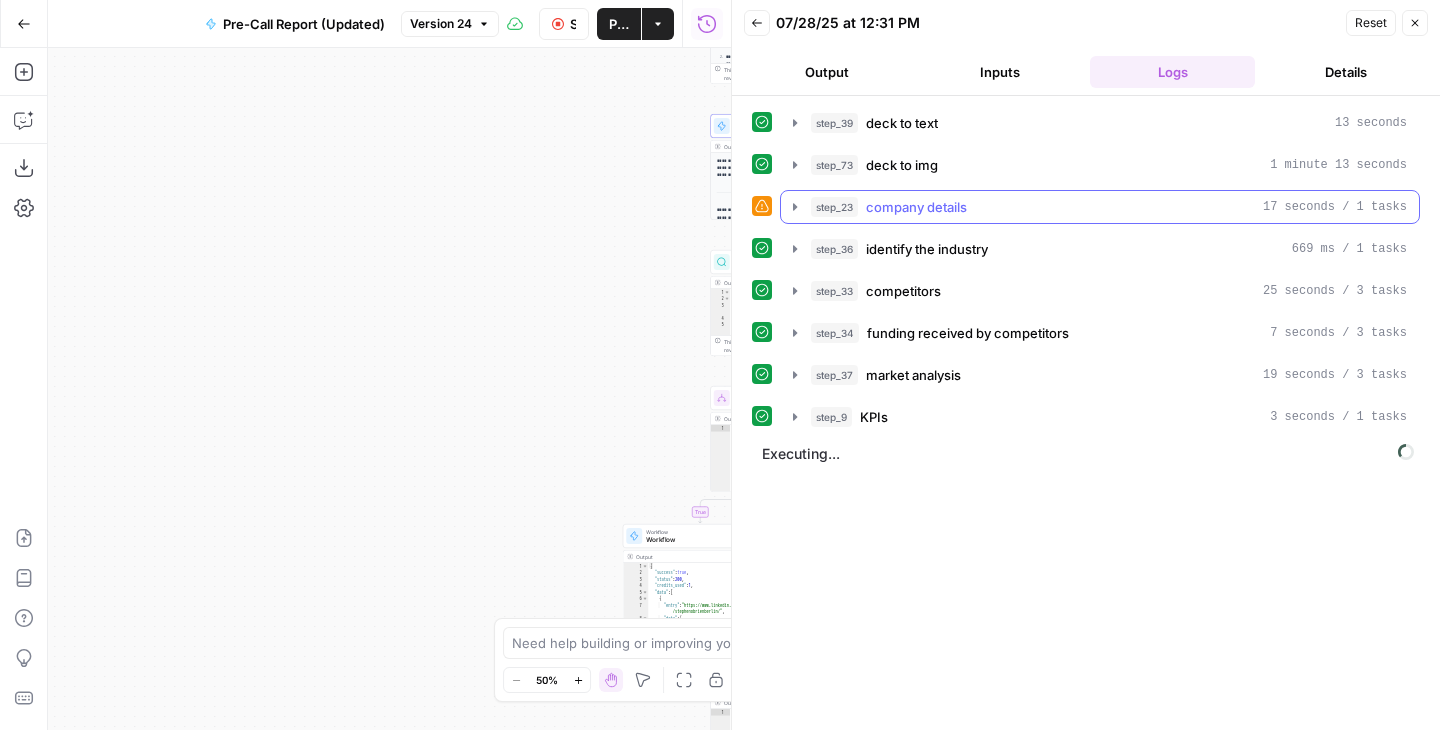 click 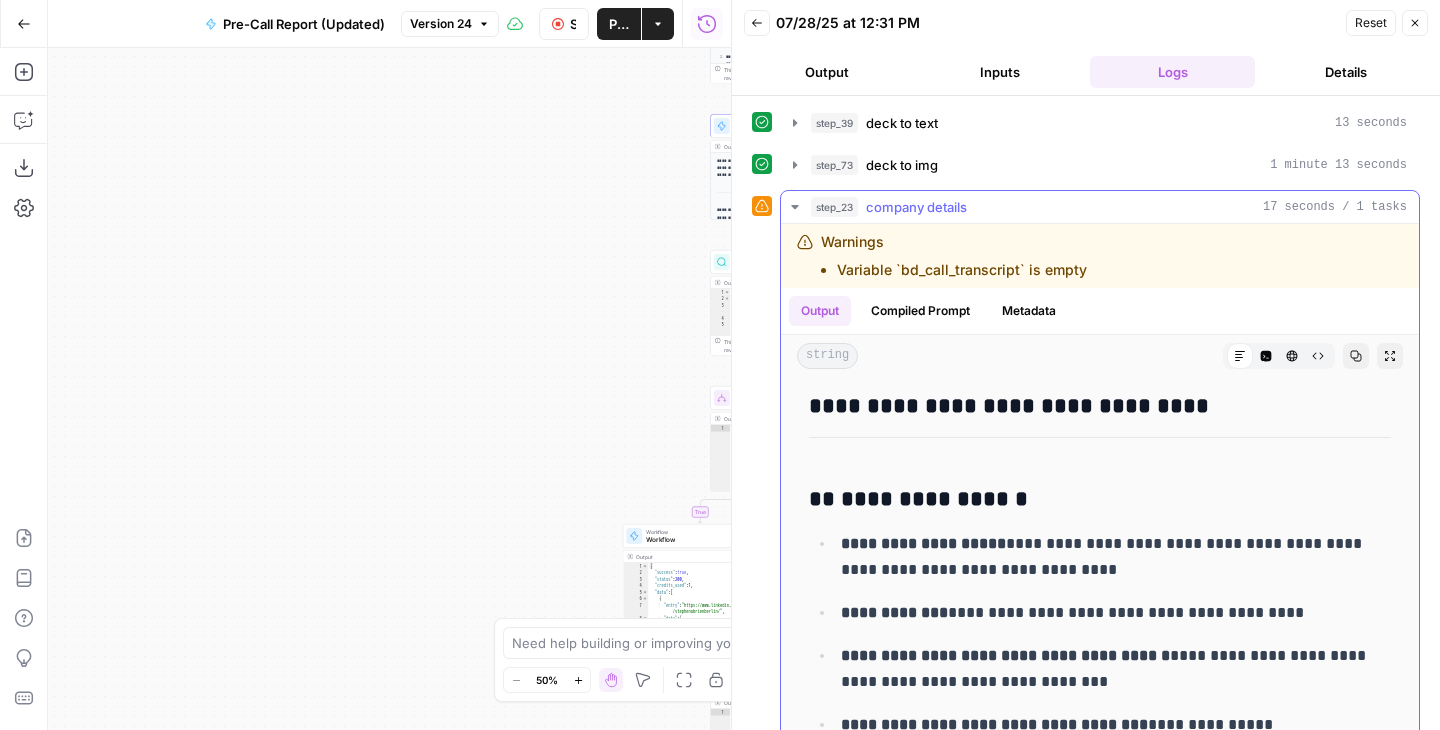 click 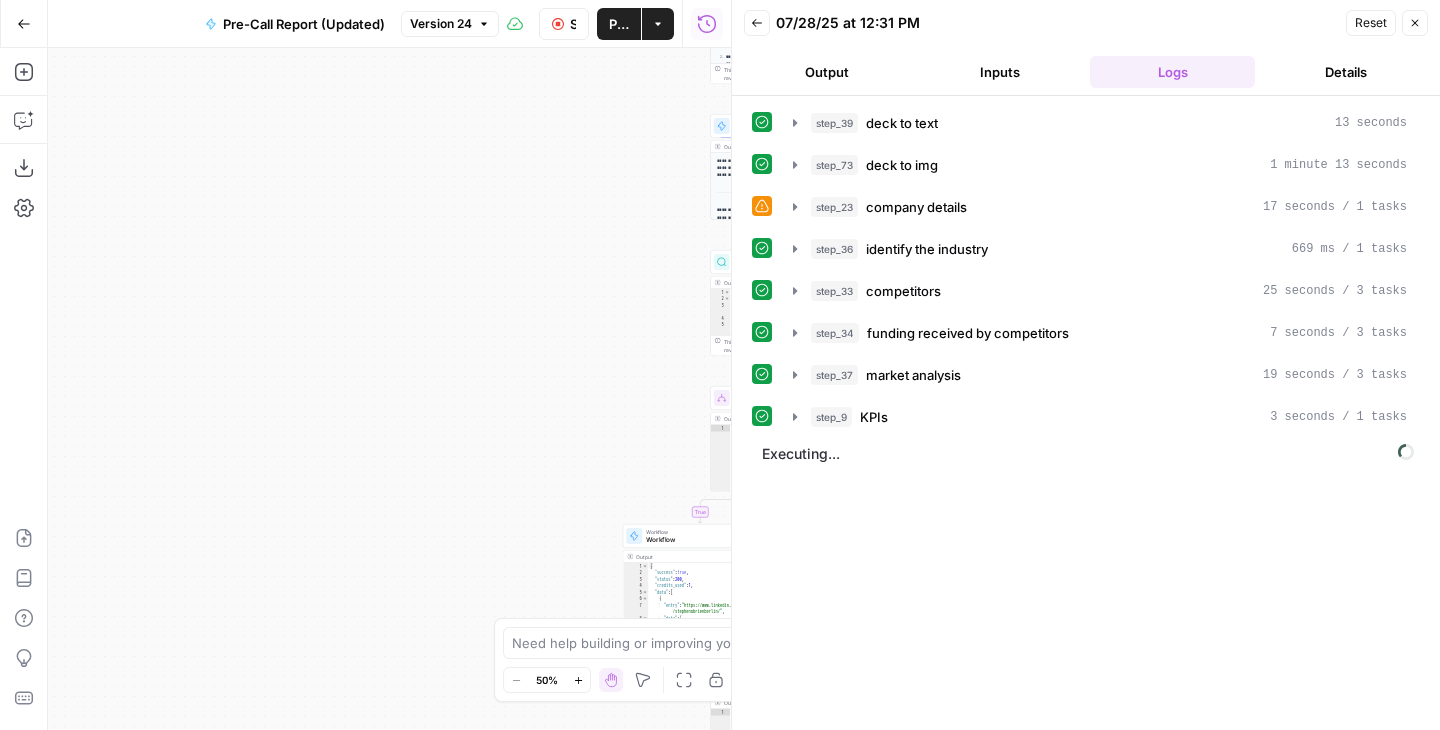 click on "Output" at bounding box center (826, 72) 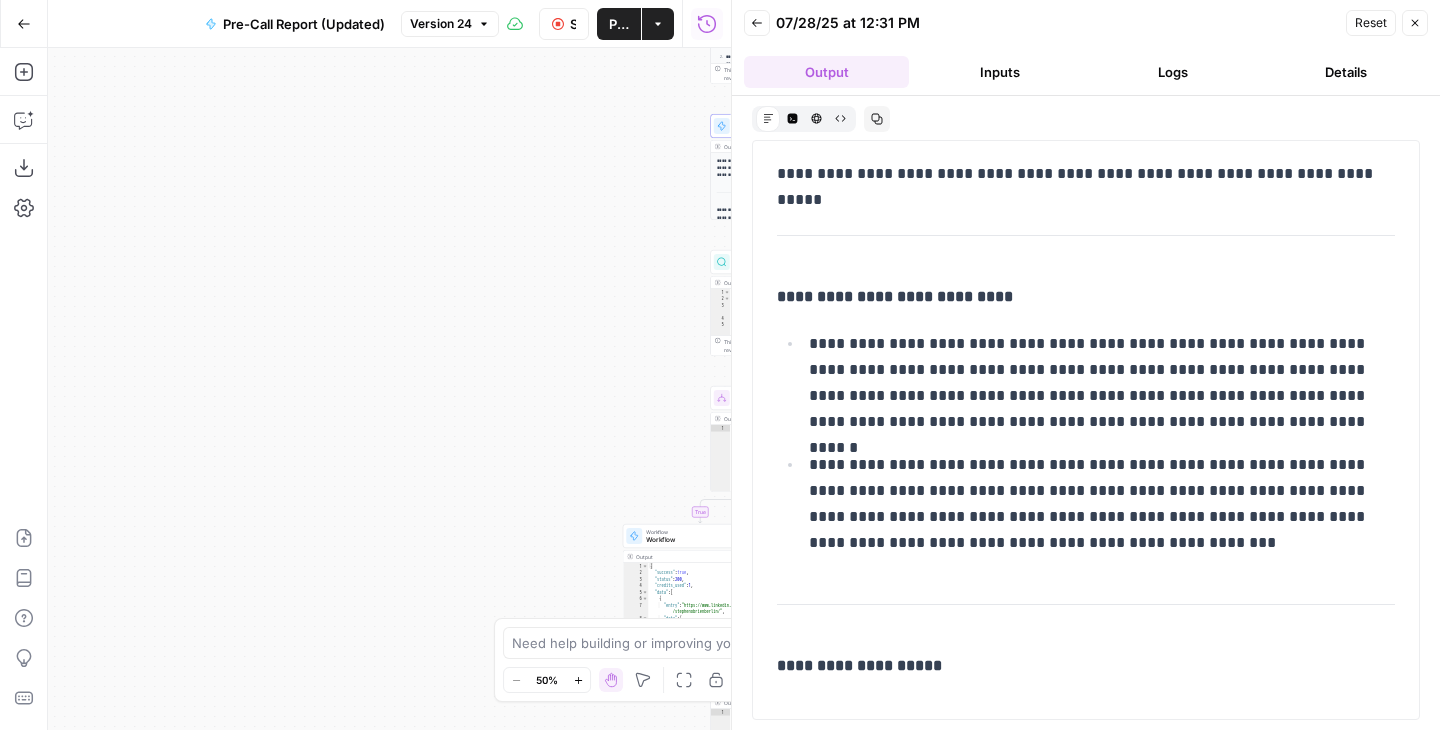 click on "Logs" at bounding box center (1172, 72) 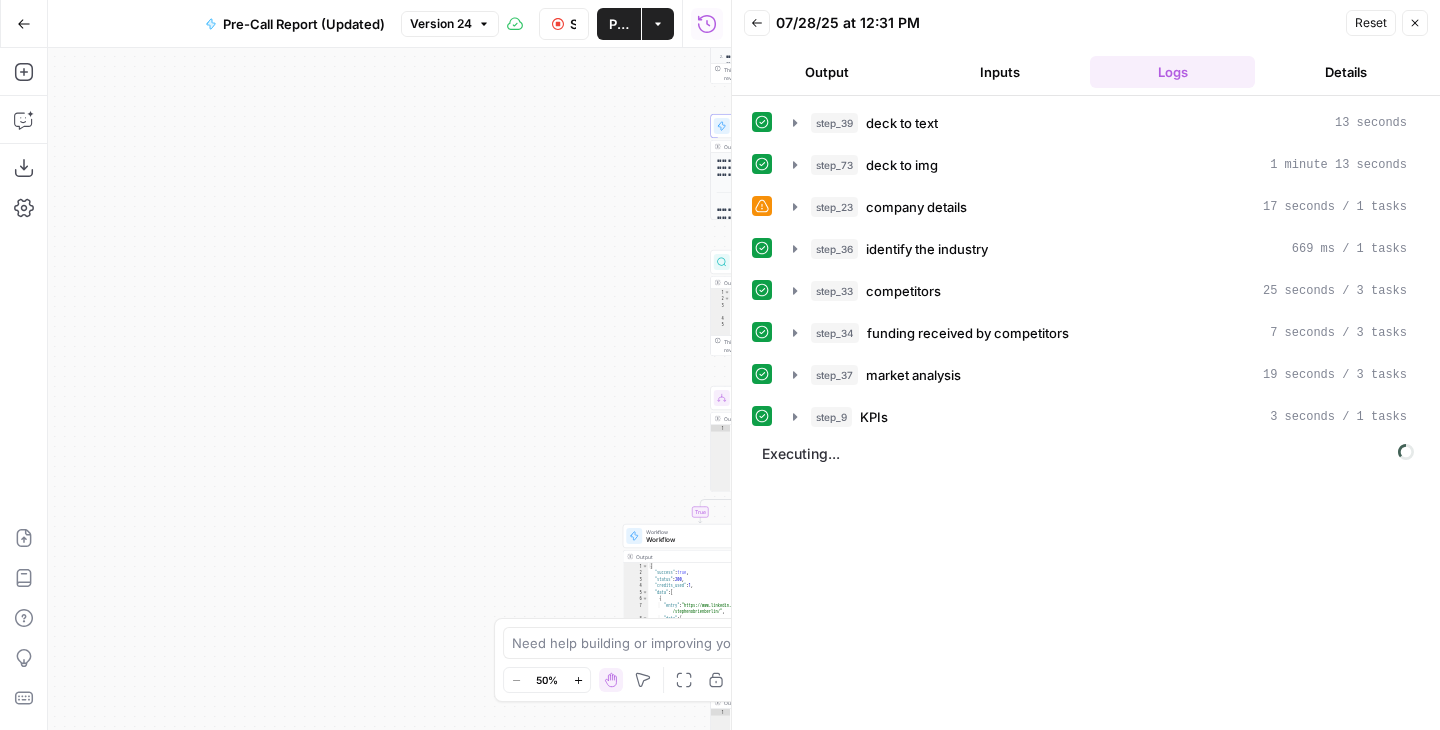 click on "Output" at bounding box center [826, 72] 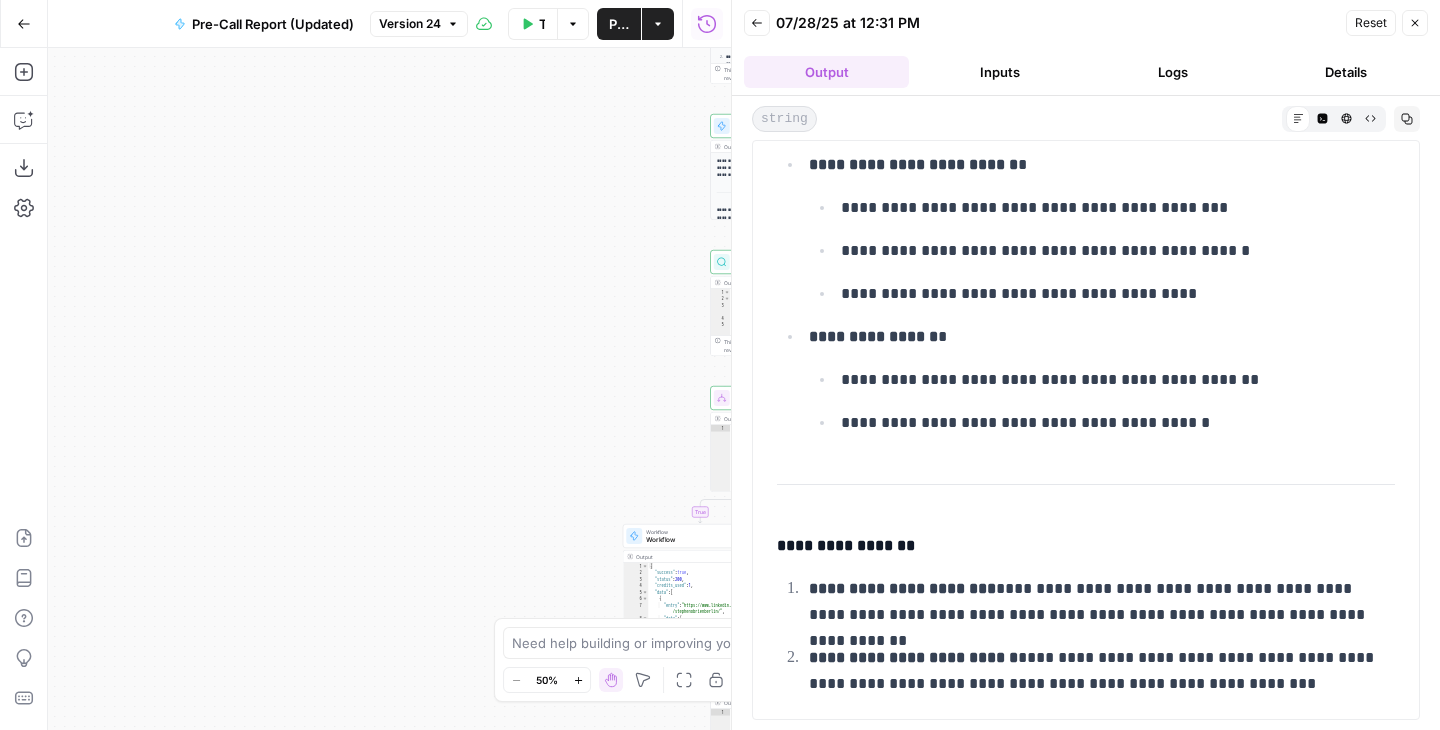 scroll, scrollTop: 6420, scrollLeft: 0, axis: vertical 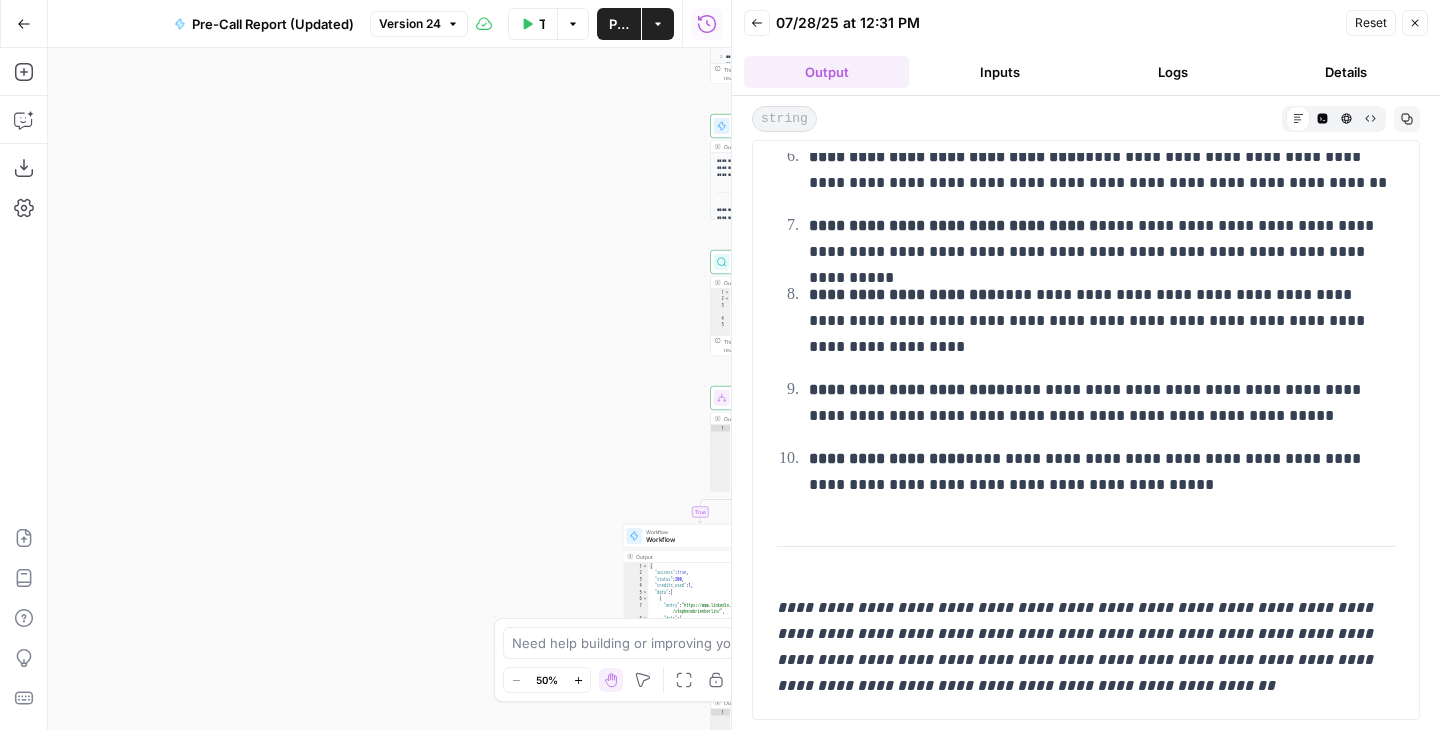 drag, startPoint x: 780, startPoint y: 175, endPoint x: 1131, endPoint y: 688, distance: 621.5867 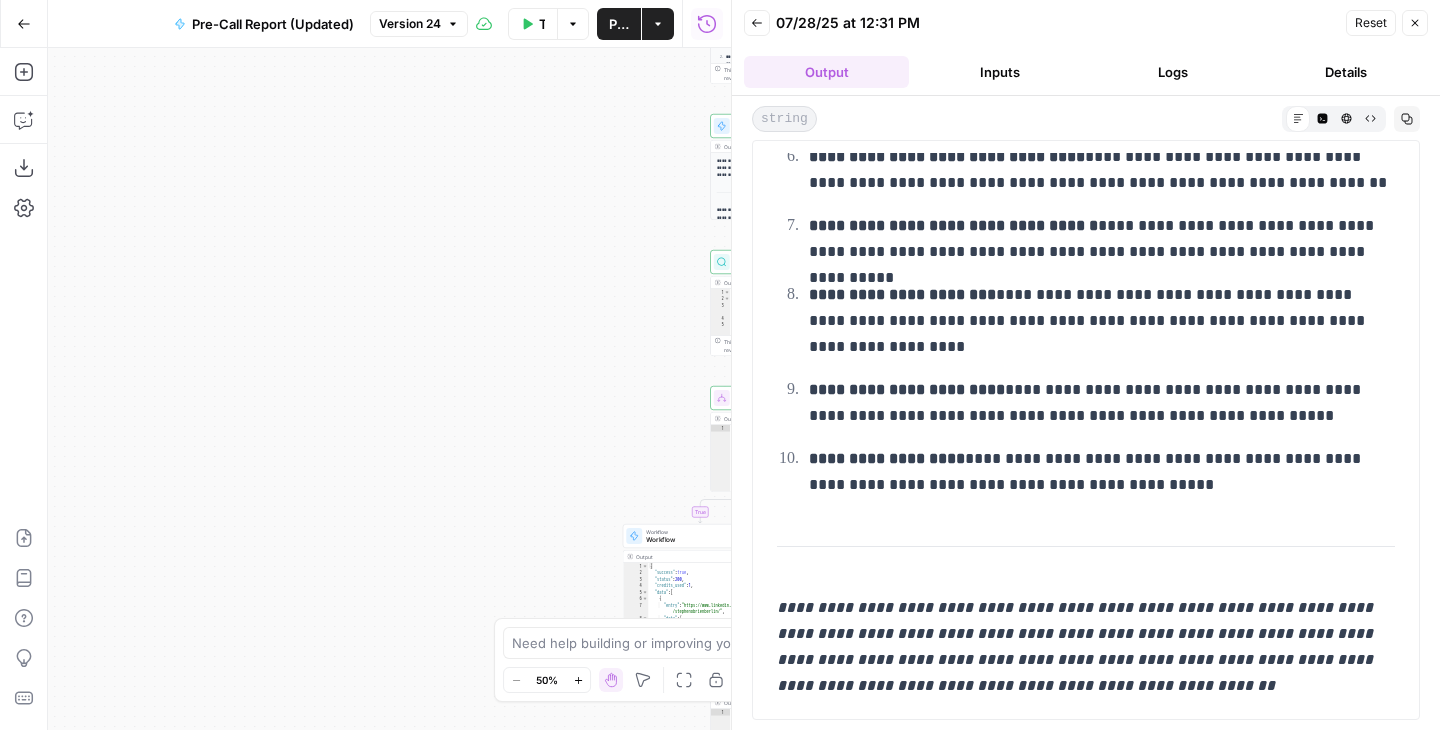 click on "**********" at bounding box center [1086, -2780] 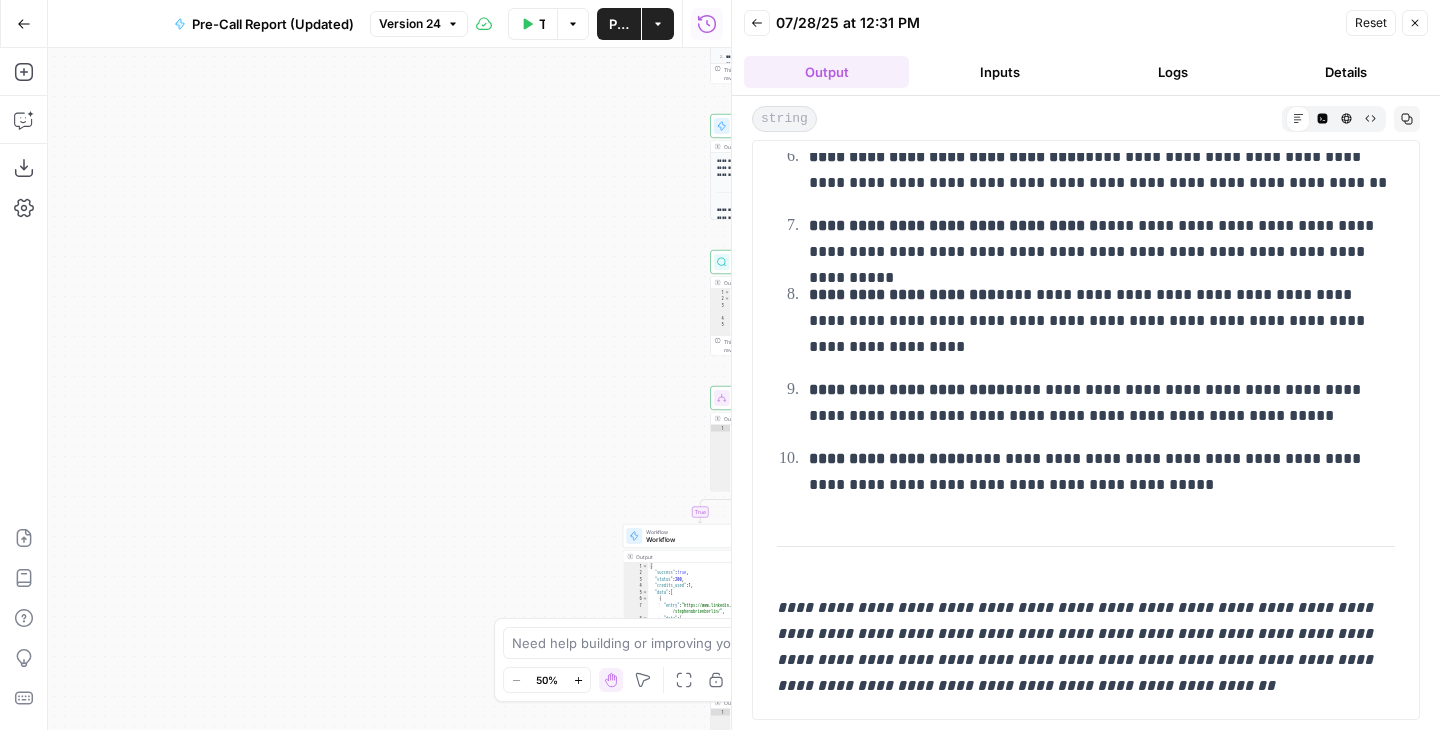 click on "**********" at bounding box center [1086, 647] 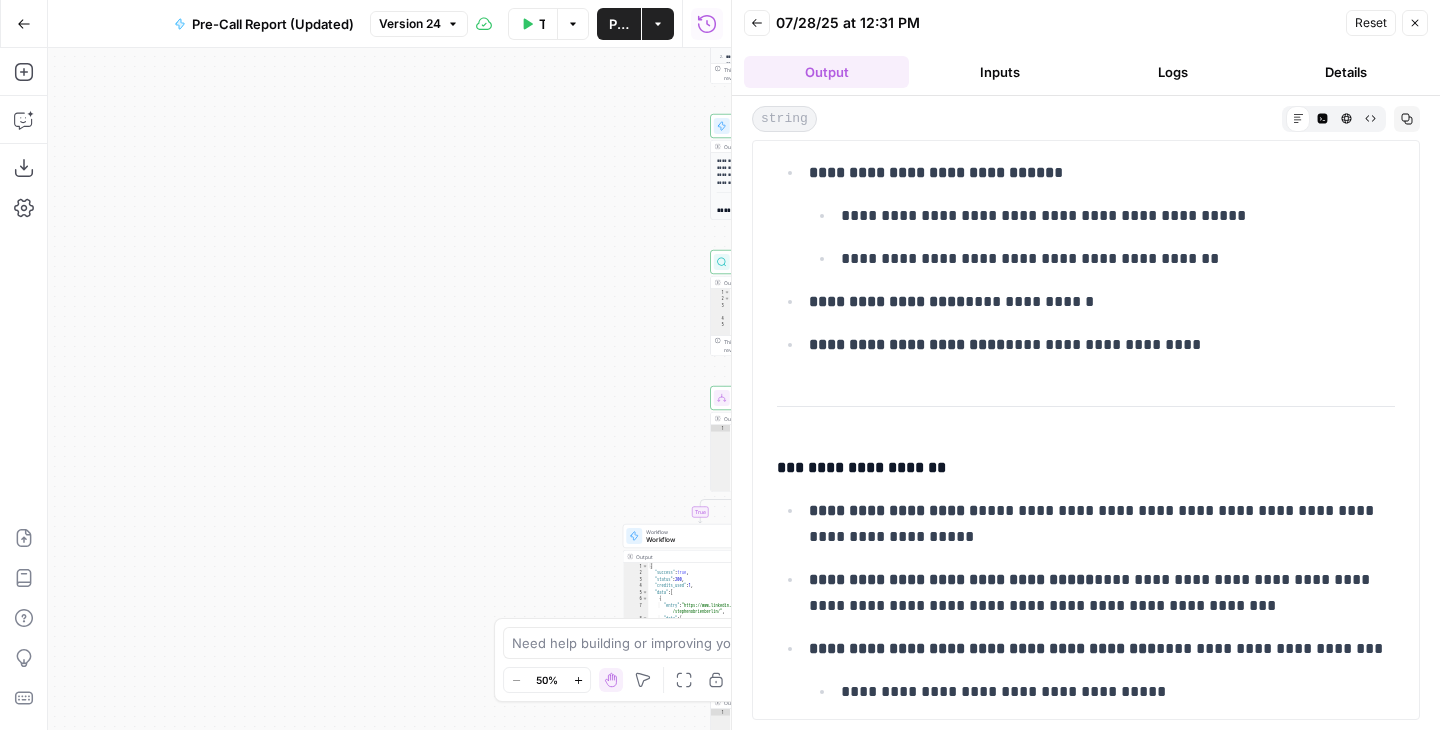 scroll, scrollTop: 2639, scrollLeft: 0, axis: vertical 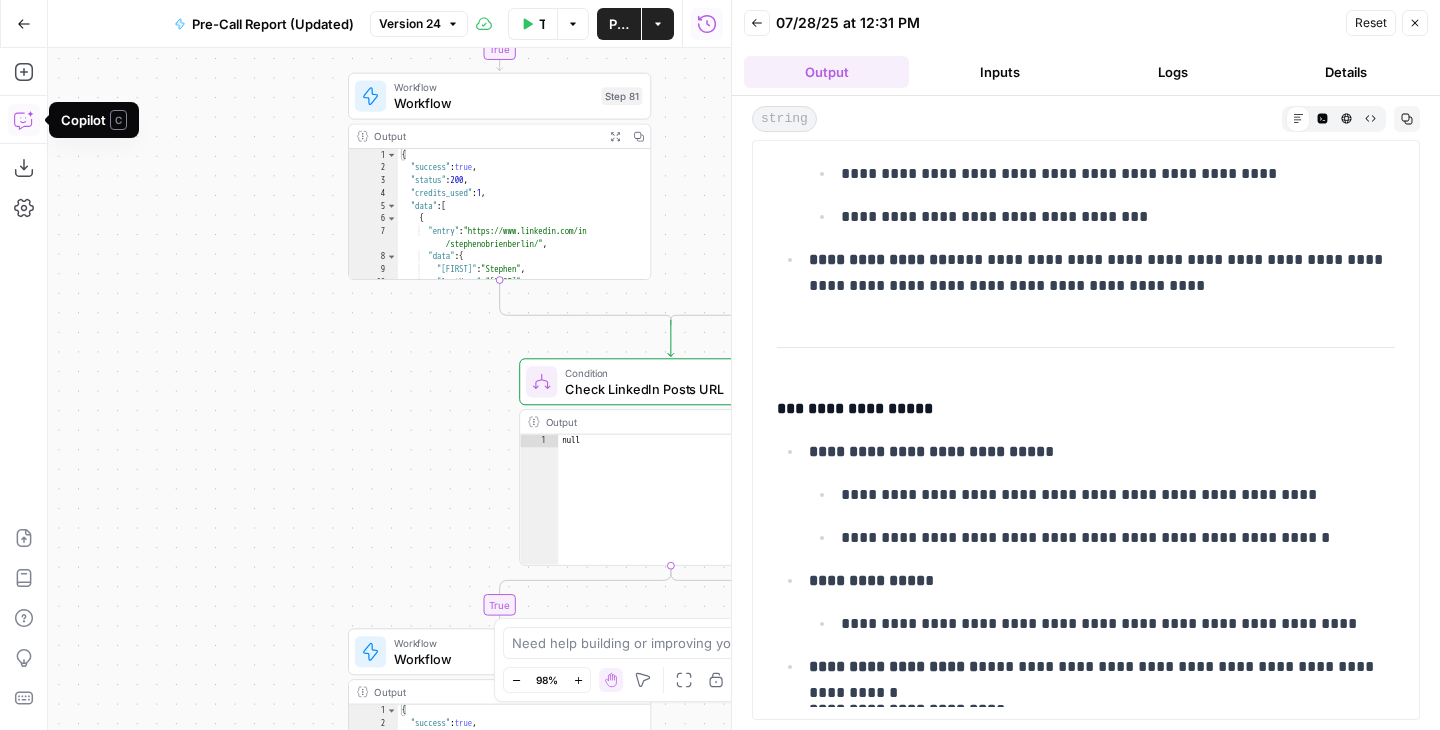 click 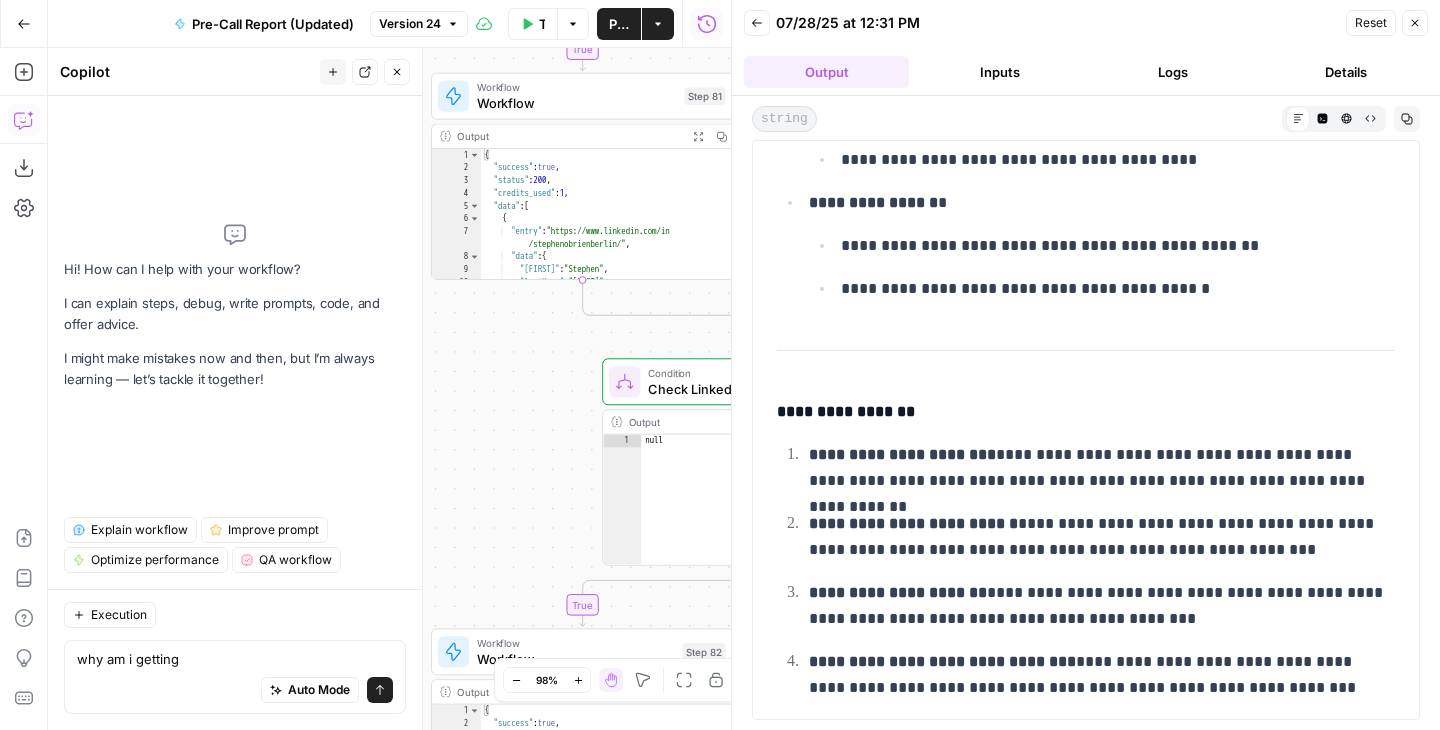 scroll, scrollTop: 6420, scrollLeft: 0, axis: vertical 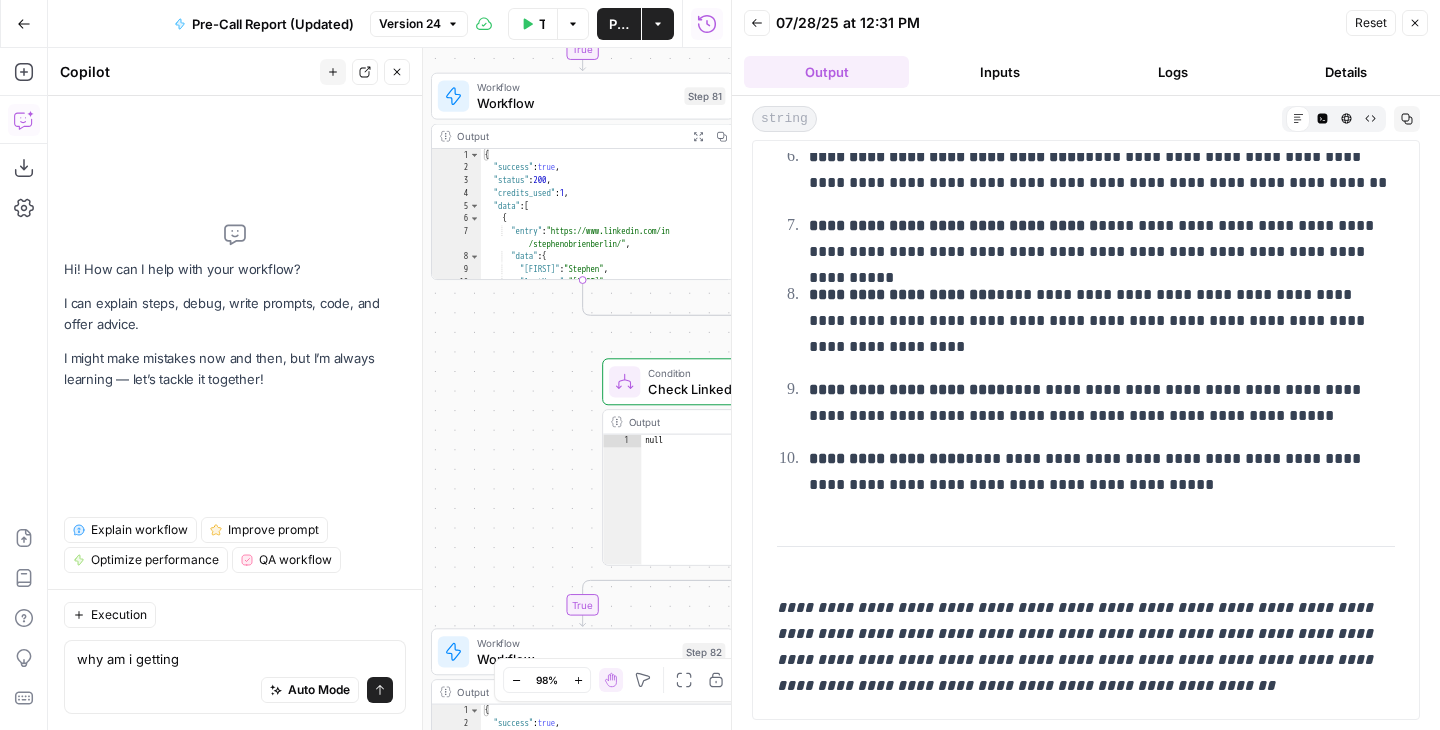 drag, startPoint x: 784, startPoint y: 609, endPoint x: 1149, endPoint y: 702, distance: 376.66165 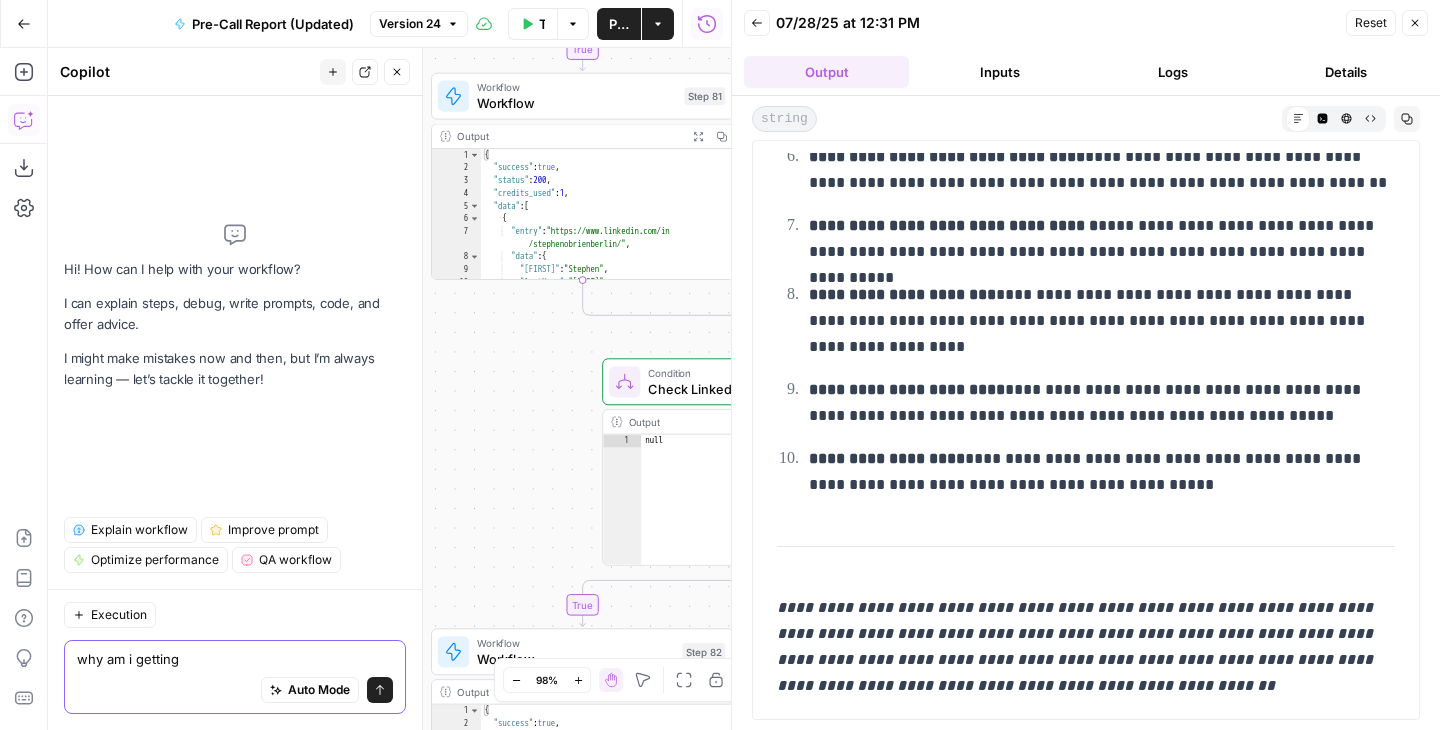 click on "why am i getting" at bounding box center (235, 659) 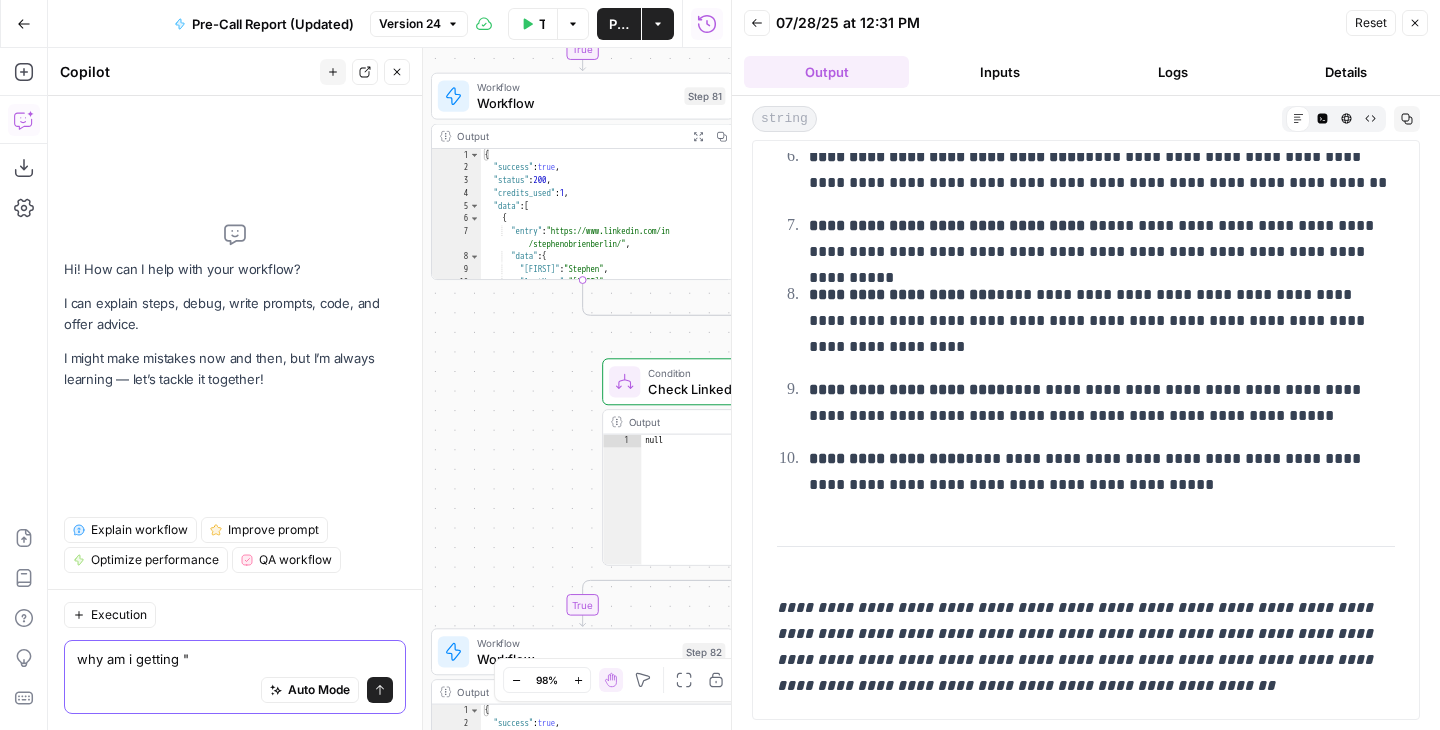 paste on "The remaining sections, including Industry Analysis, Competitive Landscape, Team Analysis, Investment Landscape, Case Studies, and BD Call Suggestions, will be provided in subsequent sections due to space constraints. All details will be preserved as per the original source materials.)" 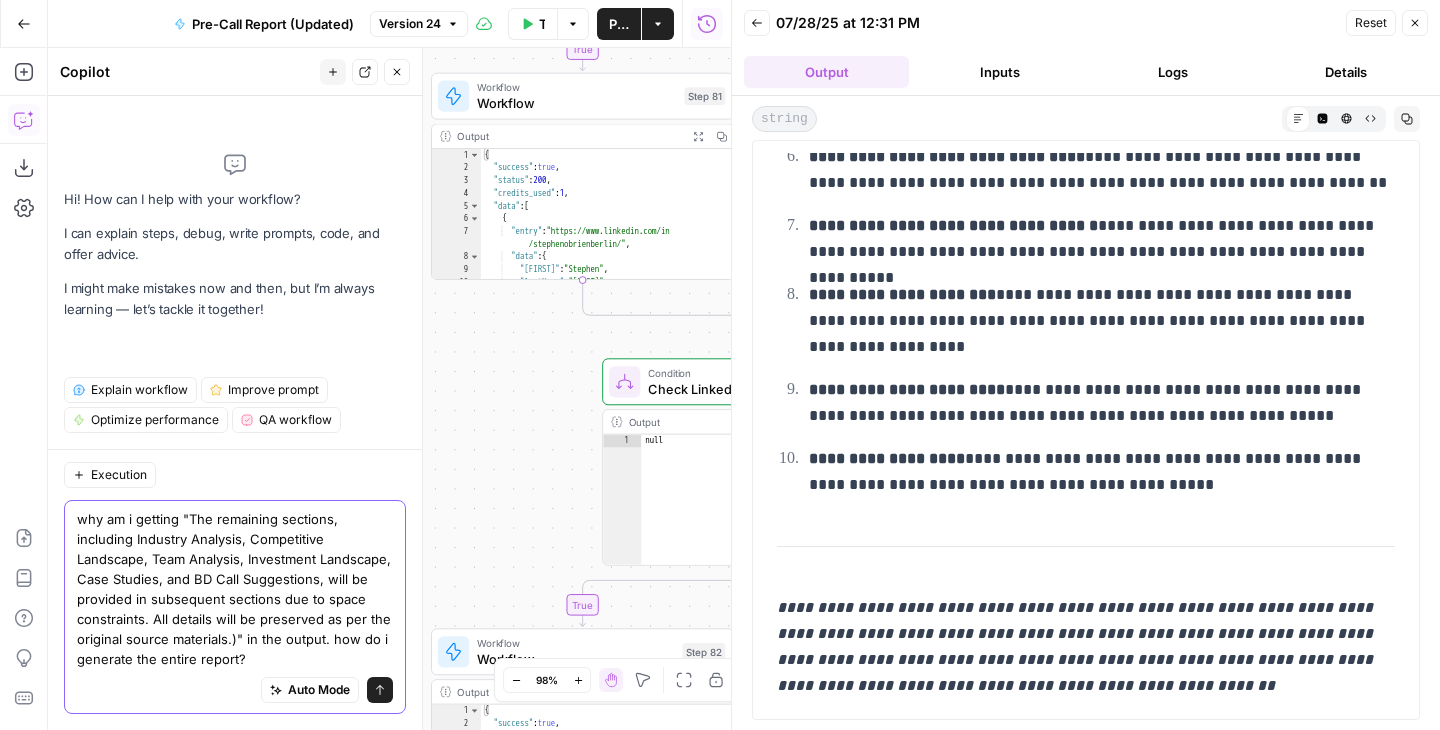type on "why am i getting "The remaining sections, including Industry Analysis, Competitive Landscape, Team Analysis, Investment Landscape, Case Studies, and BD Call Suggestions, will be provided in subsequent sections due to space constraints. All details will be preserved as per the original source materials.)" in the output. how do i generate the entire report?" 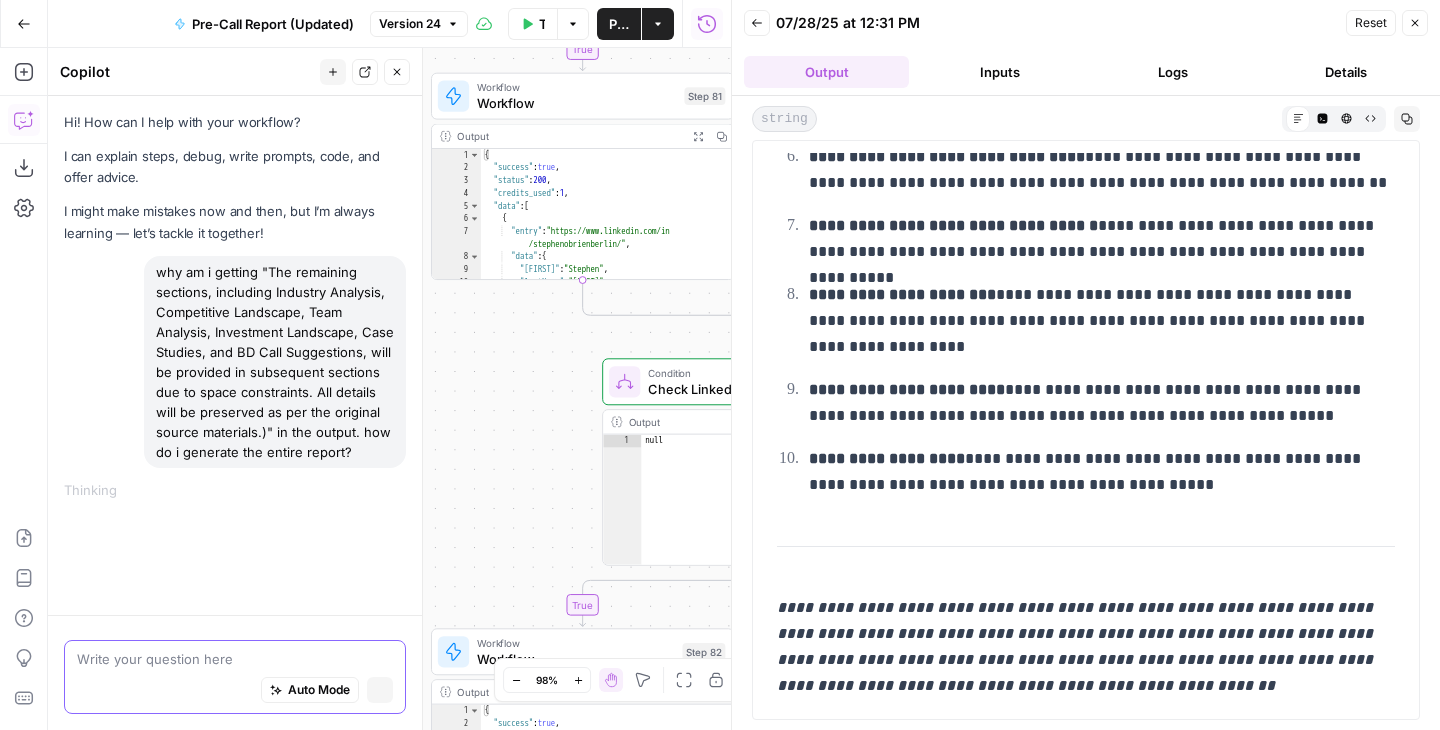 scroll, scrollTop: 0, scrollLeft: 0, axis: both 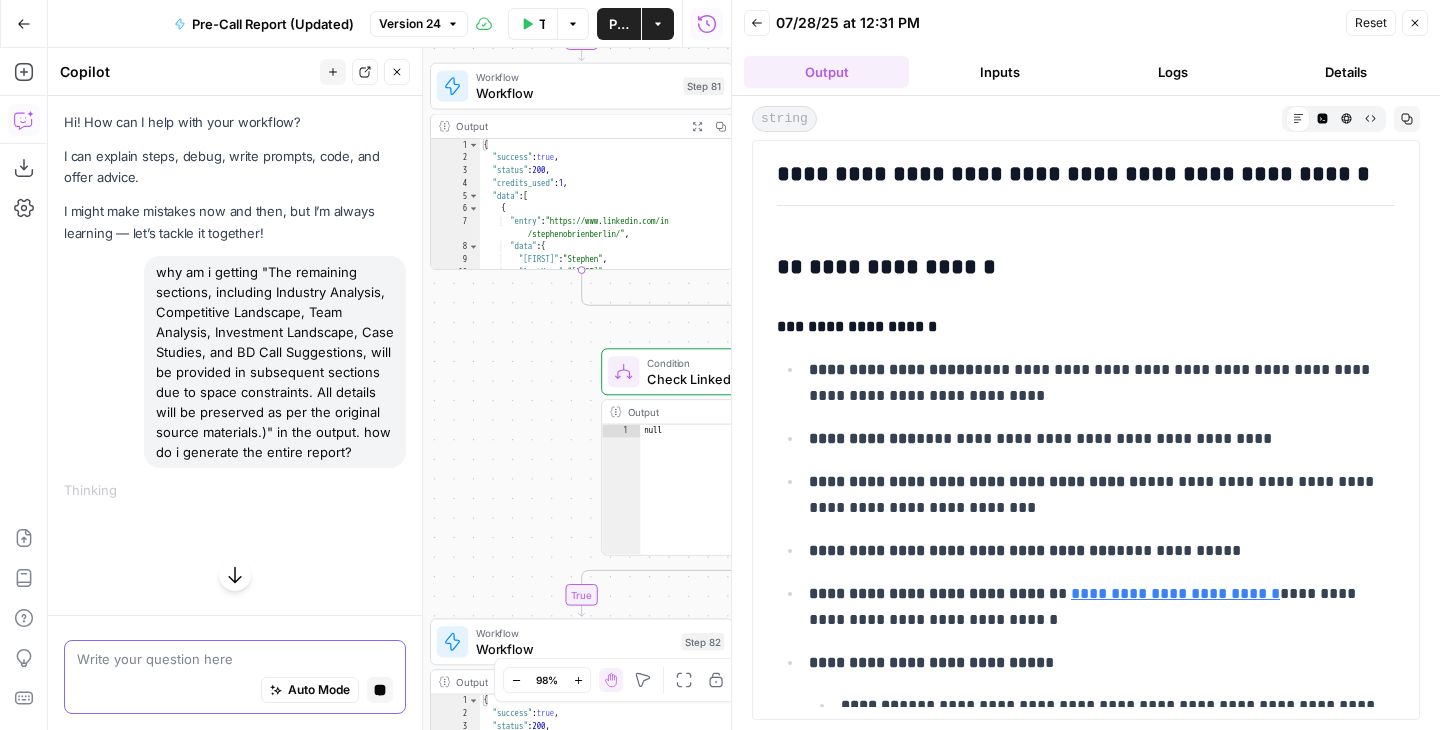 type 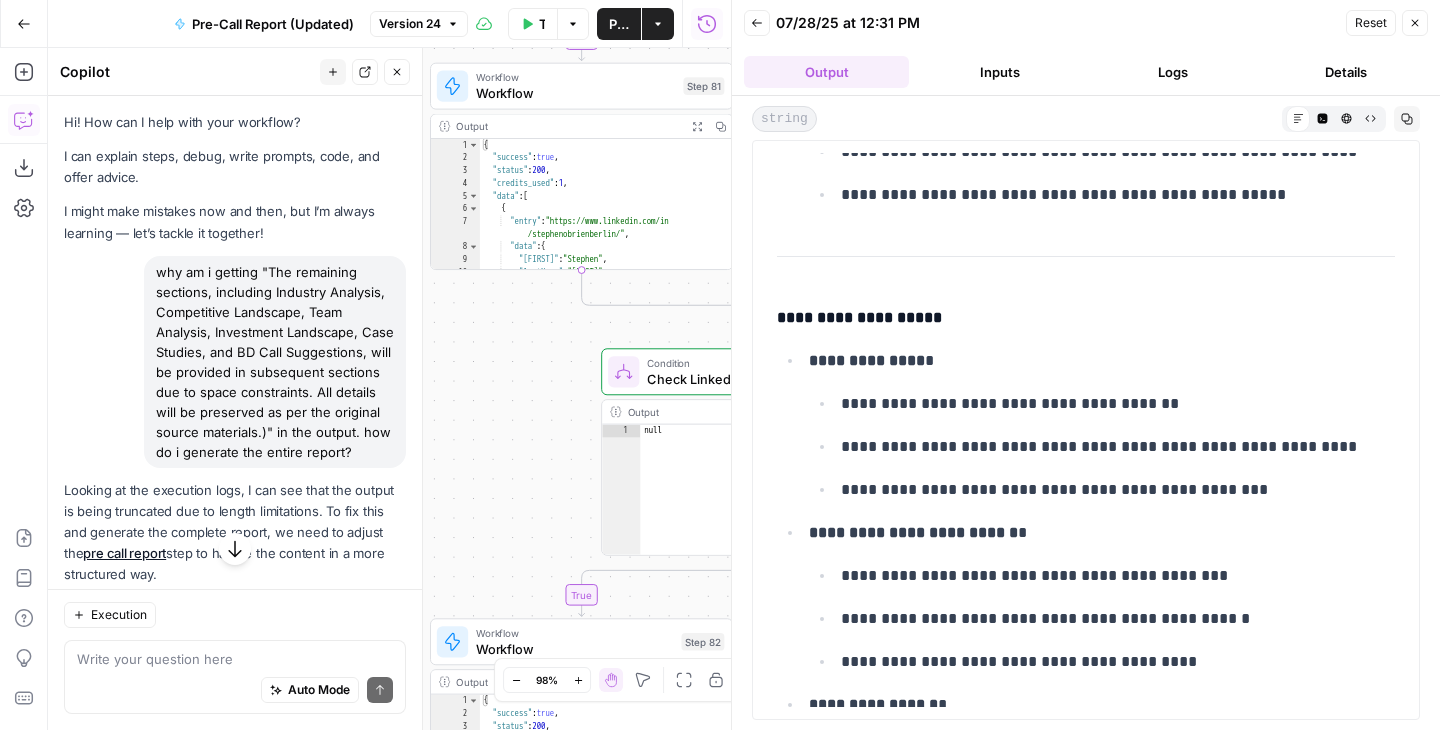 scroll, scrollTop: 6420, scrollLeft: 0, axis: vertical 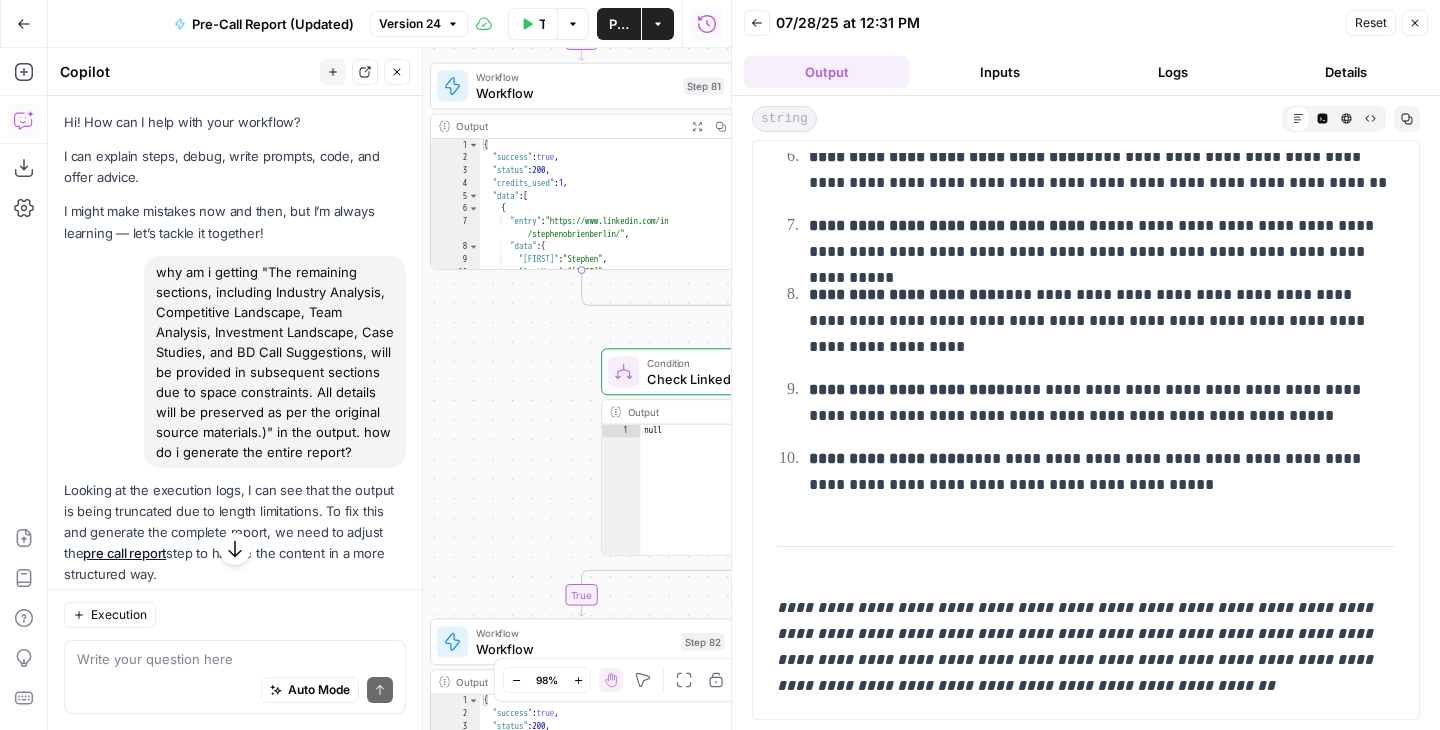 drag, startPoint x: 780, startPoint y: 170, endPoint x: 883, endPoint y: 787, distance: 625.53815 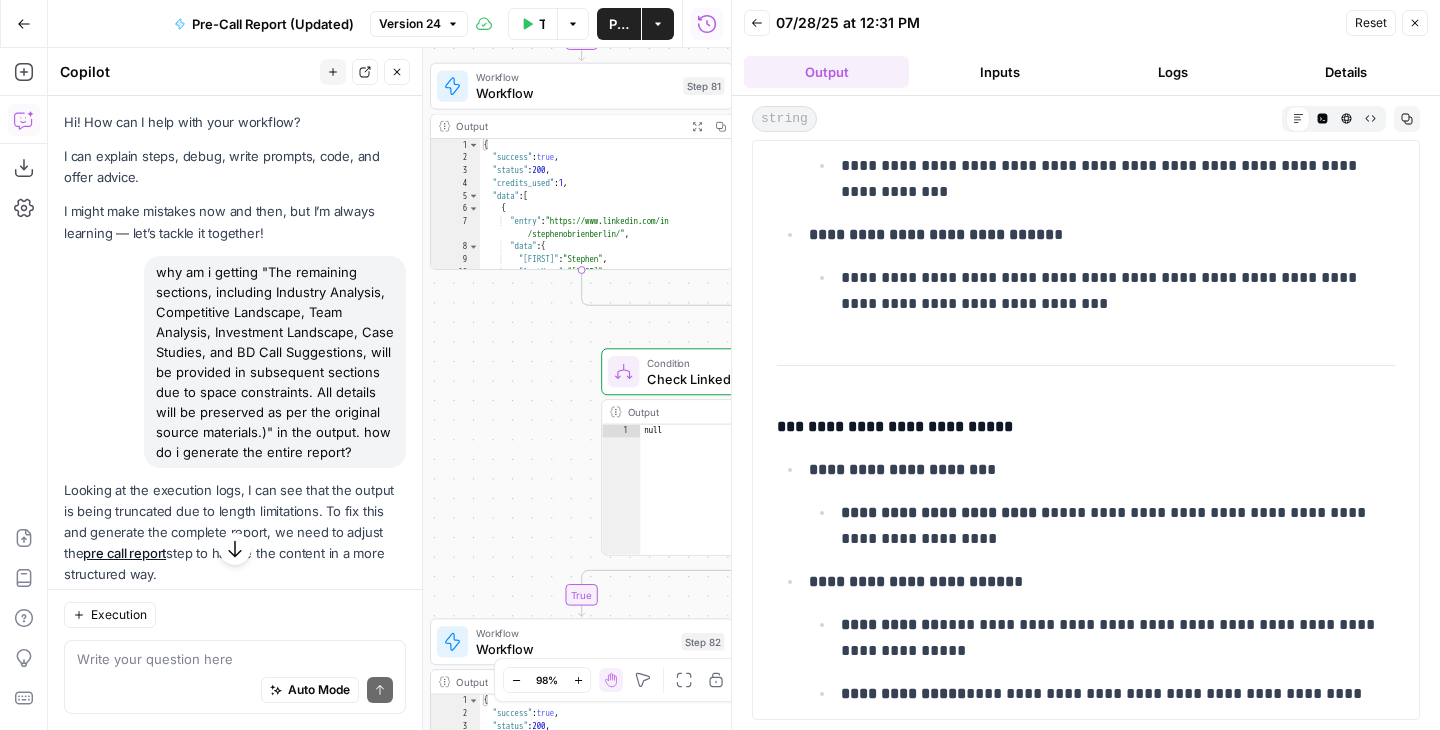 scroll, scrollTop: 1608, scrollLeft: 0, axis: vertical 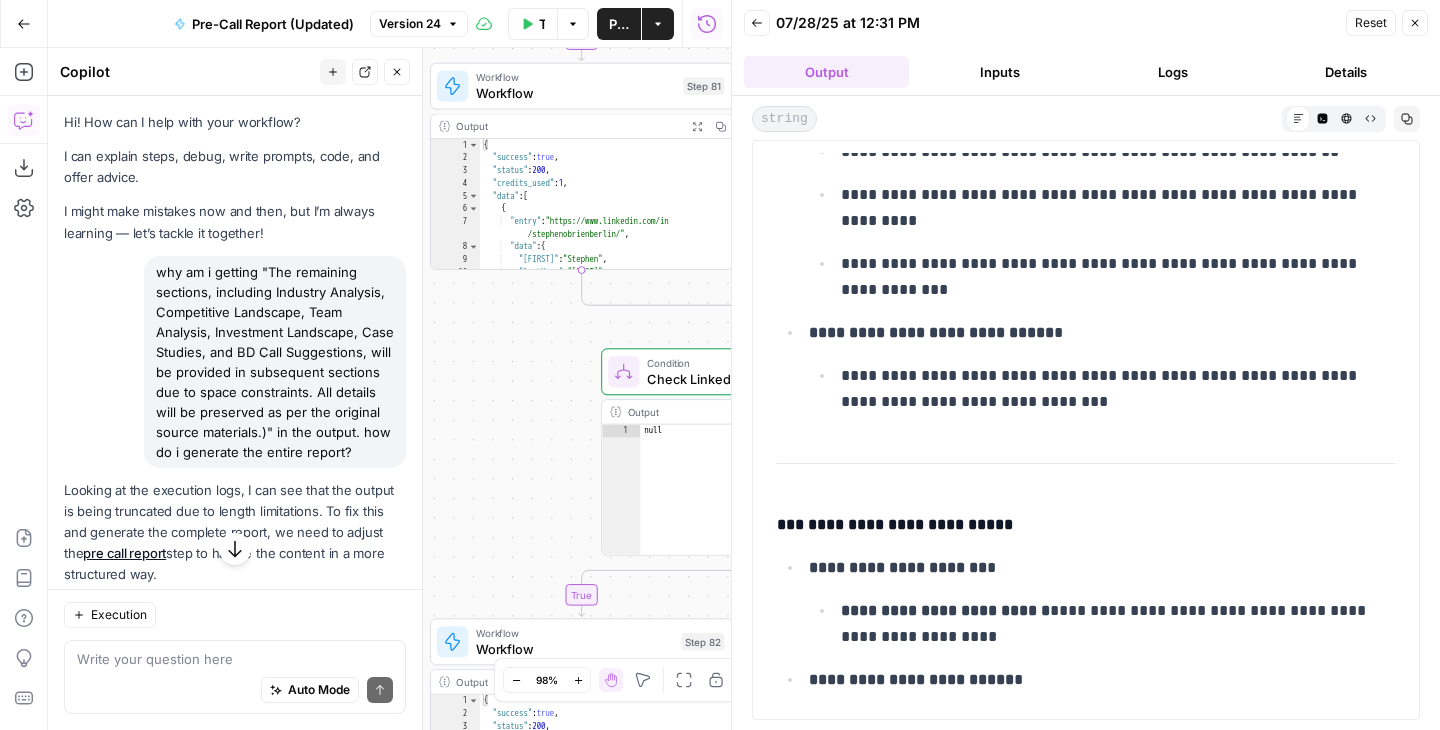 click on "**********" at bounding box center [1118, 208] 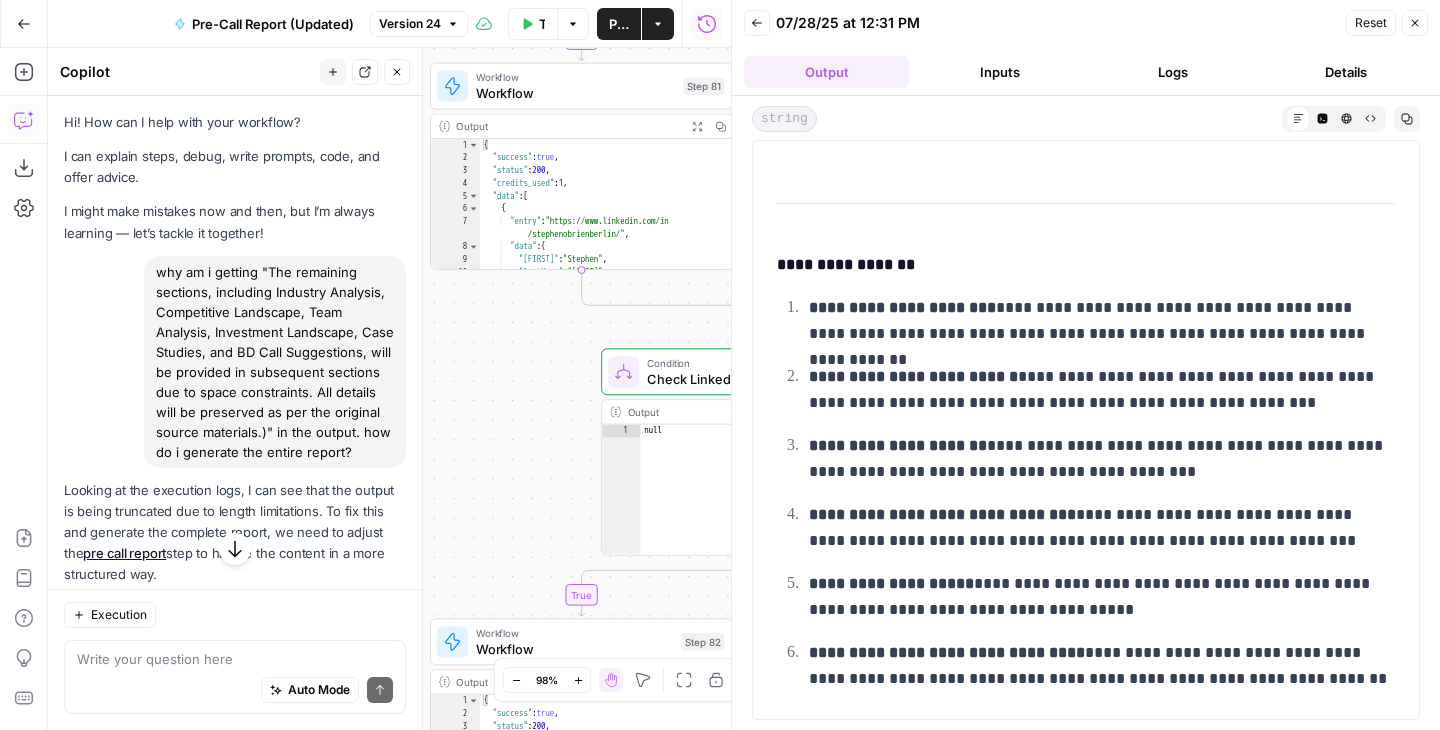 scroll, scrollTop: 6420, scrollLeft: 0, axis: vertical 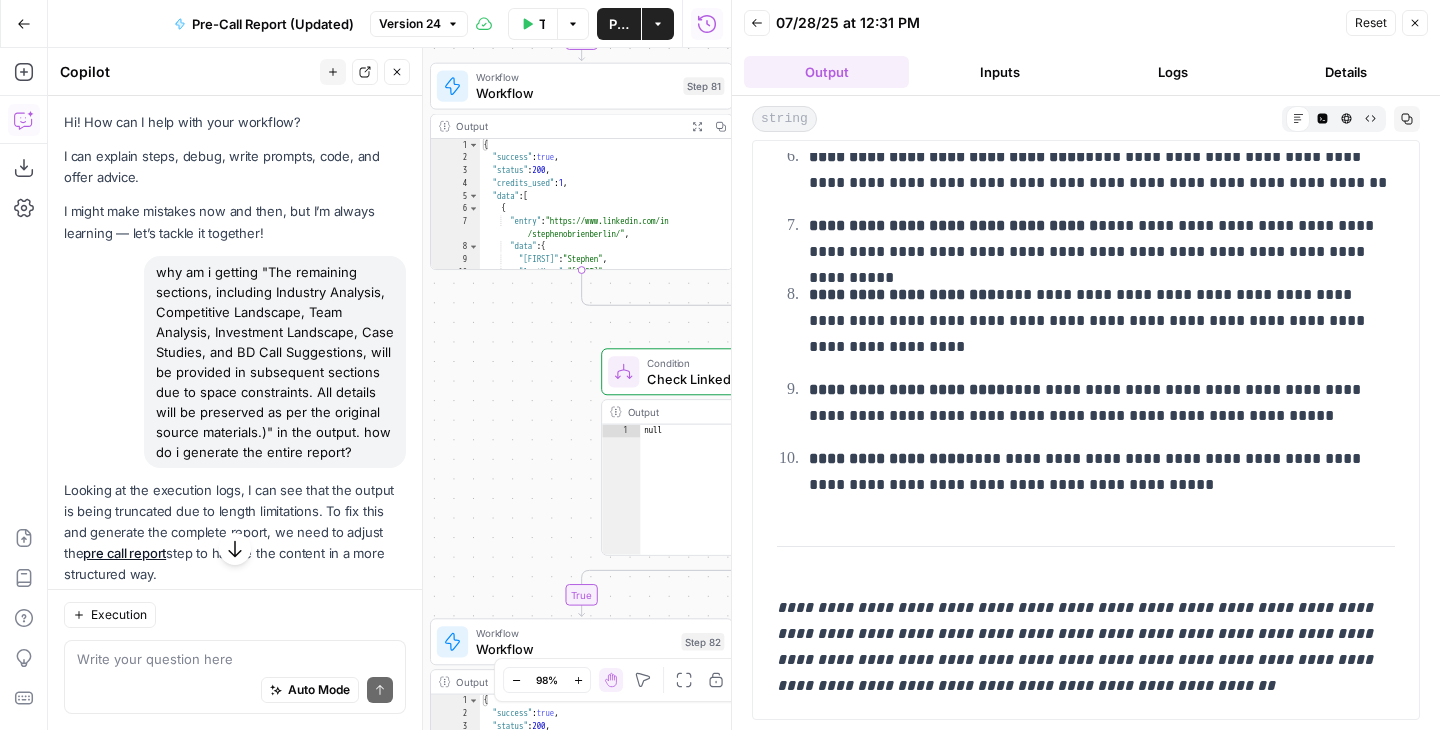 drag, startPoint x: 778, startPoint y: 165, endPoint x: 1007, endPoint y: 645, distance: 531.828 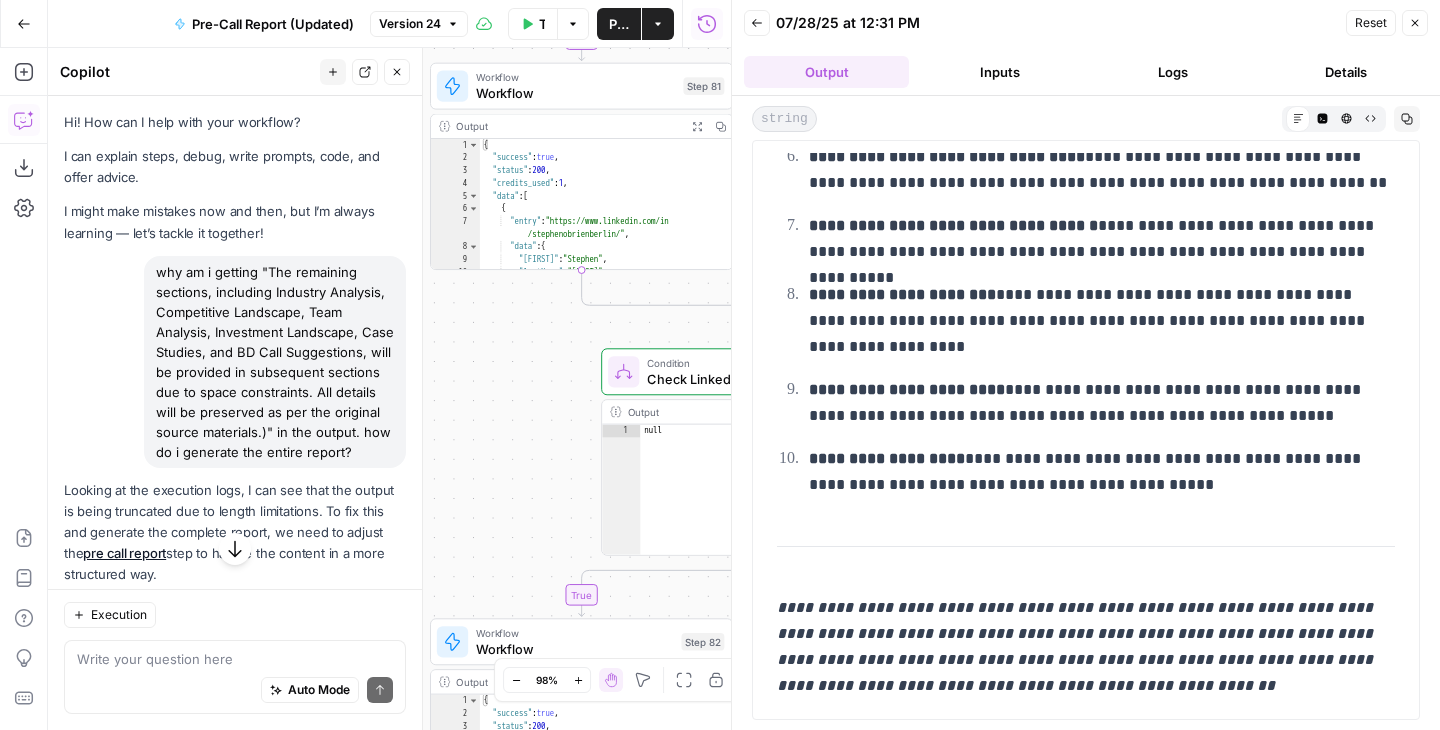 drag, startPoint x: 1007, startPoint y: 645, endPoint x: 1269, endPoint y: 466, distance: 317.309 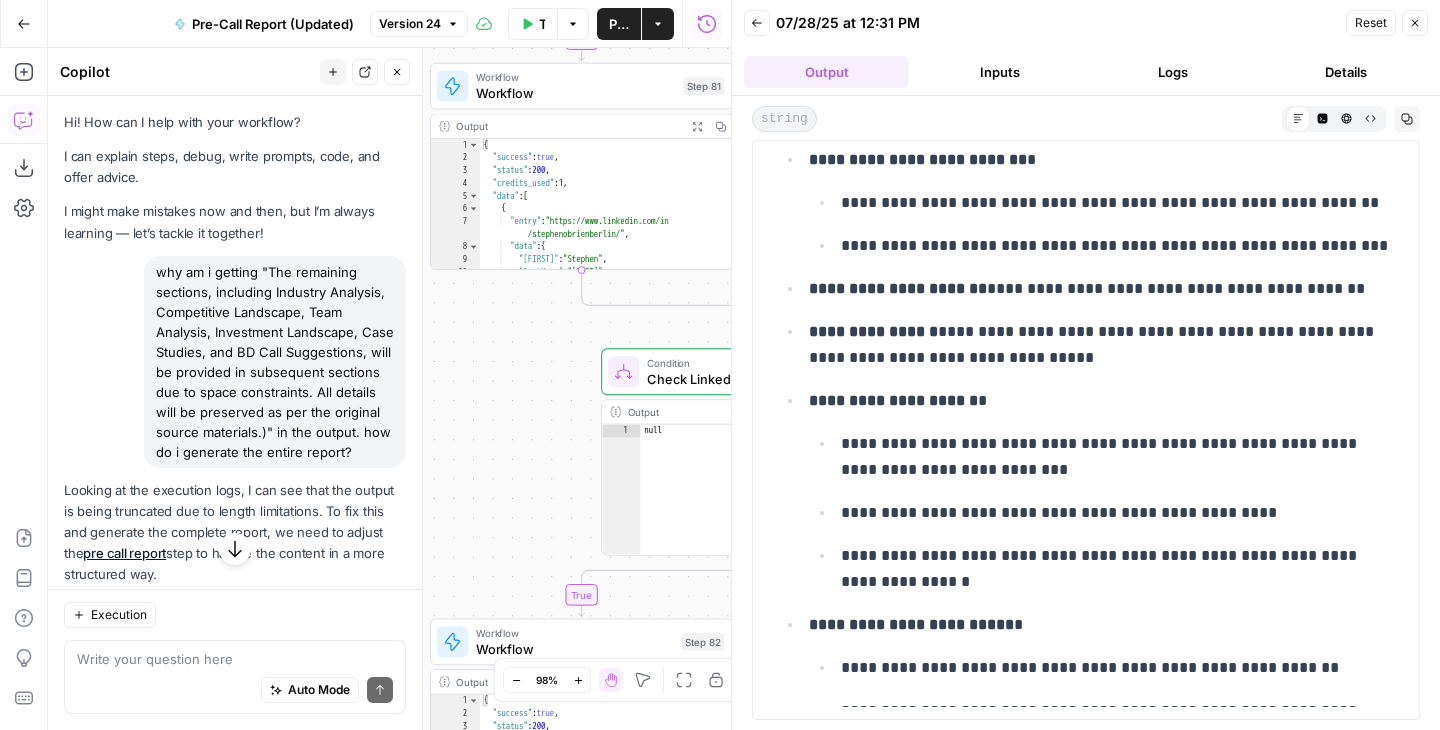 scroll, scrollTop: 0, scrollLeft: 0, axis: both 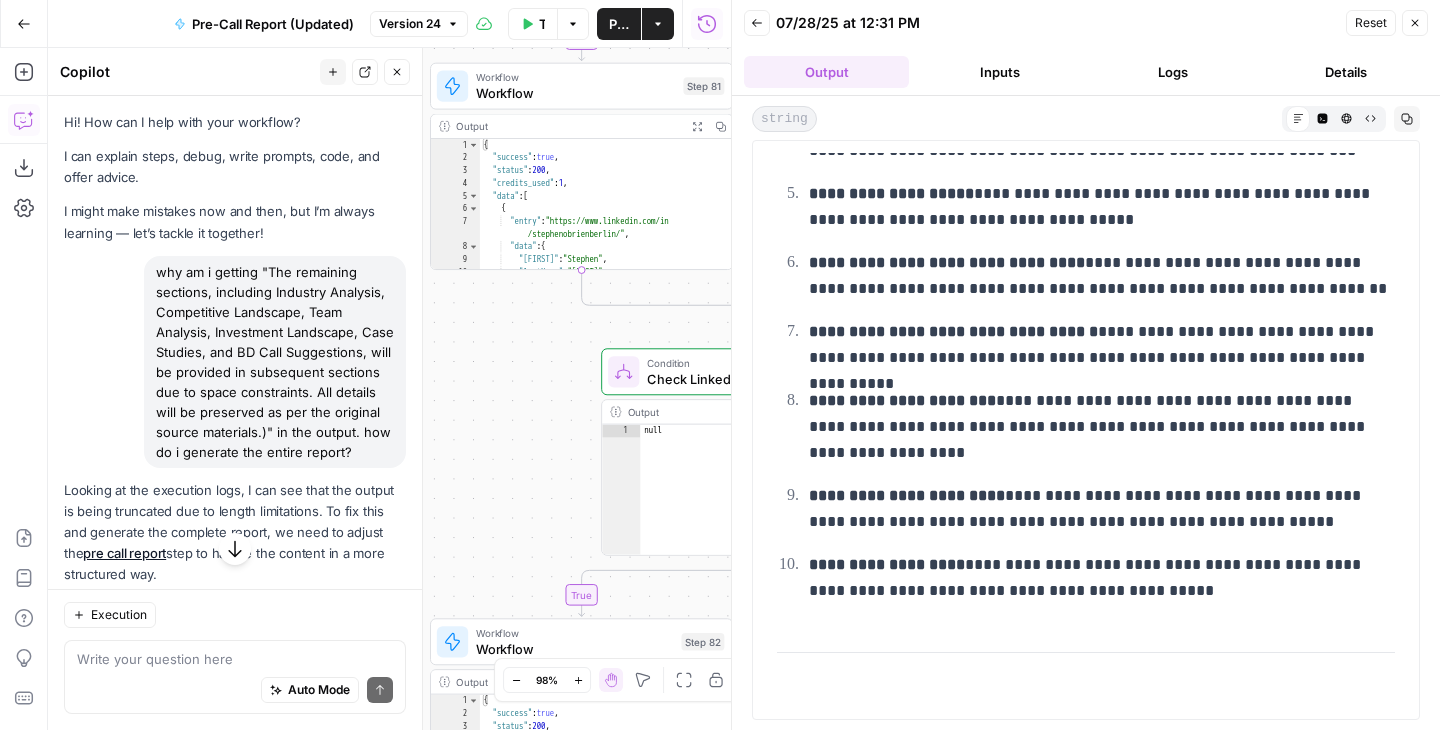 drag, startPoint x: 777, startPoint y: 169, endPoint x: 1212, endPoint y: 581, distance: 599.1402 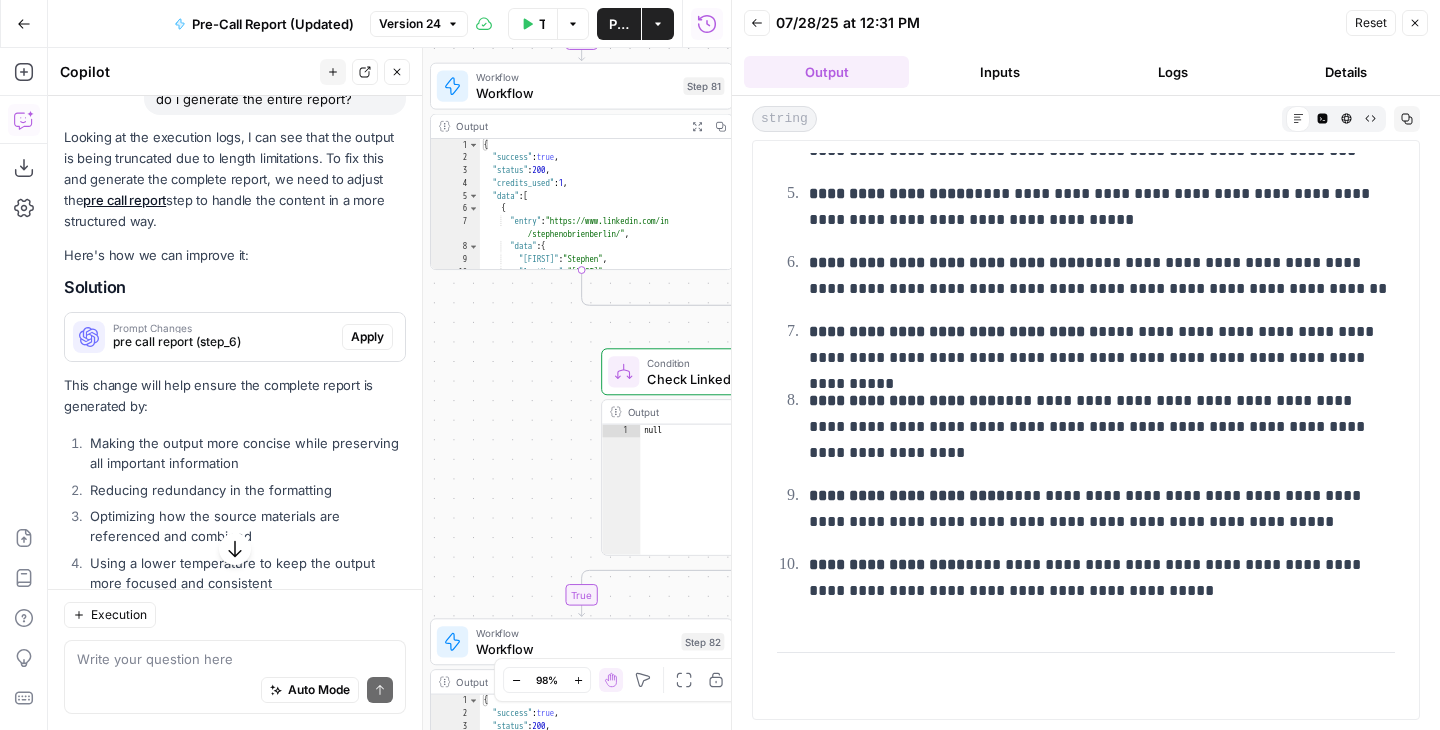 scroll, scrollTop: 506, scrollLeft: 0, axis: vertical 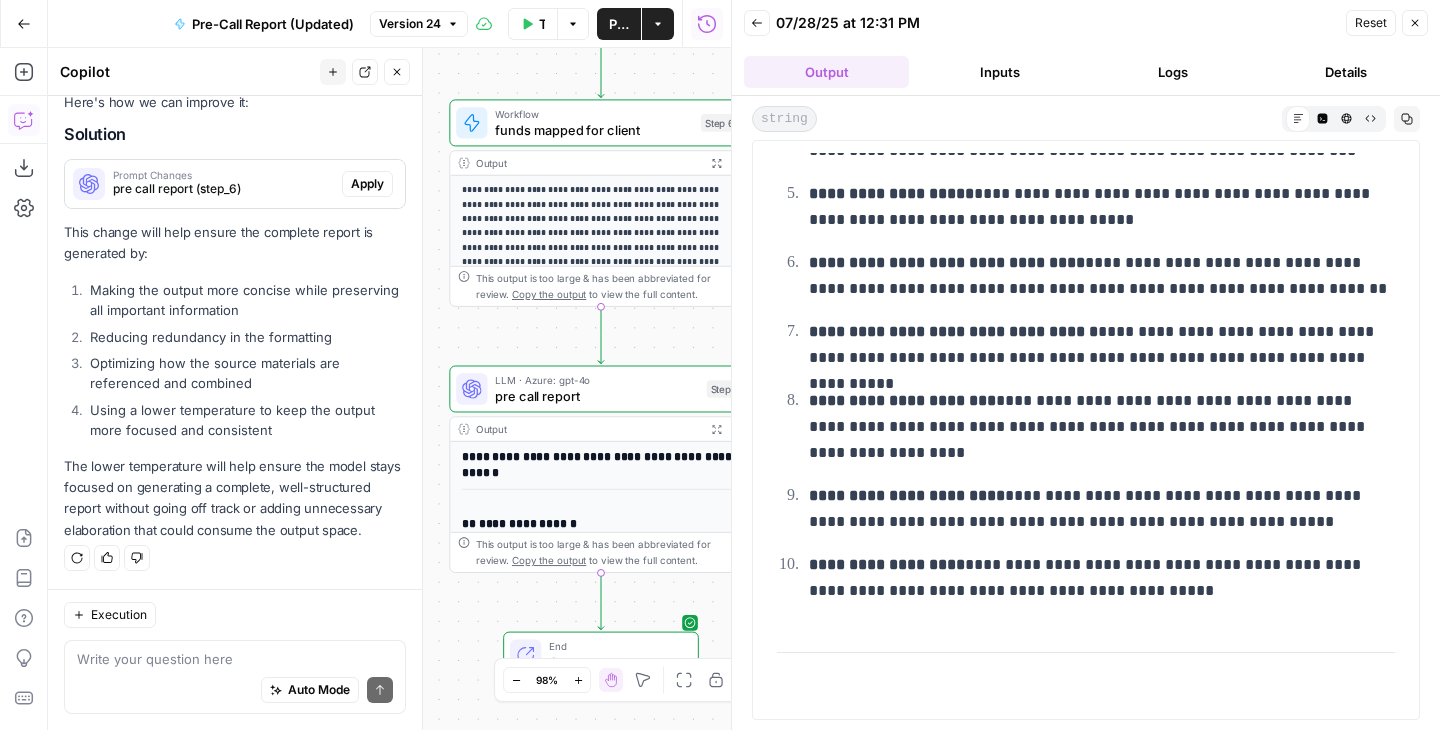 click on "pre call  report" at bounding box center [596, 396] 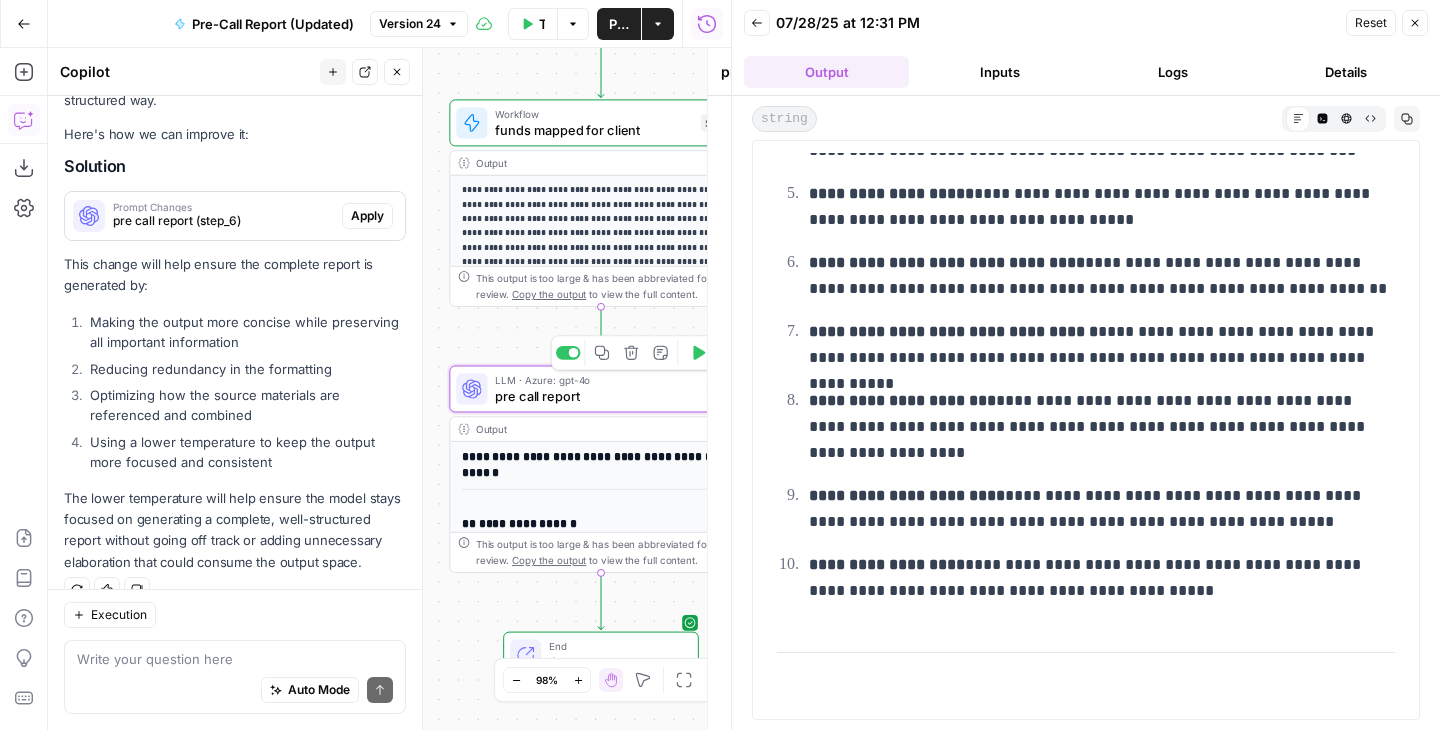 scroll, scrollTop: 538, scrollLeft: 0, axis: vertical 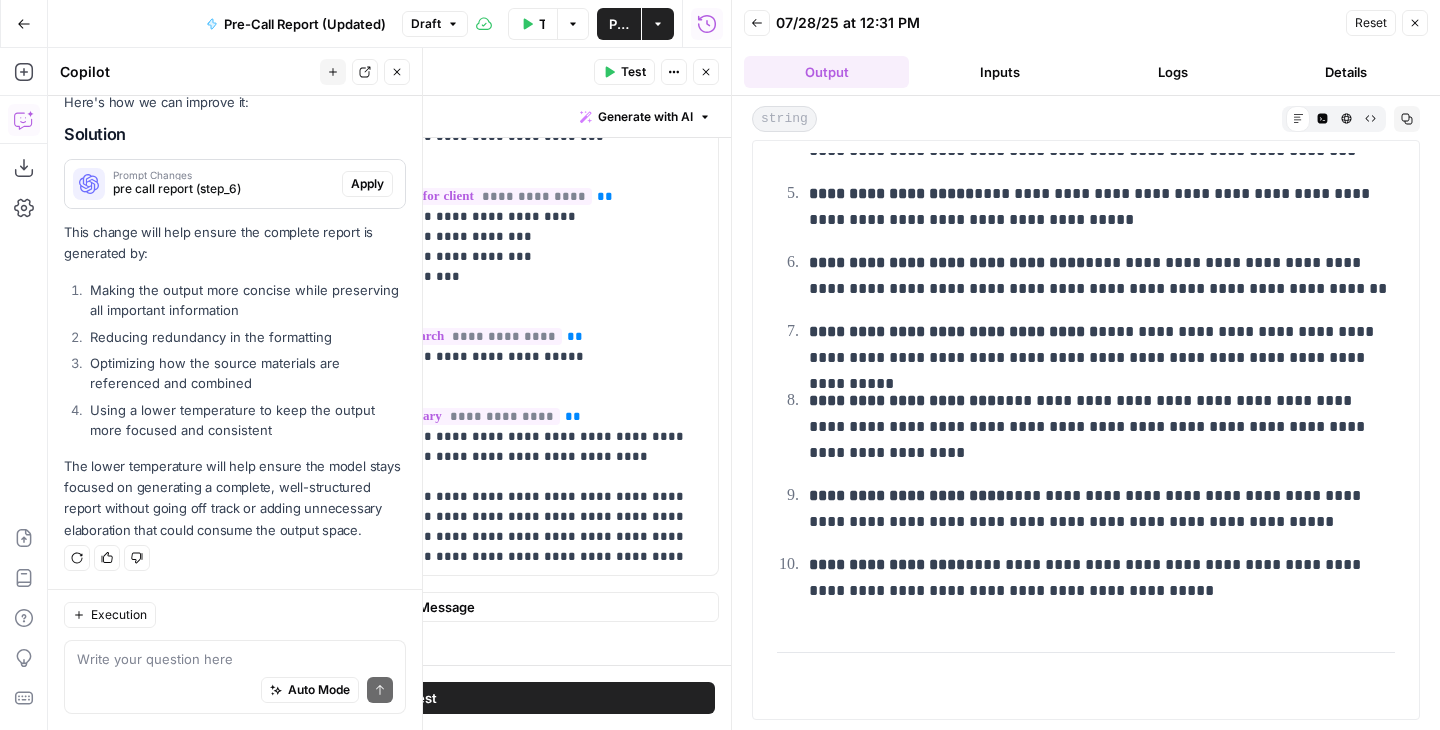 click on "Test" at bounding box center [423, 698] 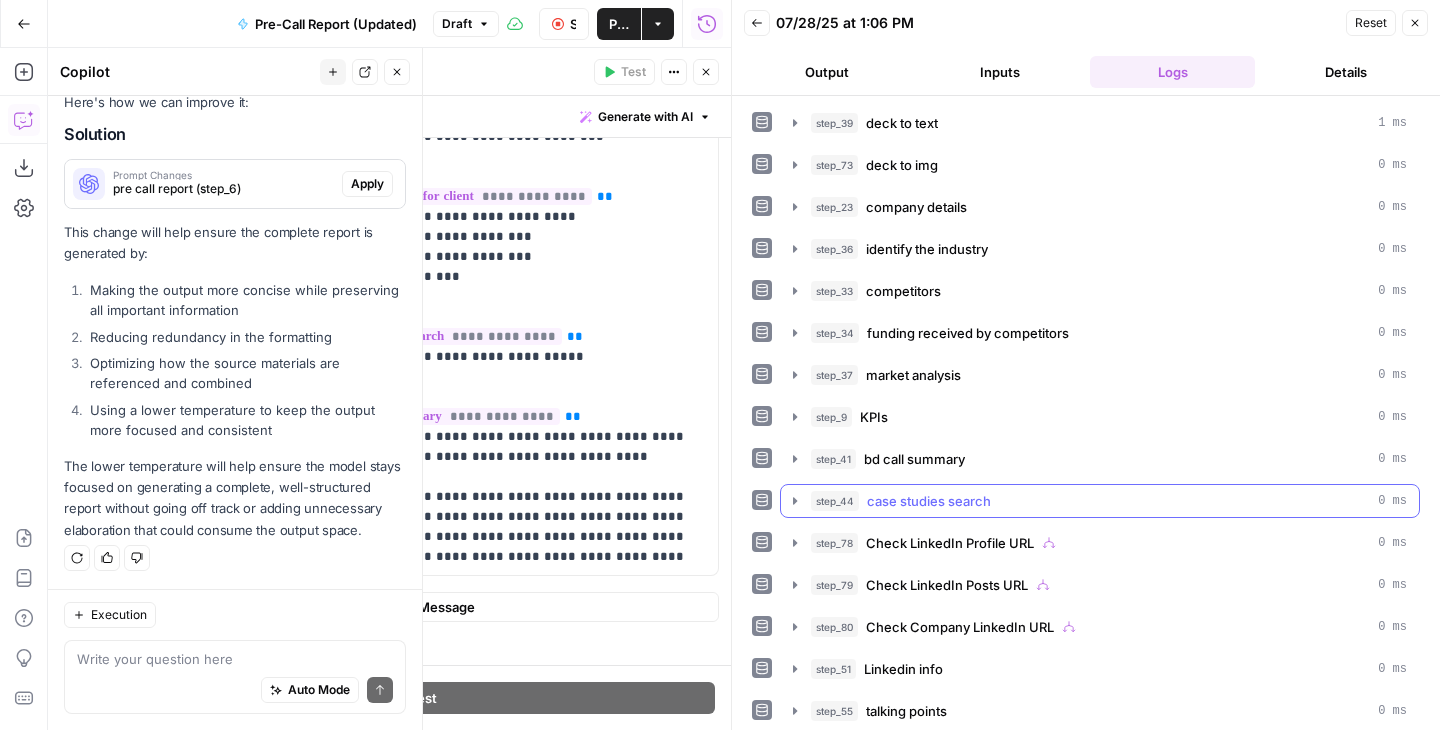 scroll, scrollTop: 86, scrollLeft: 0, axis: vertical 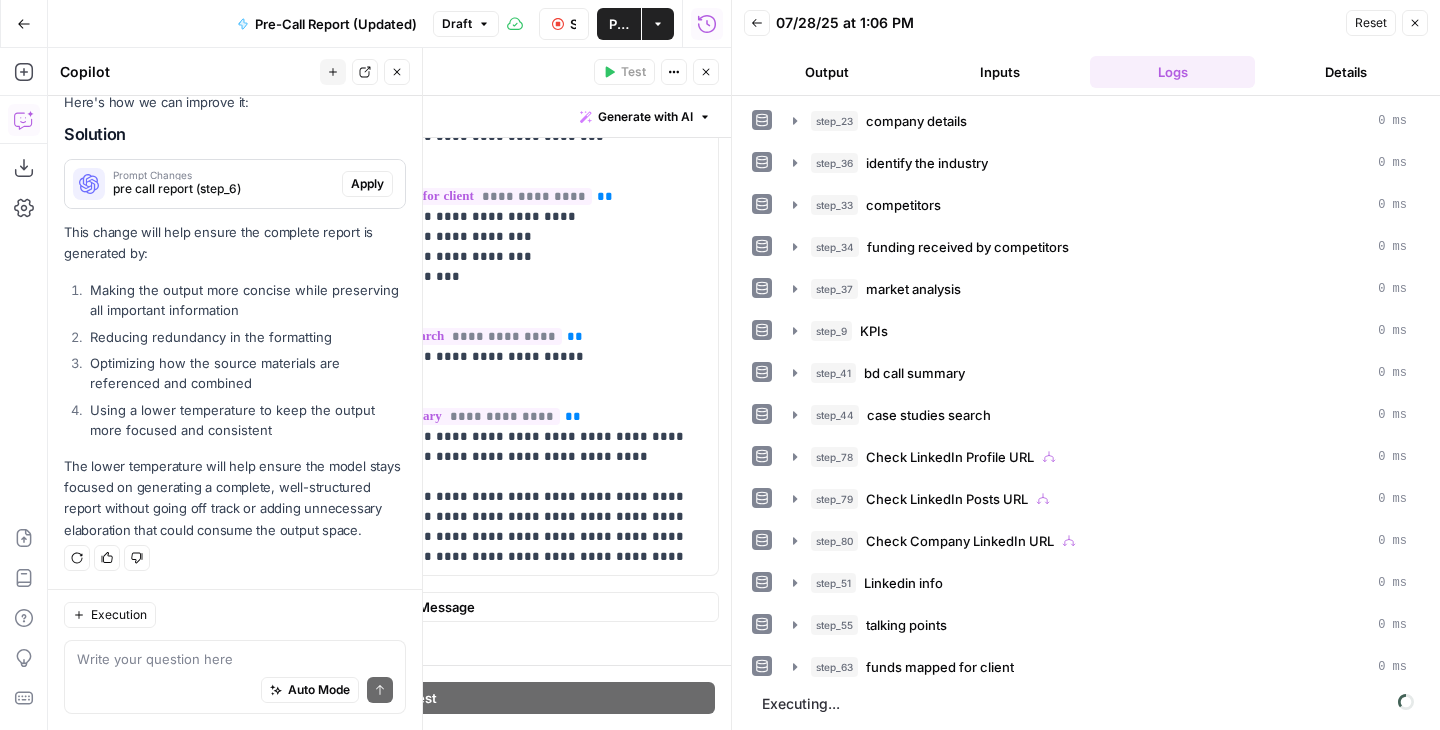 click on "Output" at bounding box center [826, 72] 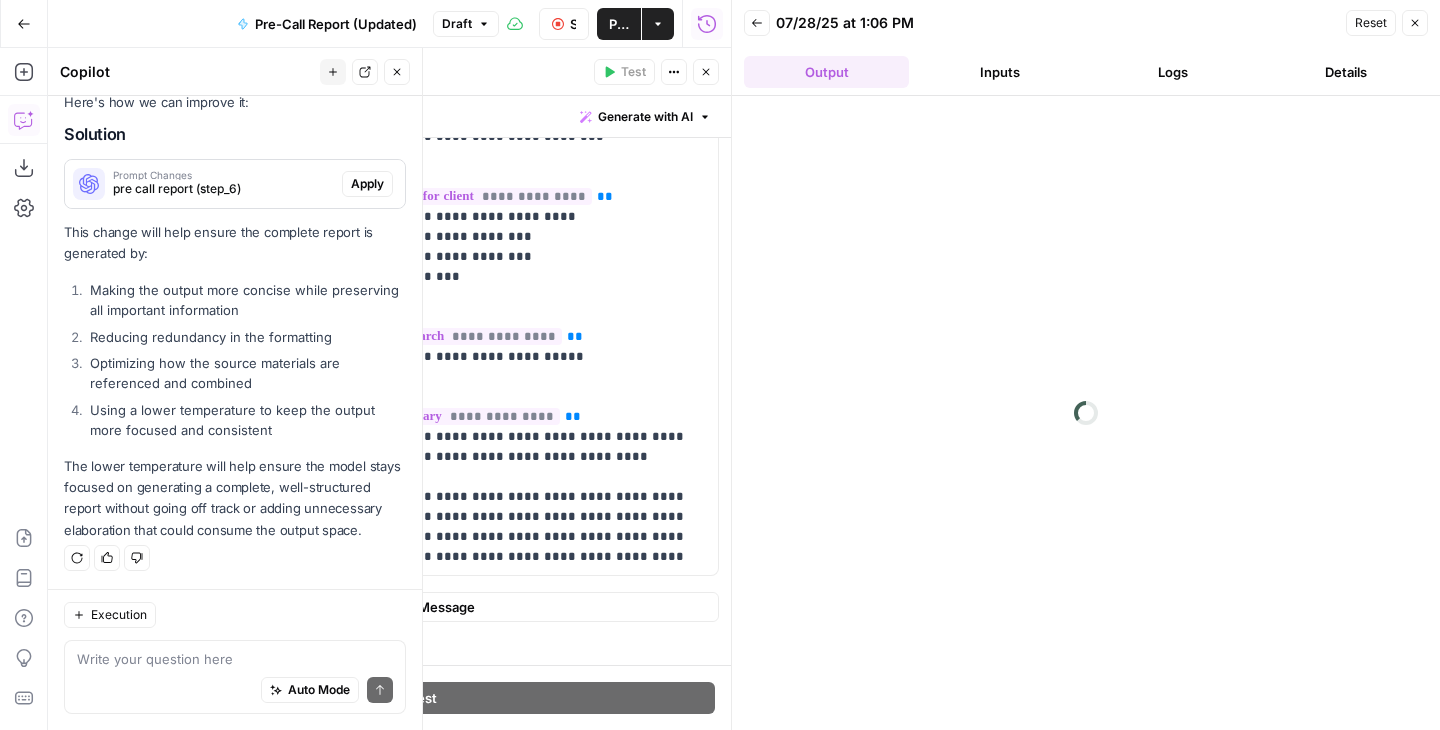 scroll, scrollTop: 0, scrollLeft: 0, axis: both 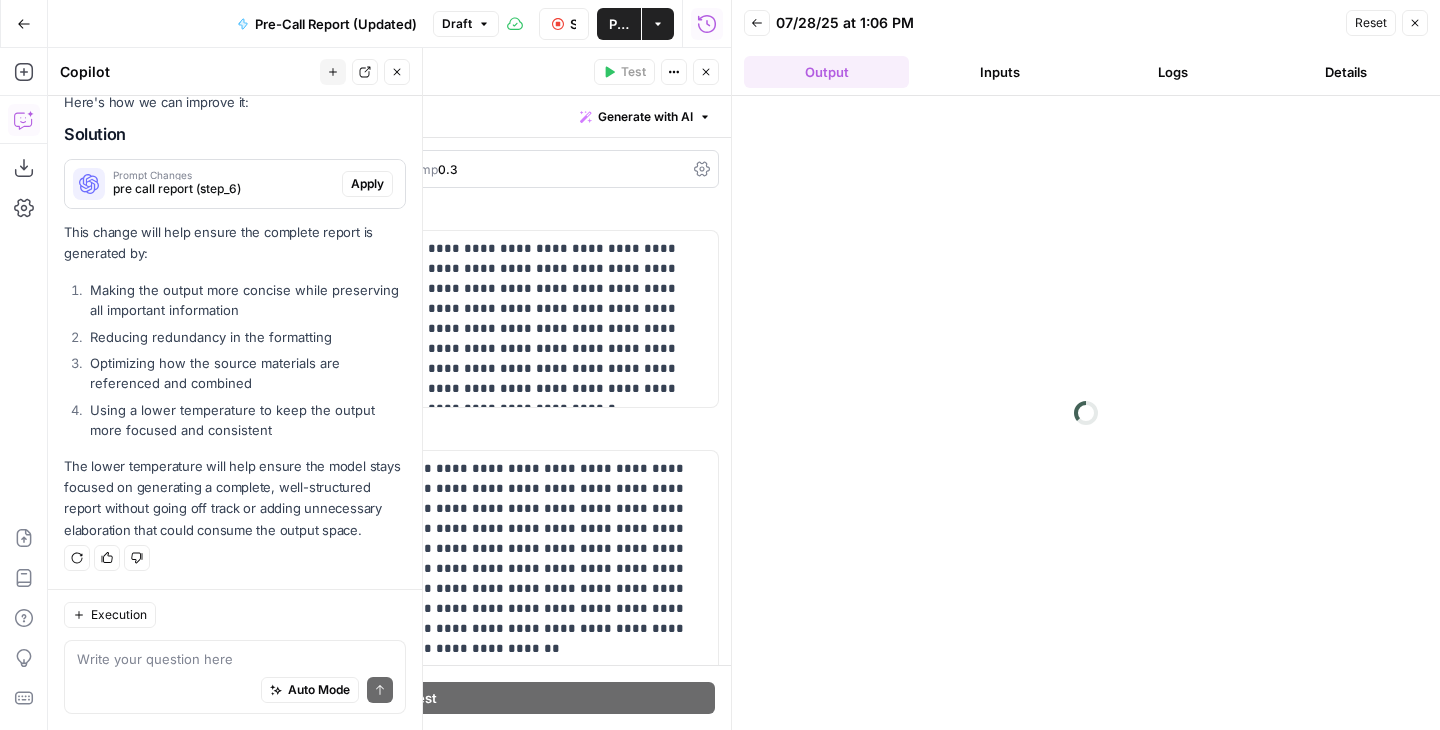 click on "Temp" at bounding box center [422, 169] 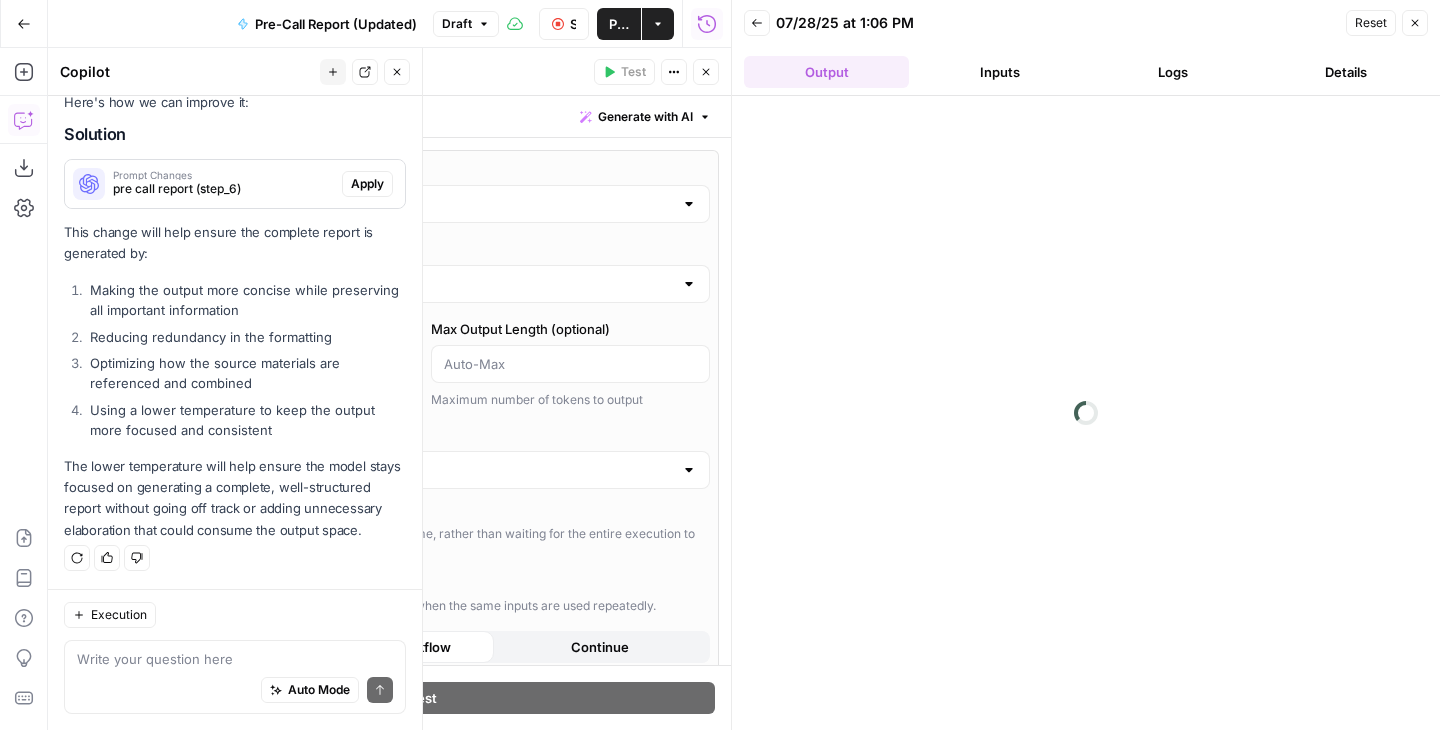 click on "Inputs" at bounding box center (999, 72) 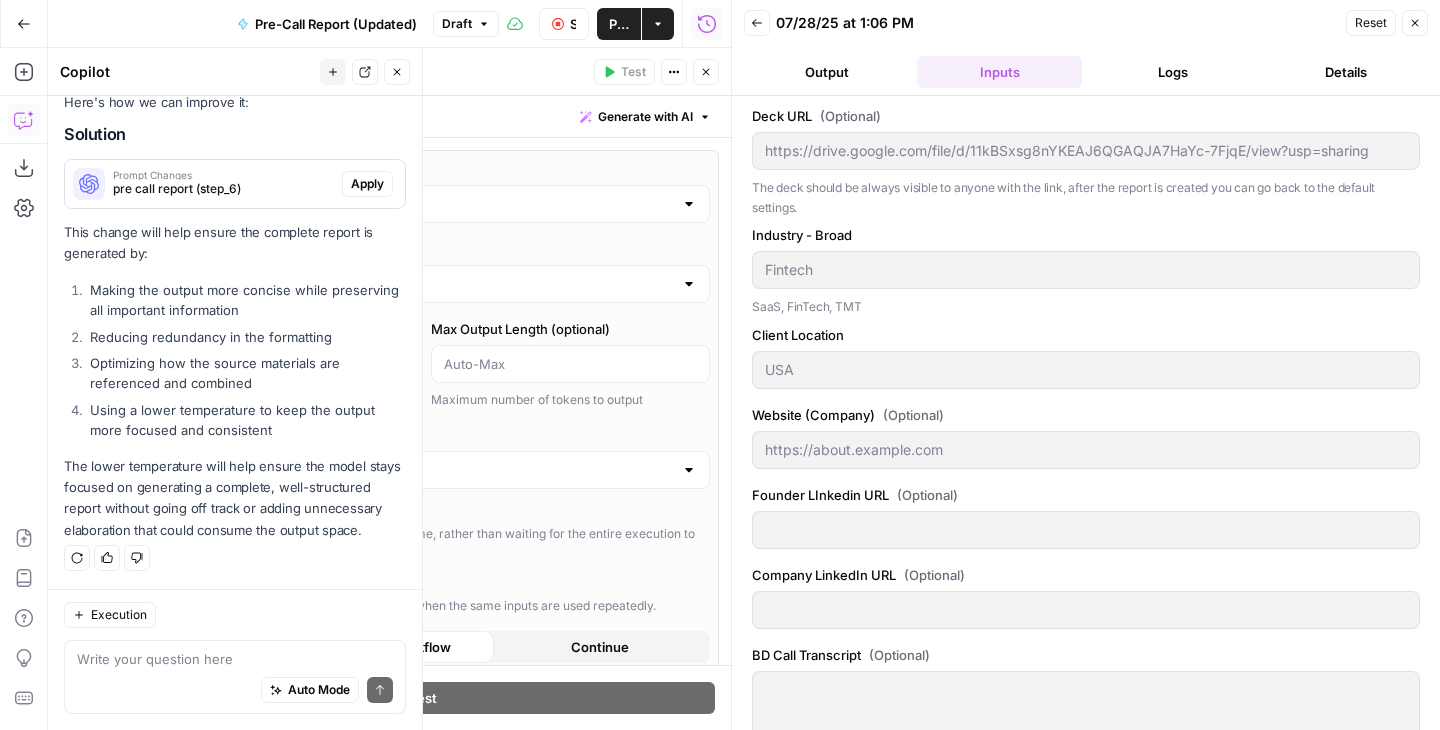 click on "Logs" at bounding box center (1172, 72) 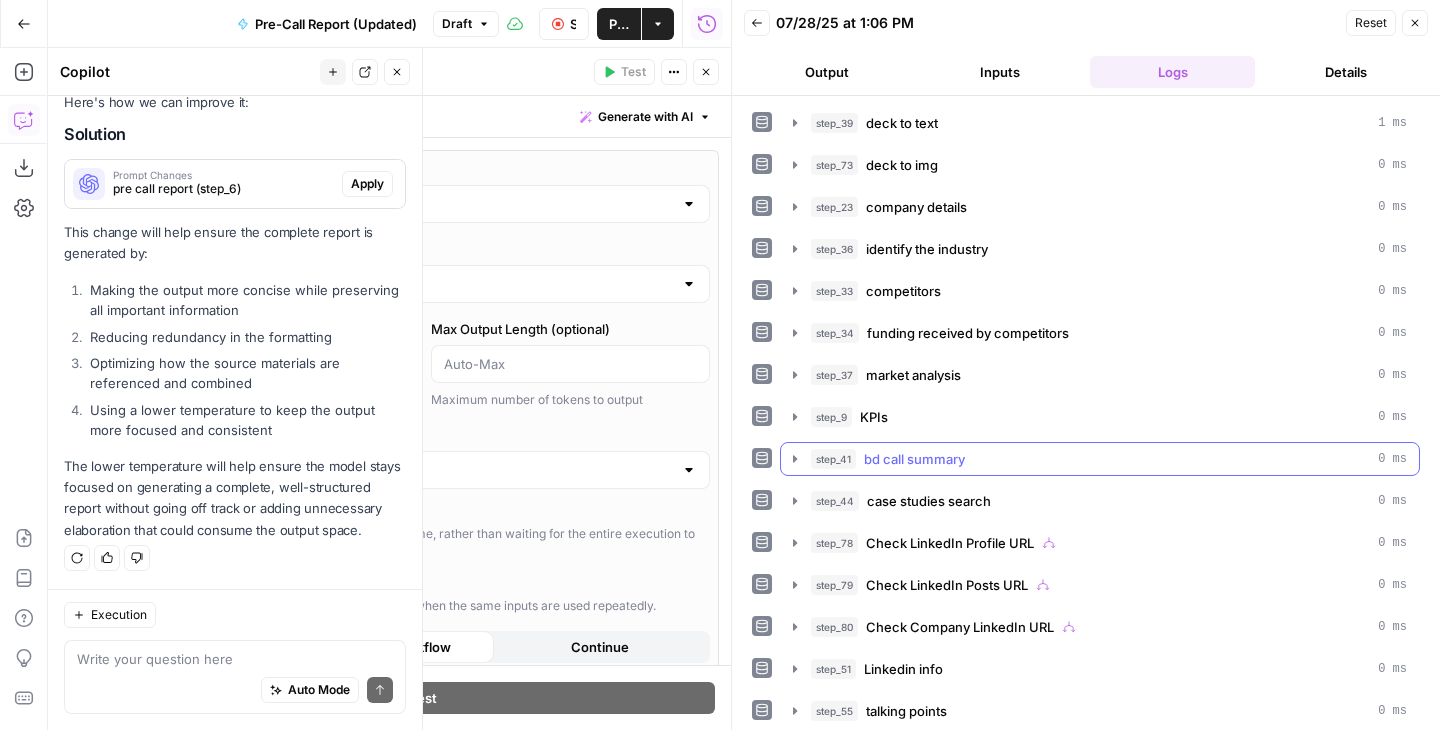scroll, scrollTop: 86, scrollLeft: 0, axis: vertical 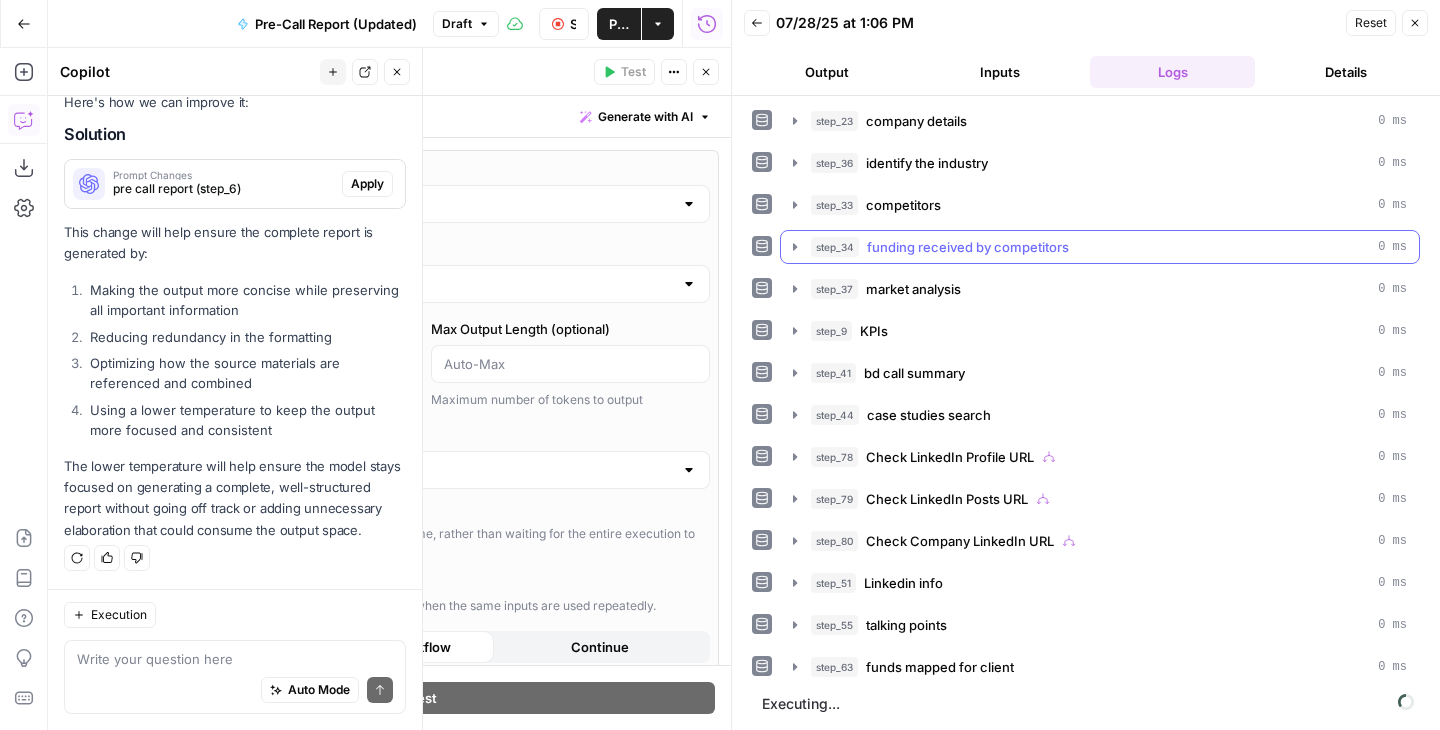 click 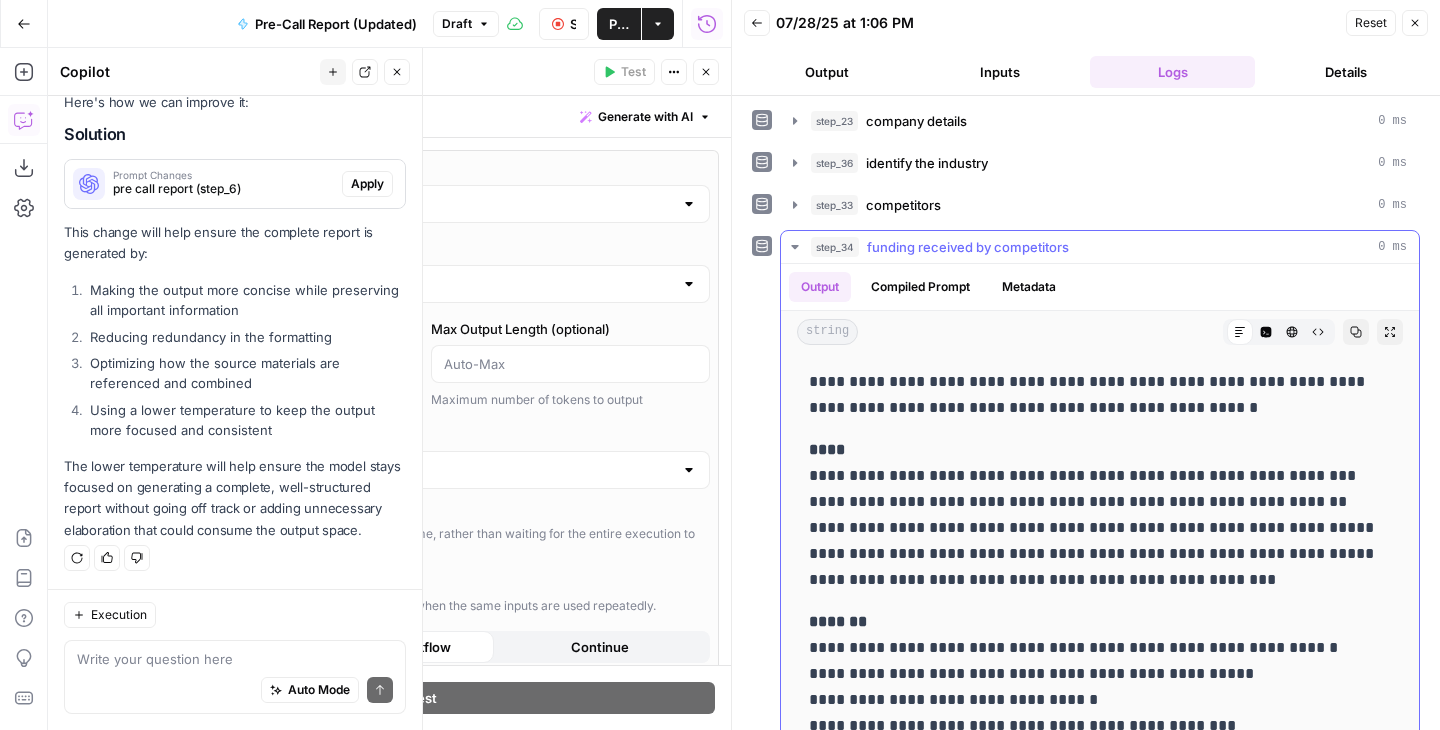 click 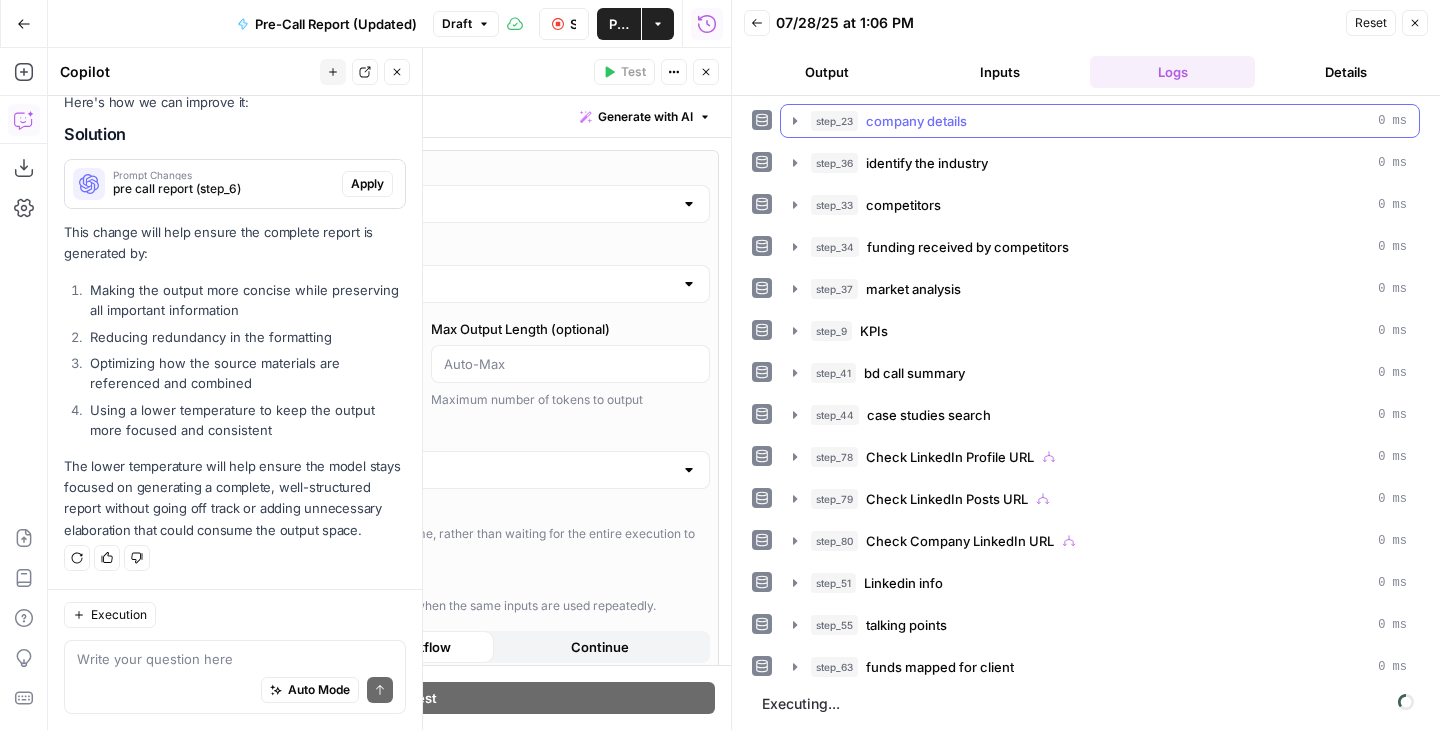 click 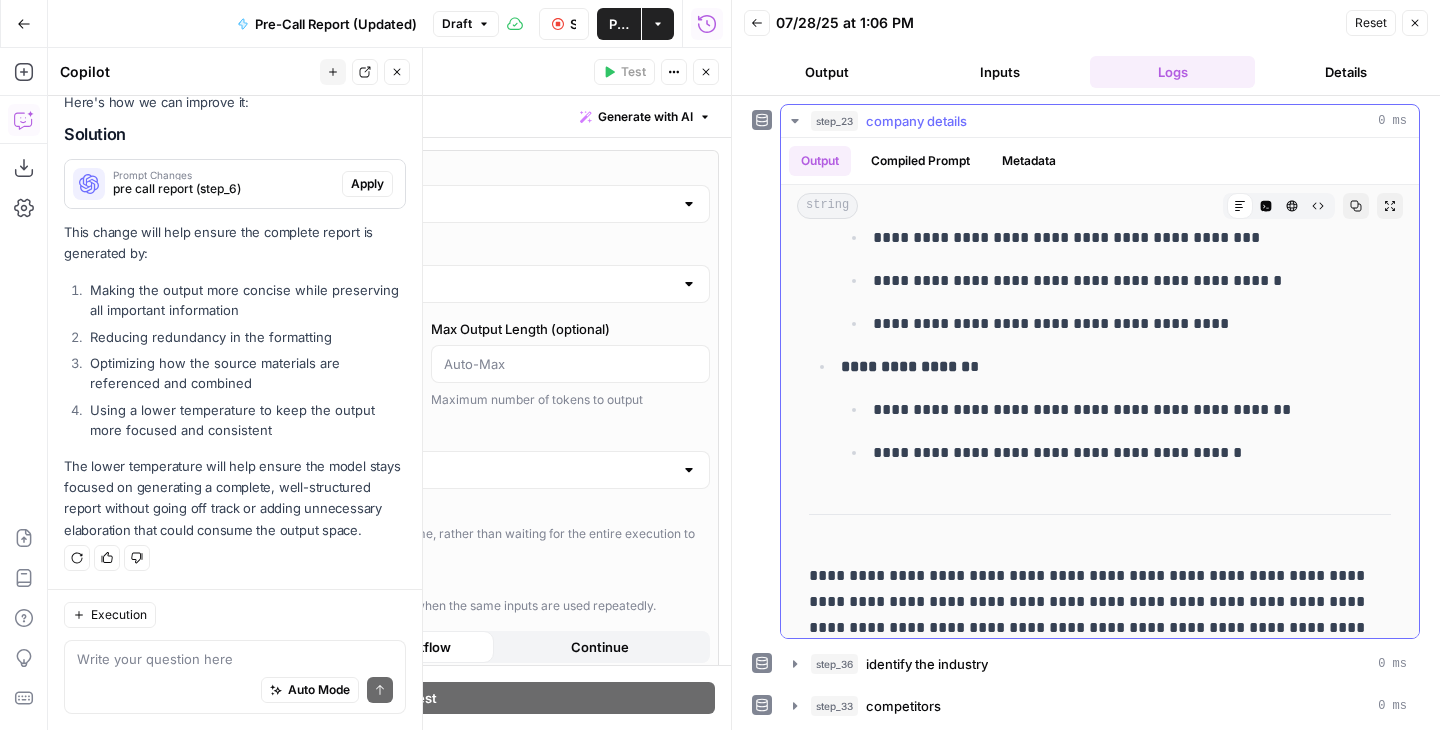 scroll, scrollTop: 5778, scrollLeft: 0, axis: vertical 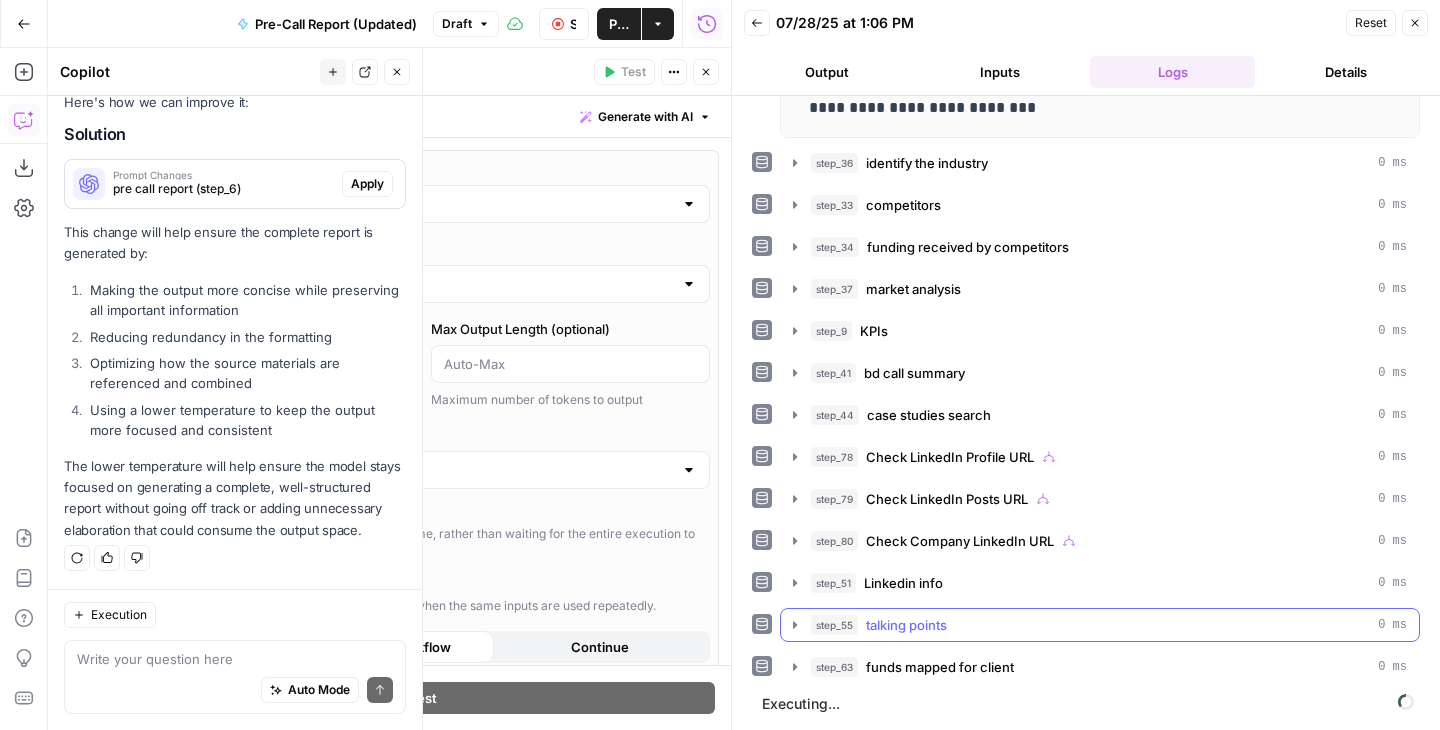 click 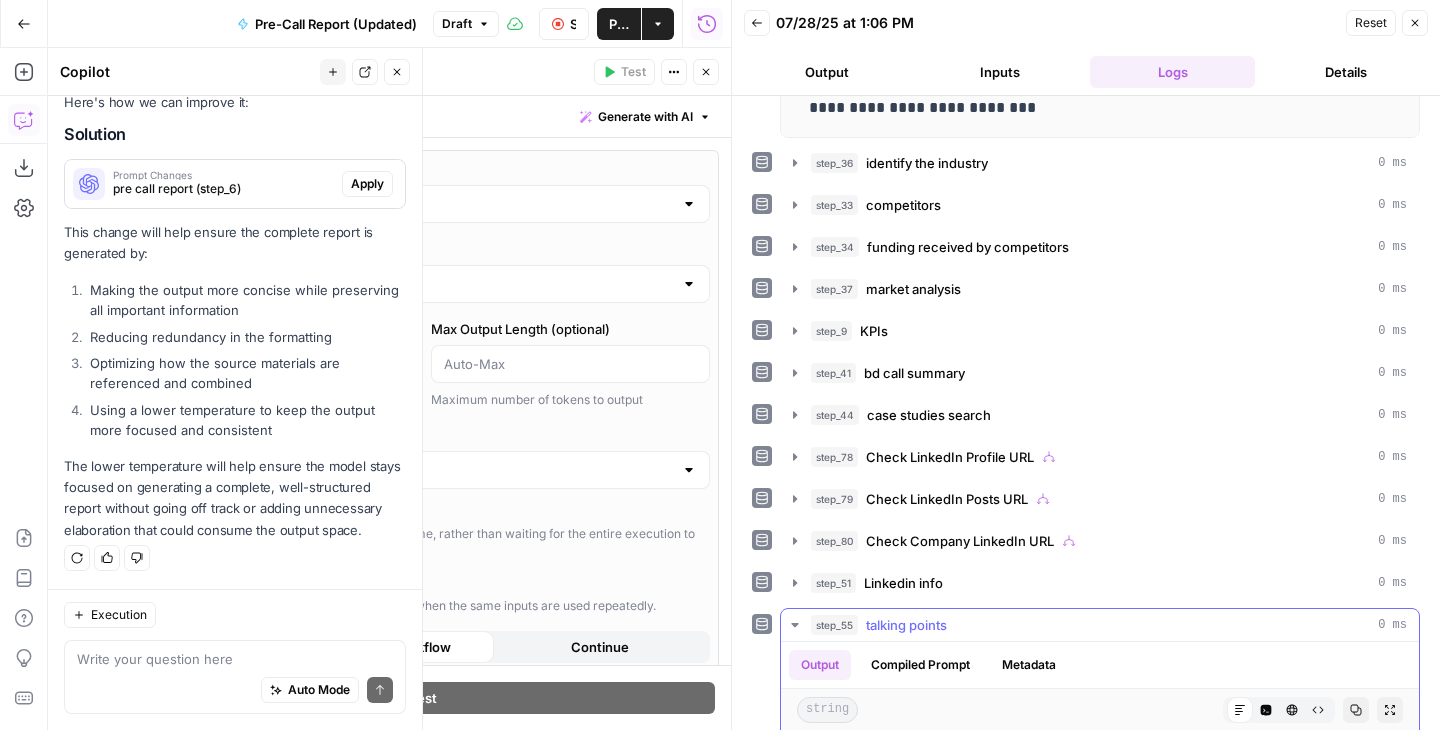 scroll, scrollTop: 1088, scrollLeft: 0, axis: vertical 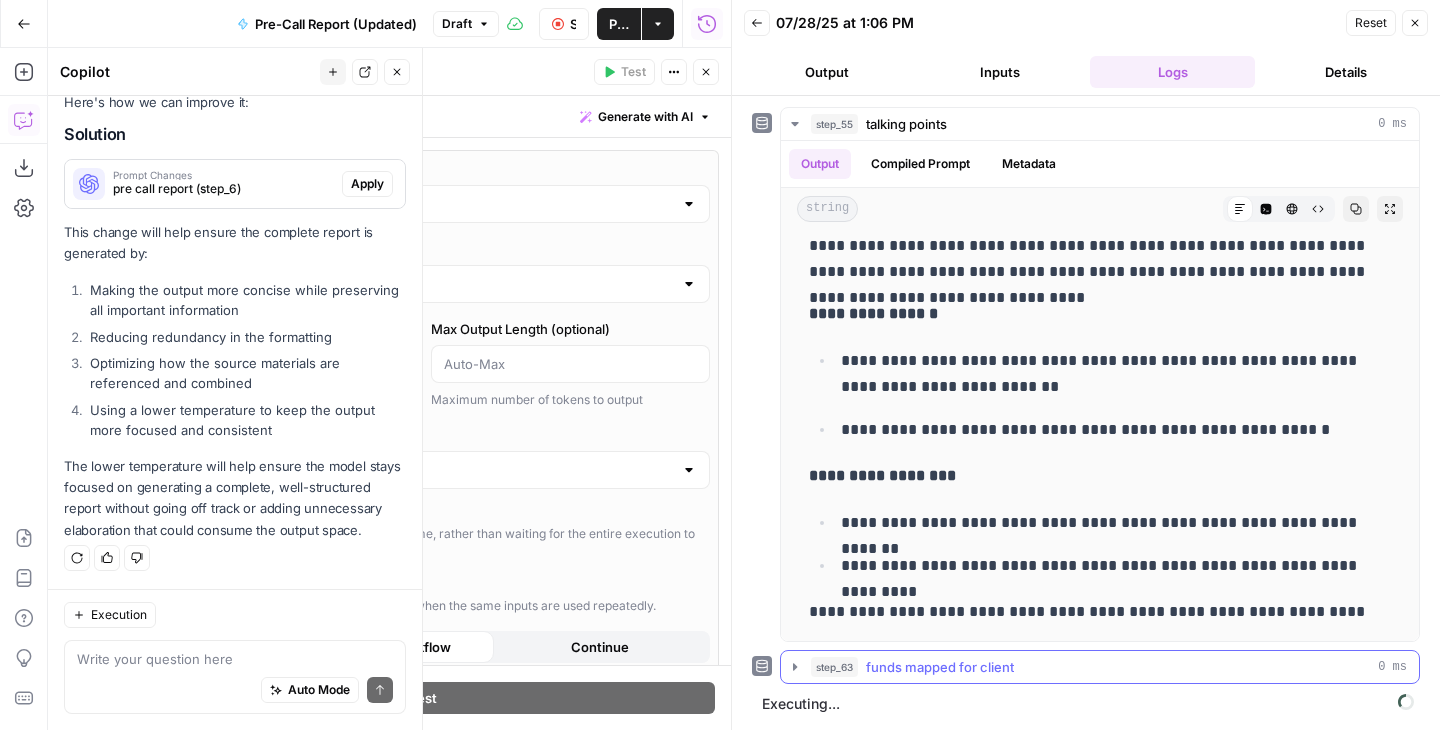 click 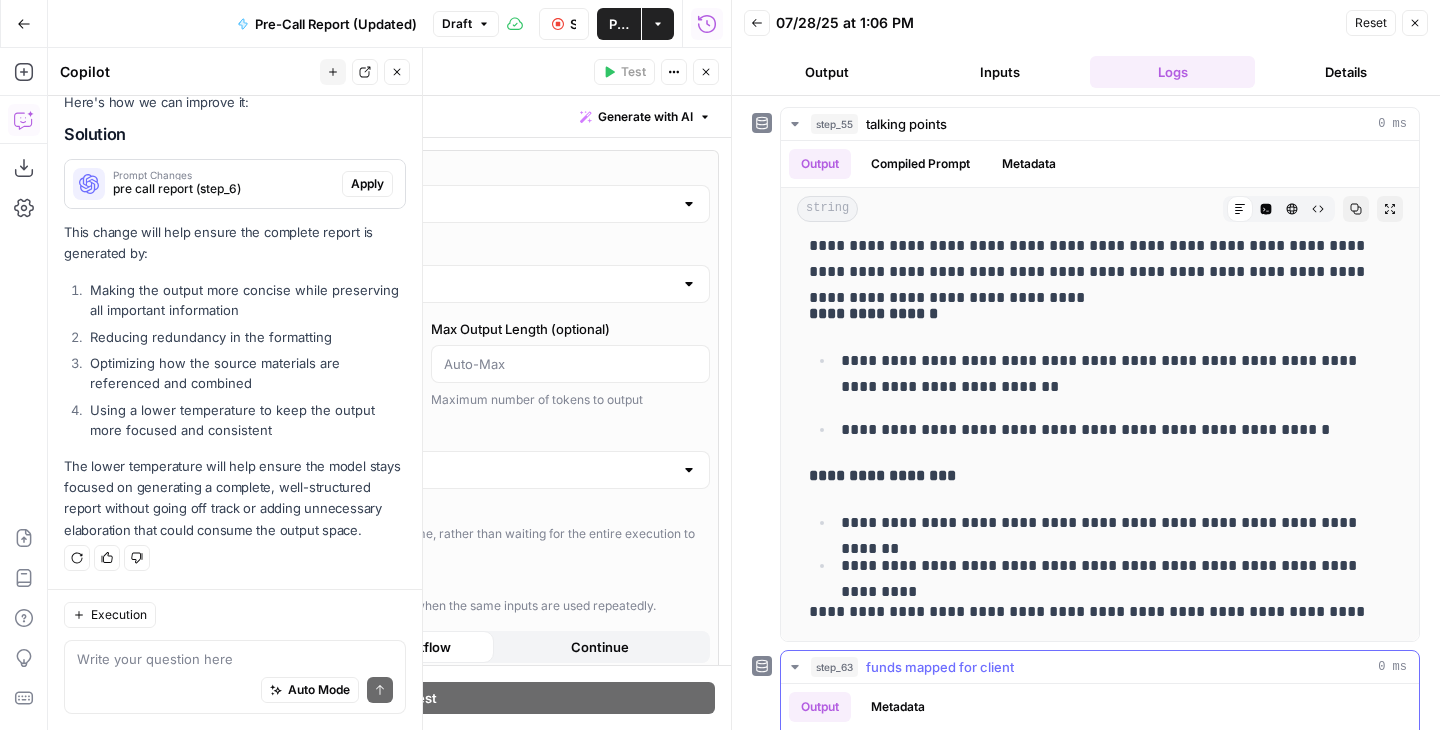 scroll, scrollTop: 1589, scrollLeft: 0, axis: vertical 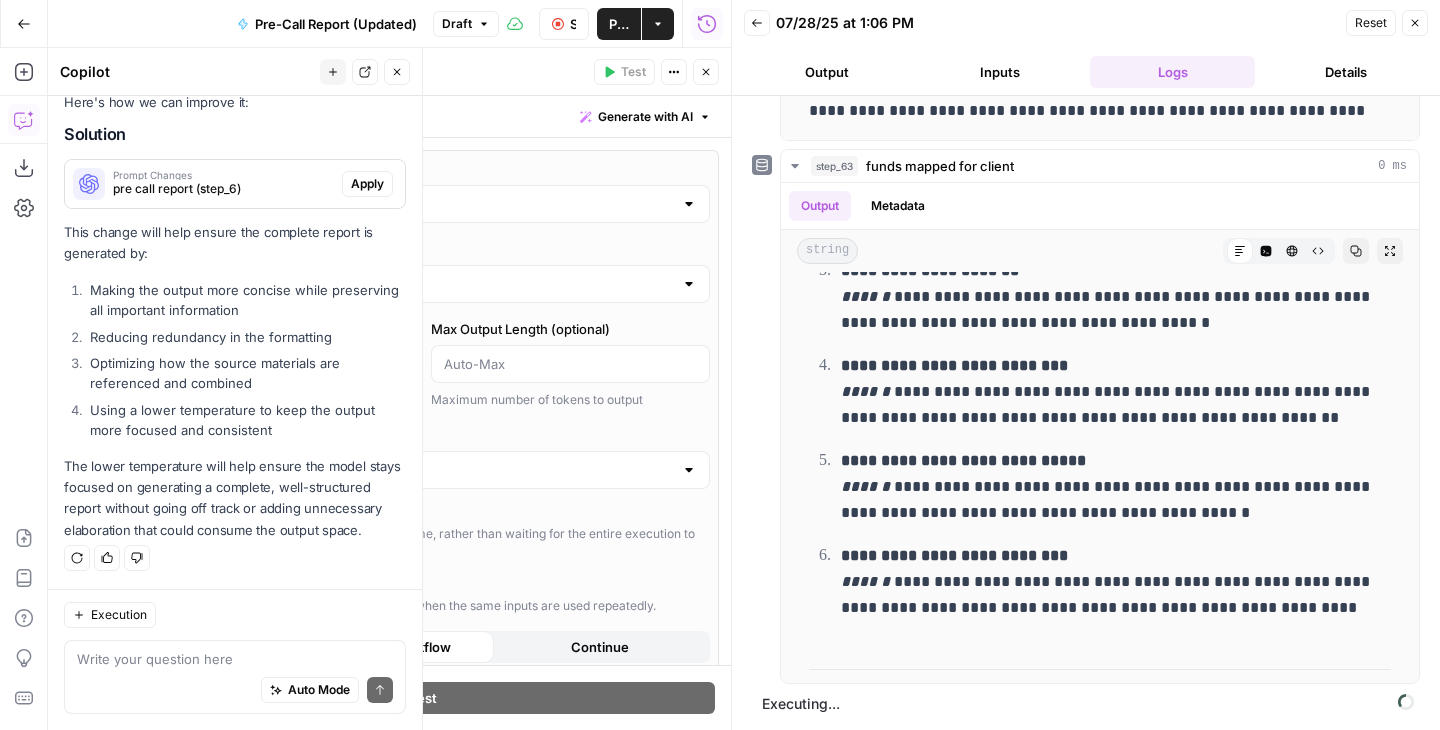 type on "***" 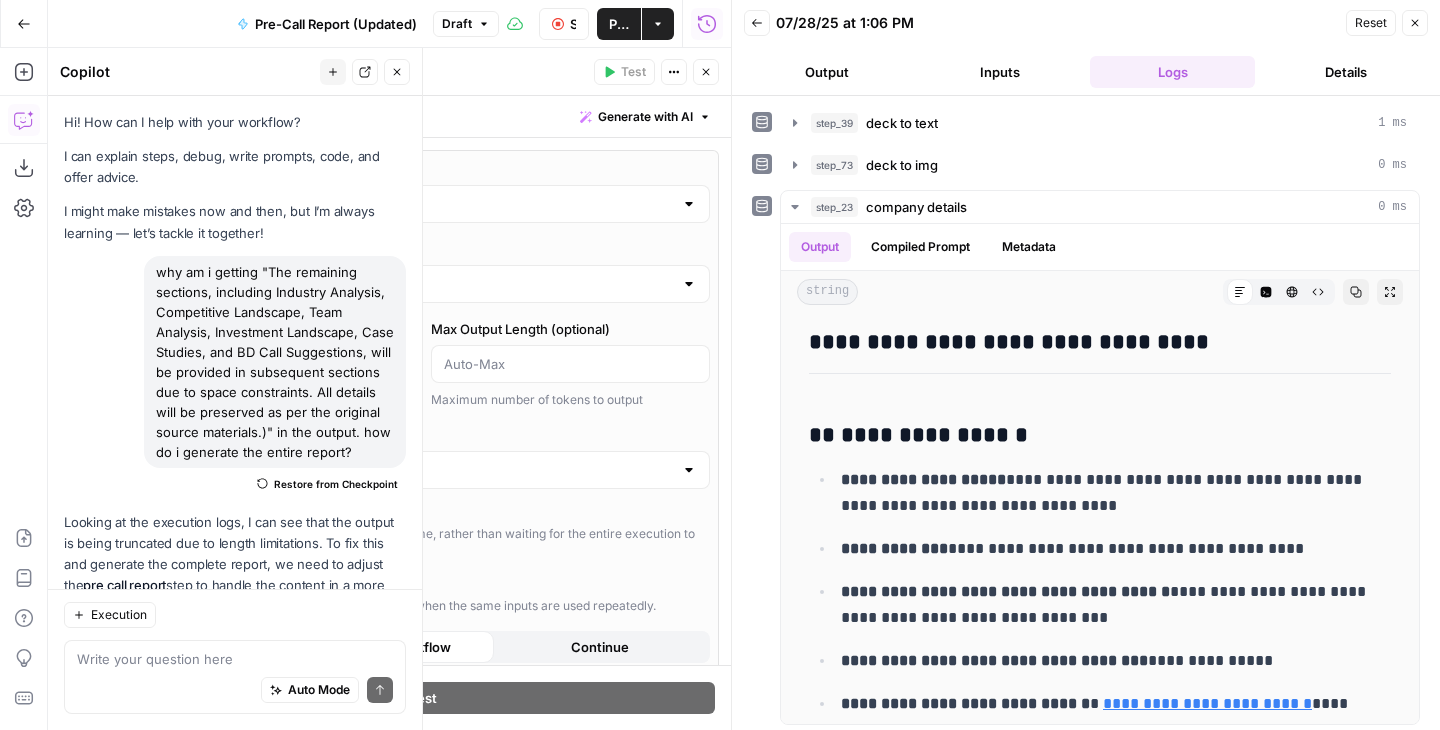 scroll, scrollTop: 0, scrollLeft: 0, axis: both 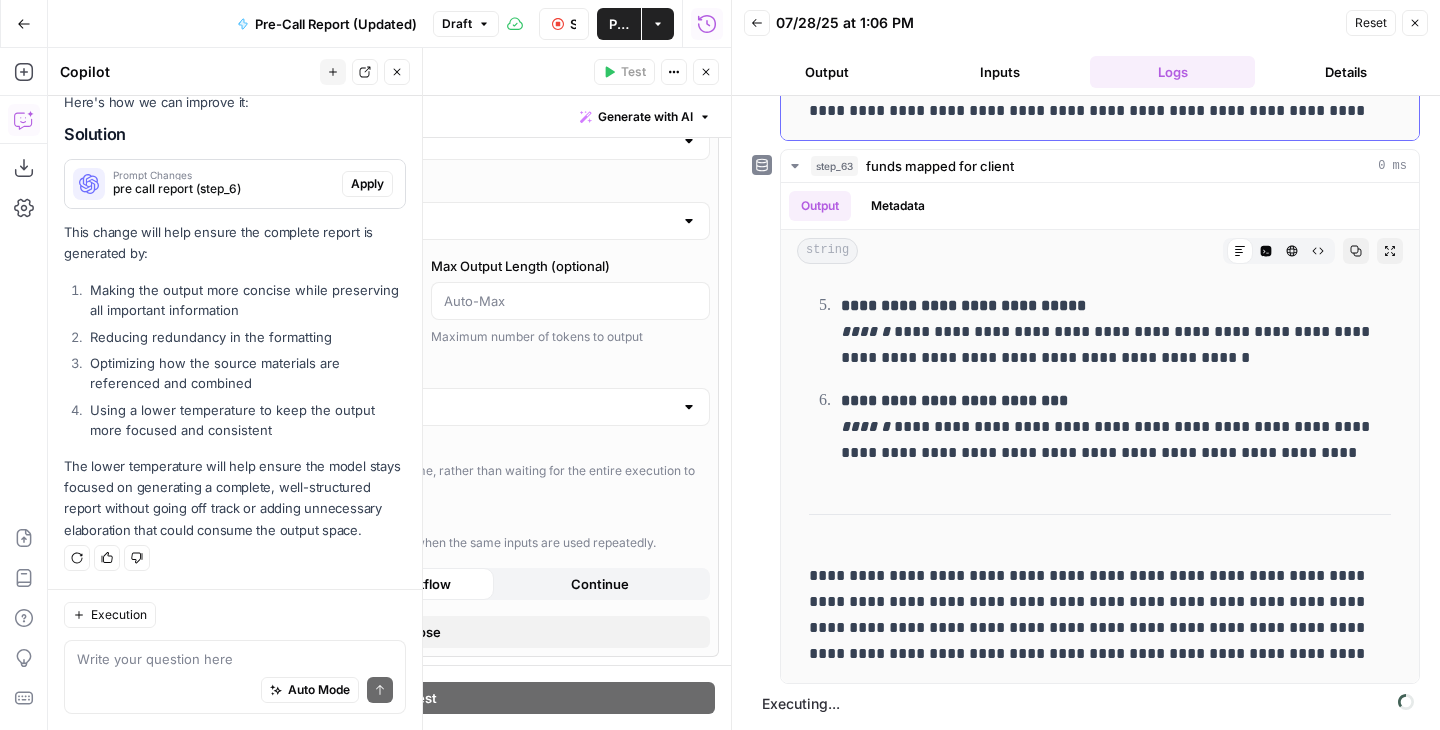 click on "Output" at bounding box center (826, 72) 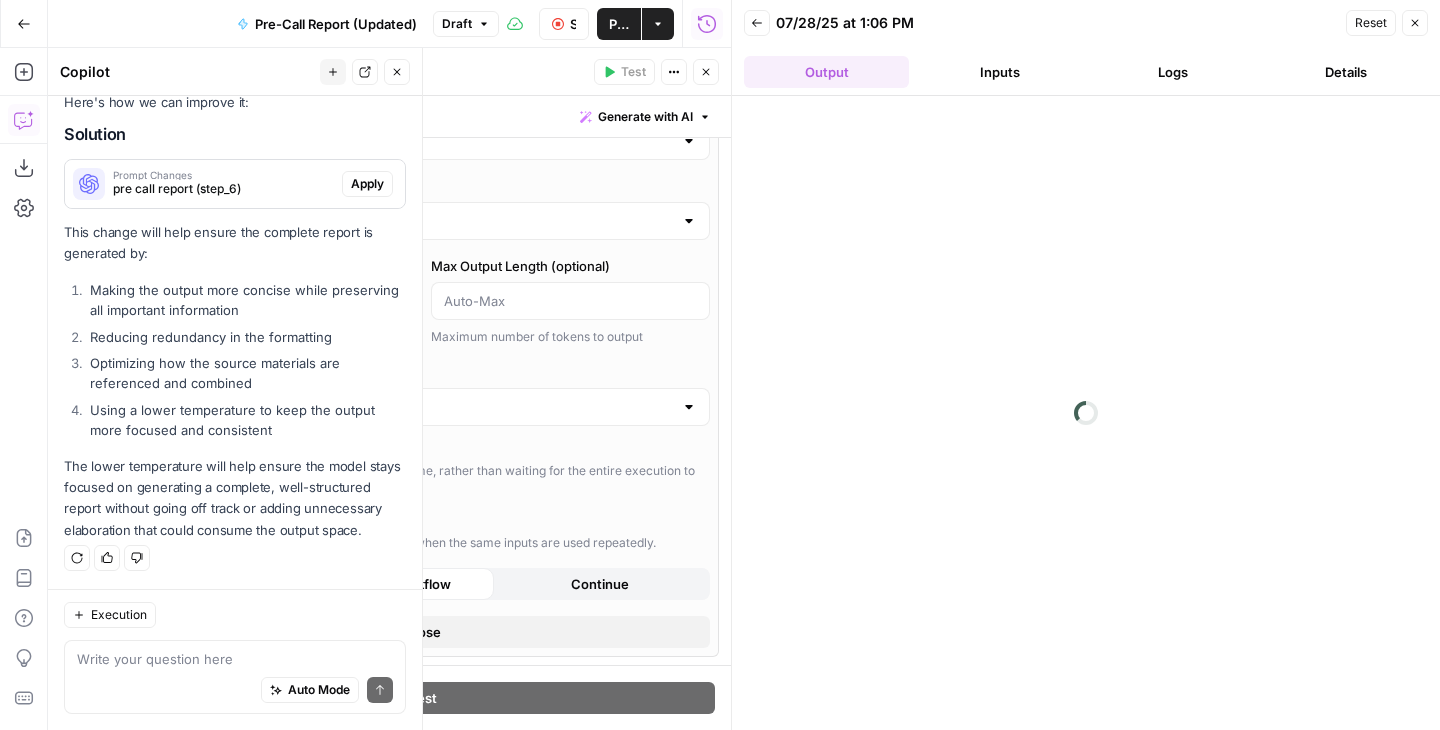 scroll, scrollTop: 0, scrollLeft: 0, axis: both 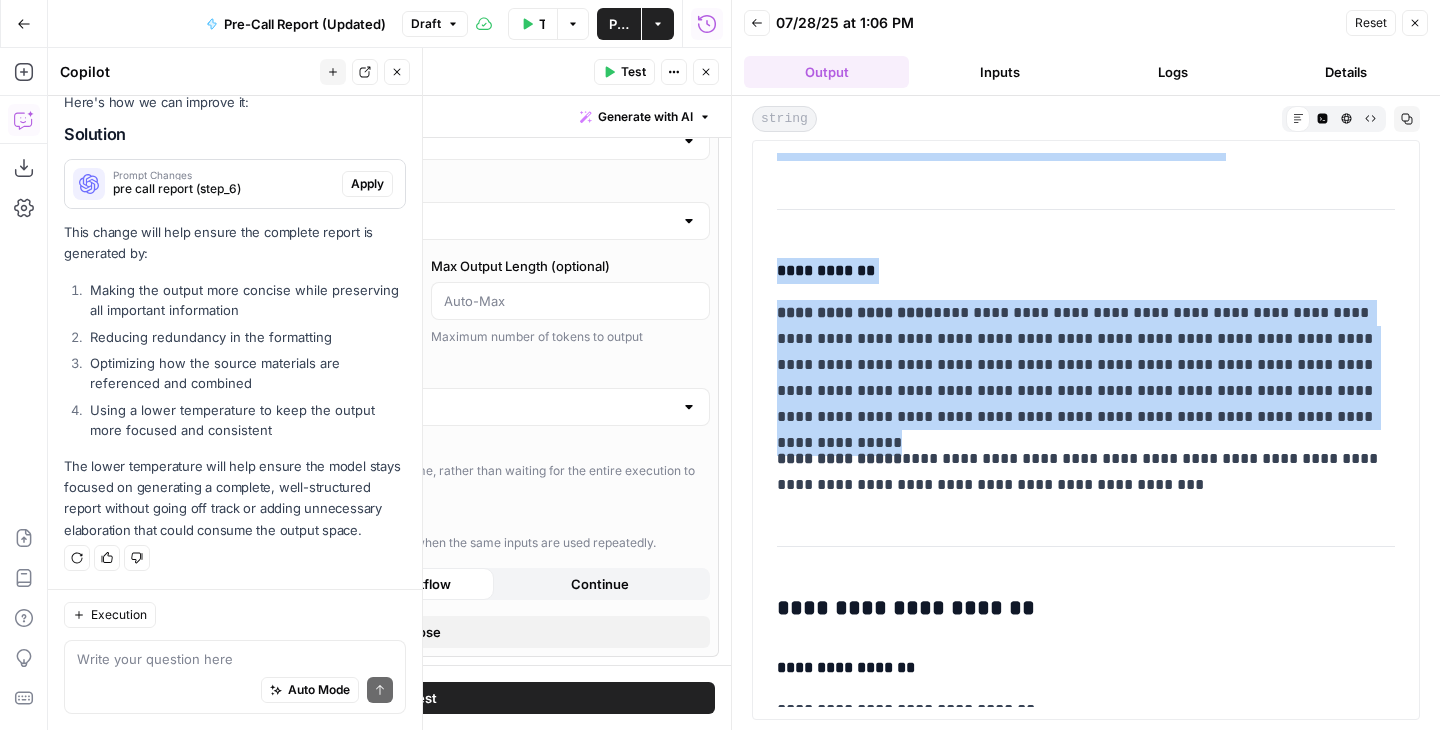 drag, startPoint x: 780, startPoint y: 178, endPoint x: 1153, endPoint y: 516, distance: 503.3617 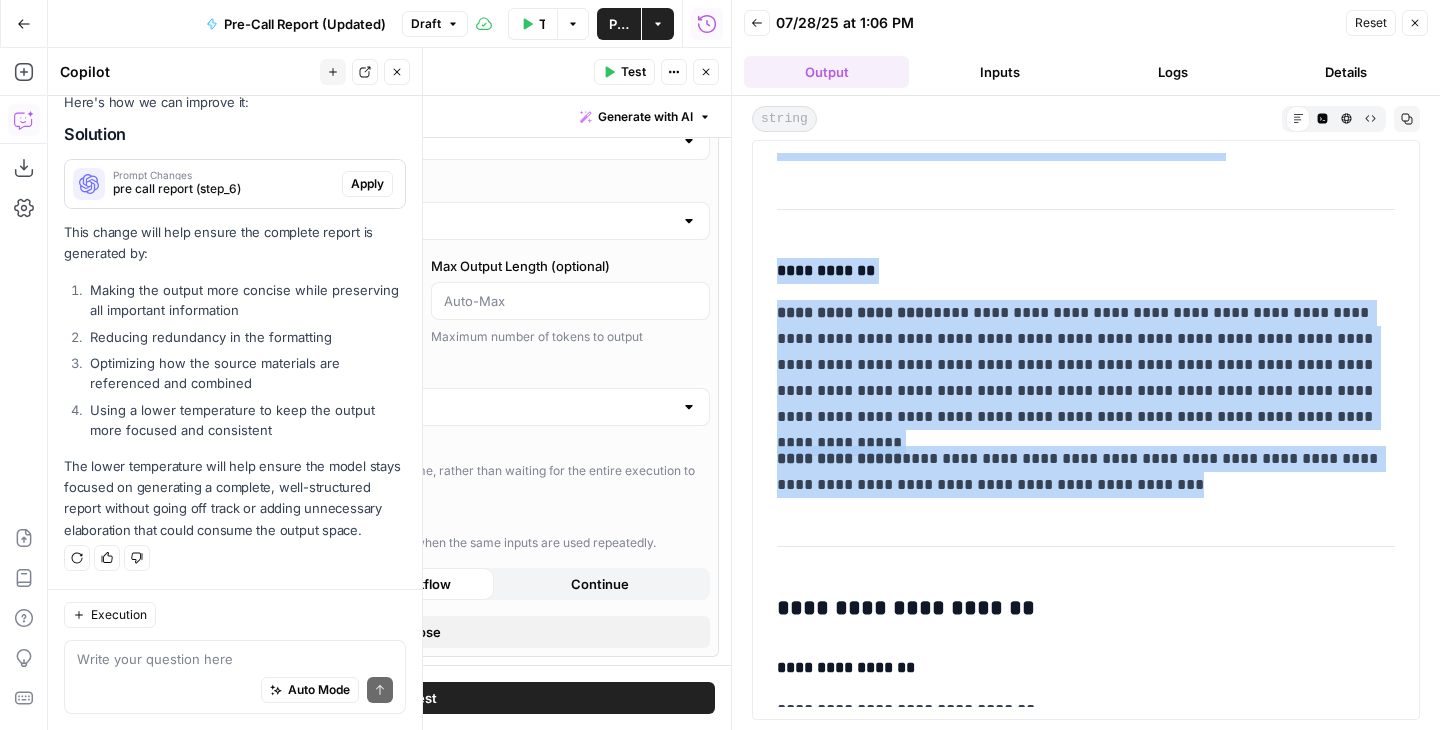 copy on "**********" 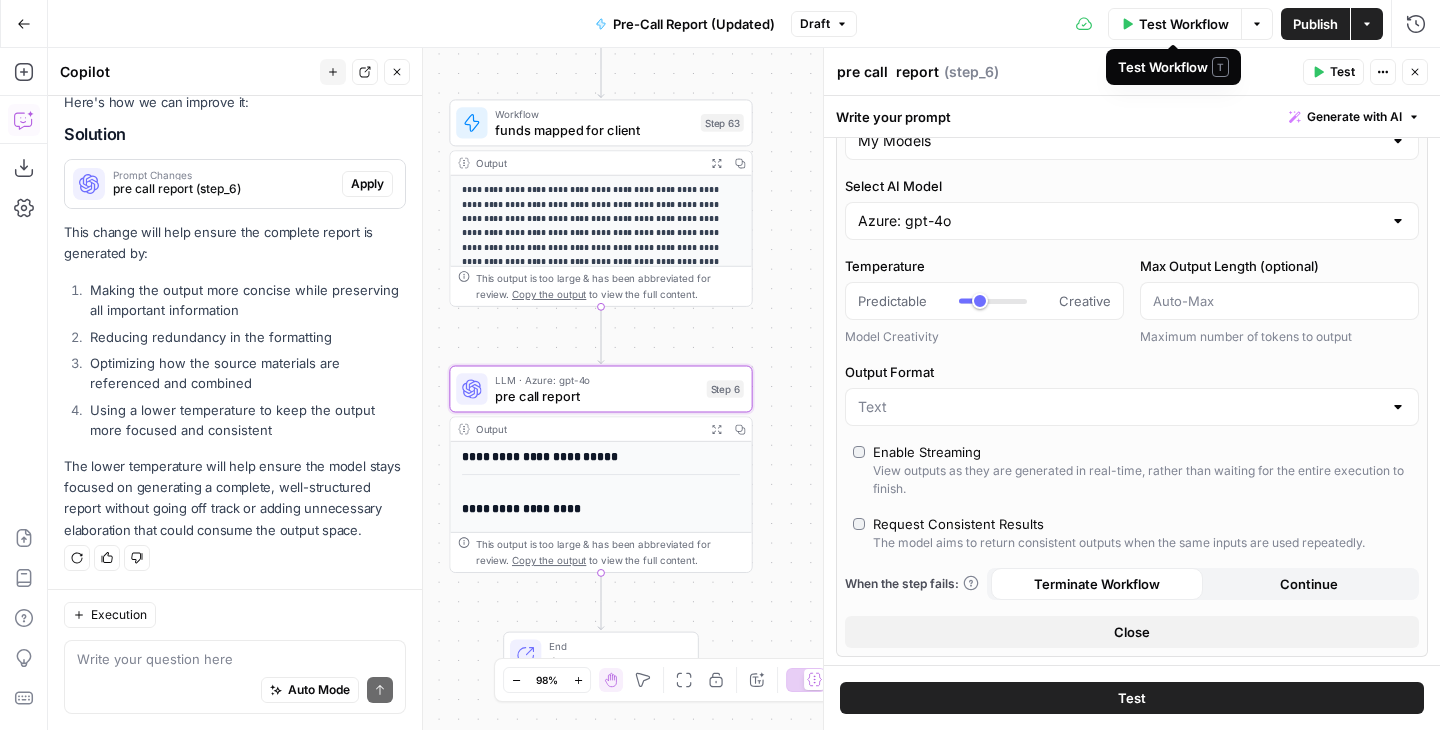 click on "Test Workflow" at bounding box center (1184, 24) 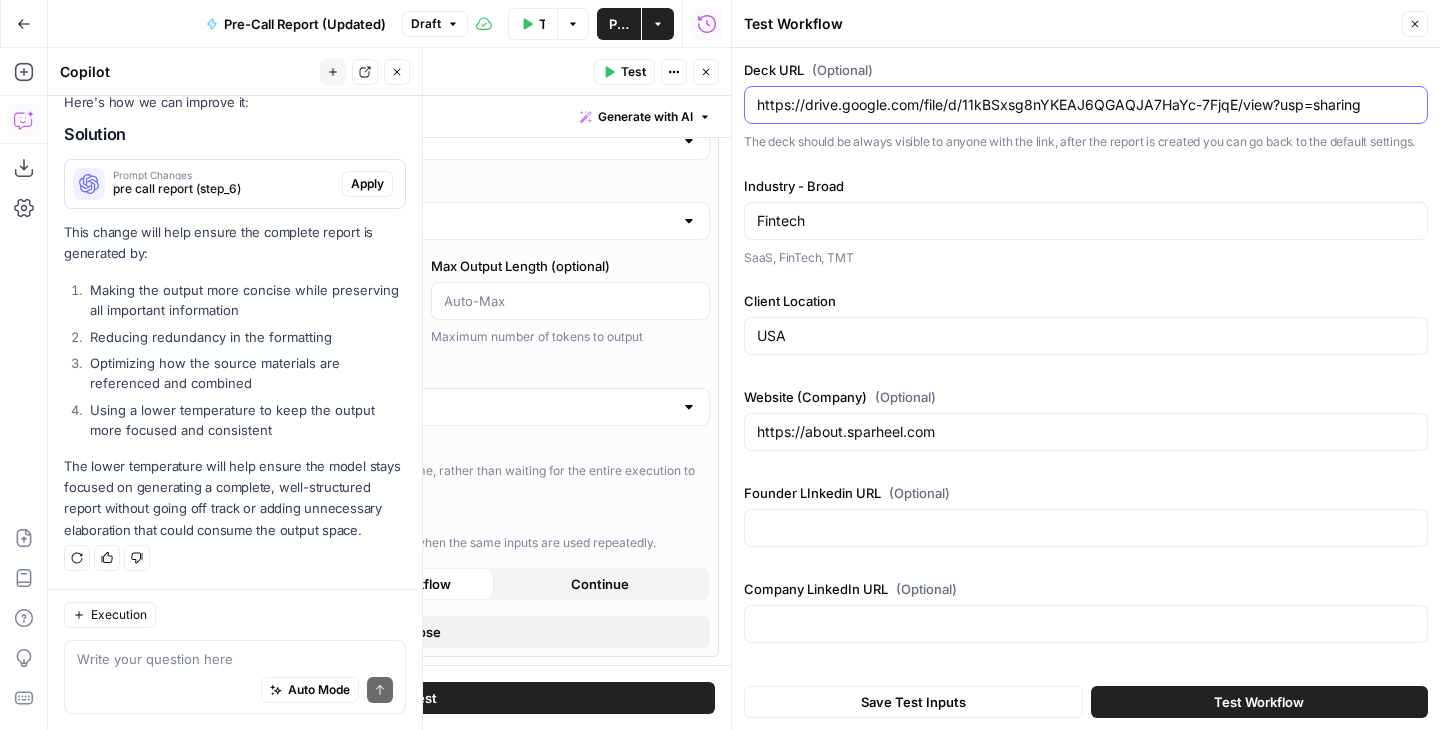 click on "https://drive.google.com/file/d/11kBSxsg8nYKEAJ6QGAQJA7HaYc-7FjqE/view?usp=sharing" at bounding box center [1086, 105] 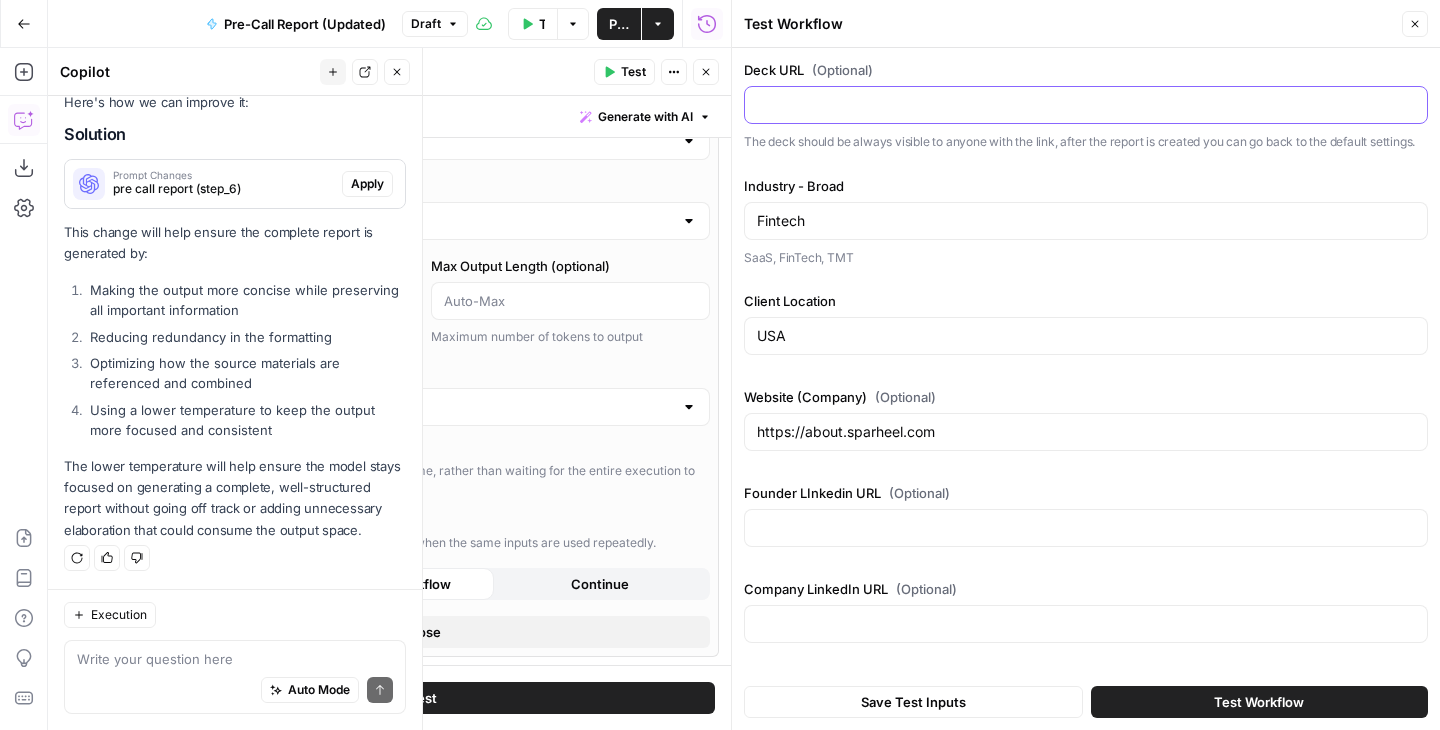 type 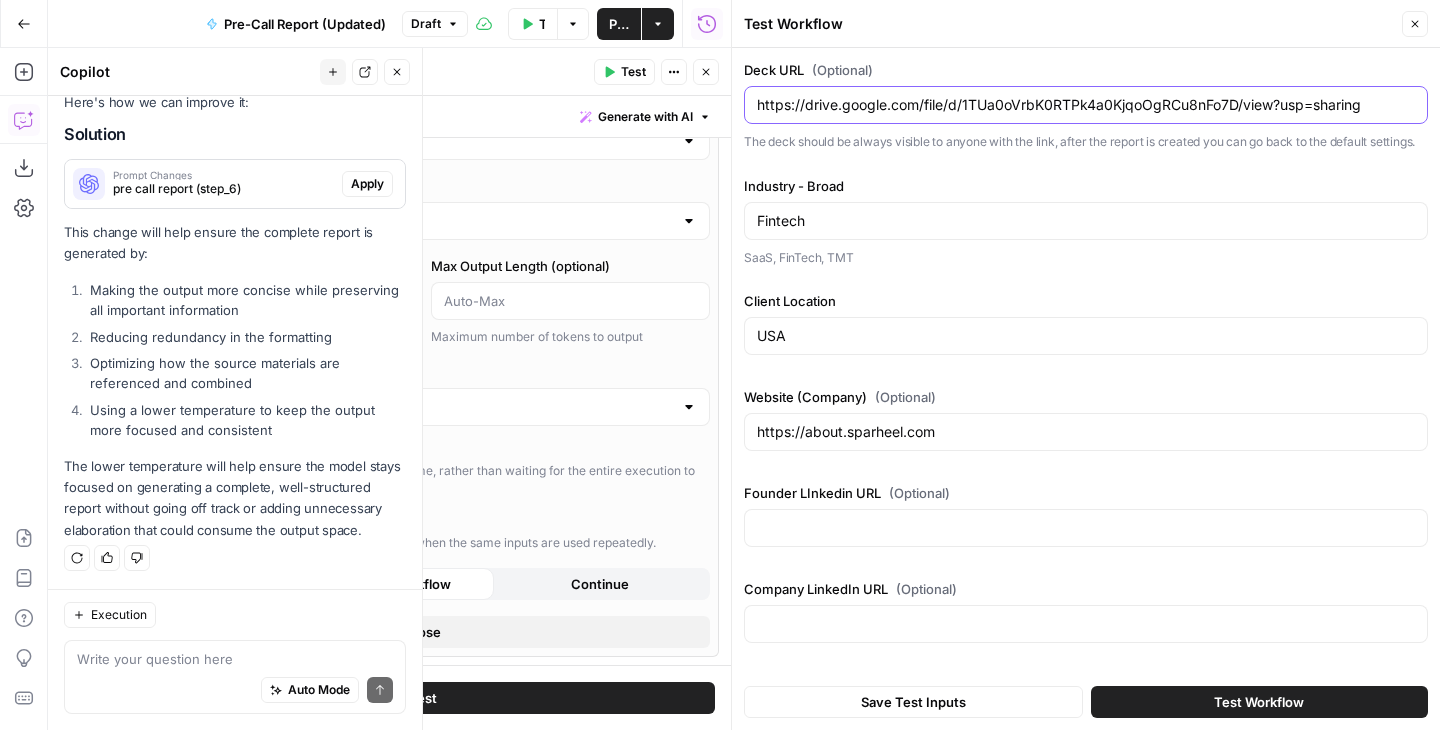 type on "***" 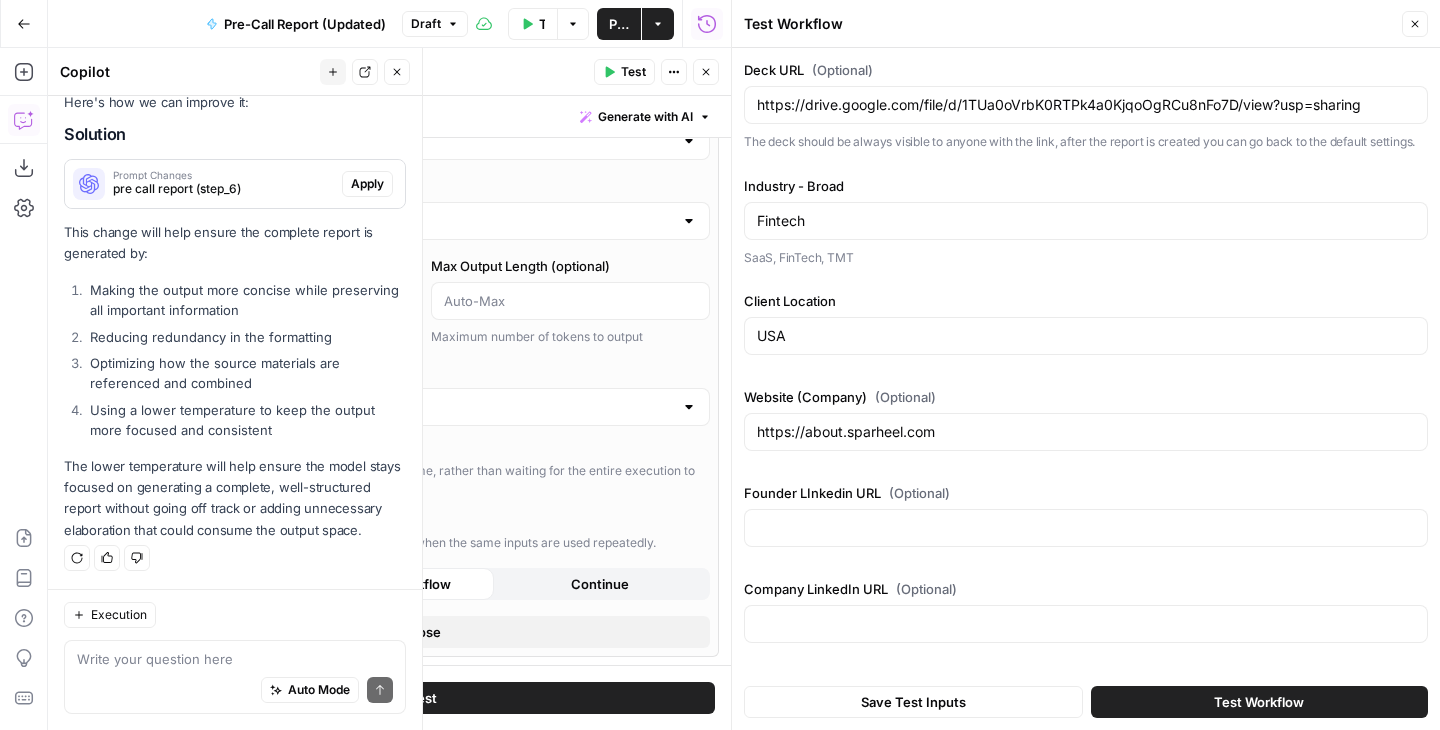 drag, startPoint x: 813, startPoint y: 231, endPoint x: 672, endPoint y: 230, distance: 141.00354 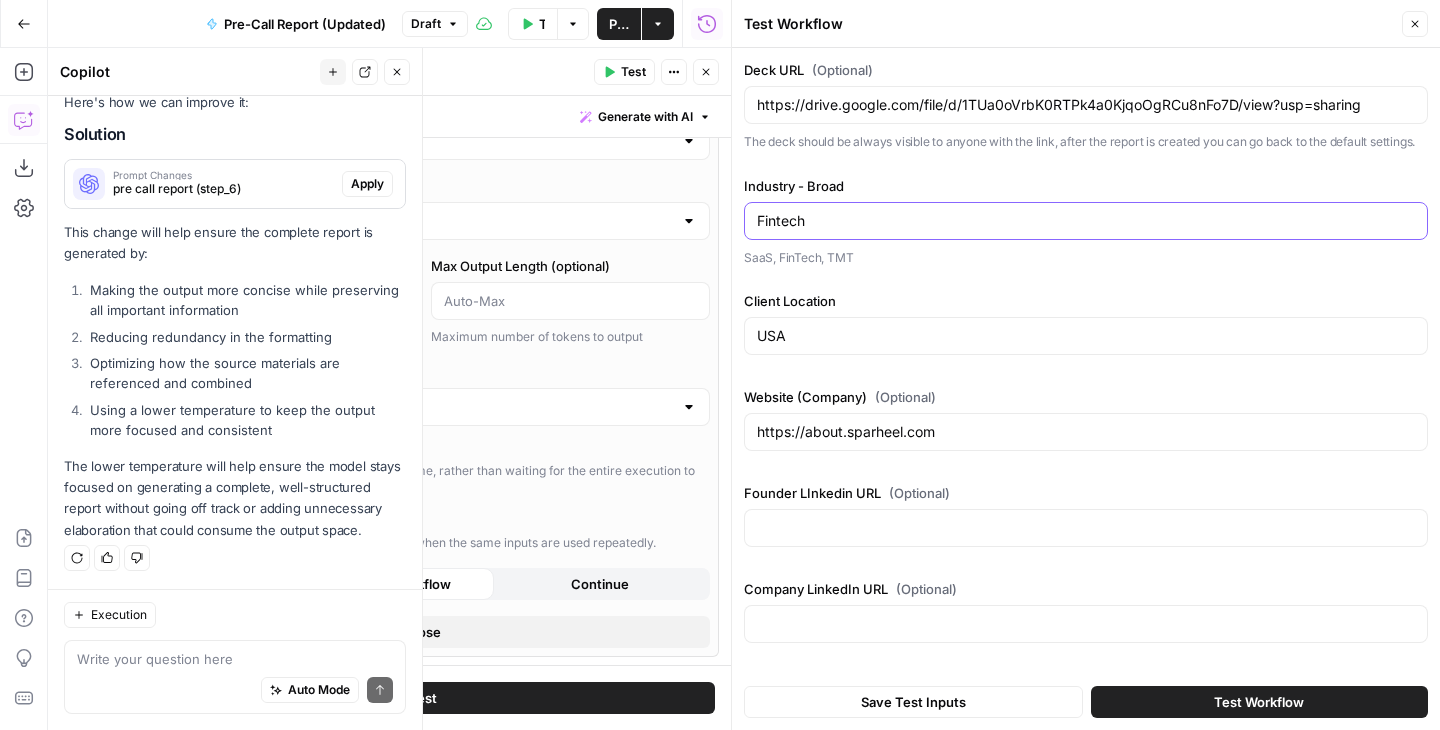 drag, startPoint x: 803, startPoint y: 227, endPoint x: 718, endPoint y: 225, distance: 85.02353 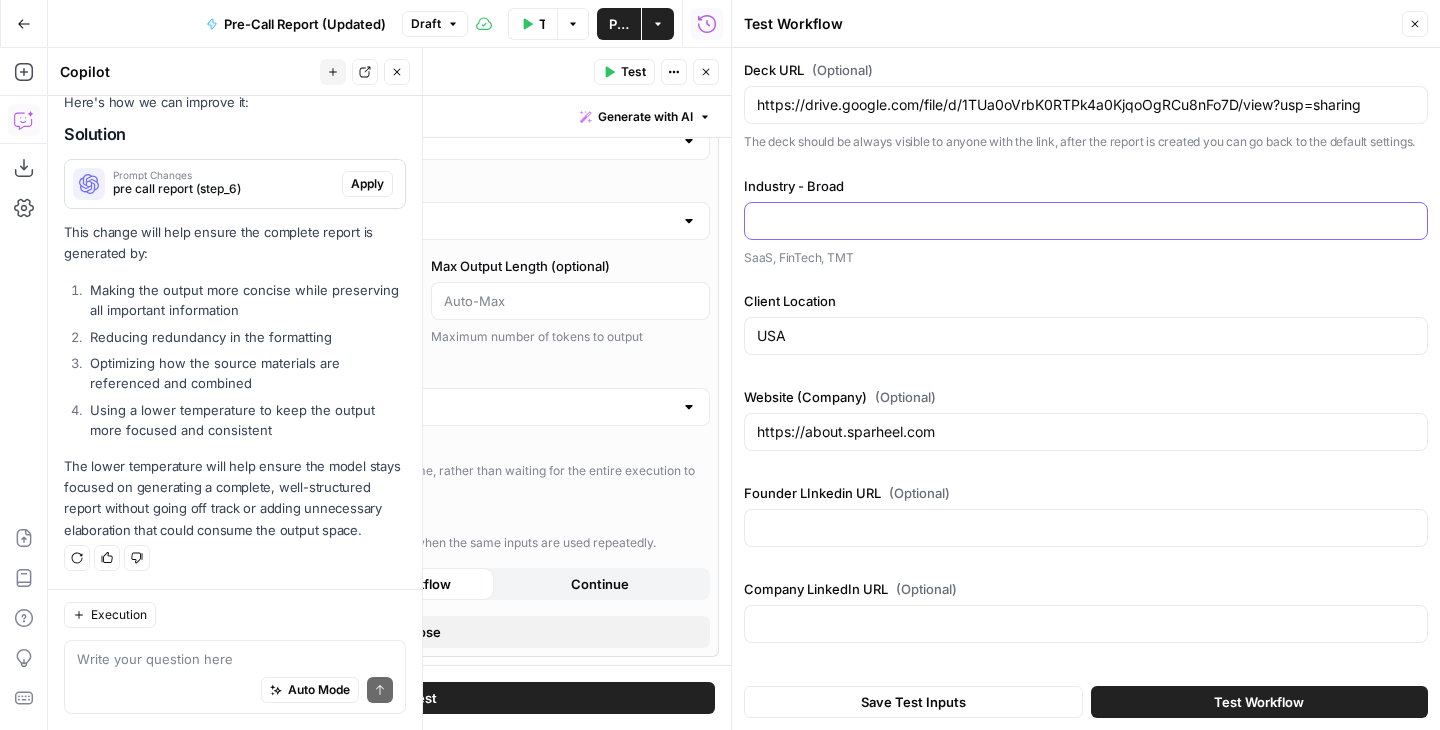 type on "***" 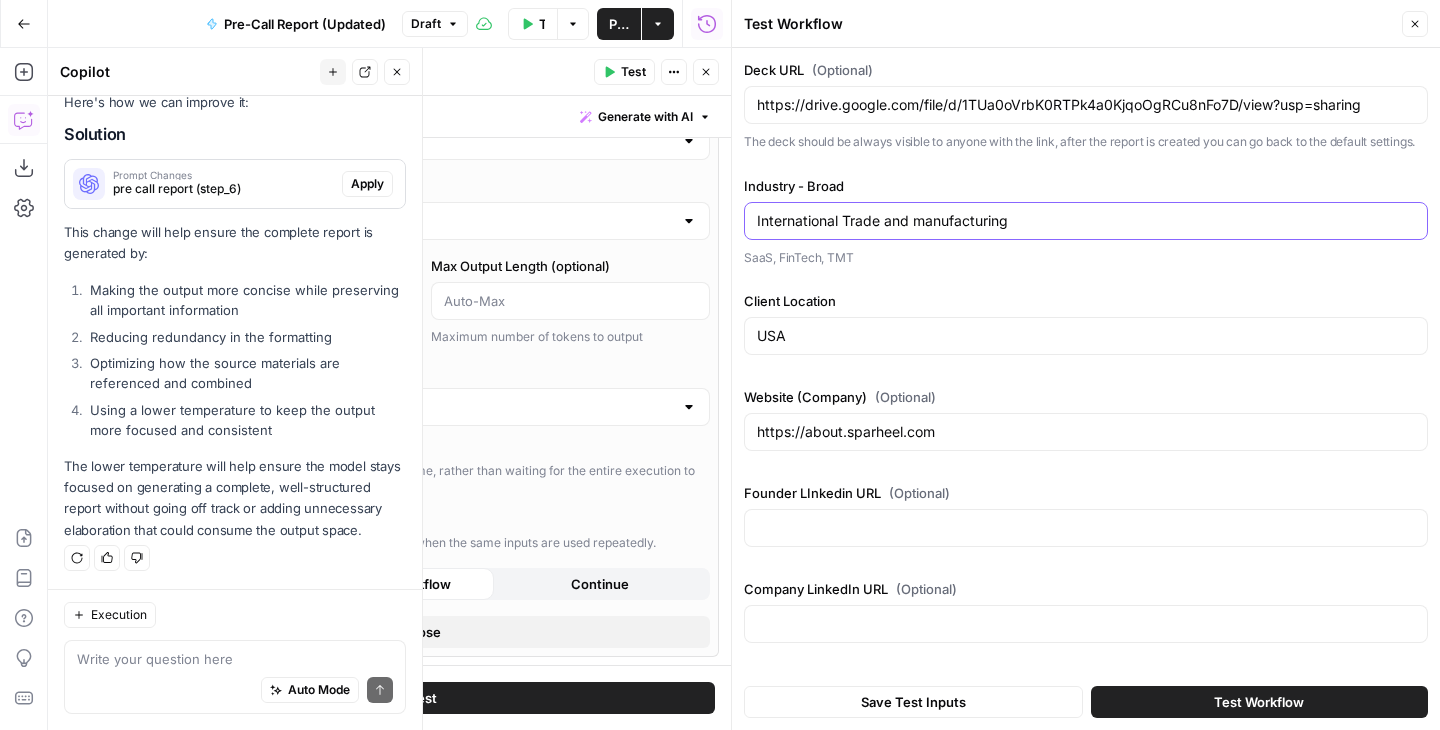 type on "***" 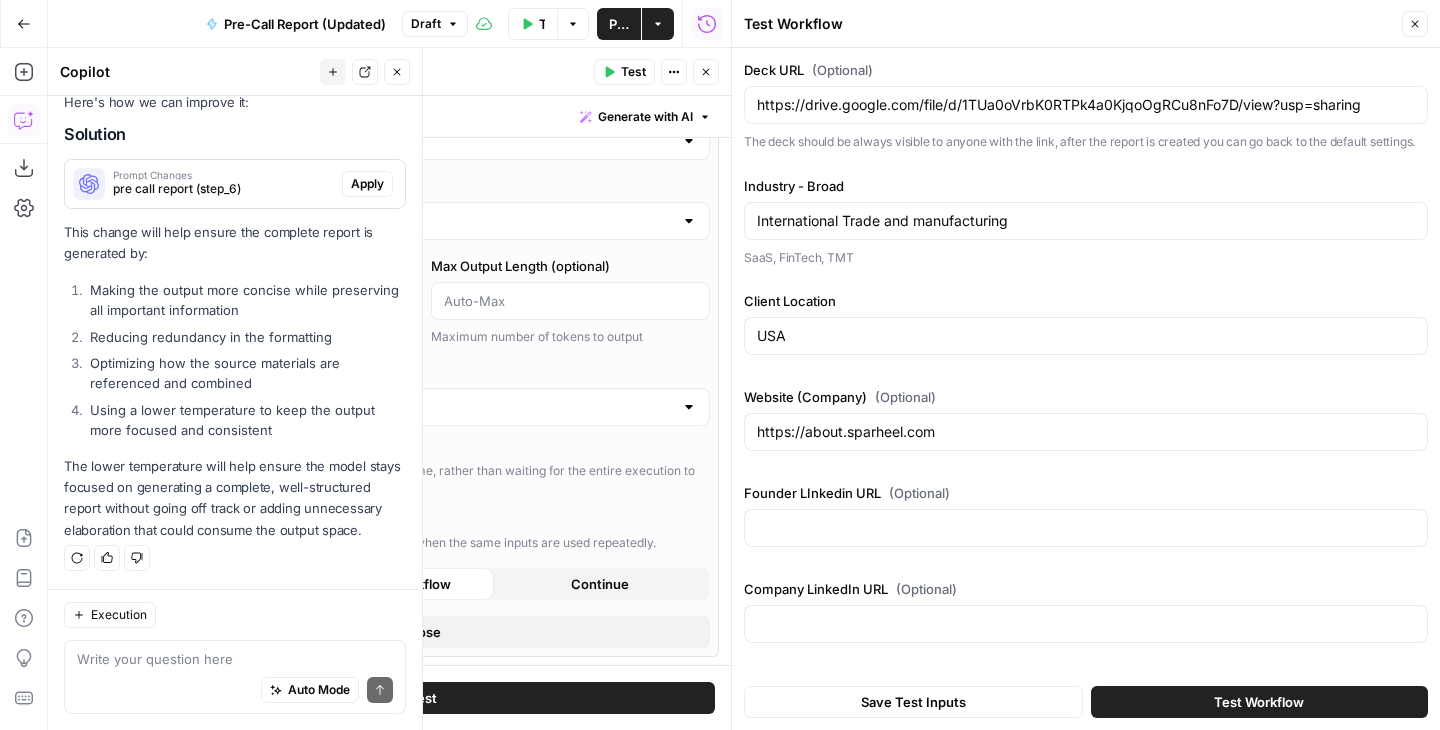 drag, startPoint x: 826, startPoint y: 322, endPoint x: 725, endPoint y: 324, distance: 101.0198 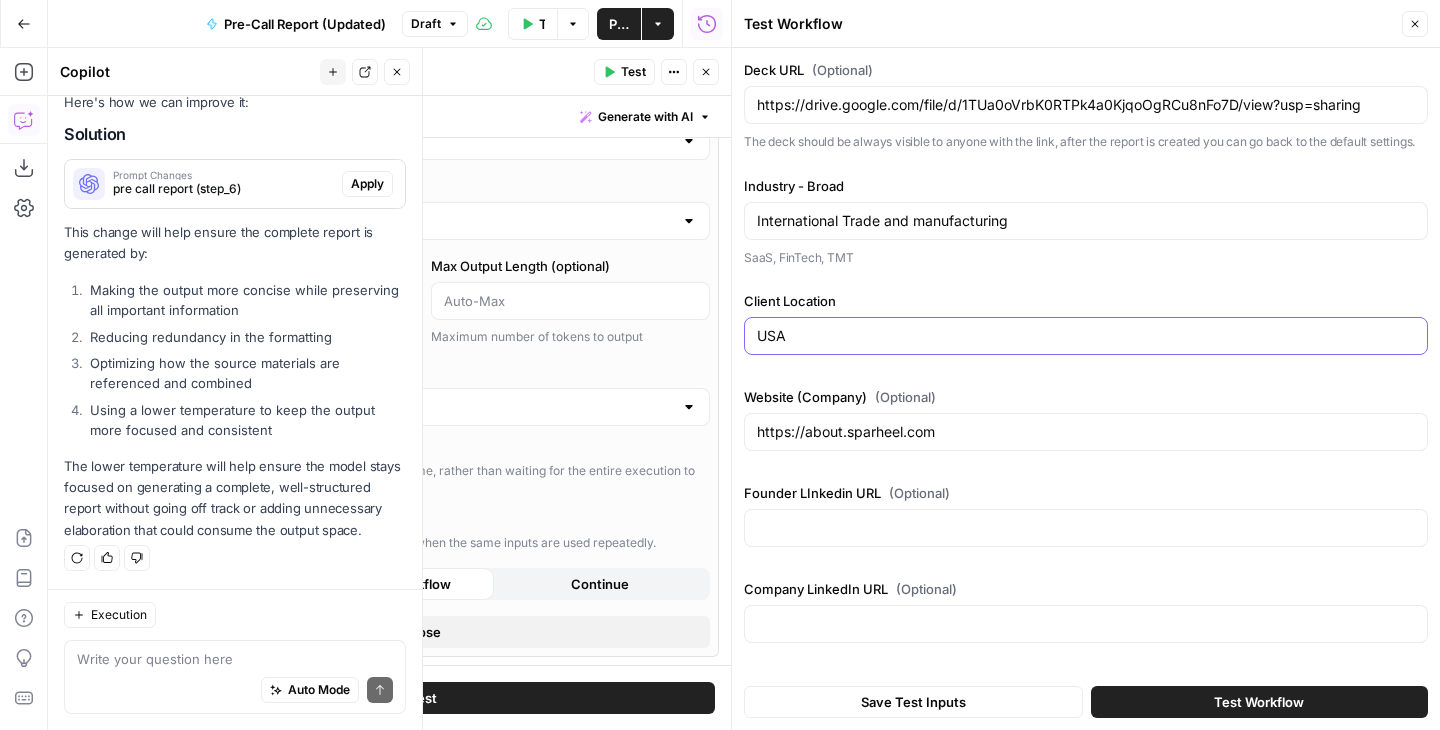 drag, startPoint x: 796, startPoint y: 340, endPoint x: 704, endPoint y: 340, distance: 92 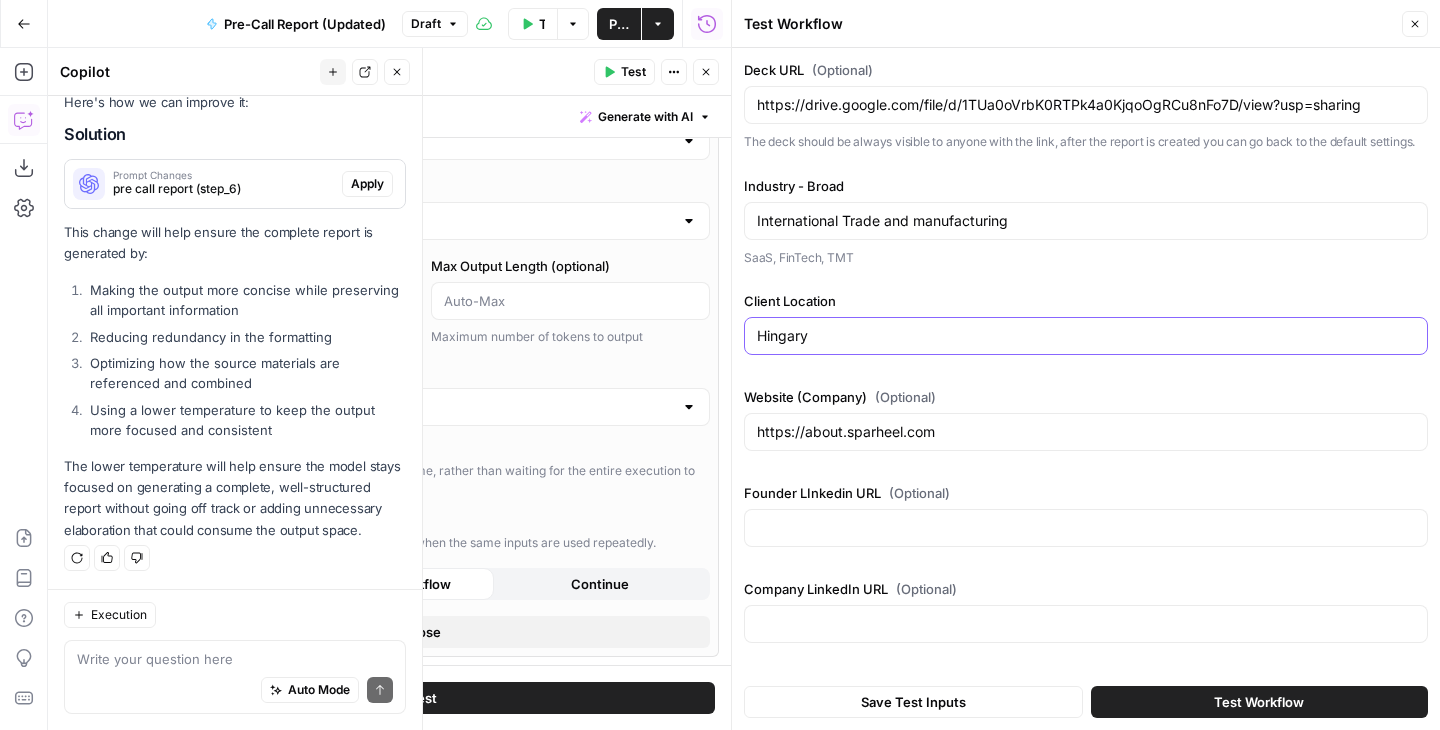 click on "Hingary" at bounding box center [1086, 336] 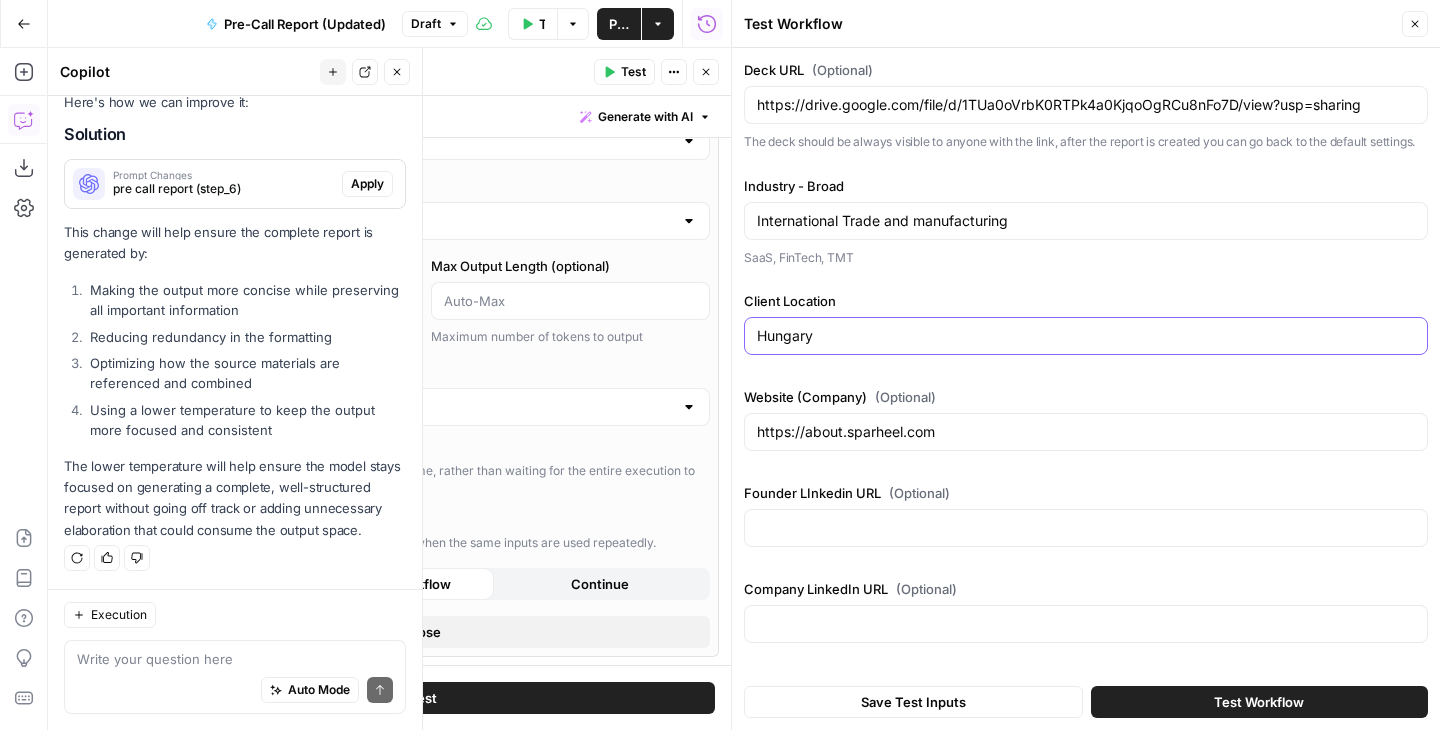 type on "Hungary" 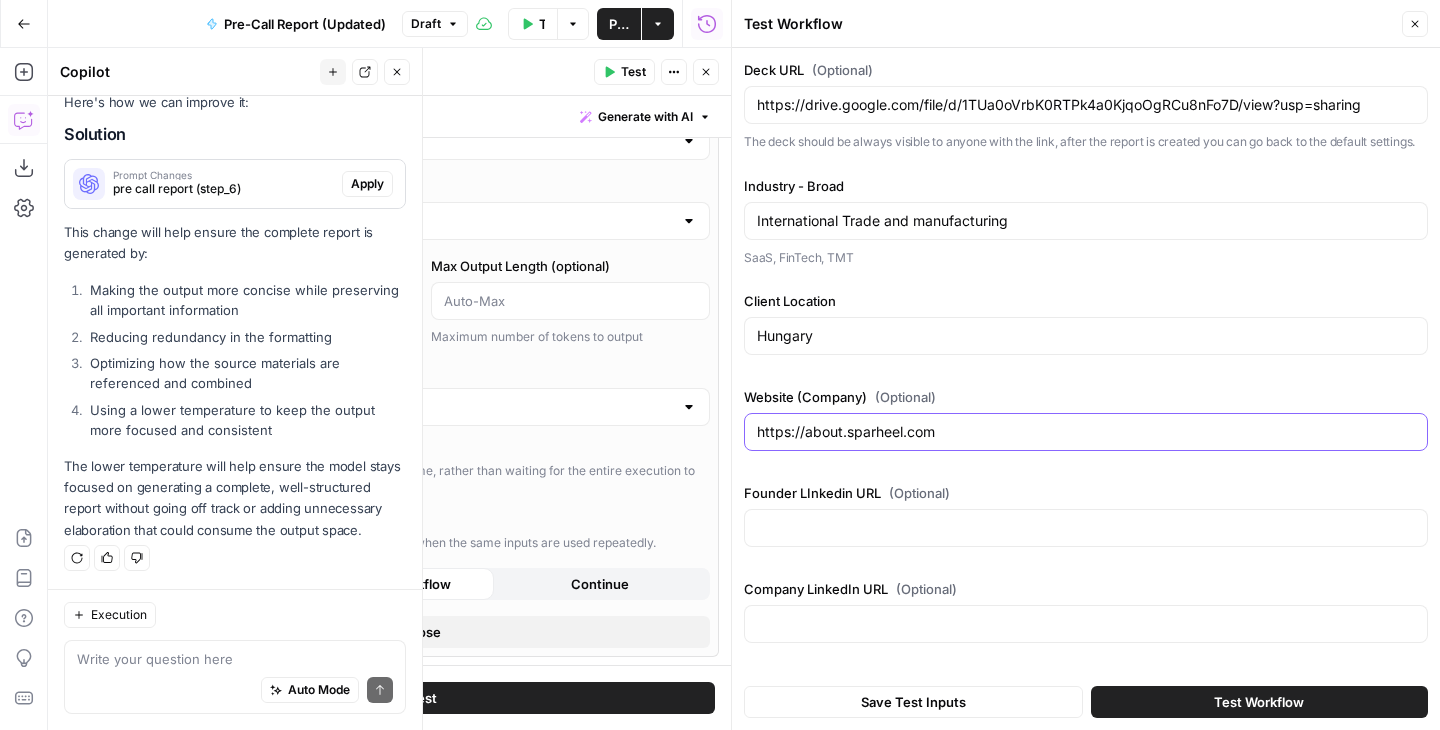 click on "https://about.sparheel.com" at bounding box center (1086, 432) 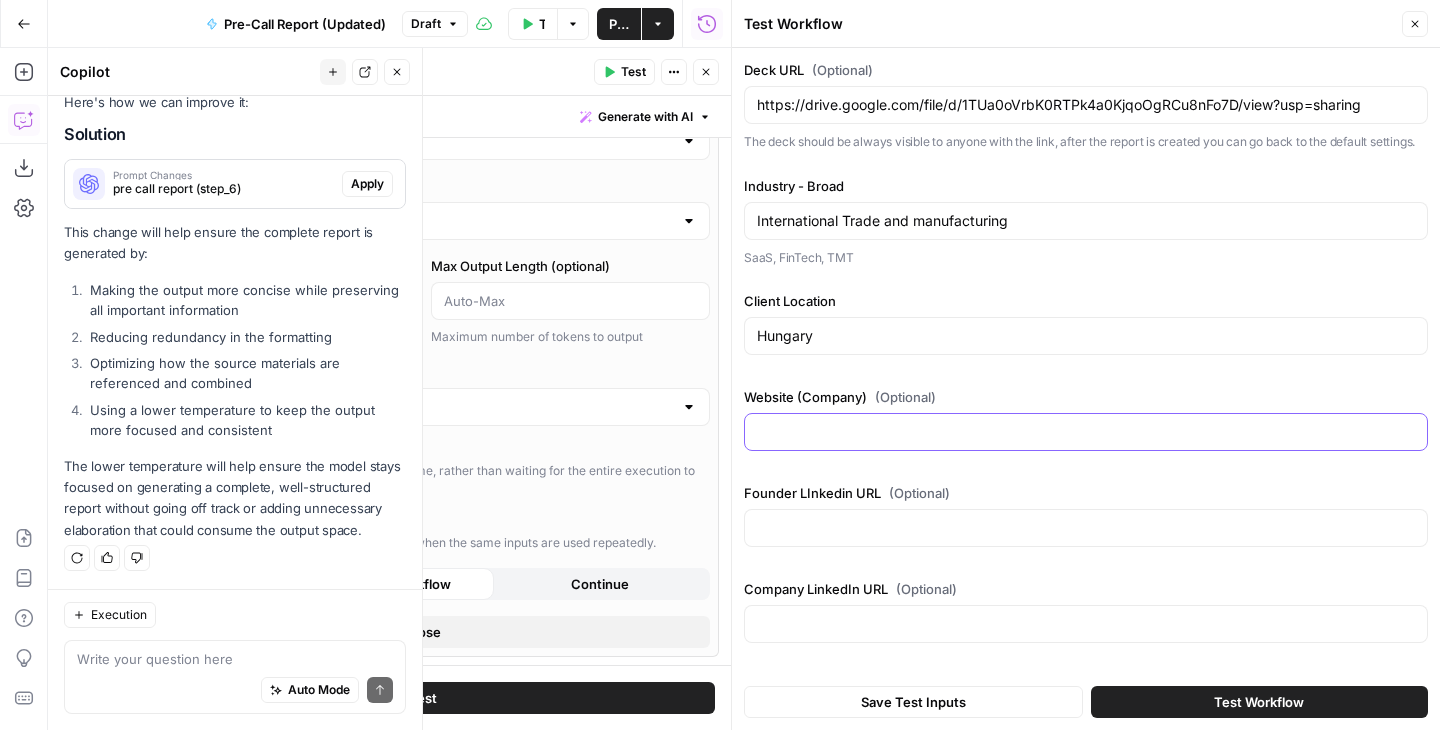 type on "***" 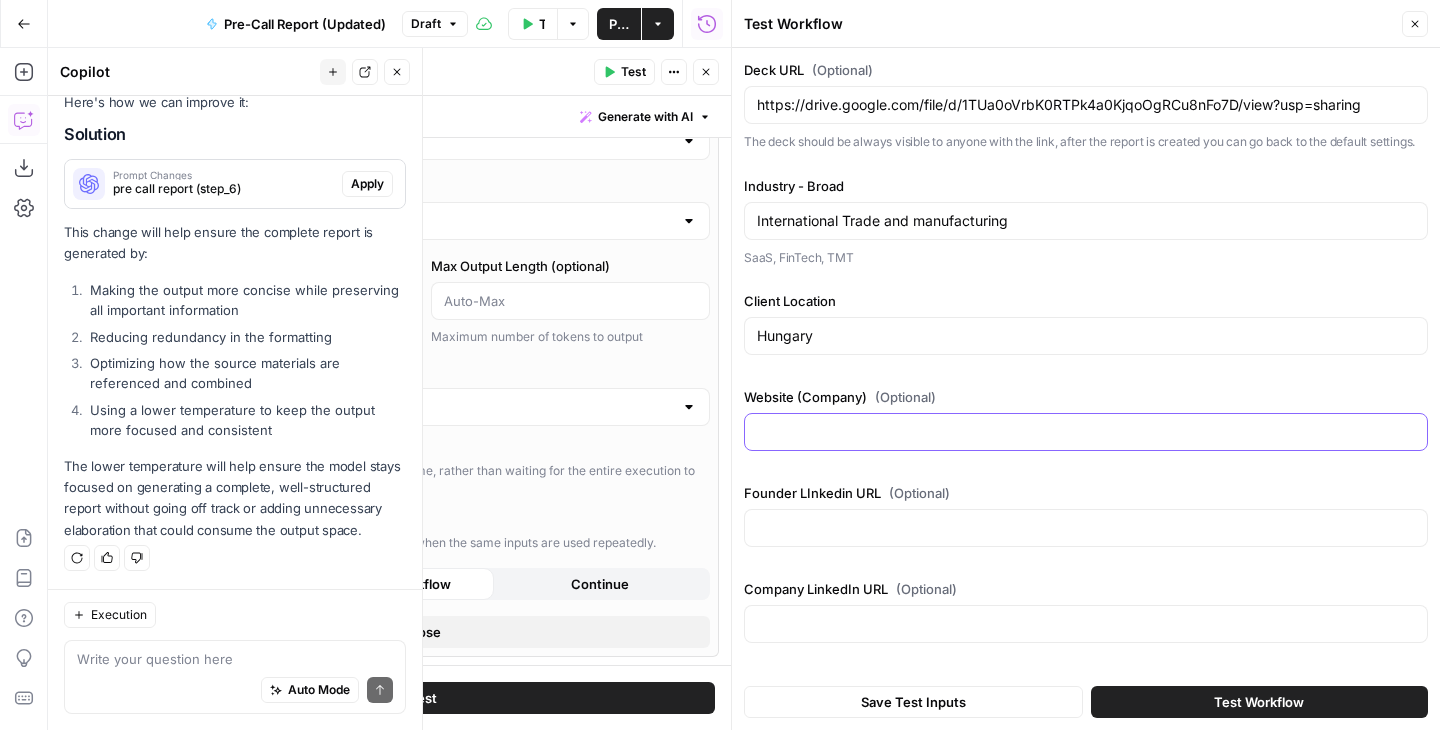 type on "v" 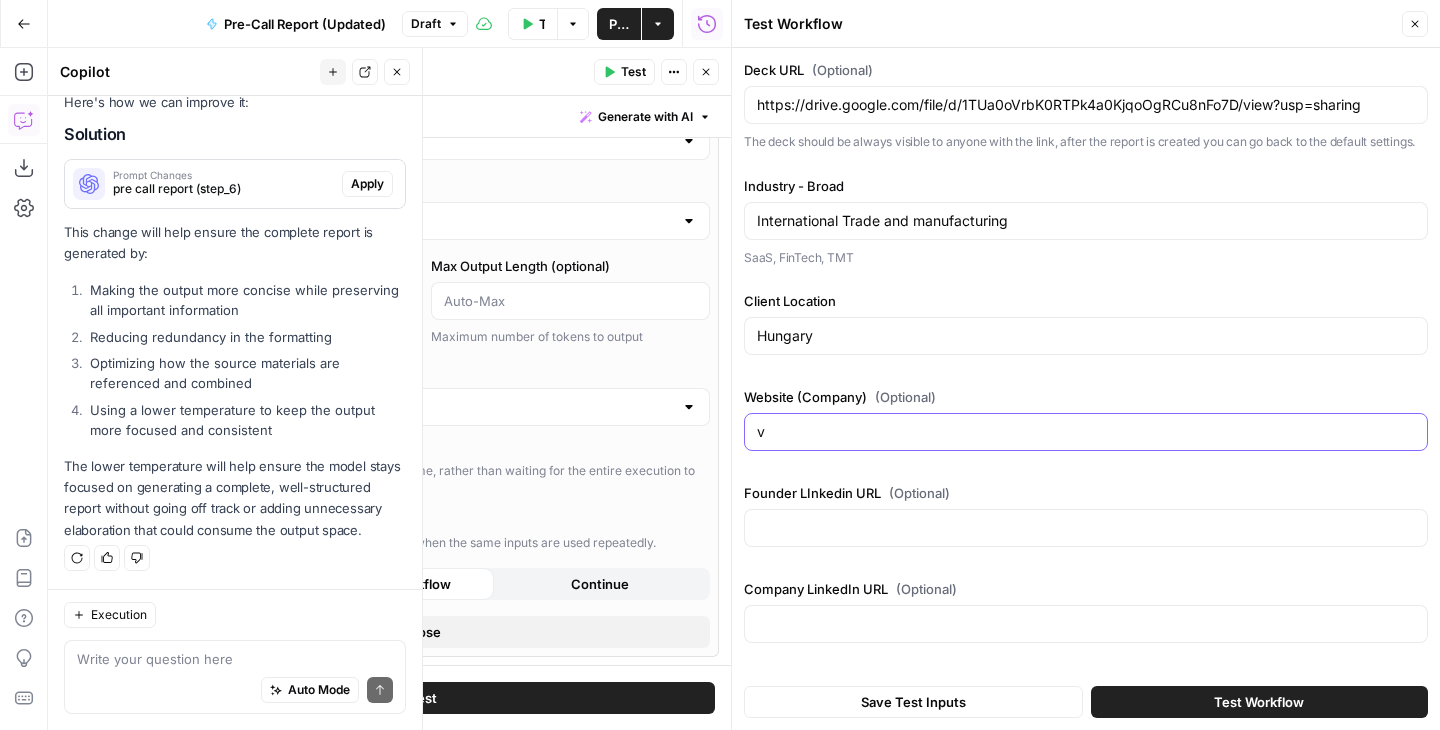 type 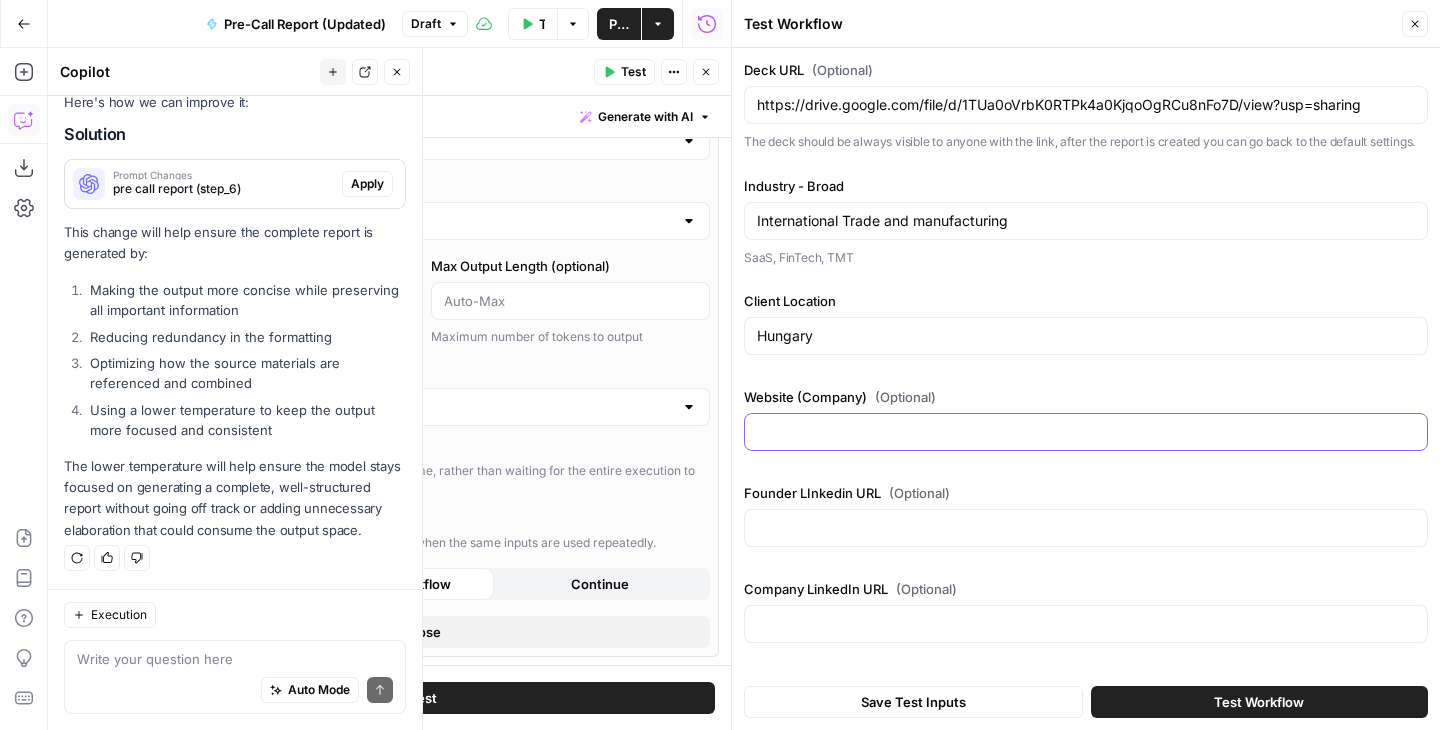 paste on "https://fpadditives.com/" 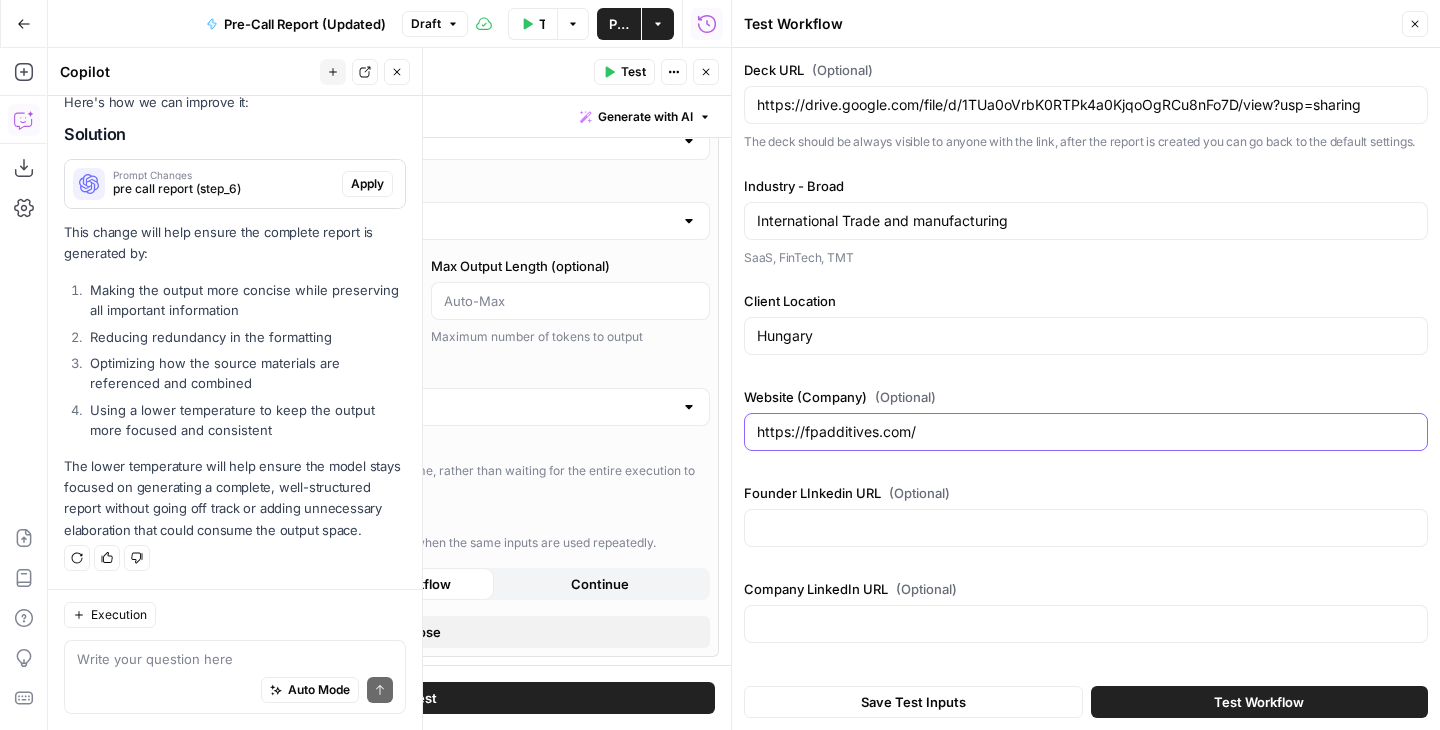 type on "***" 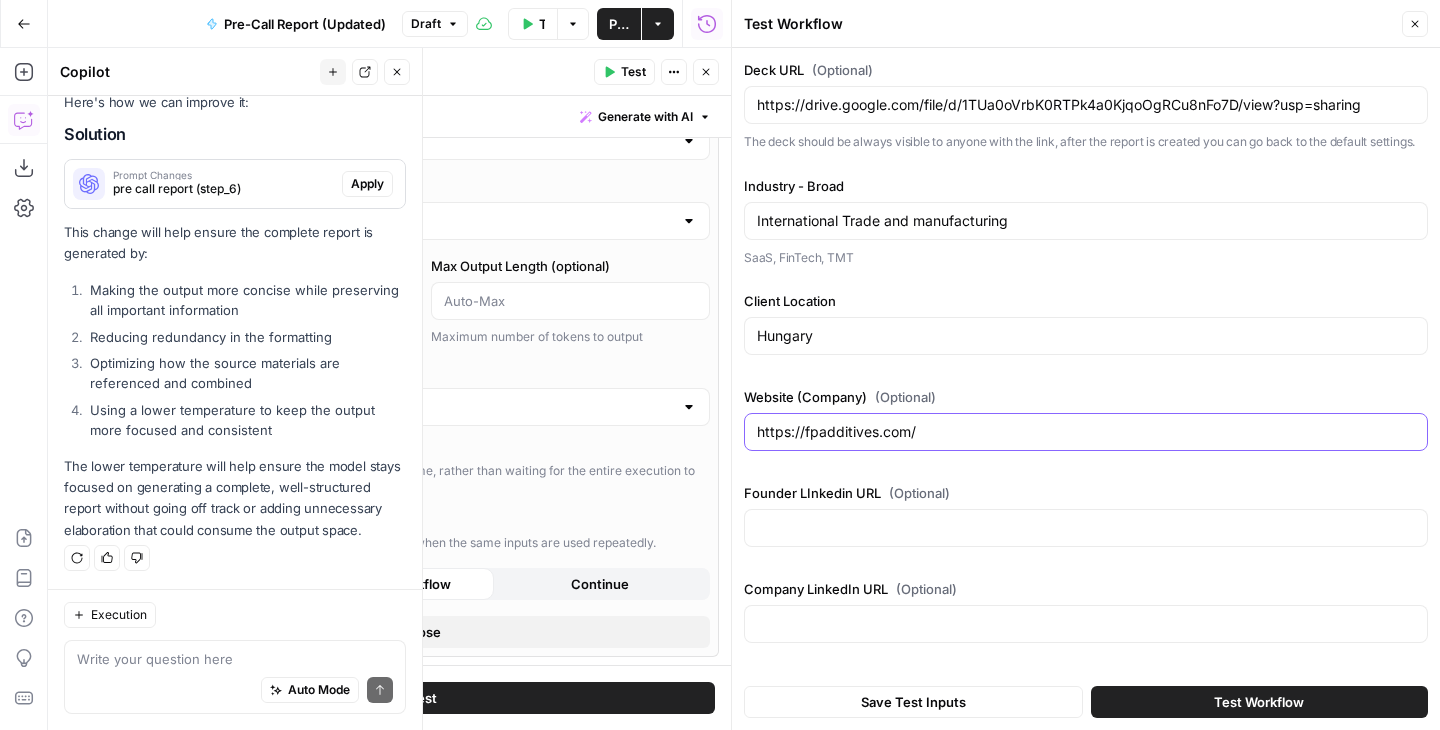 type on "https://fpadditives.com/" 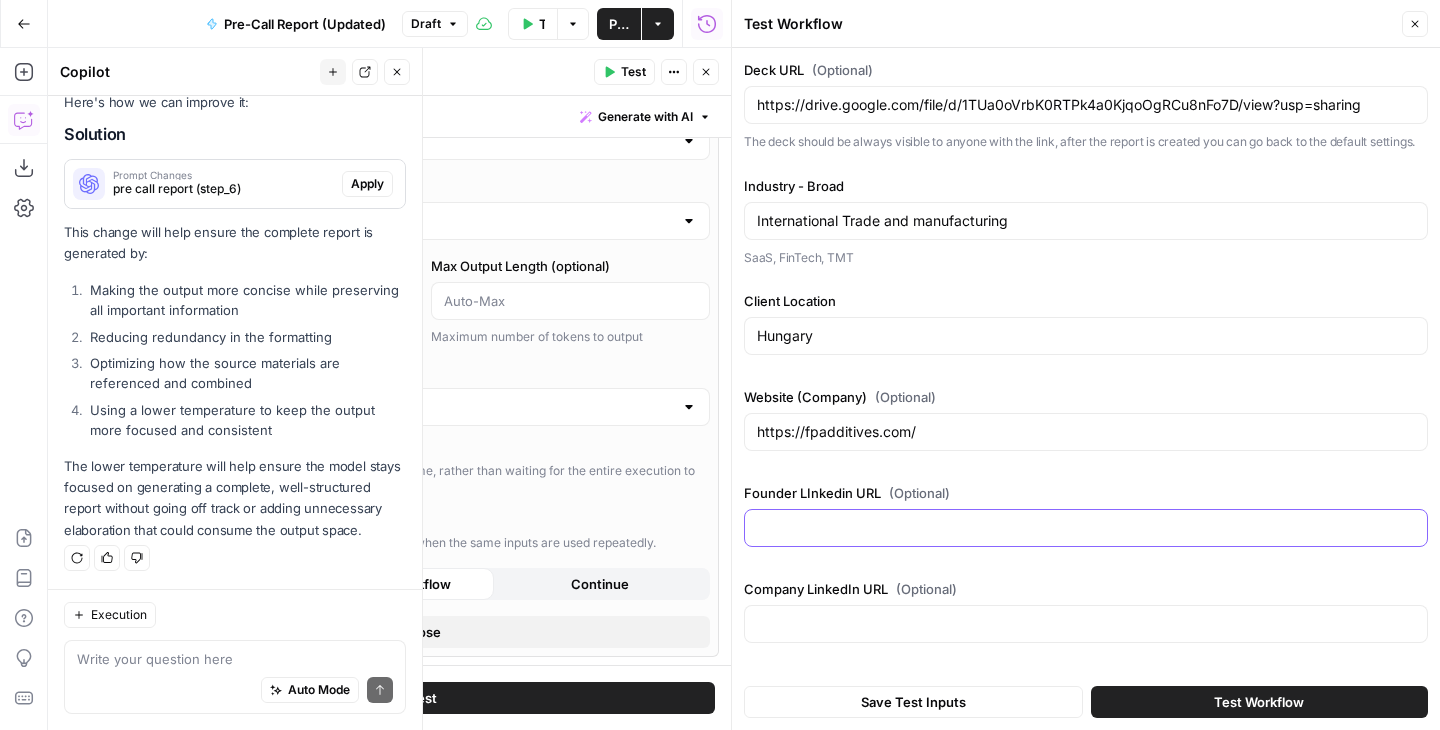 click on "Founder LInkedin URL   (Optional)" at bounding box center [1086, 528] 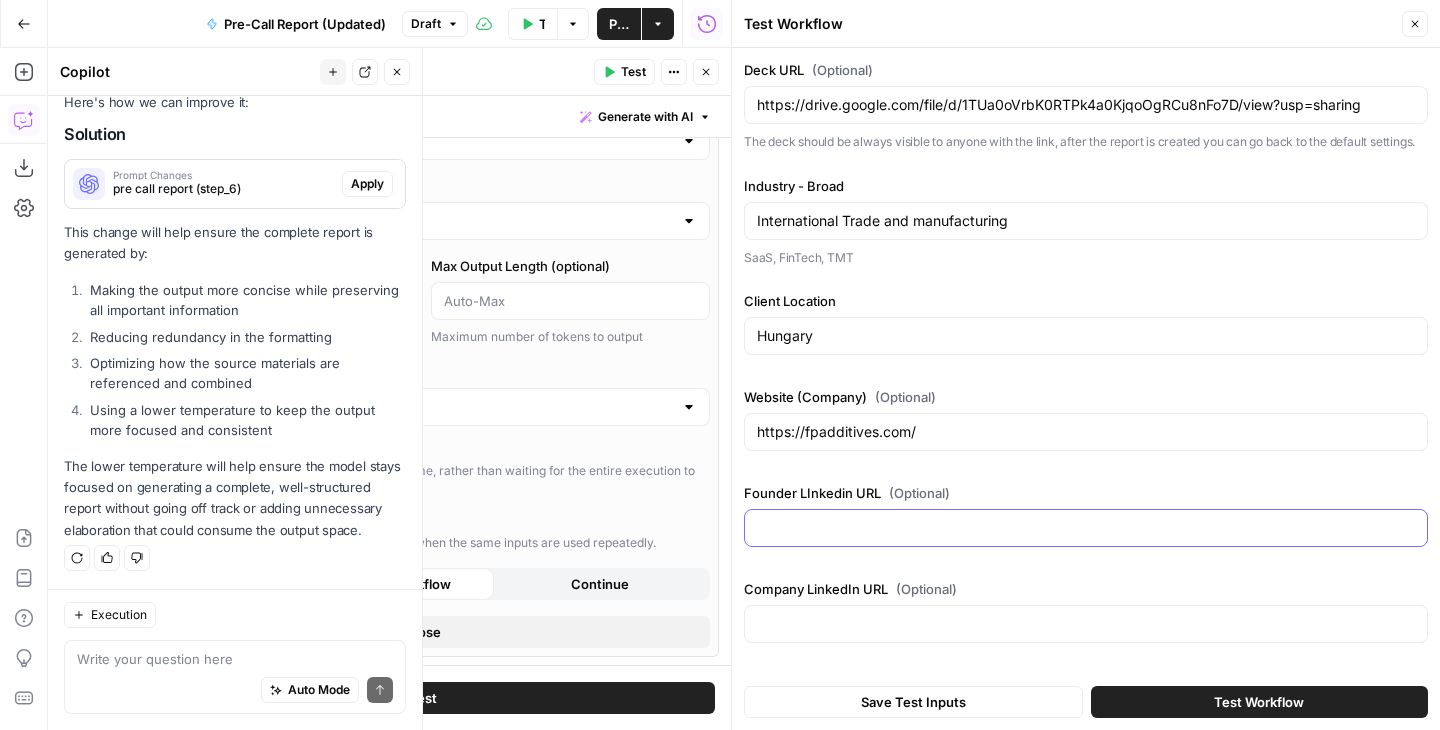 type on "***" 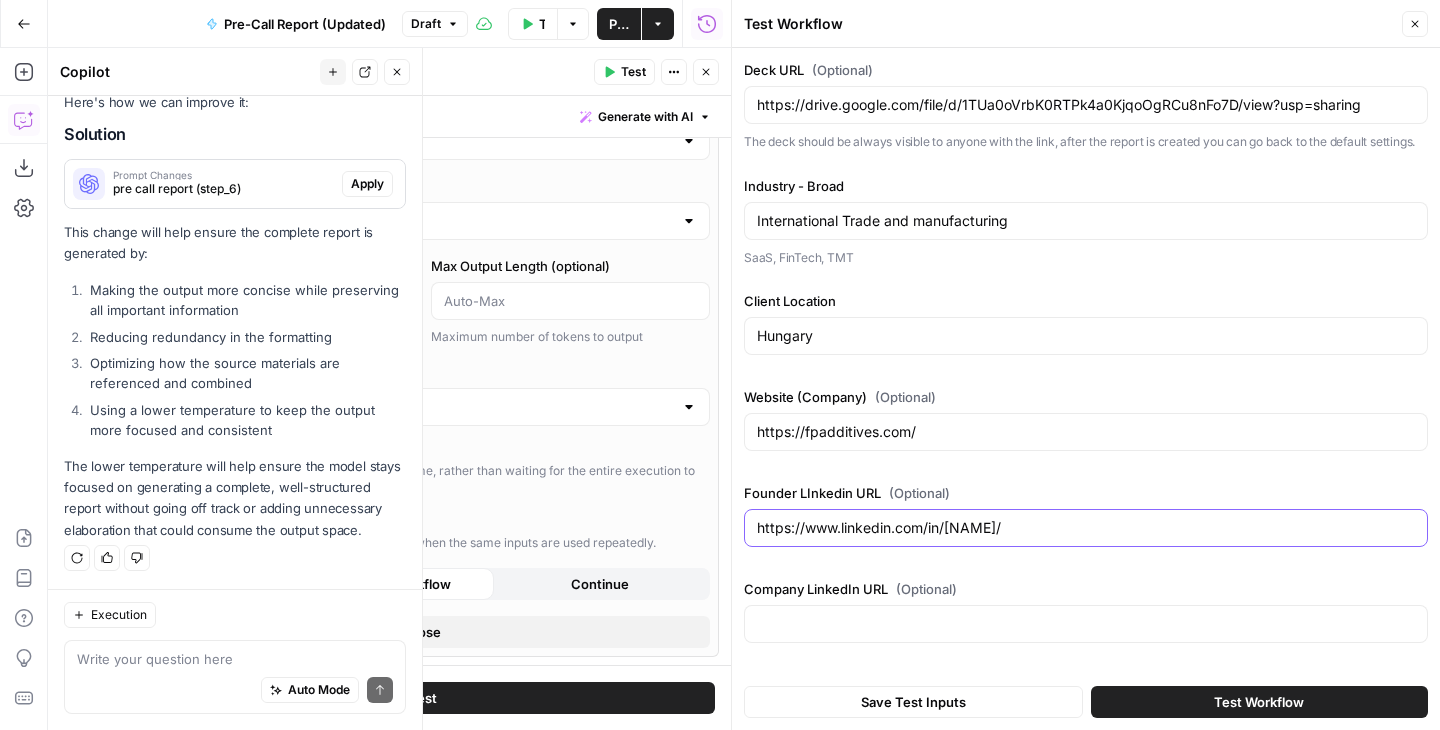 type on "***" 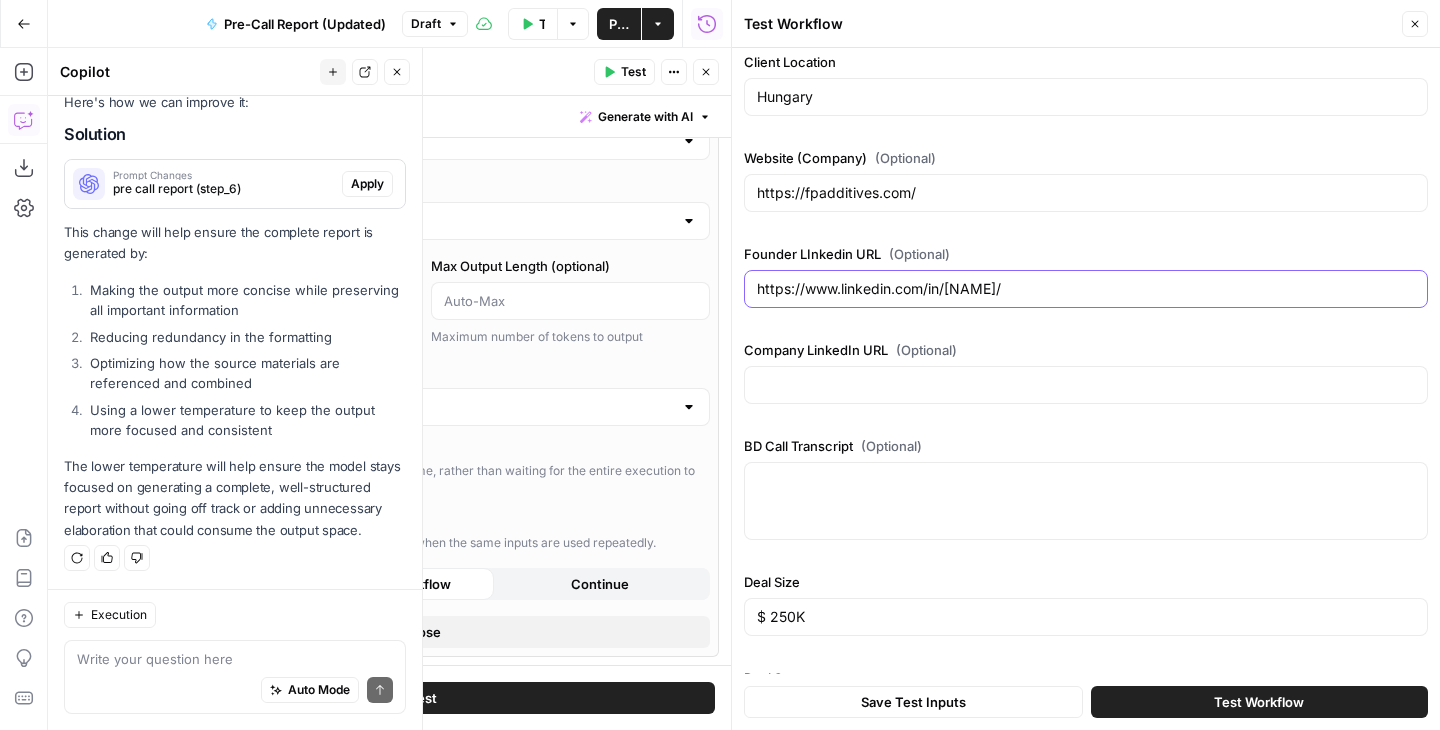 scroll, scrollTop: 317, scrollLeft: 0, axis: vertical 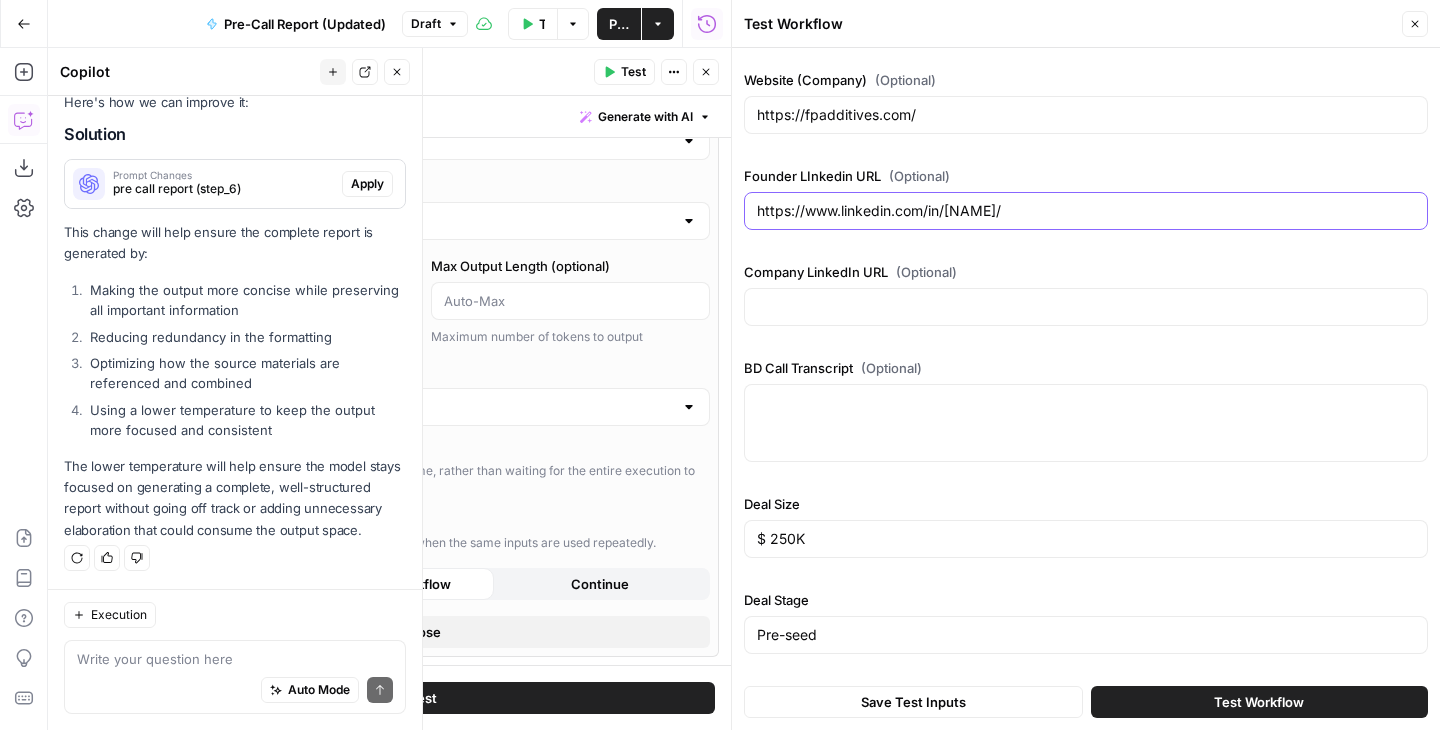 type on "https://www.linkedin.com/in/[NAME]/" 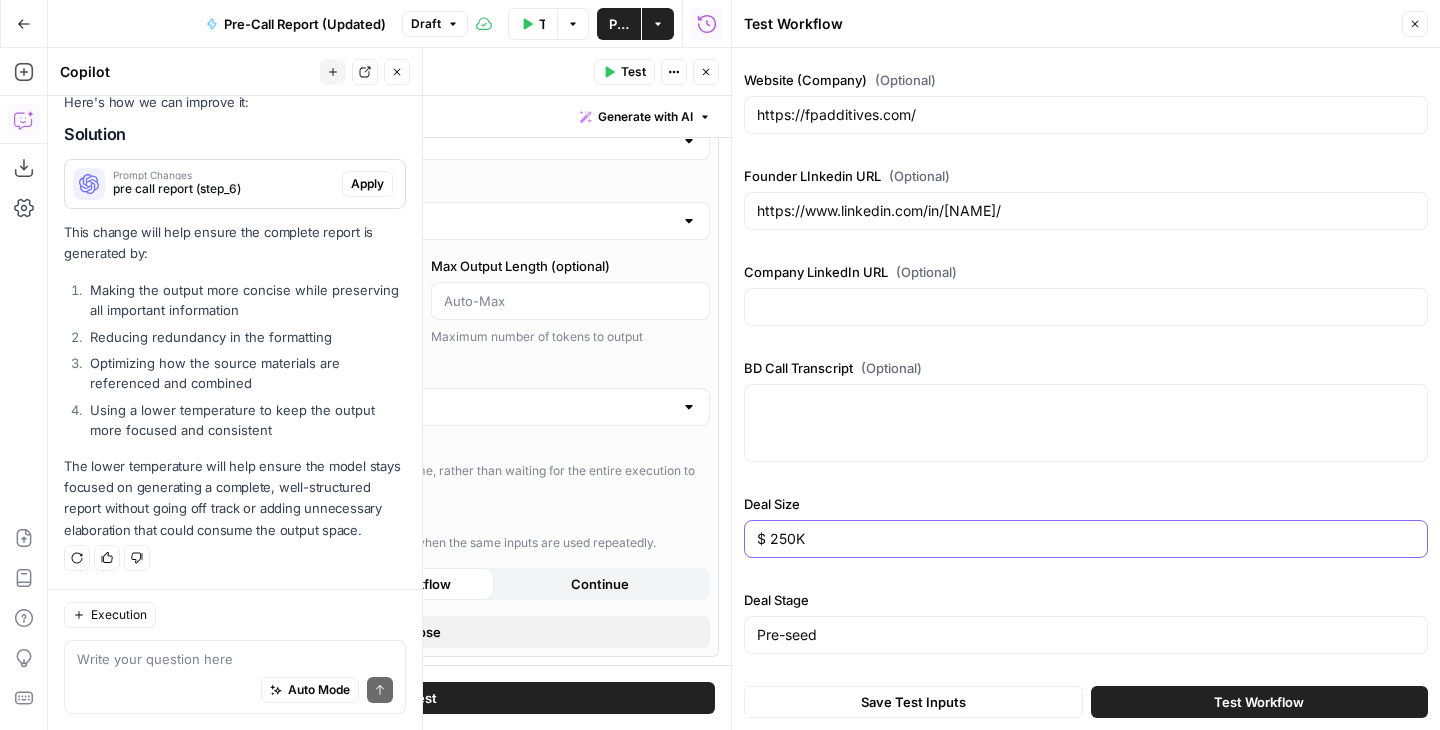 drag, startPoint x: 832, startPoint y: 532, endPoint x: 627, endPoint y: 532, distance: 205 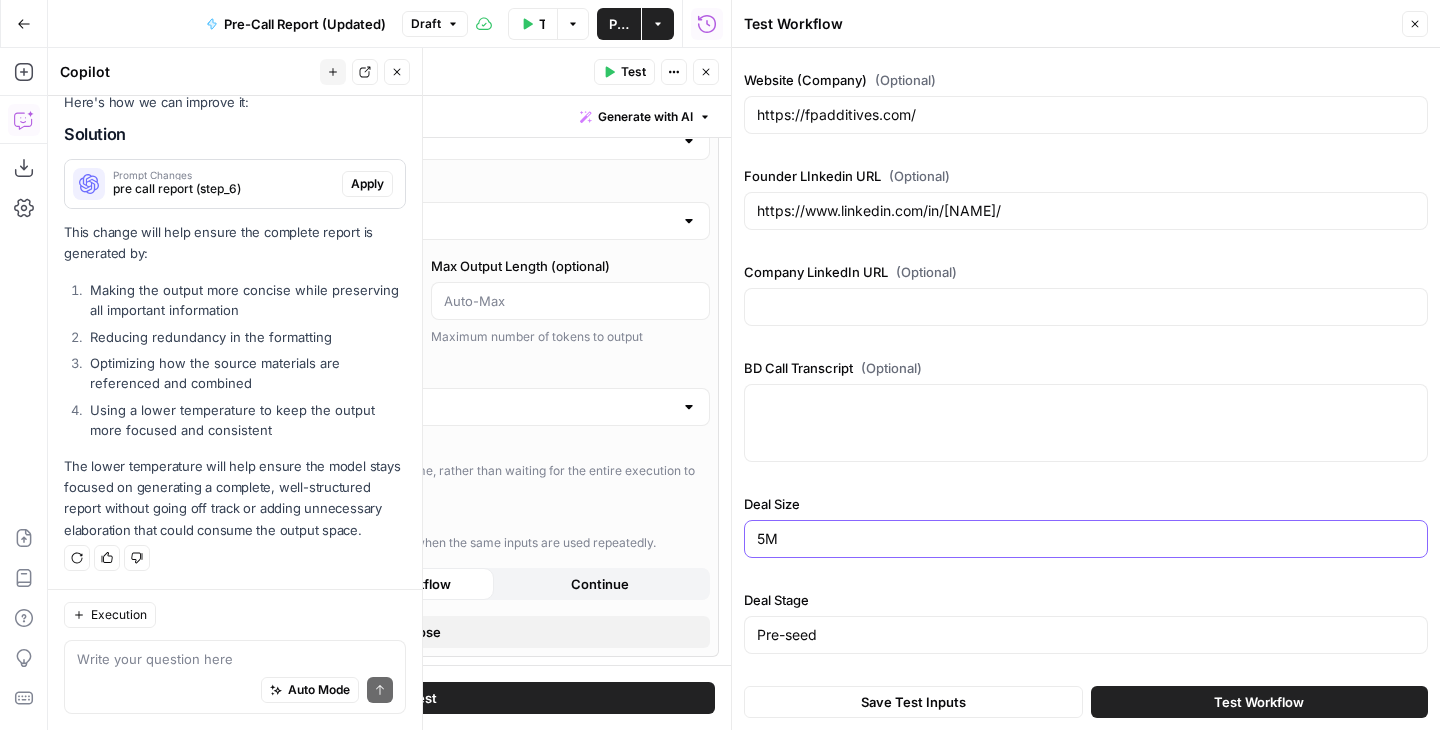 type on "***" 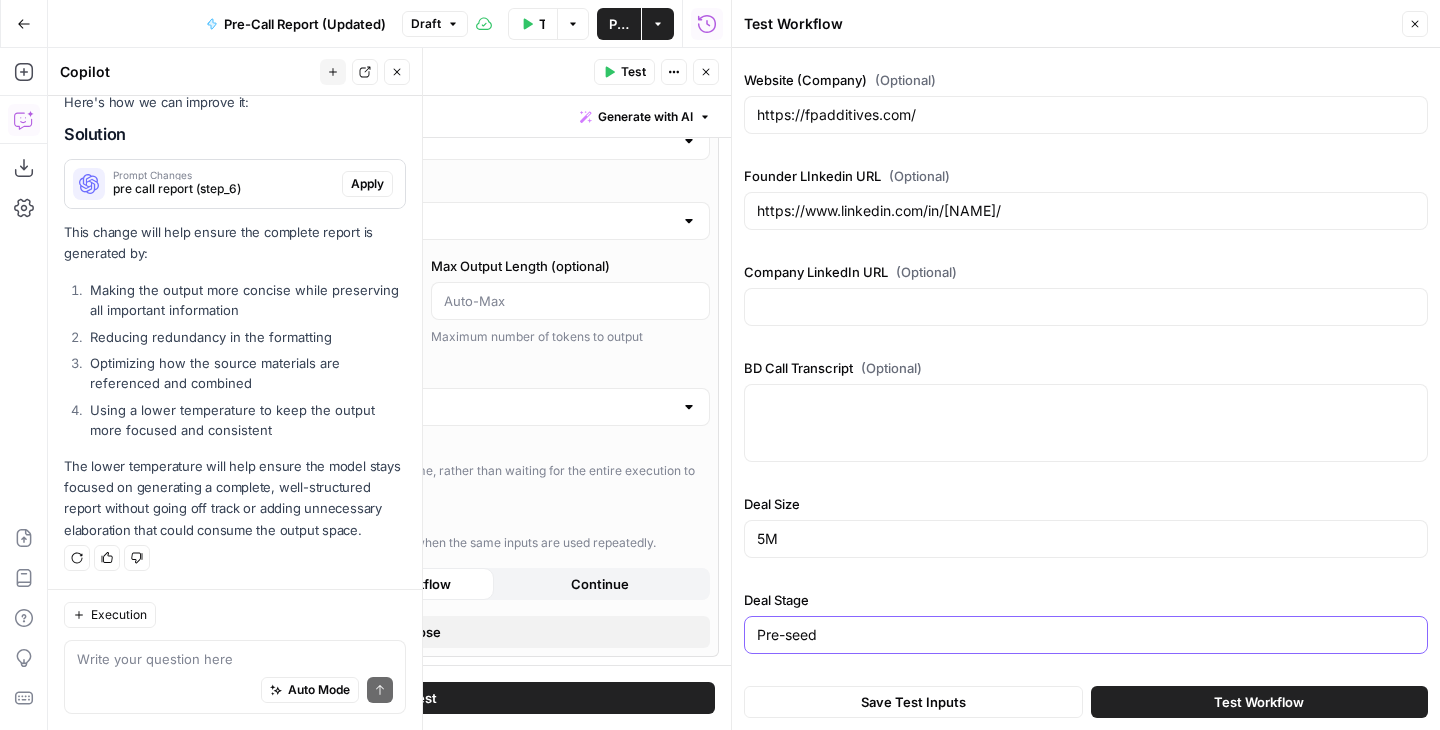 drag, startPoint x: 785, startPoint y: 643, endPoint x: 691, endPoint y: 631, distance: 94.76286 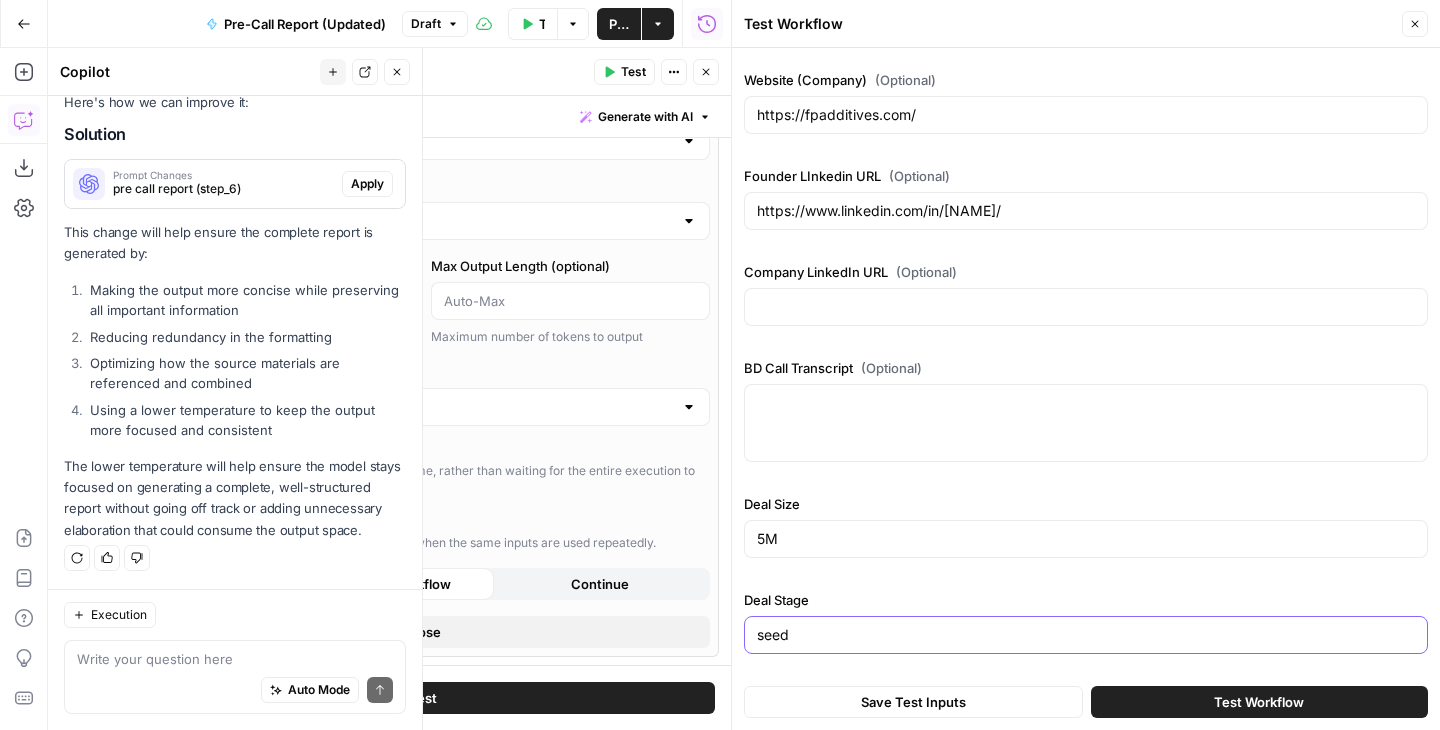 type on "seed" 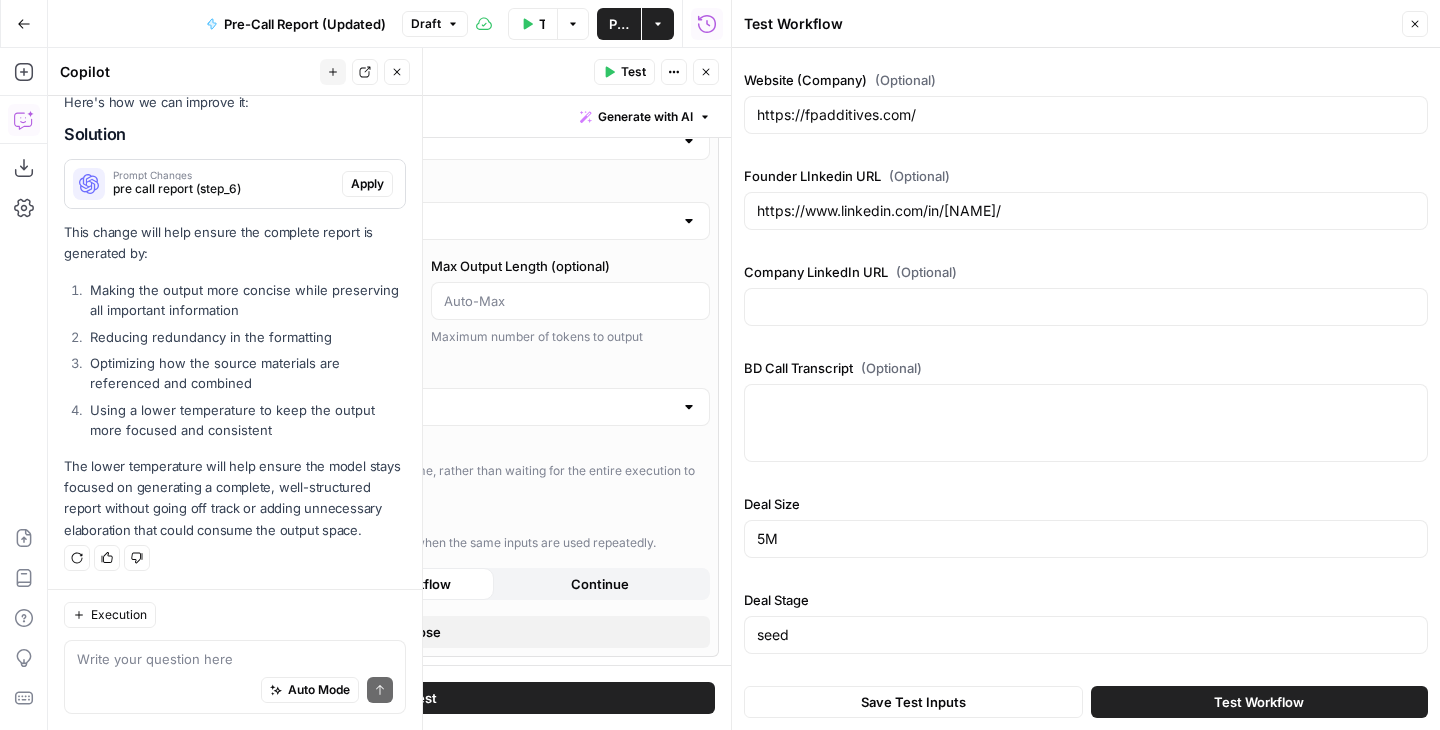 click on "Test Workflow" at bounding box center (1259, 702) 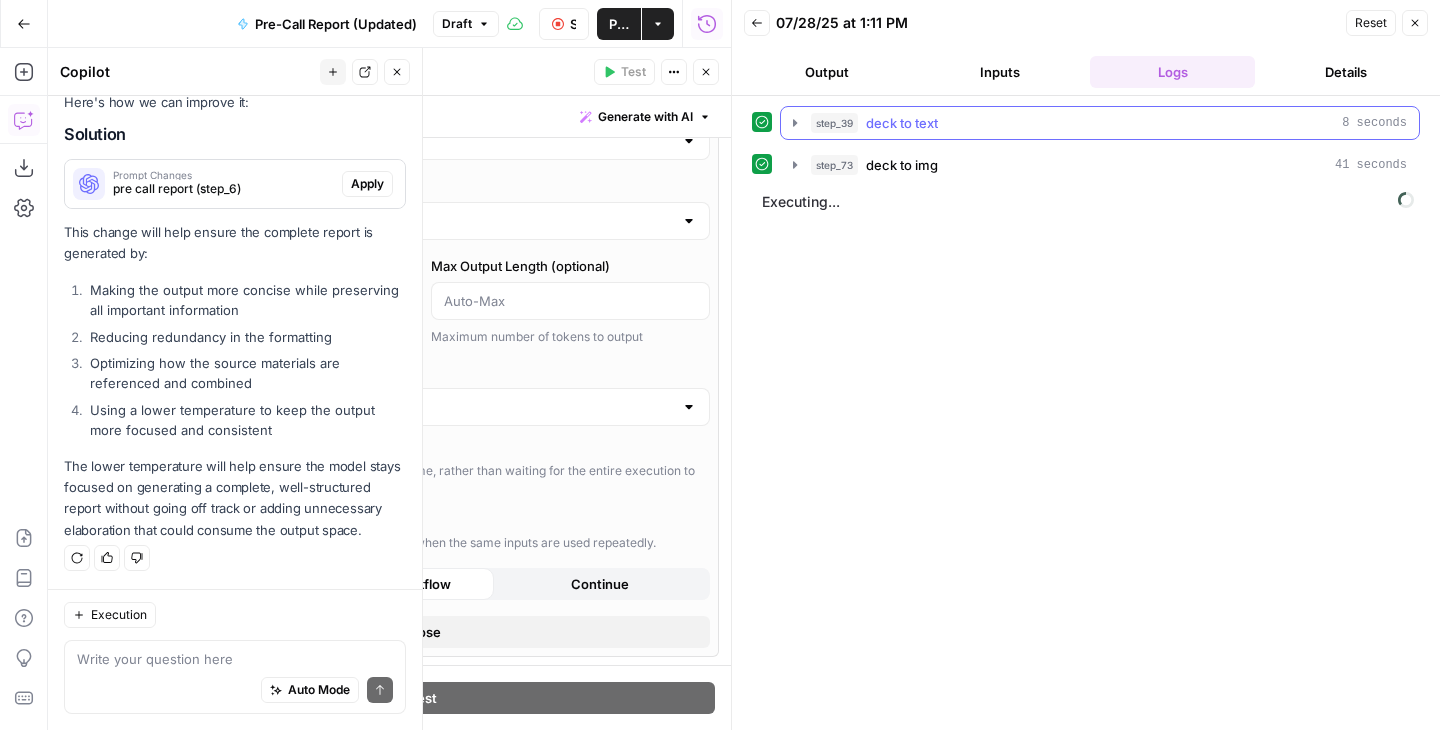 click 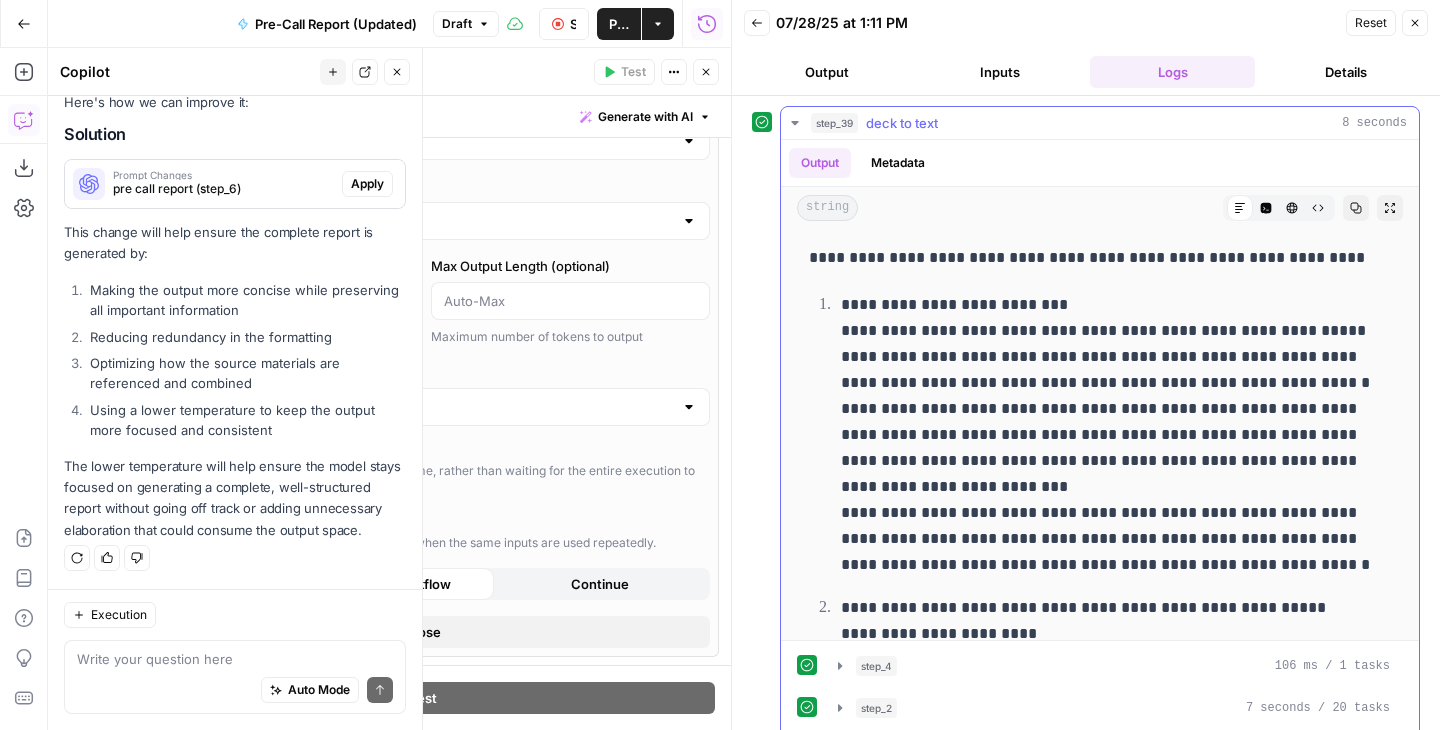 click 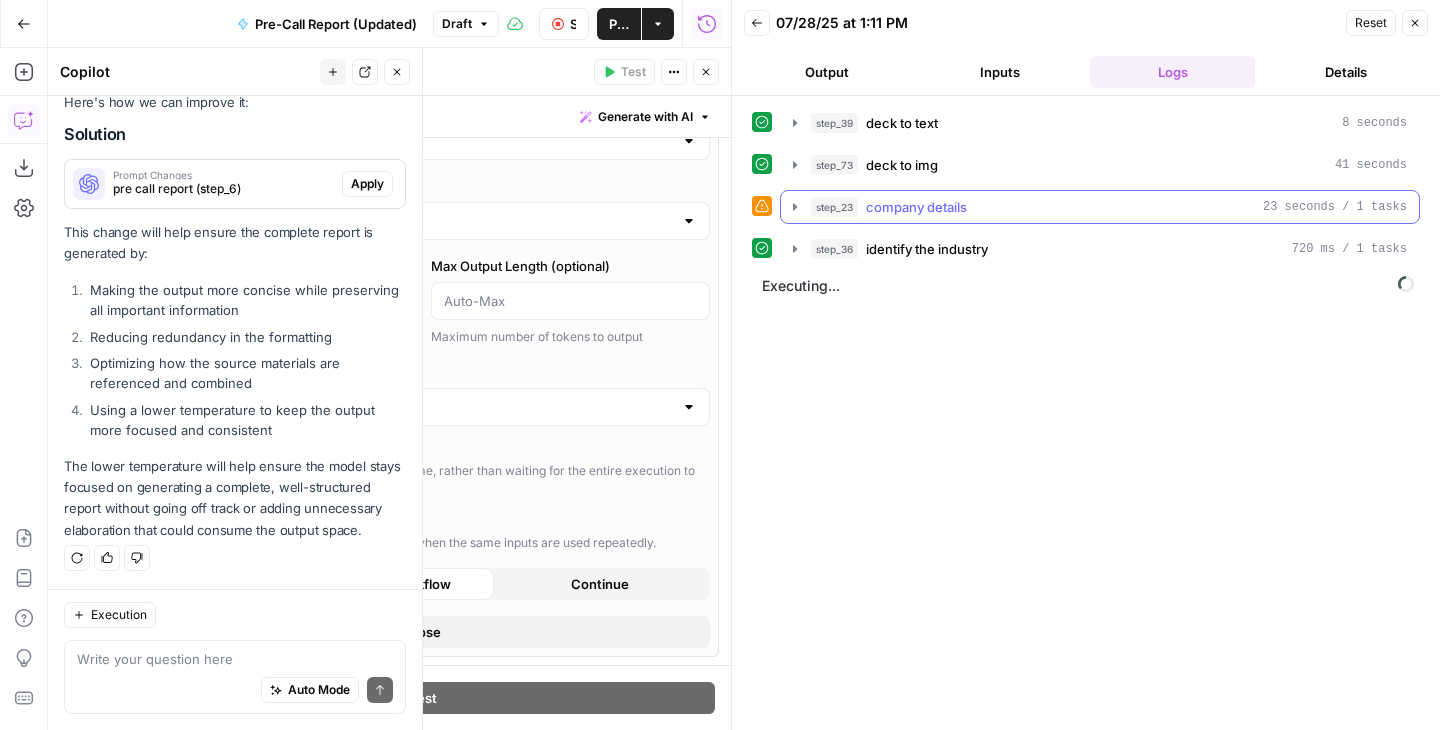 click 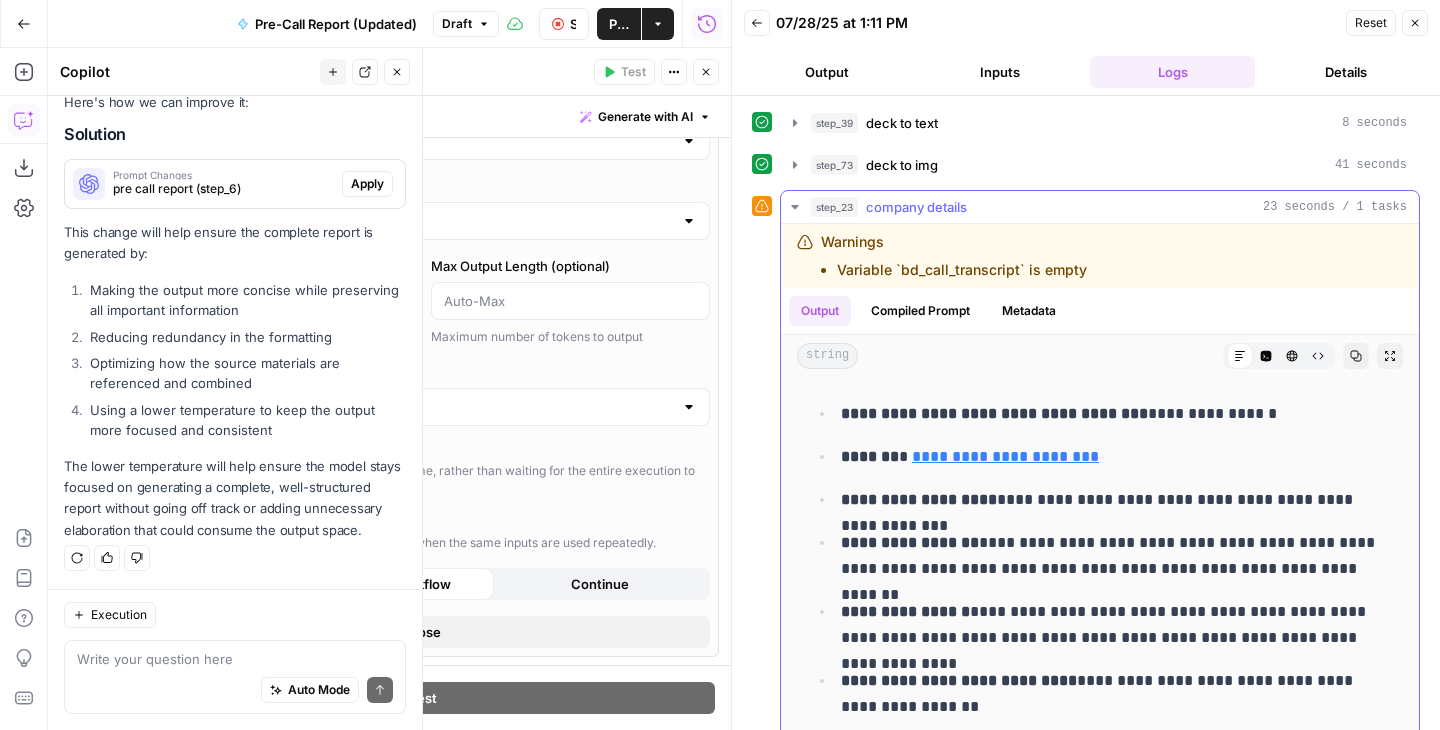 scroll, scrollTop: 340, scrollLeft: 0, axis: vertical 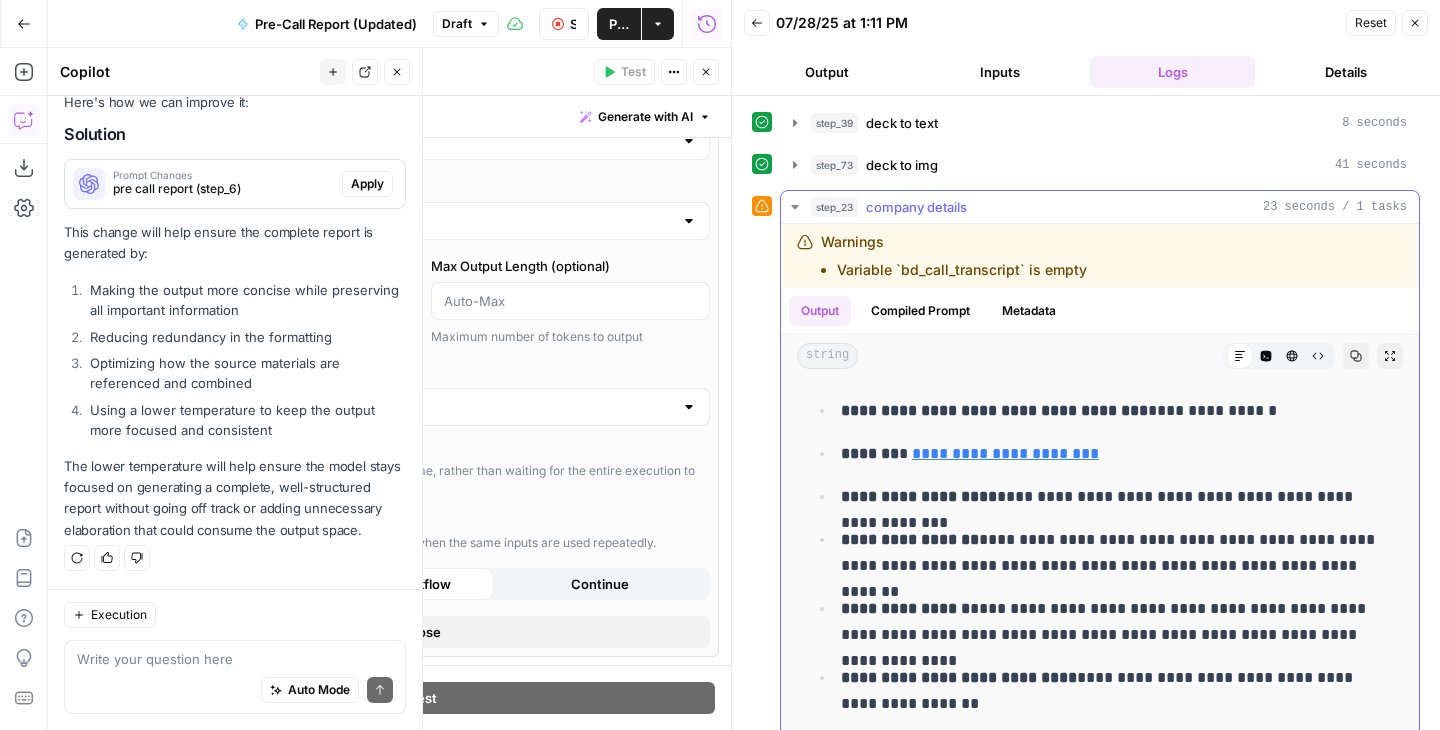 click 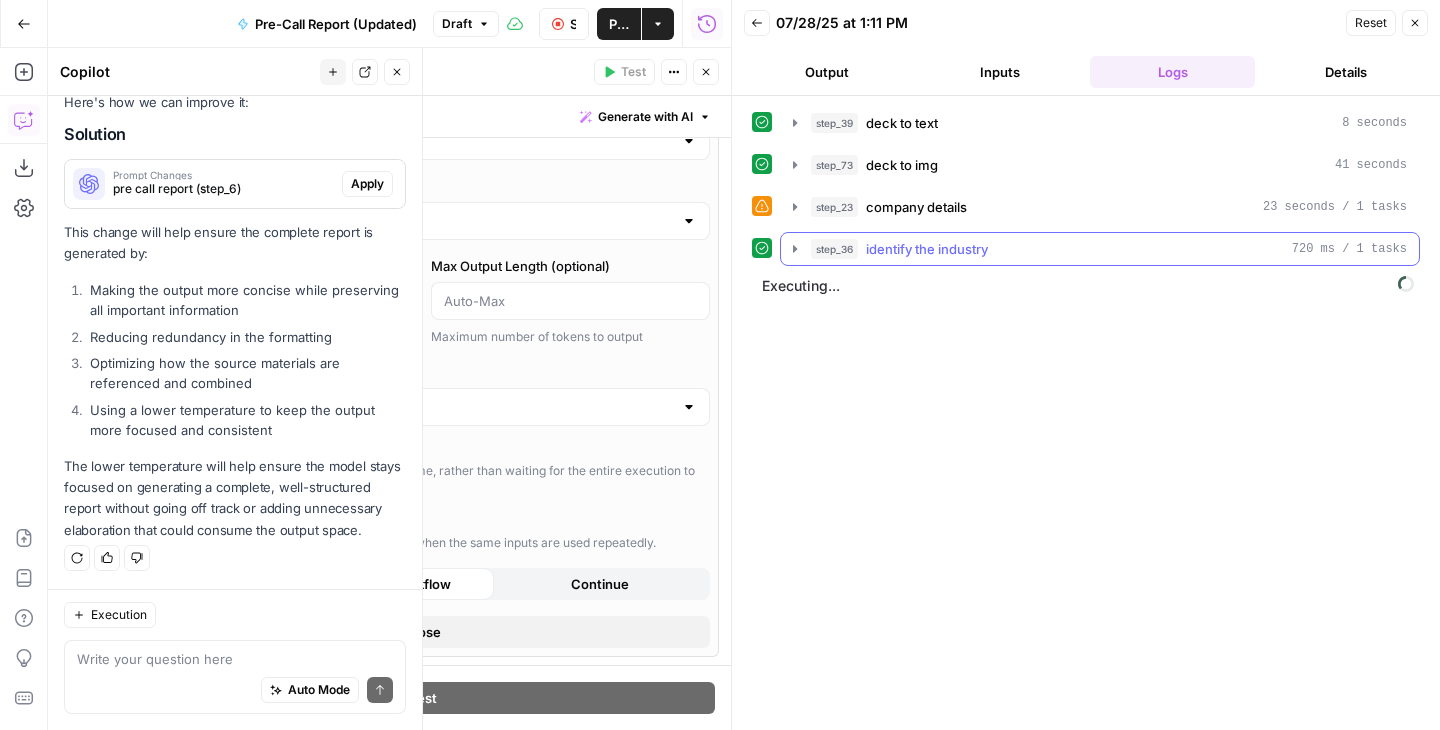 click 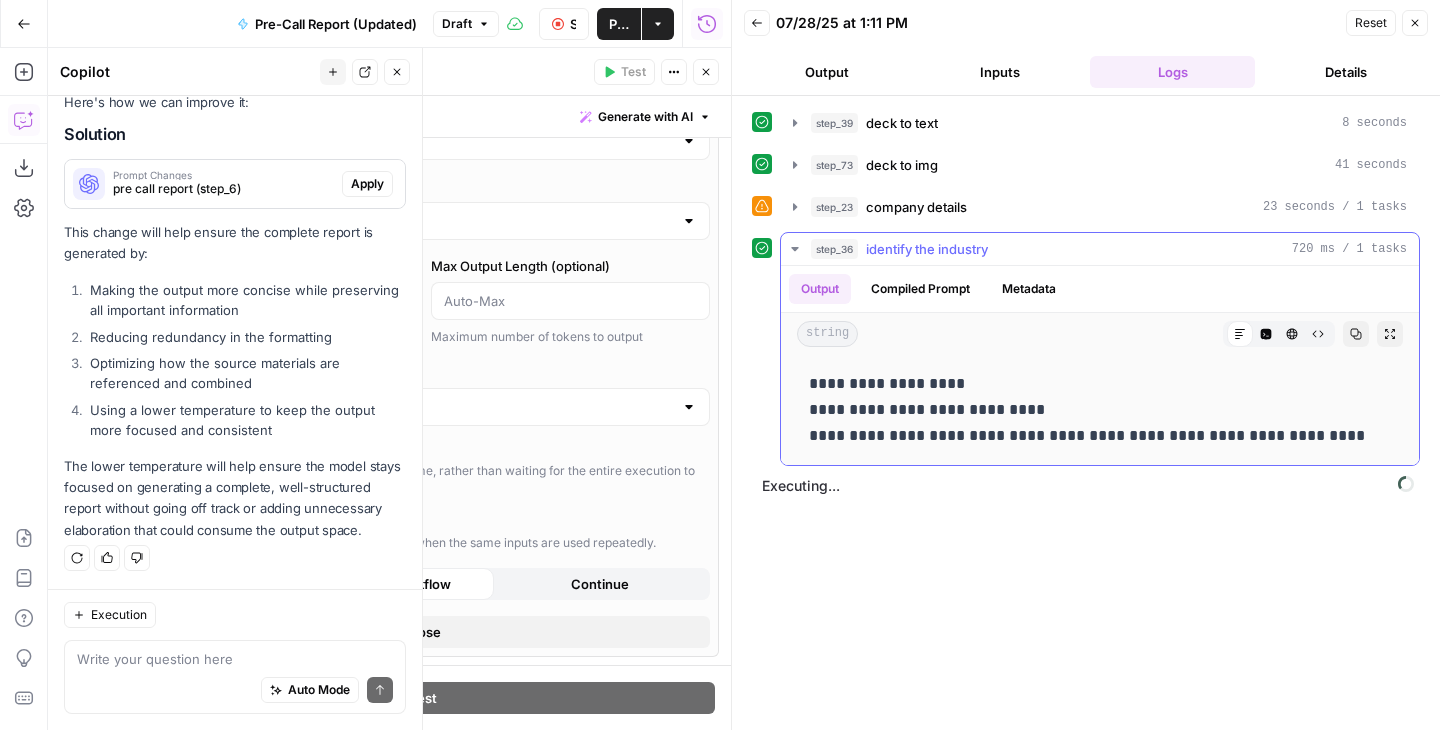 click 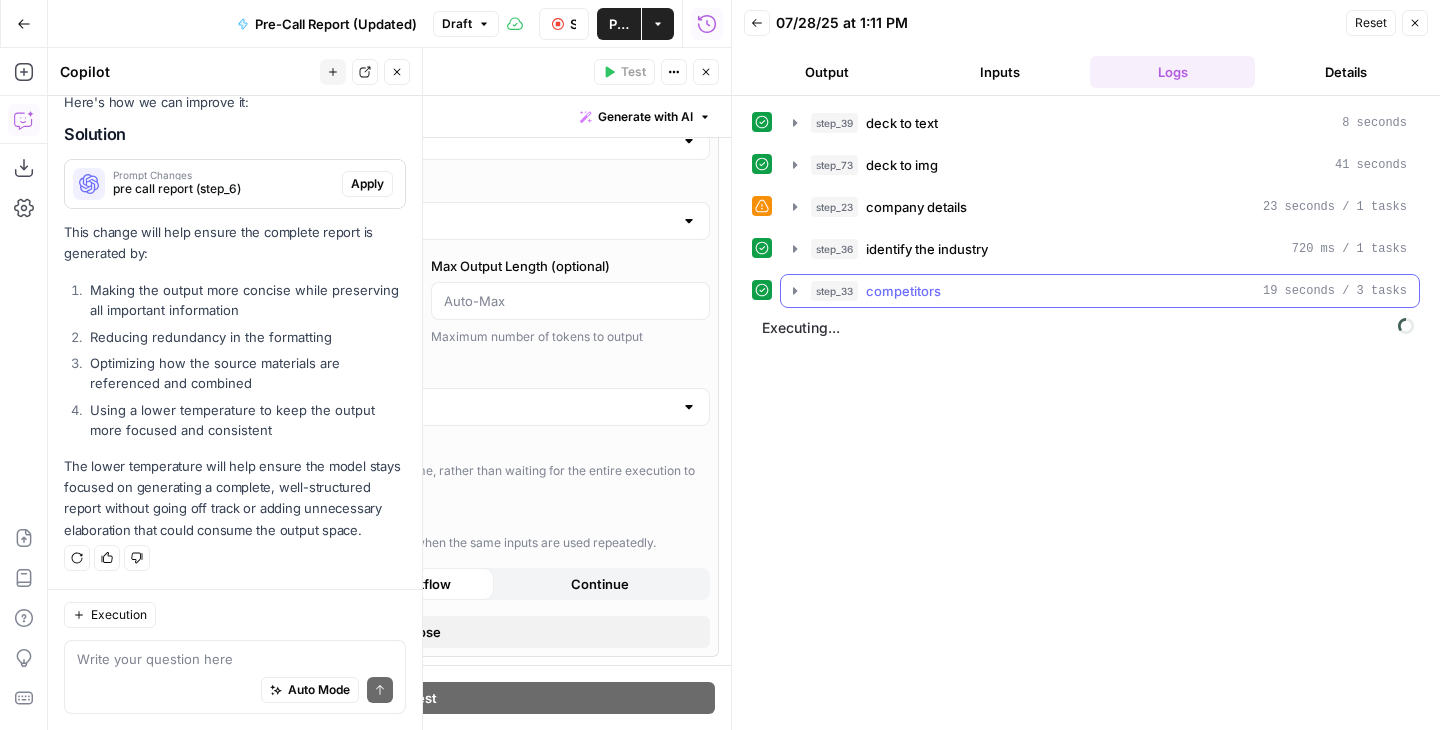 click 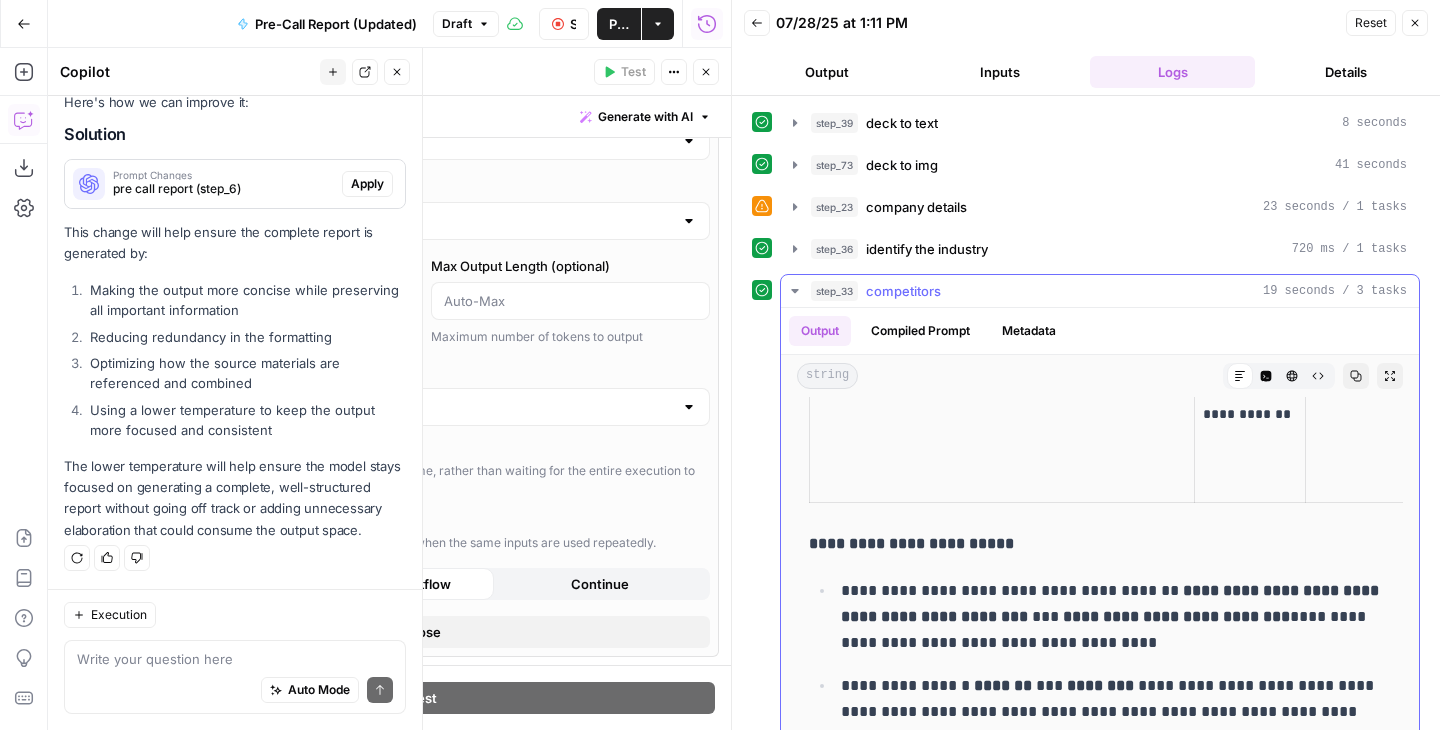 scroll, scrollTop: 2552, scrollLeft: 0, axis: vertical 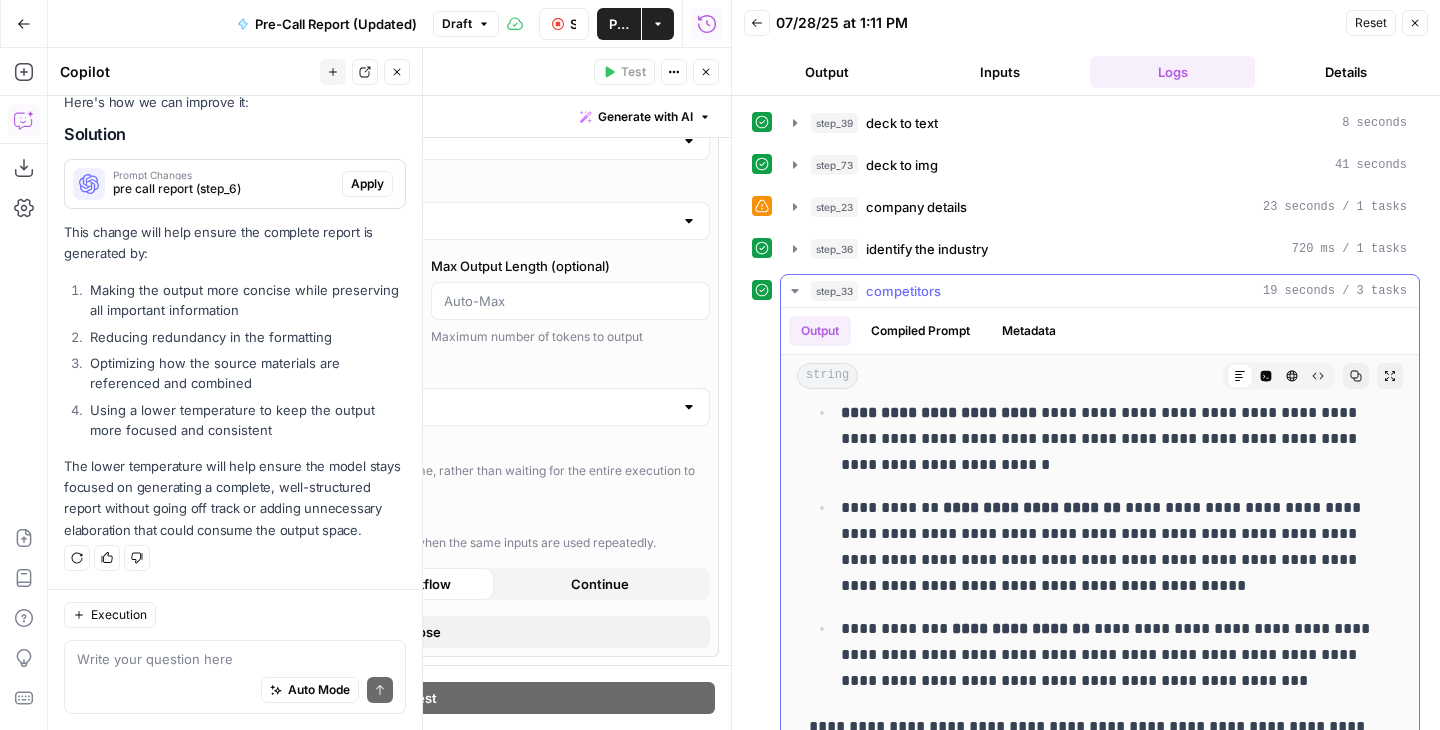 click 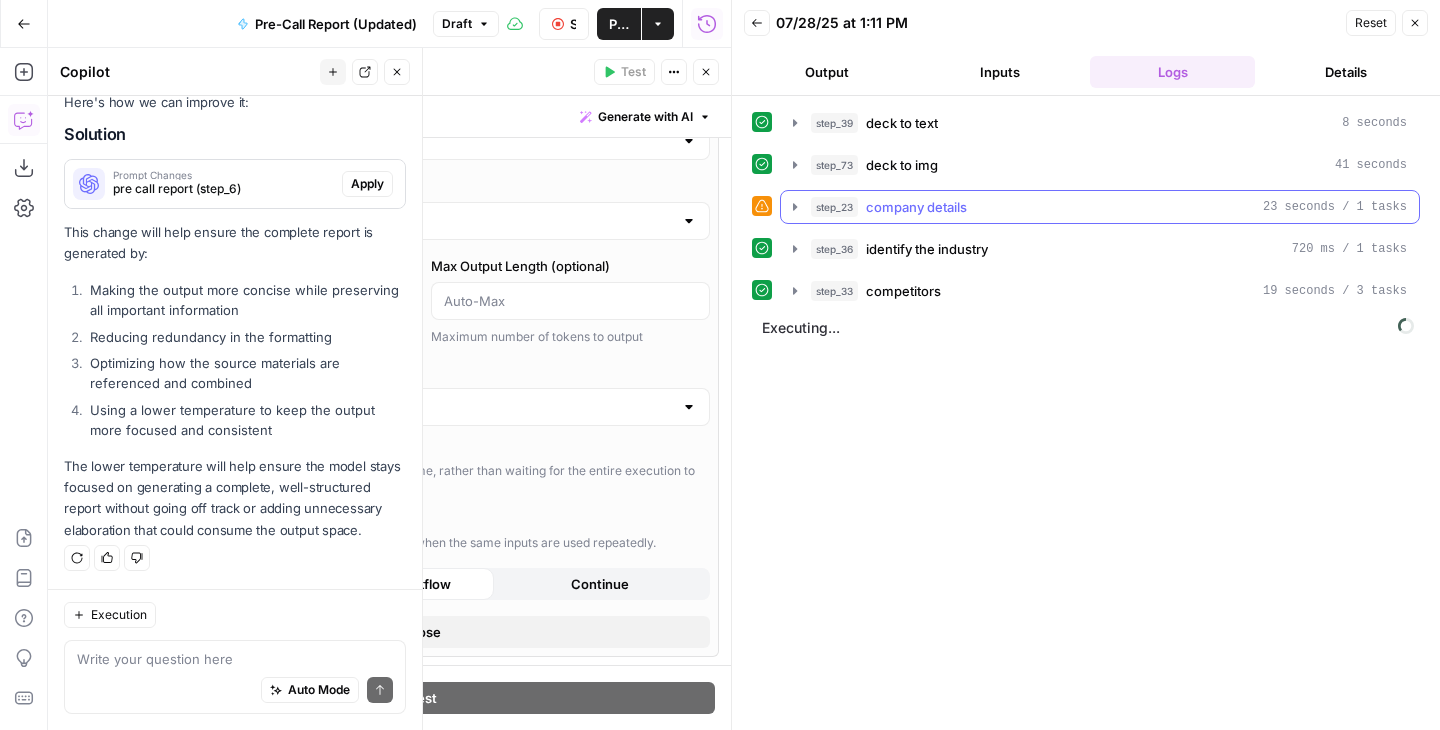 click on "step_23 company details 23 seconds / 1 tasks" at bounding box center [1100, 207] 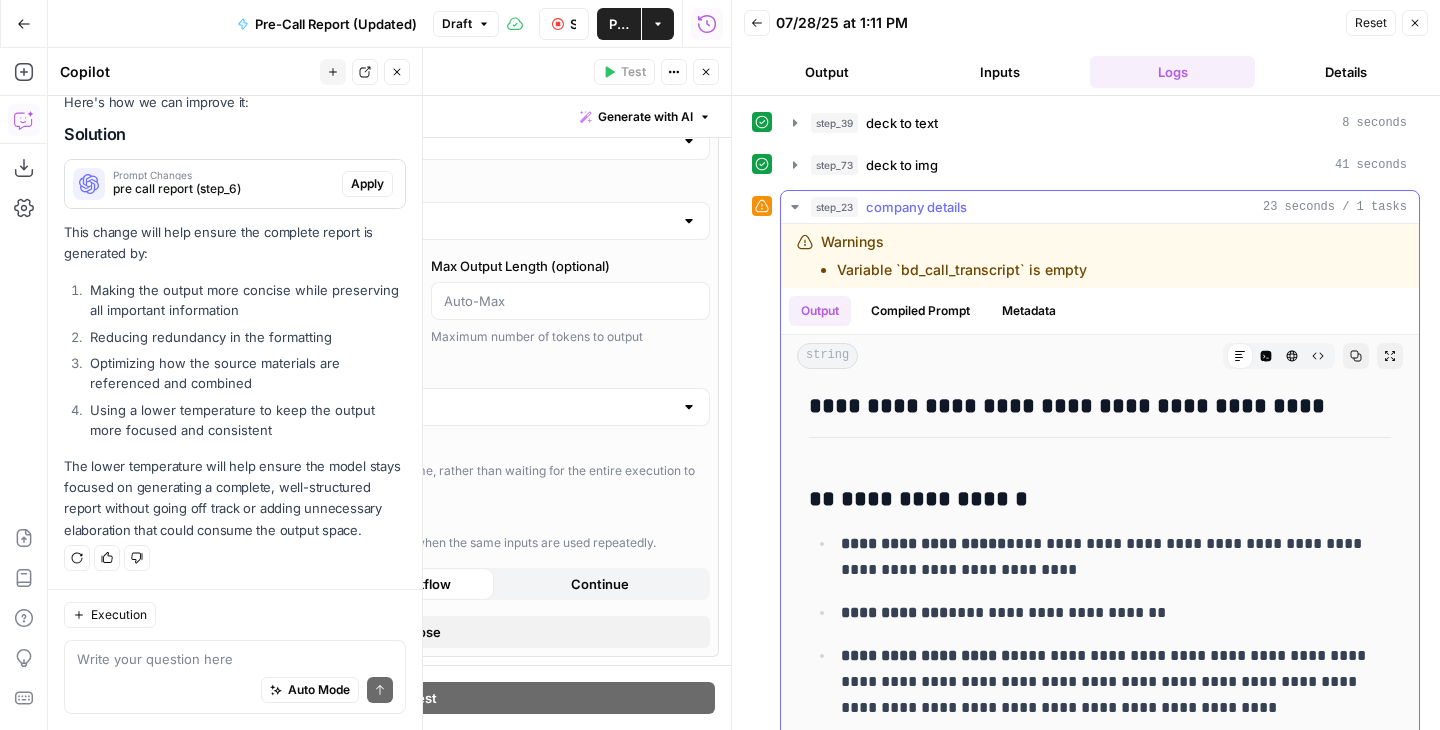 click 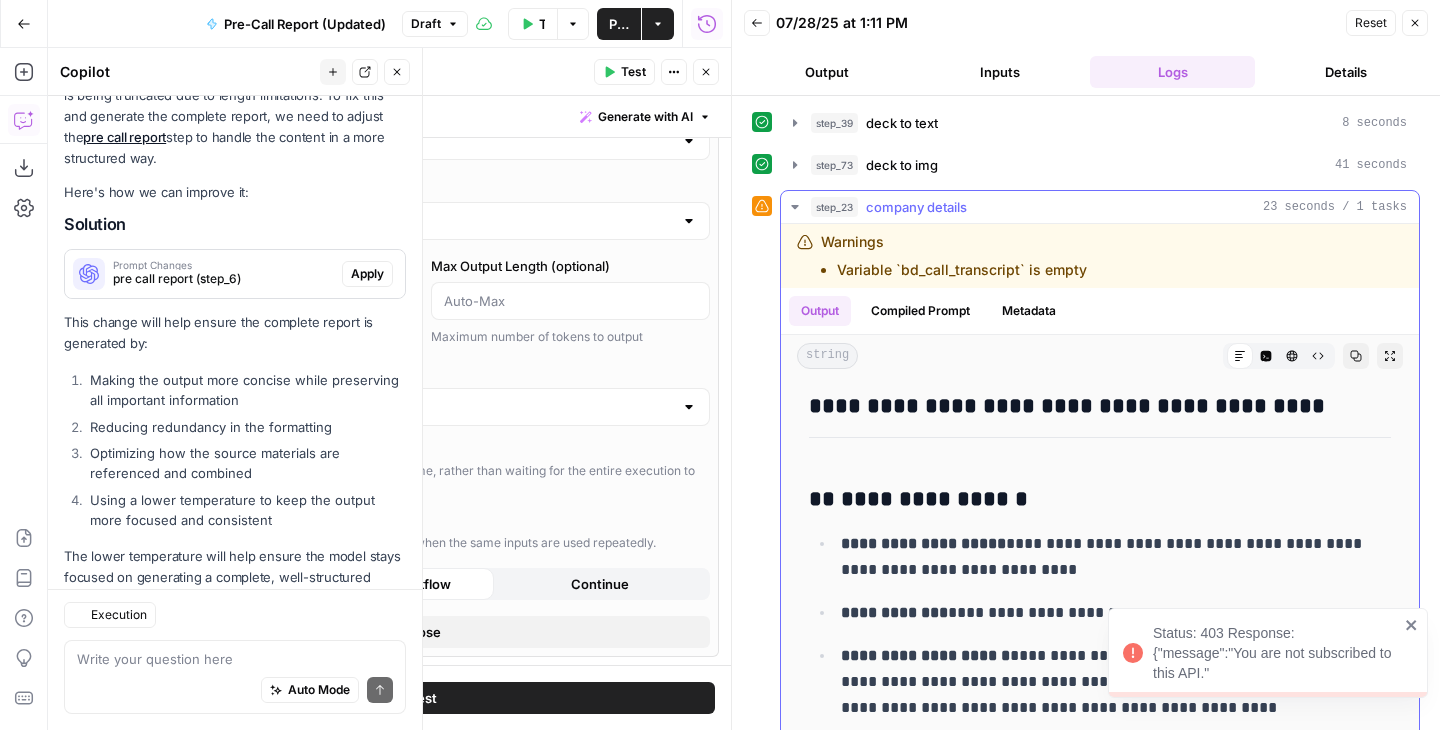 scroll, scrollTop: 538, scrollLeft: 0, axis: vertical 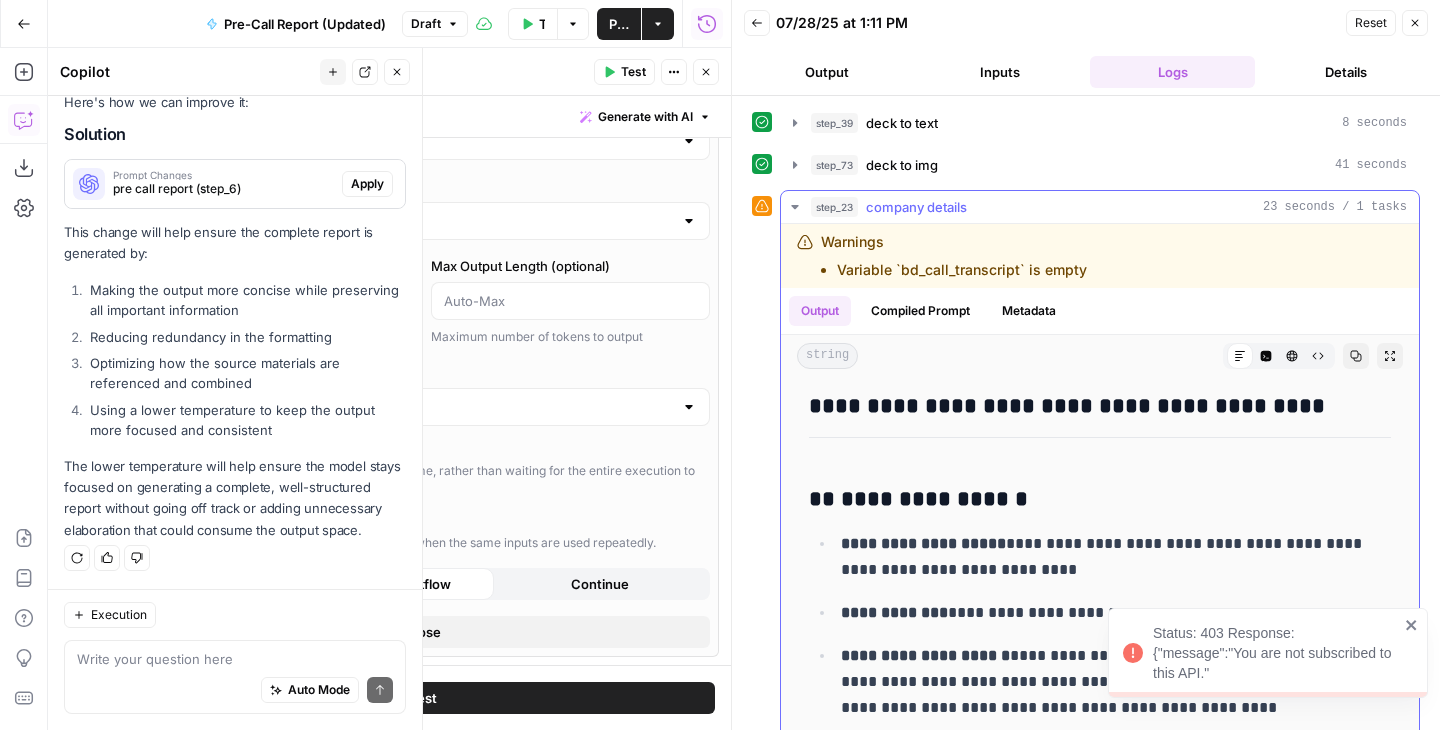 click 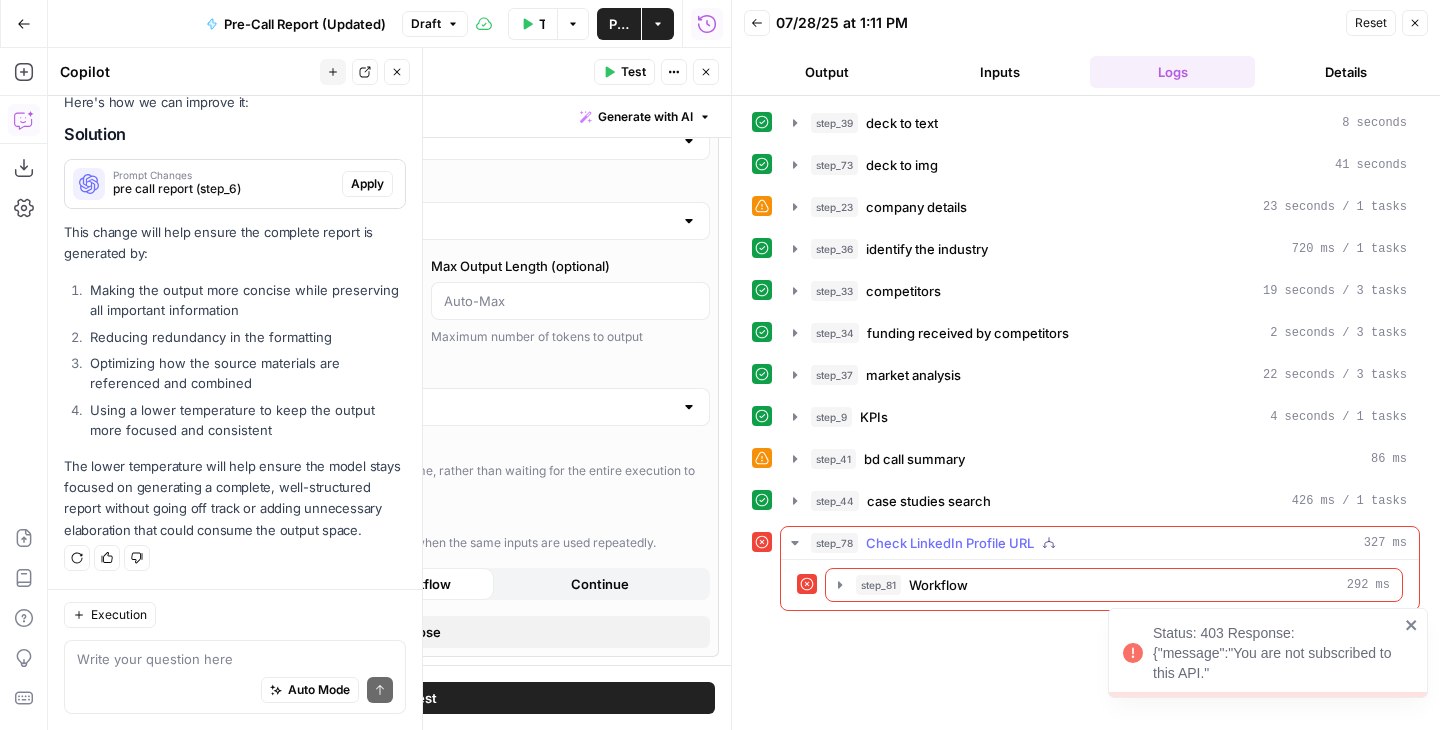 click on "step_78 Check LinkedIn Profile URL 327 ms" at bounding box center [1100, 543] 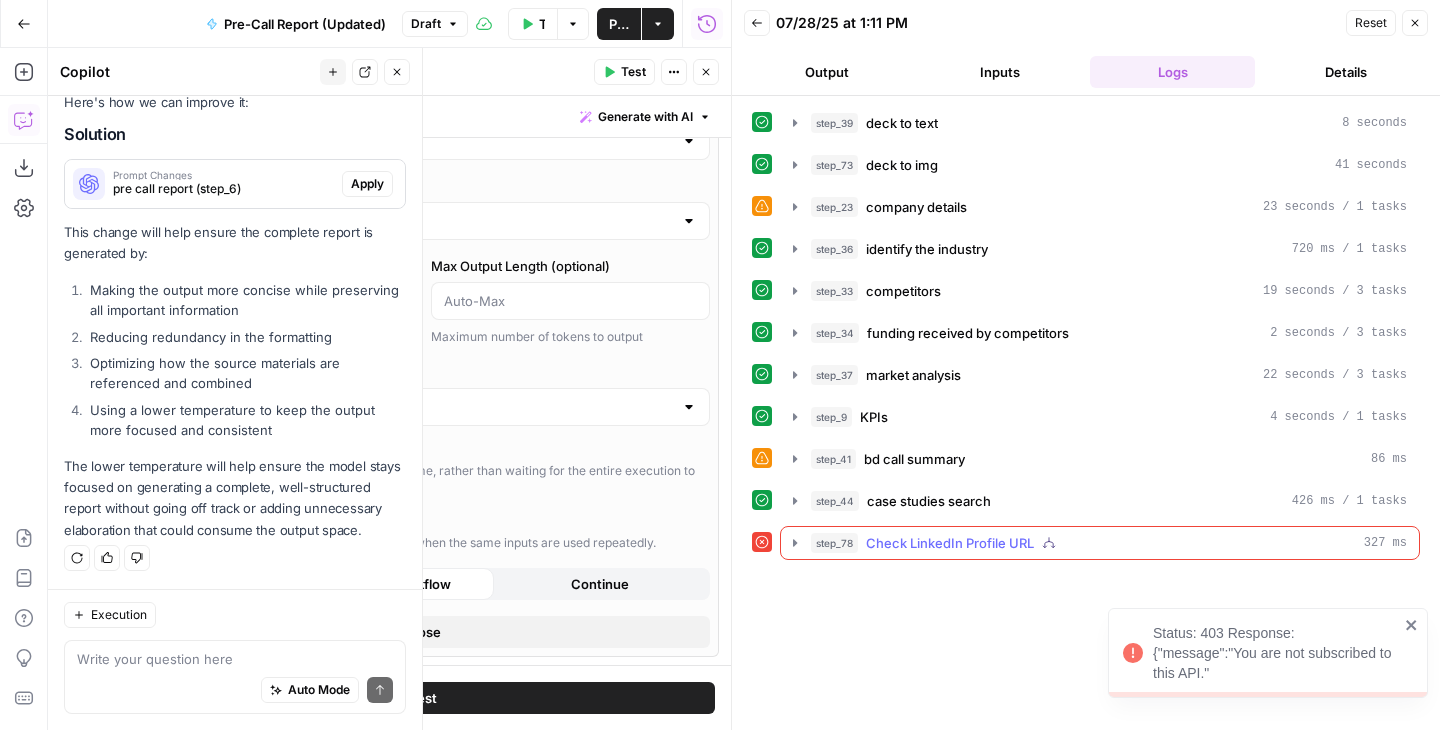 click 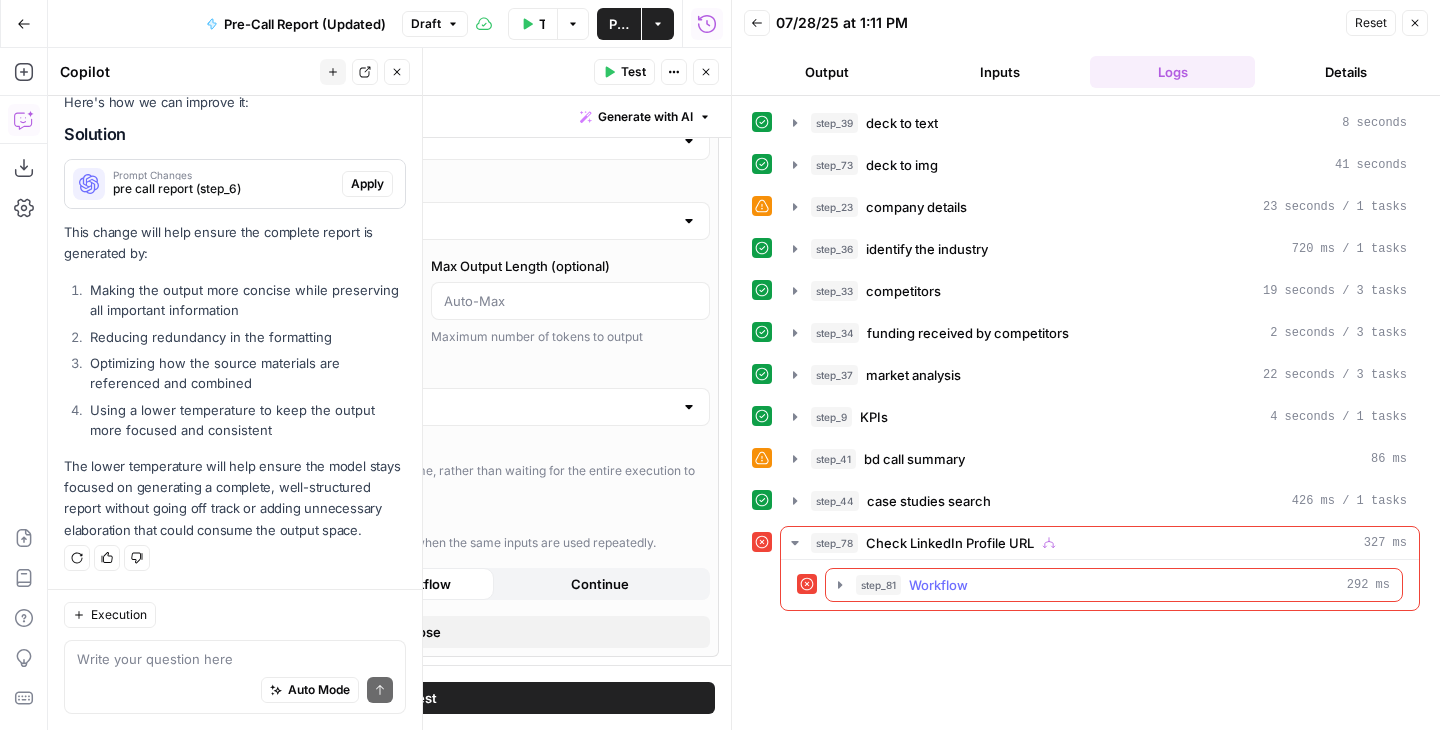click 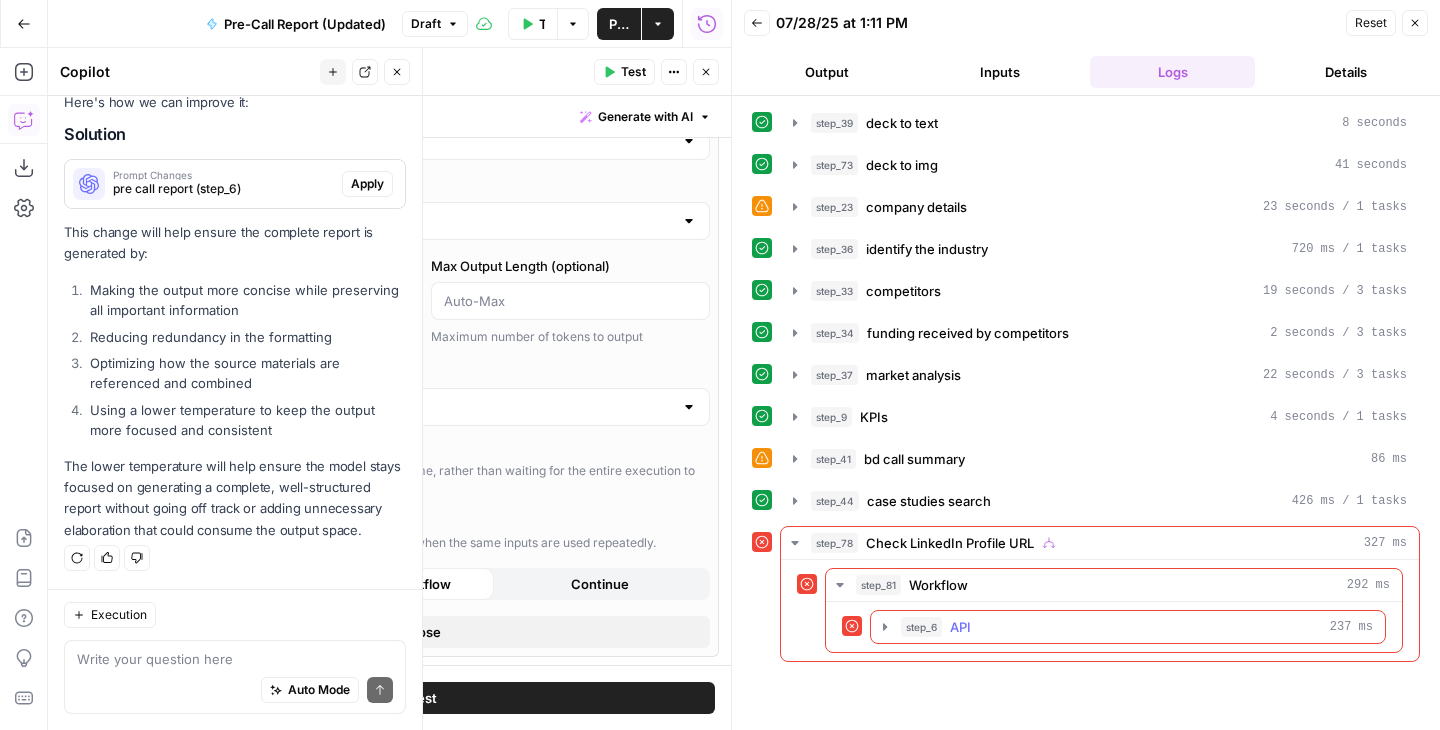 click 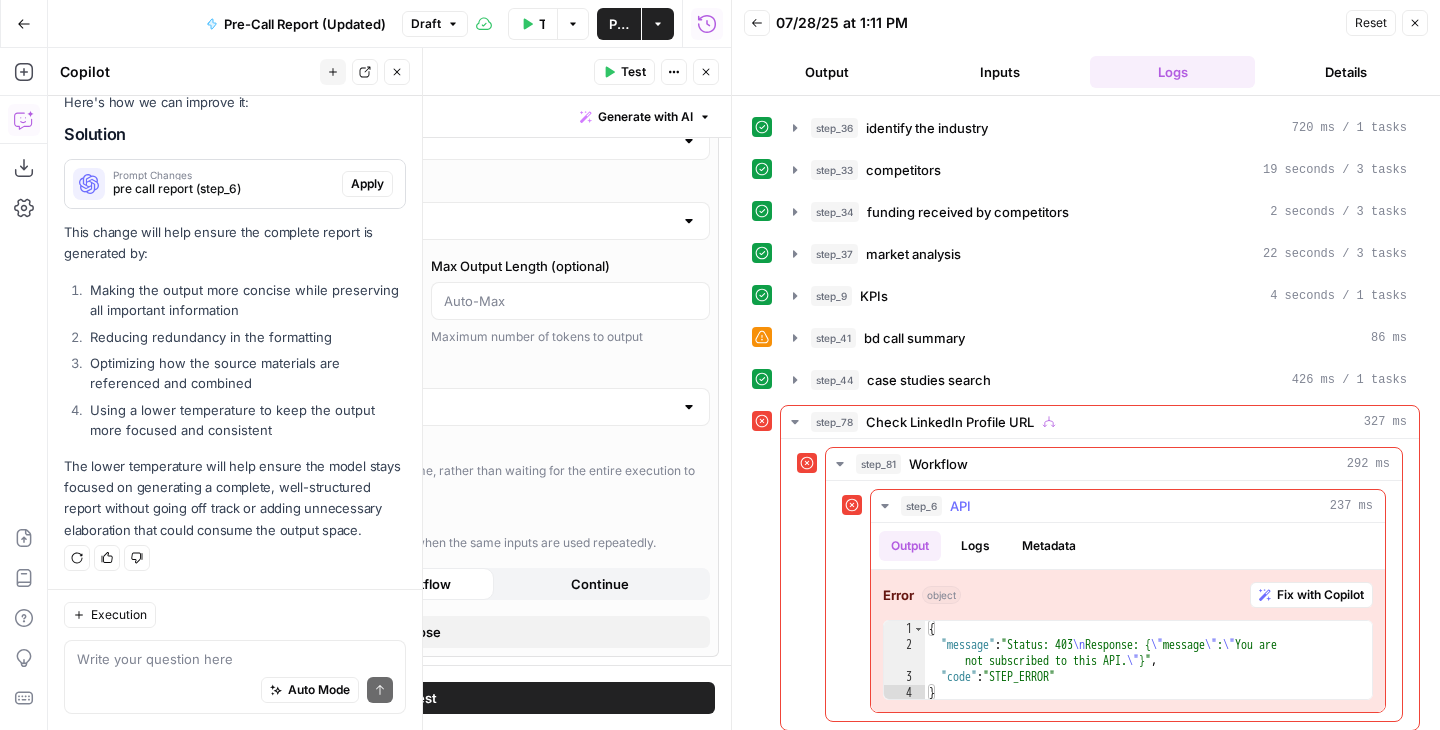 scroll, scrollTop: 132, scrollLeft: 0, axis: vertical 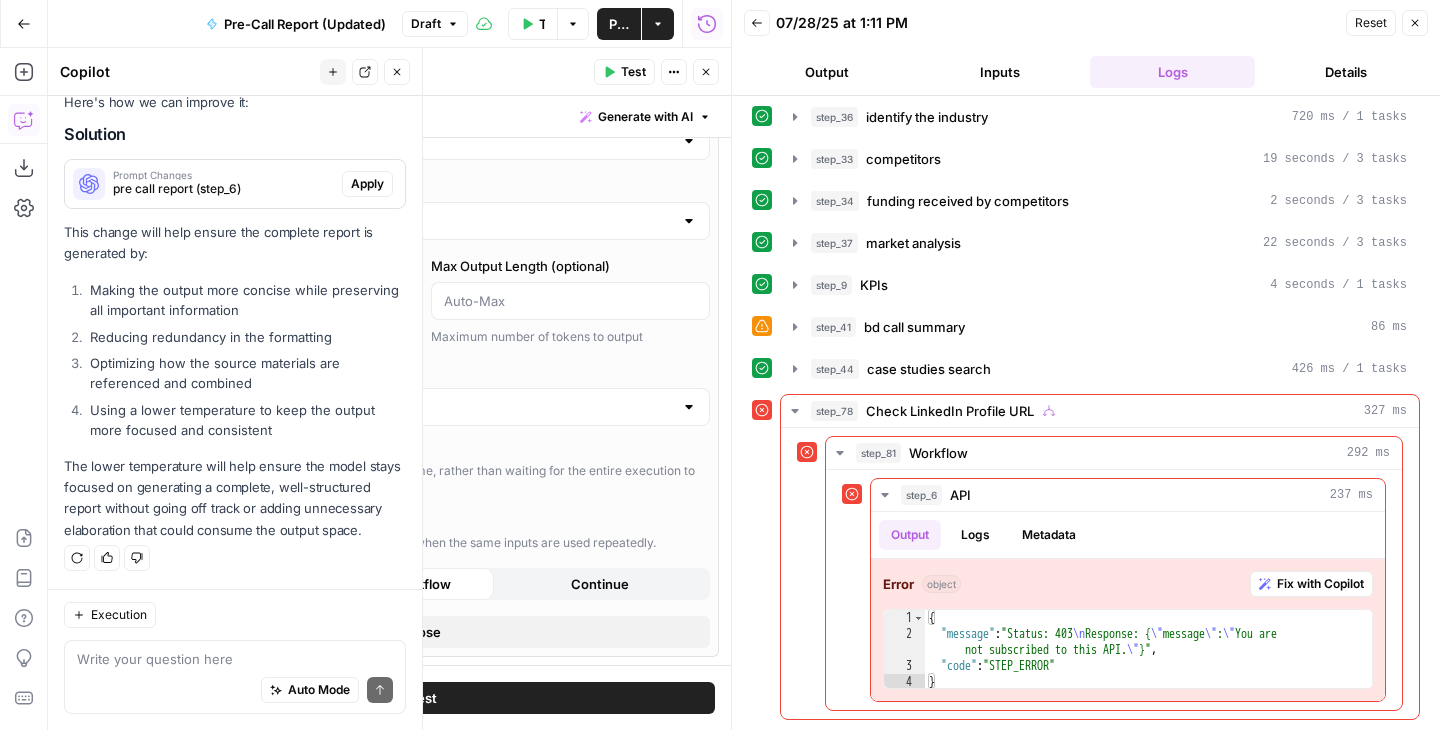 click 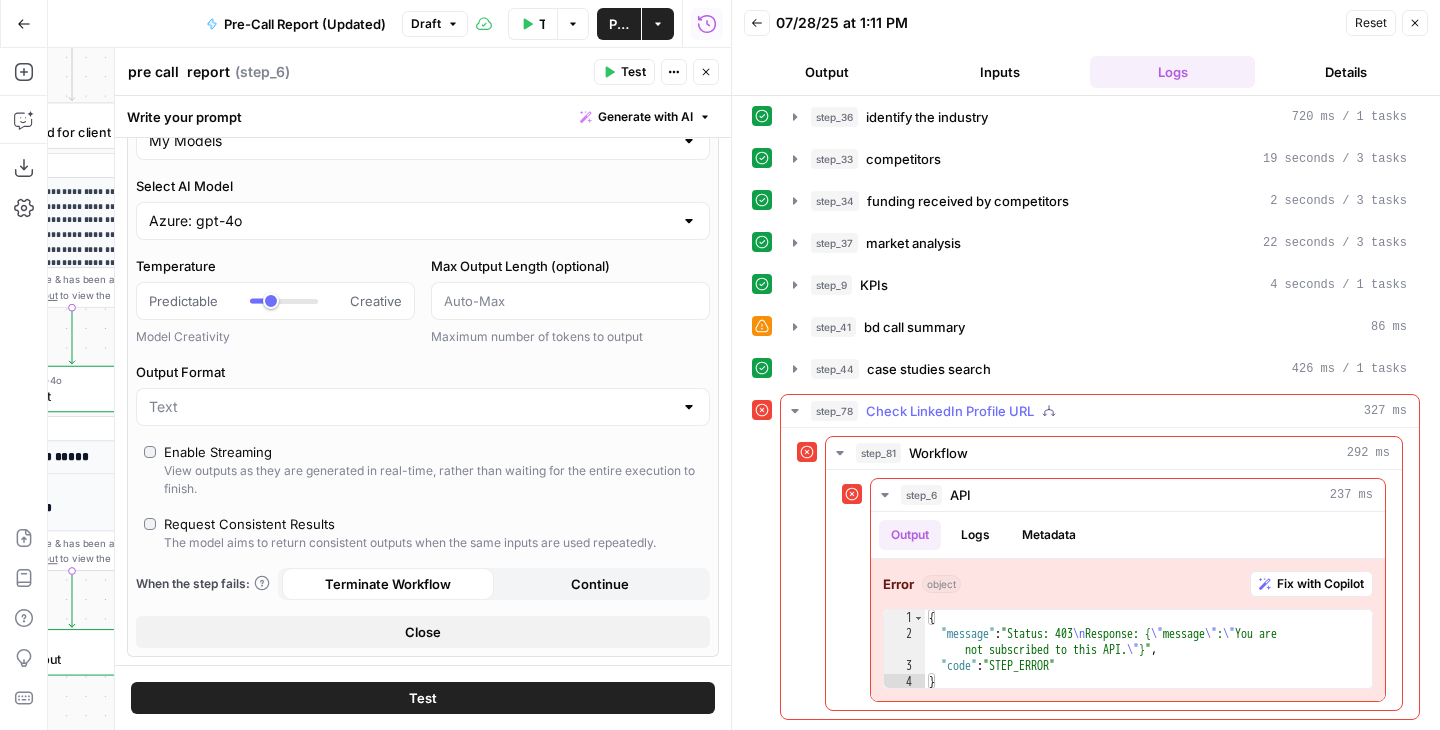 click 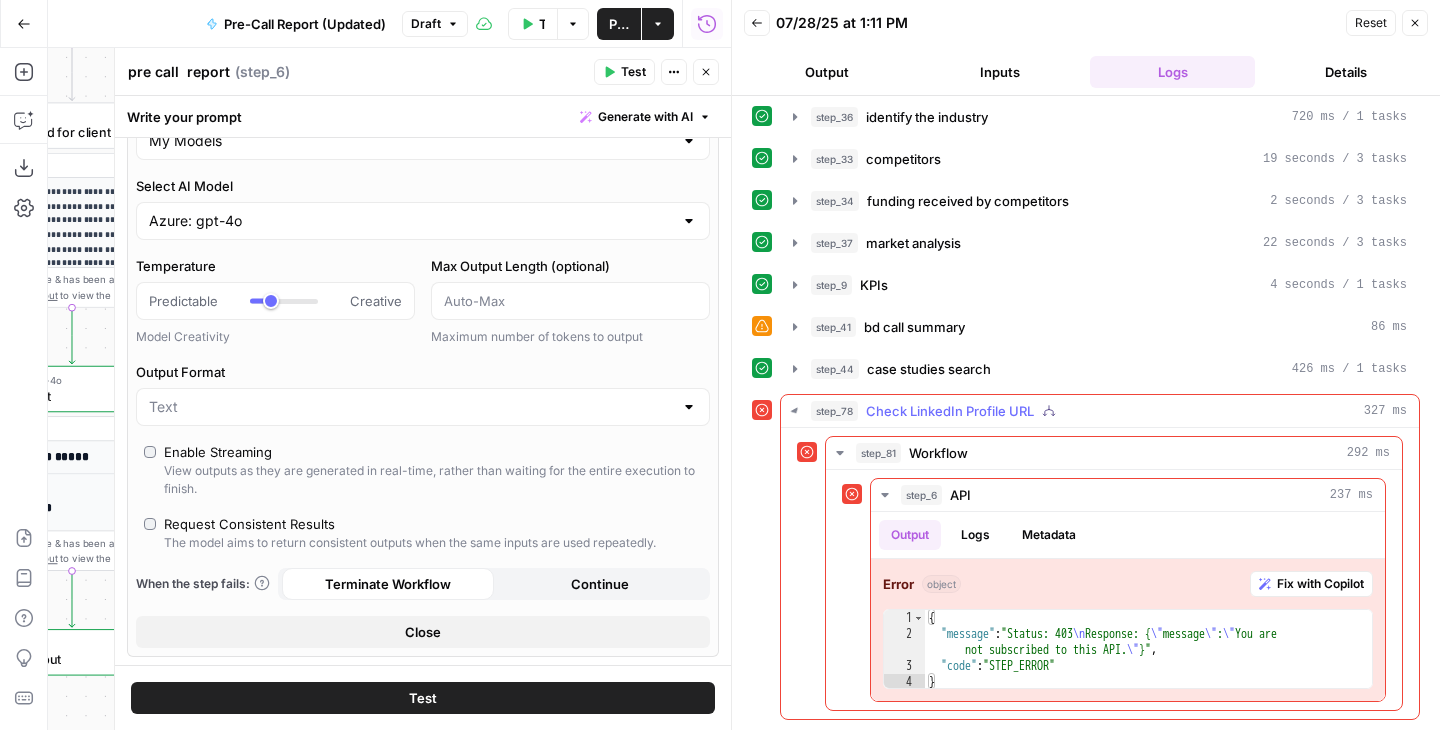 scroll, scrollTop: 0, scrollLeft: 0, axis: both 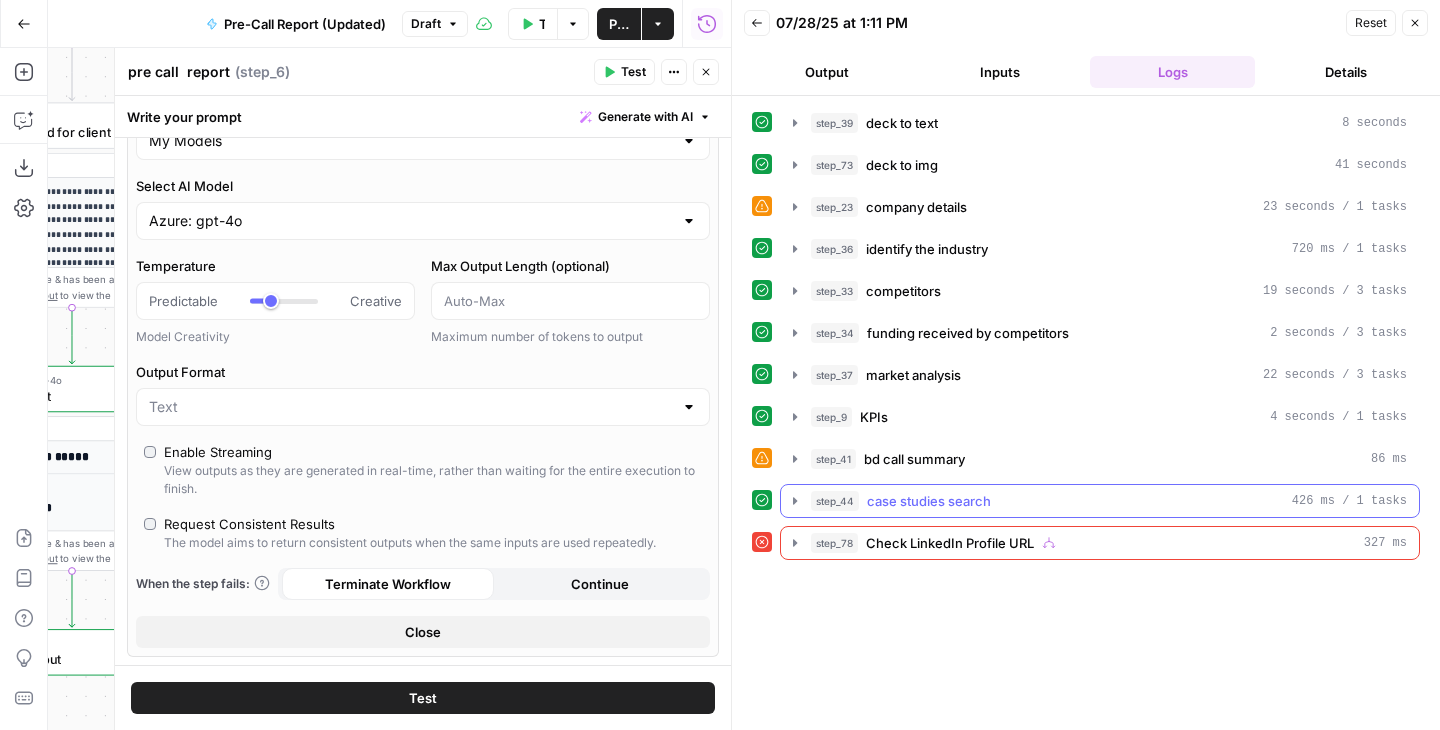 click 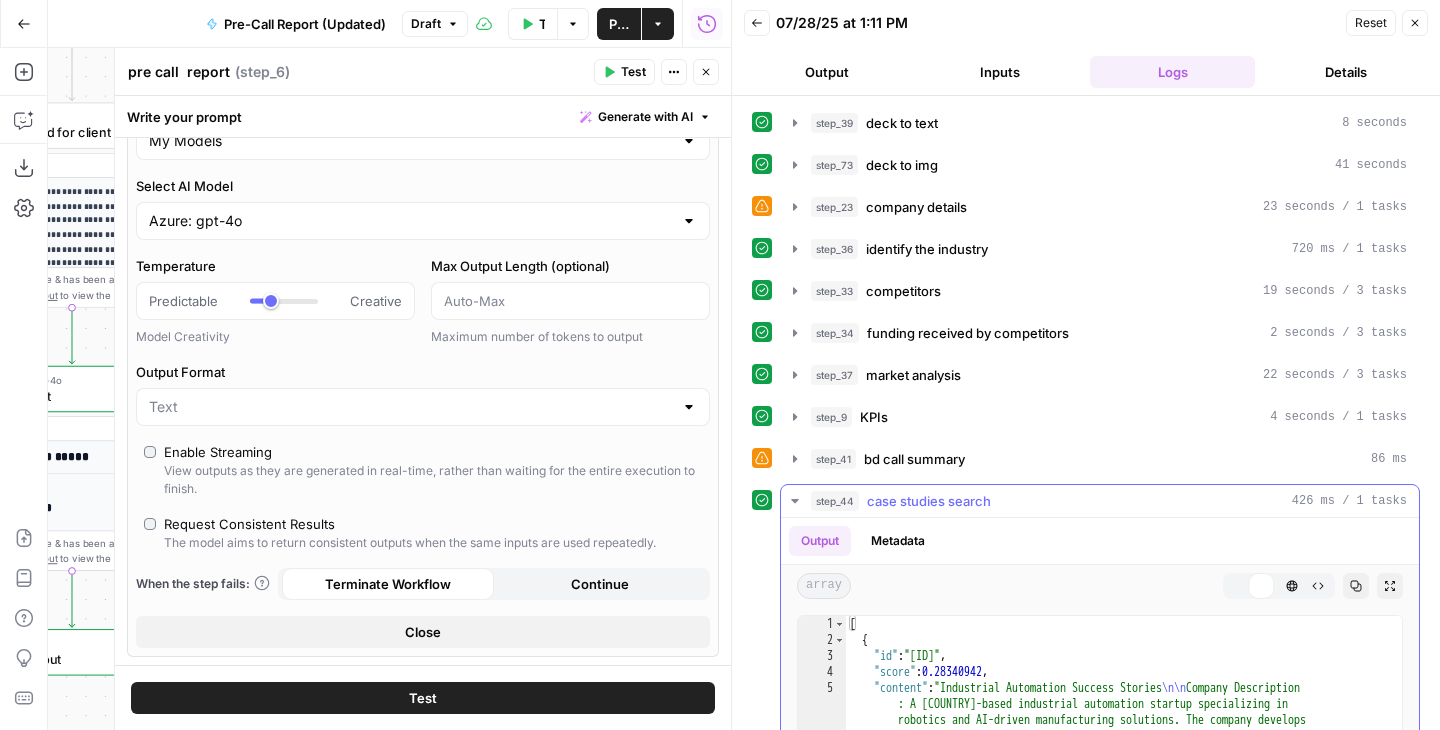 click 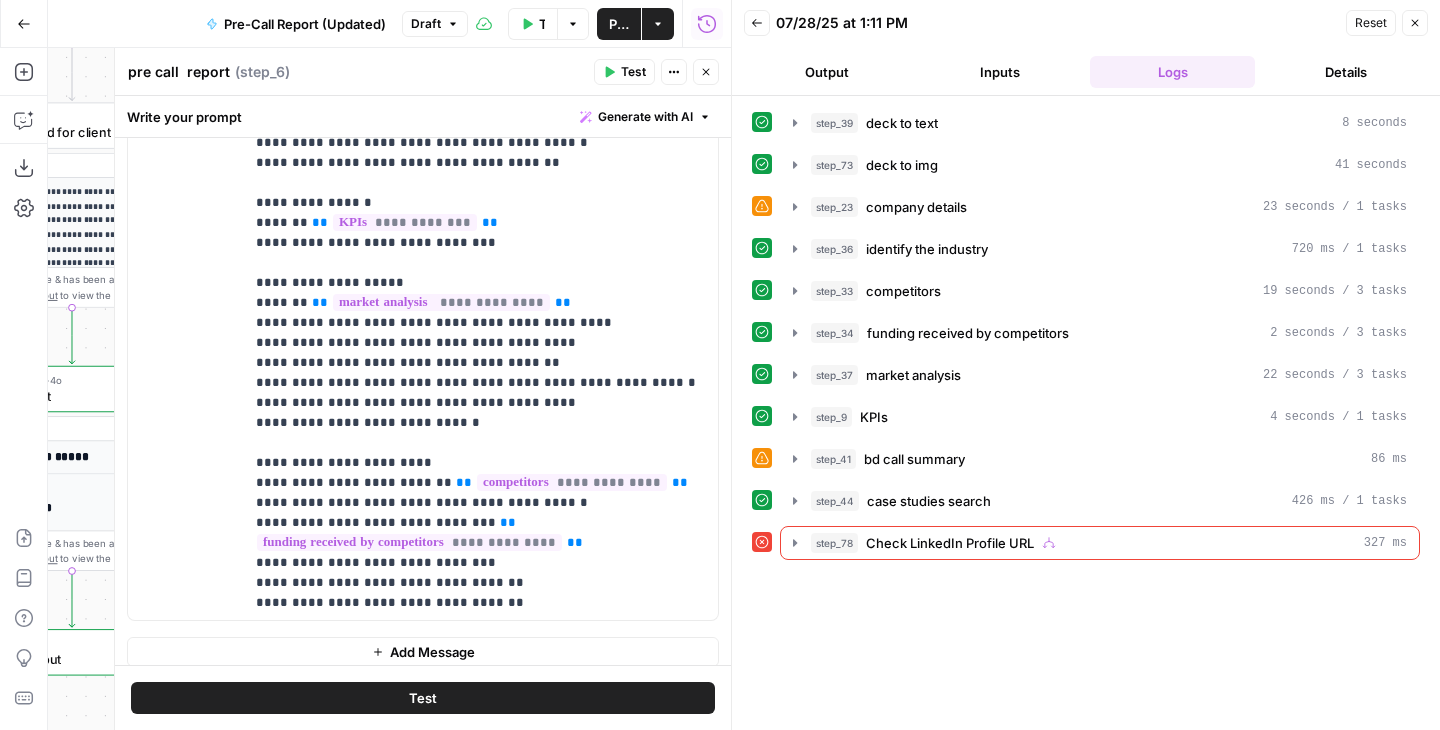 scroll, scrollTop: 1223, scrollLeft: 0, axis: vertical 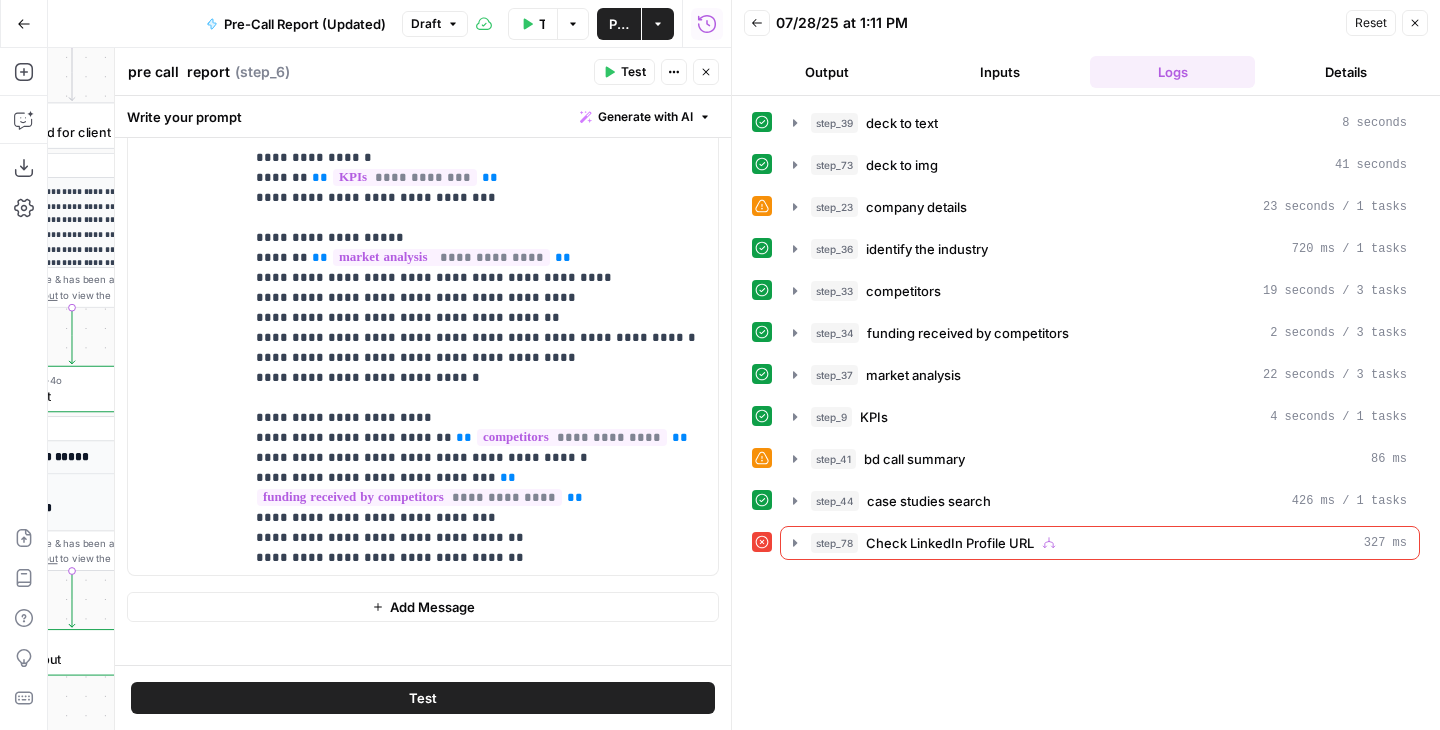 click on "Output" at bounding box center (826, 72) 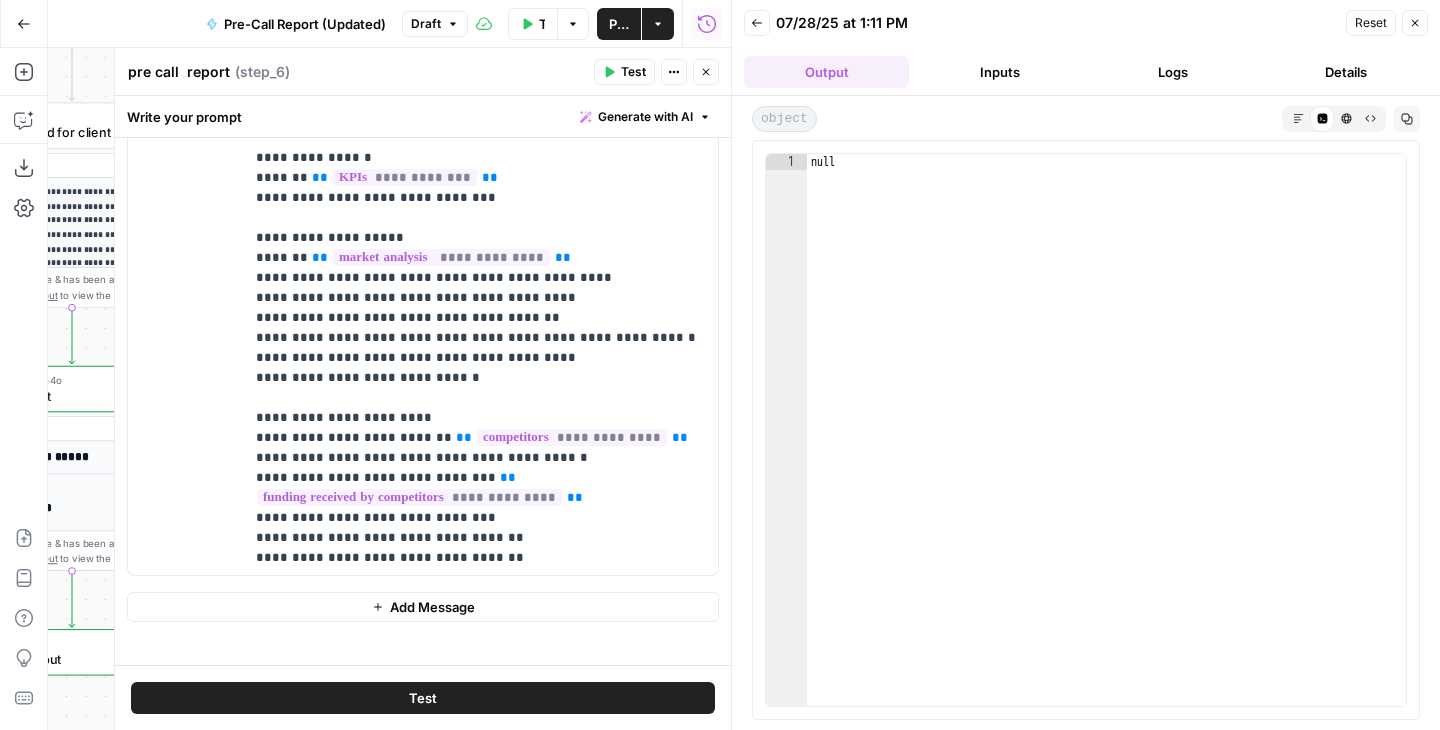 click on "Logs" at bounding box center [1172, 72] 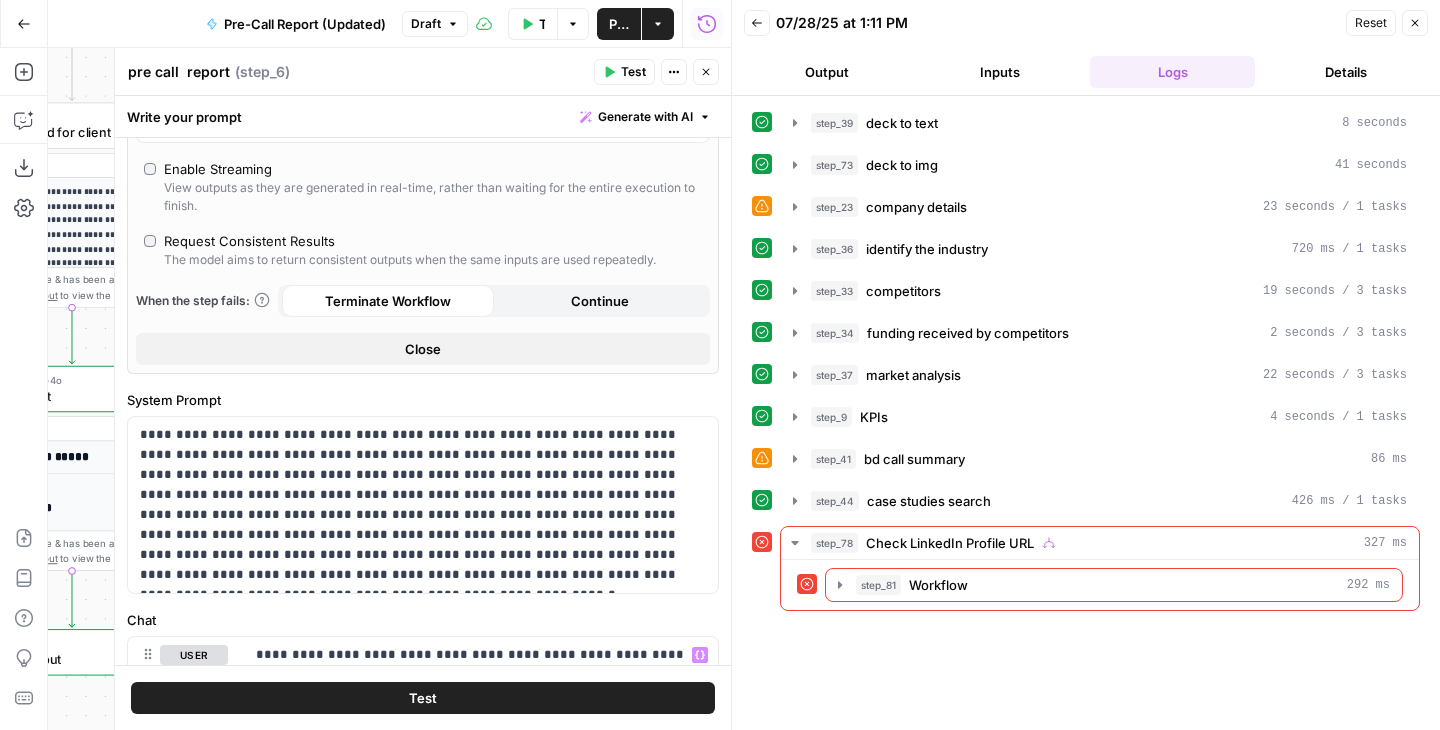 scroll, scrollTop: 0, scrollLeft: 0, axis: both 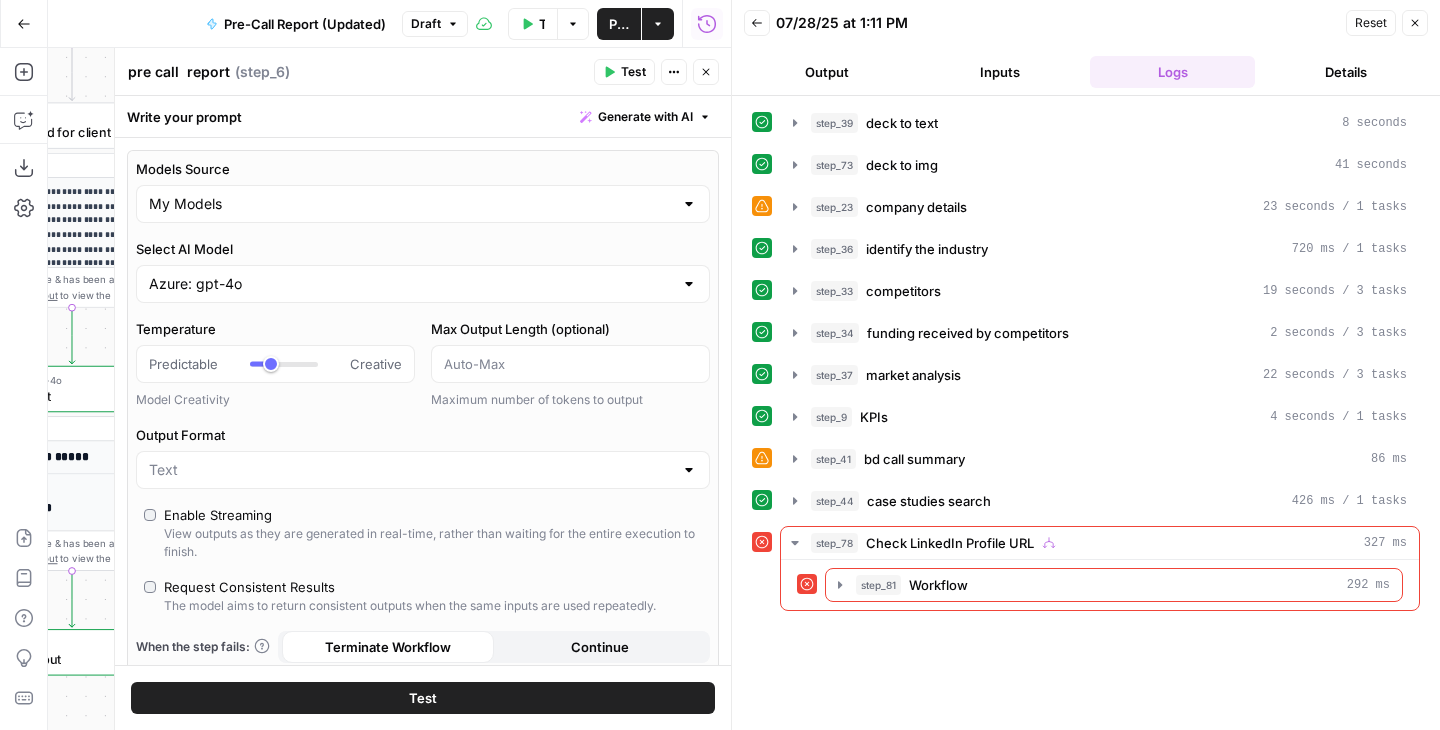 click on "Close" at bounding box center [1415, 23] 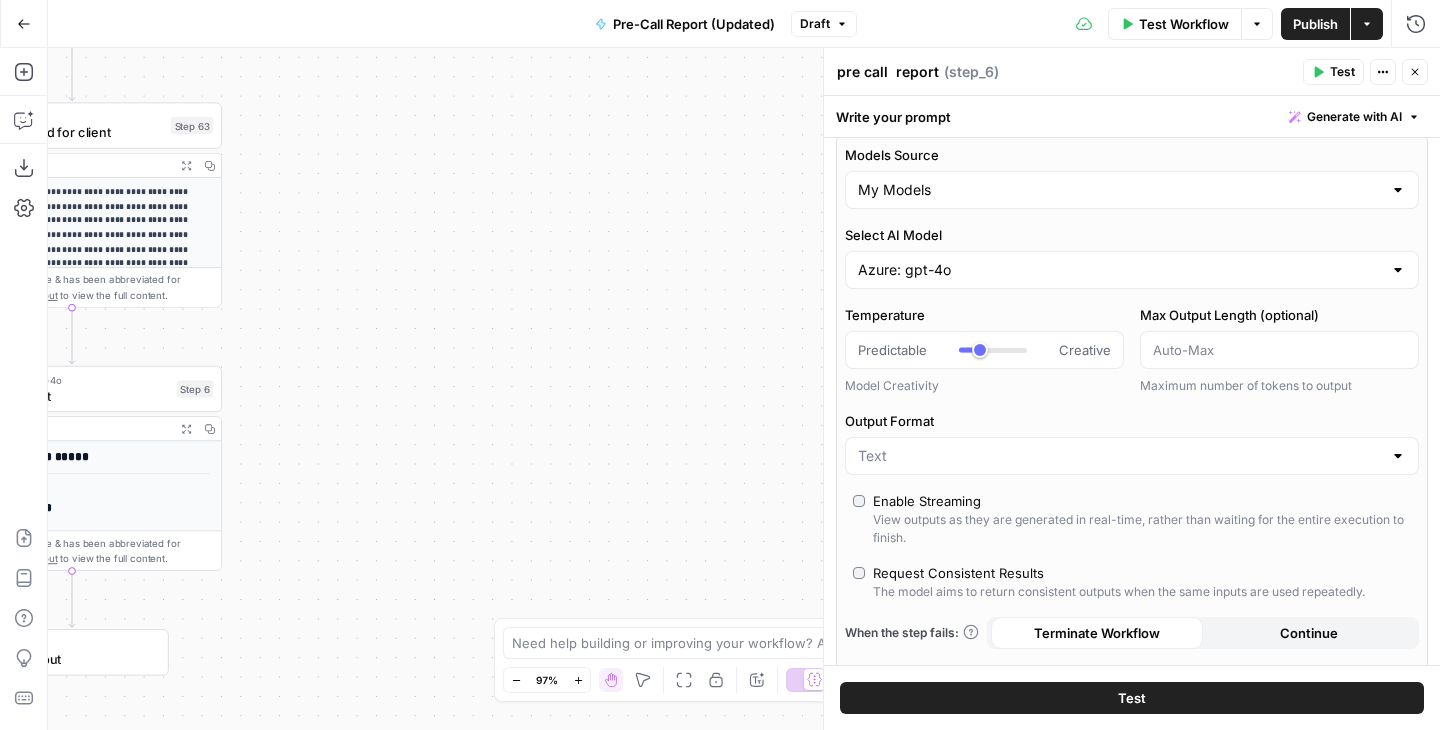 scroll, scrollTop: 17, scrollLeft: 0, axis: vertical 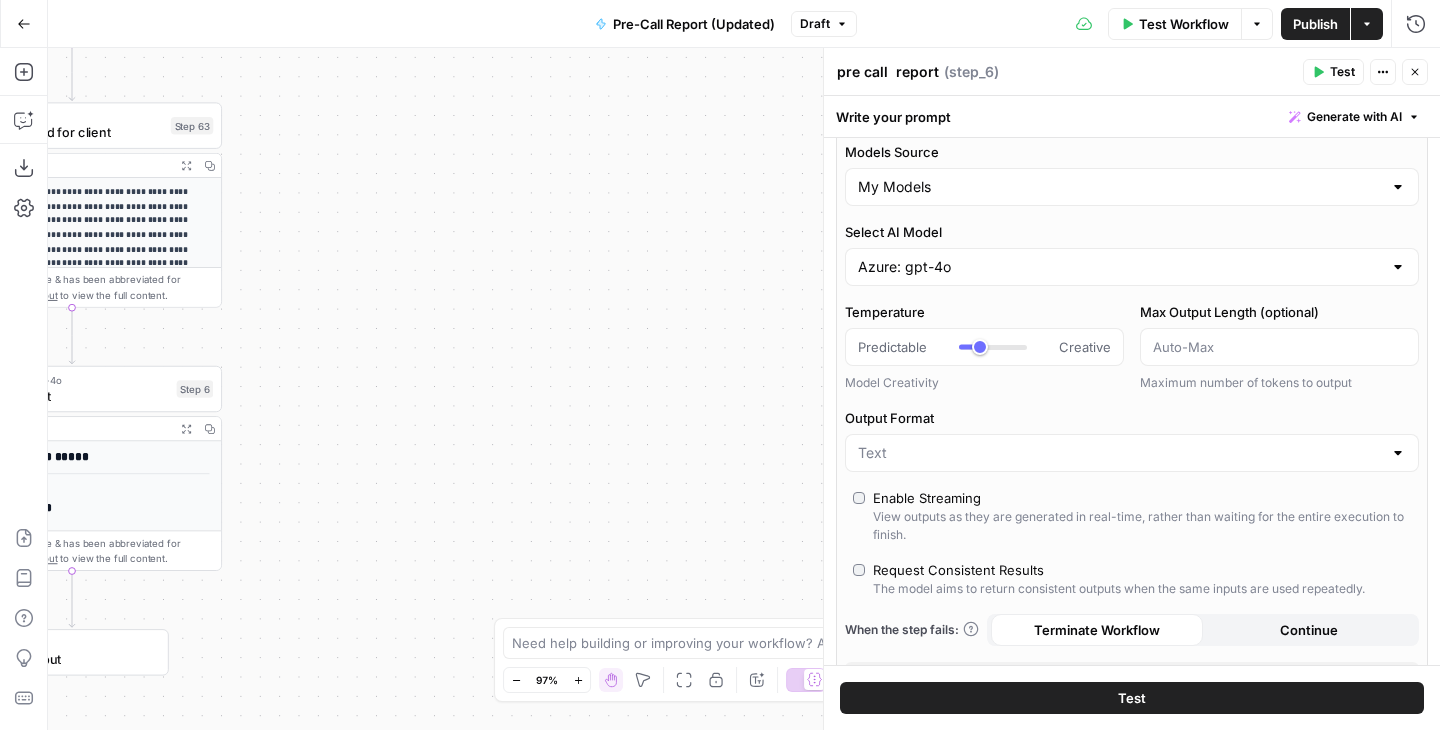 click on "Test Workflow" at bounding box center (1184, 24) 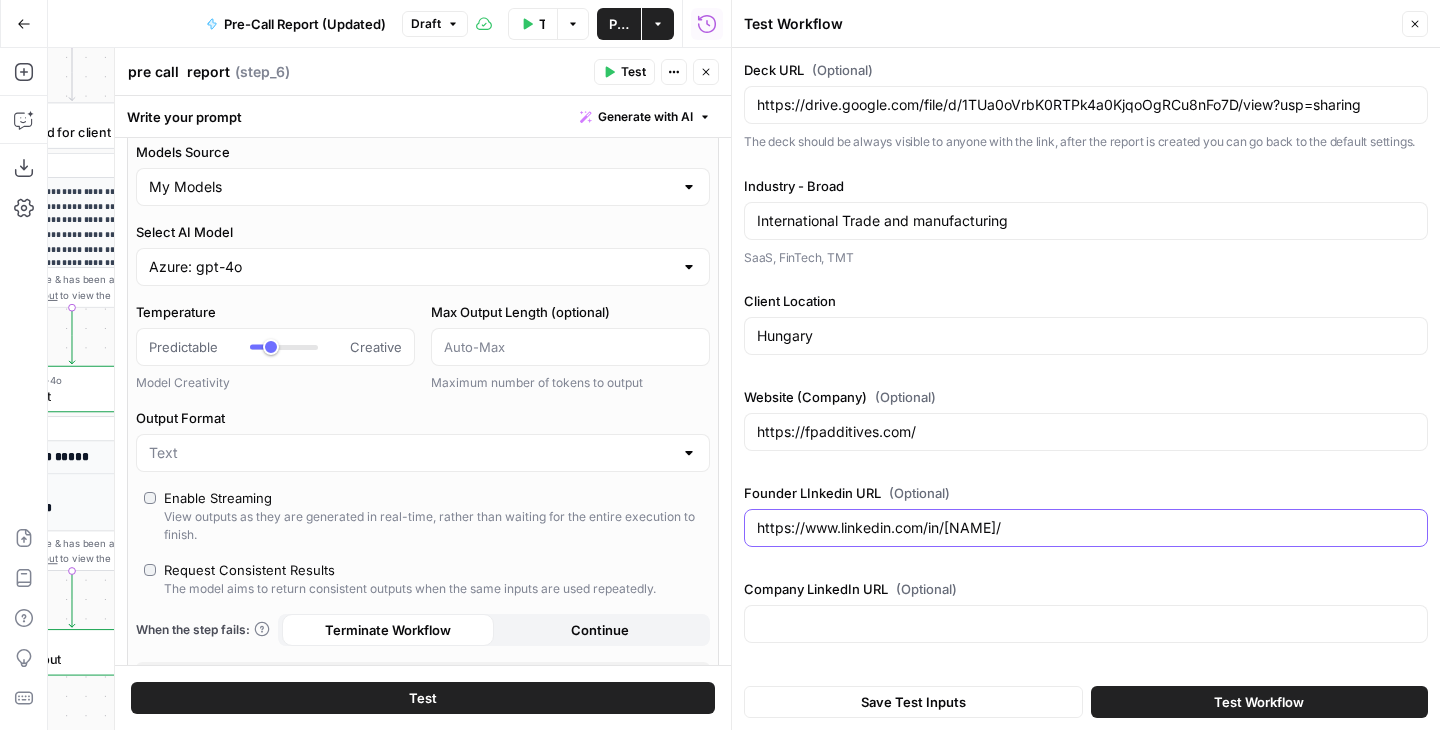 click on "https://www.linkedin.com/in/[NAME]/" at bounding box center [1086, 528] 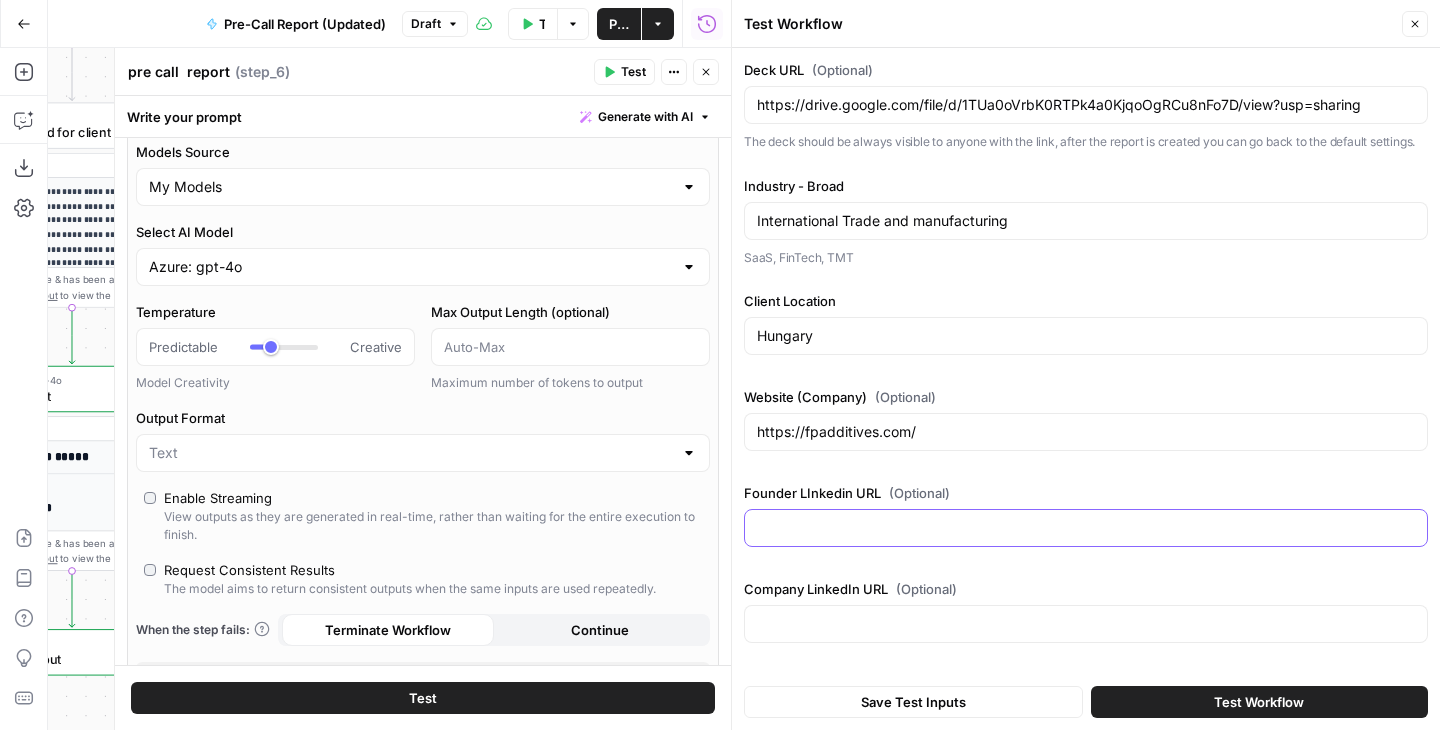 type 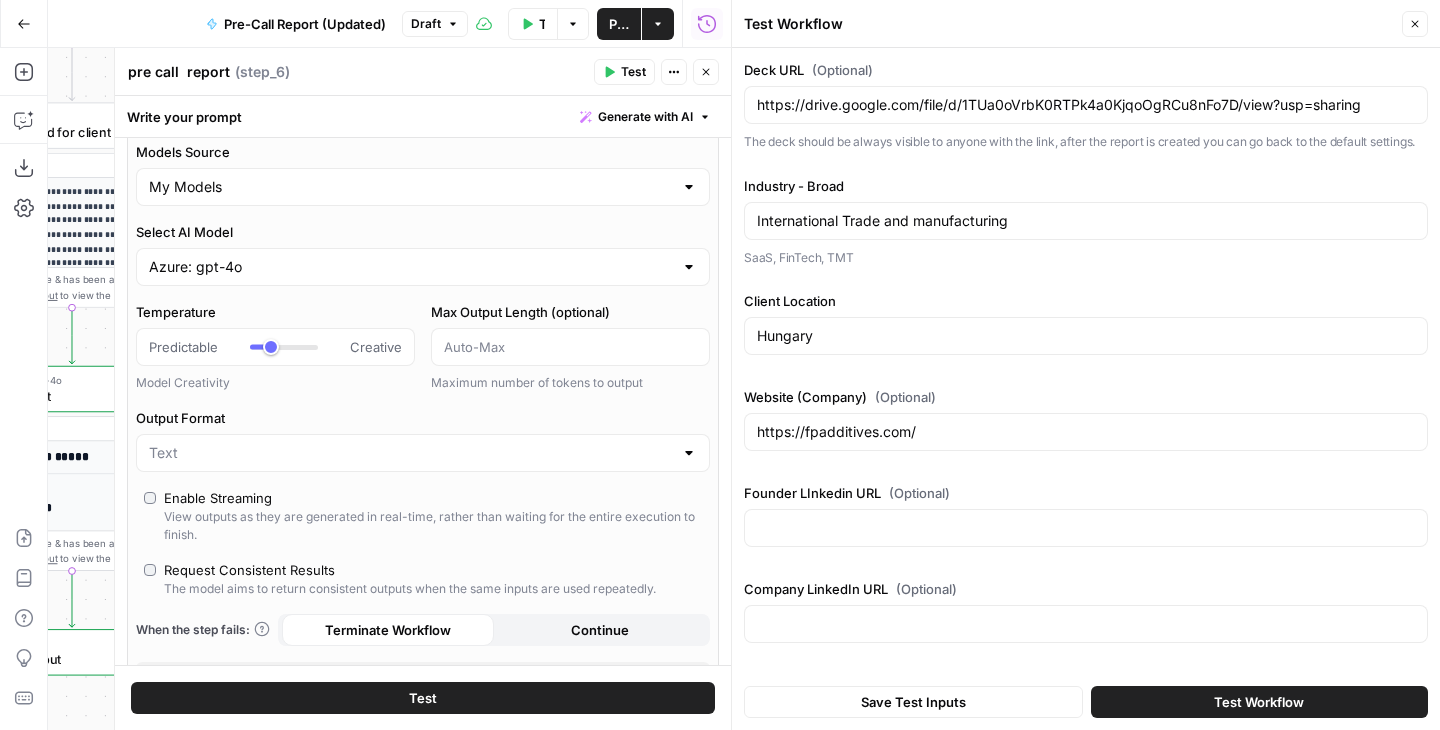 click on "Test Workflow" at bounding box center [1259, 702] 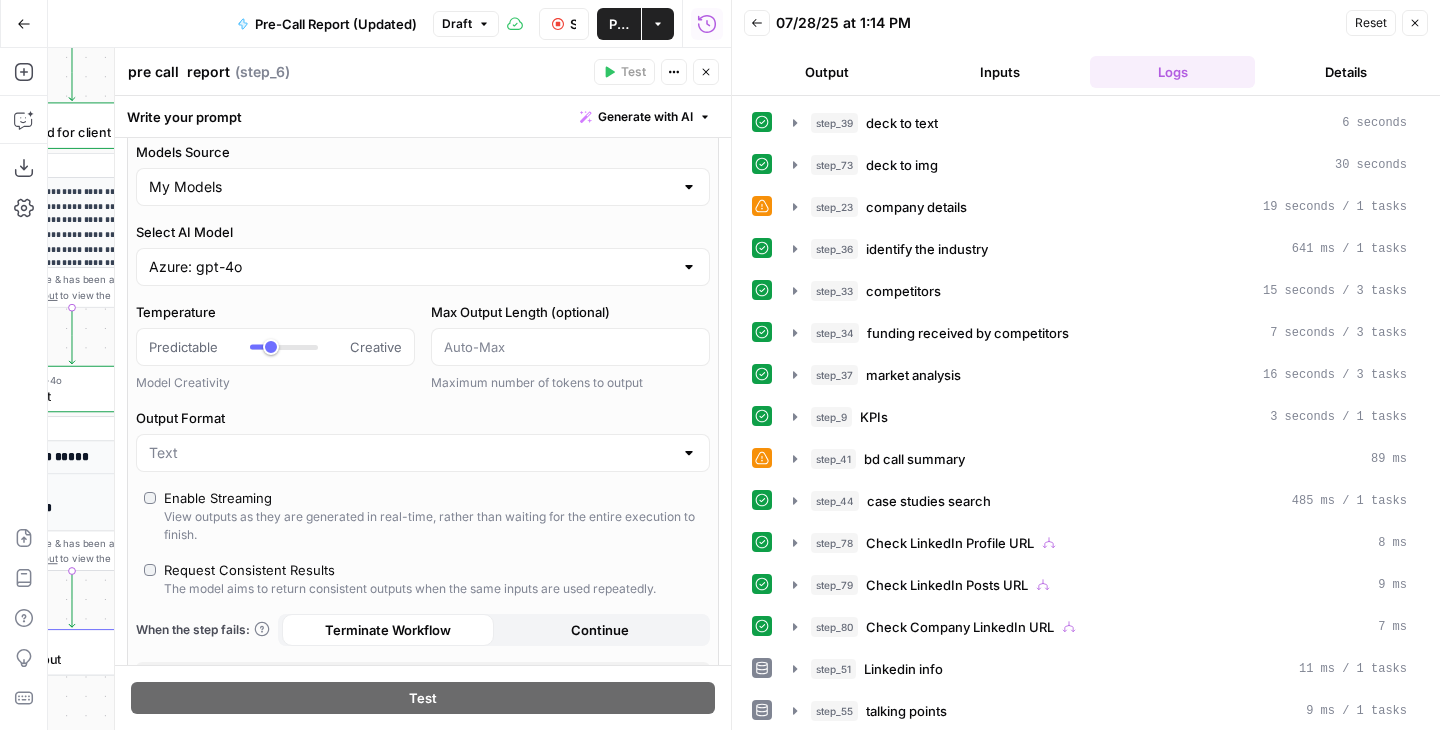 click on "Output" at bounding box center (826, 72) 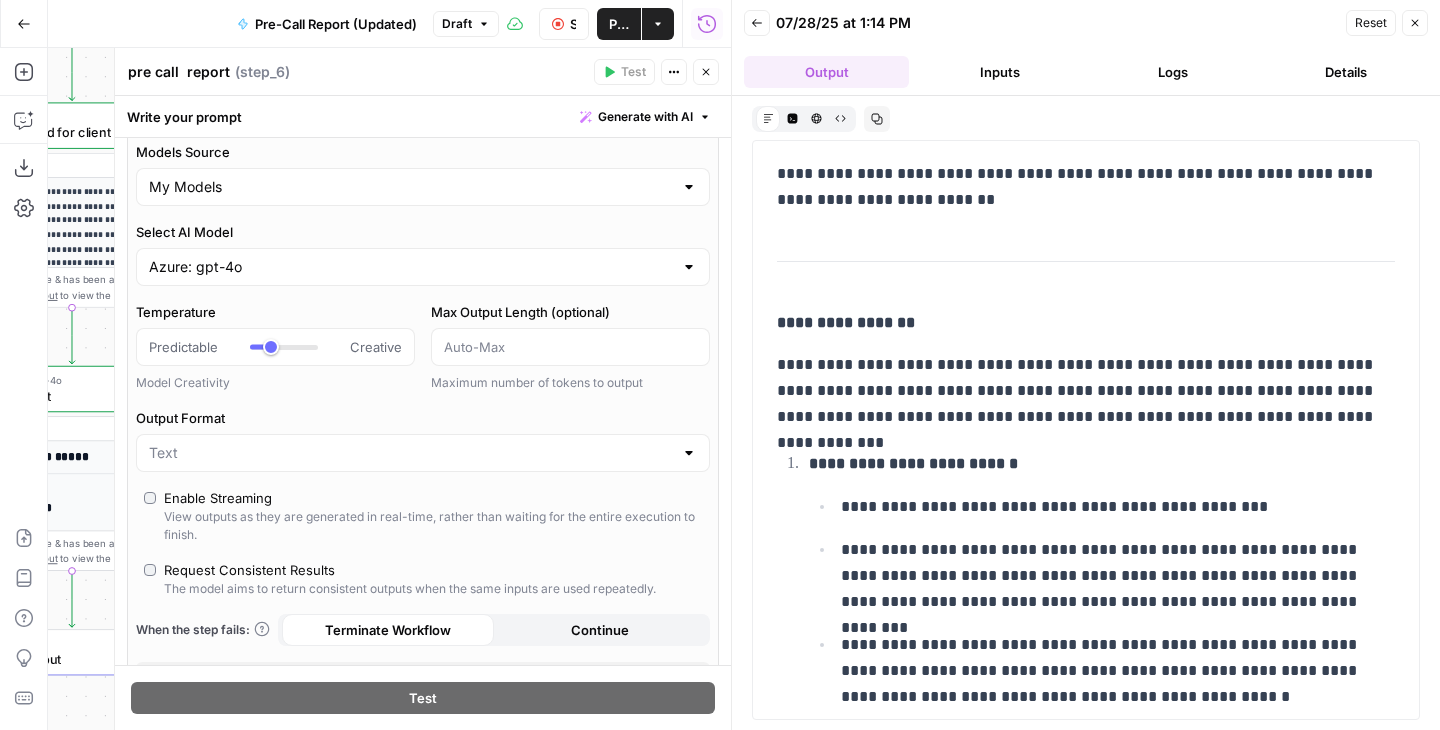 scroll, scrollTop: 1138, scrollLeft: 0, axis: vertical 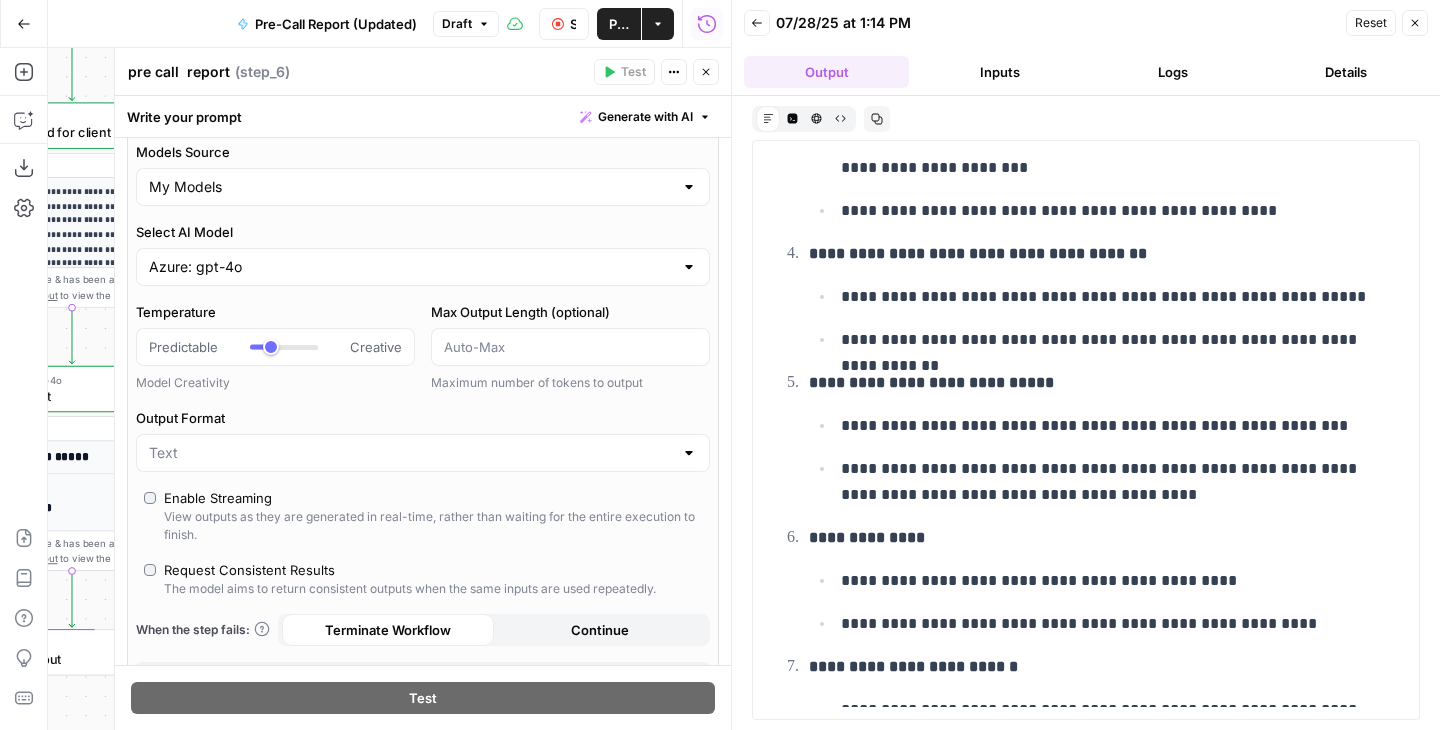 click on "Back 07/28/25 at 1:14 PM Reset Close Output Inputs Logs Details" at bounding box center (1086, 48) 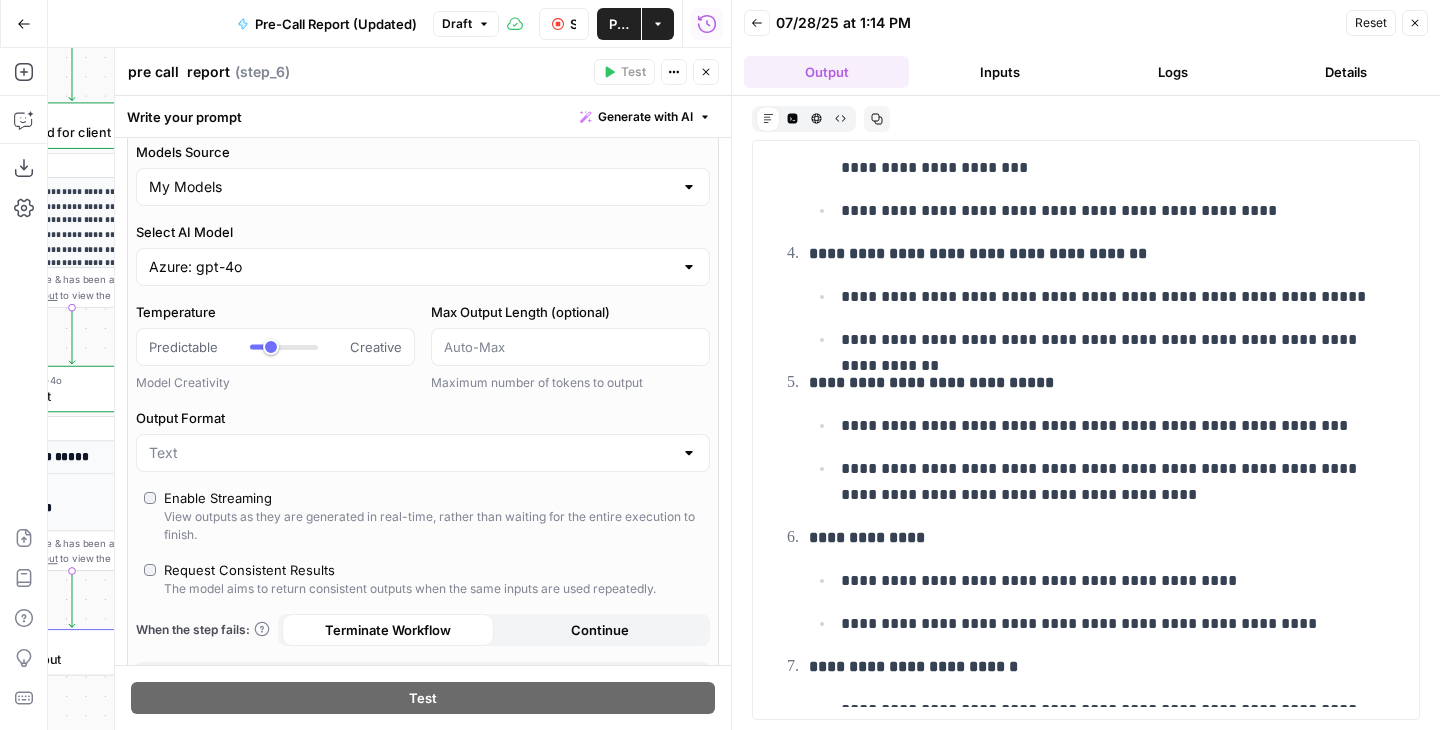 click on "Logs" at bounding box center [1172, 72] 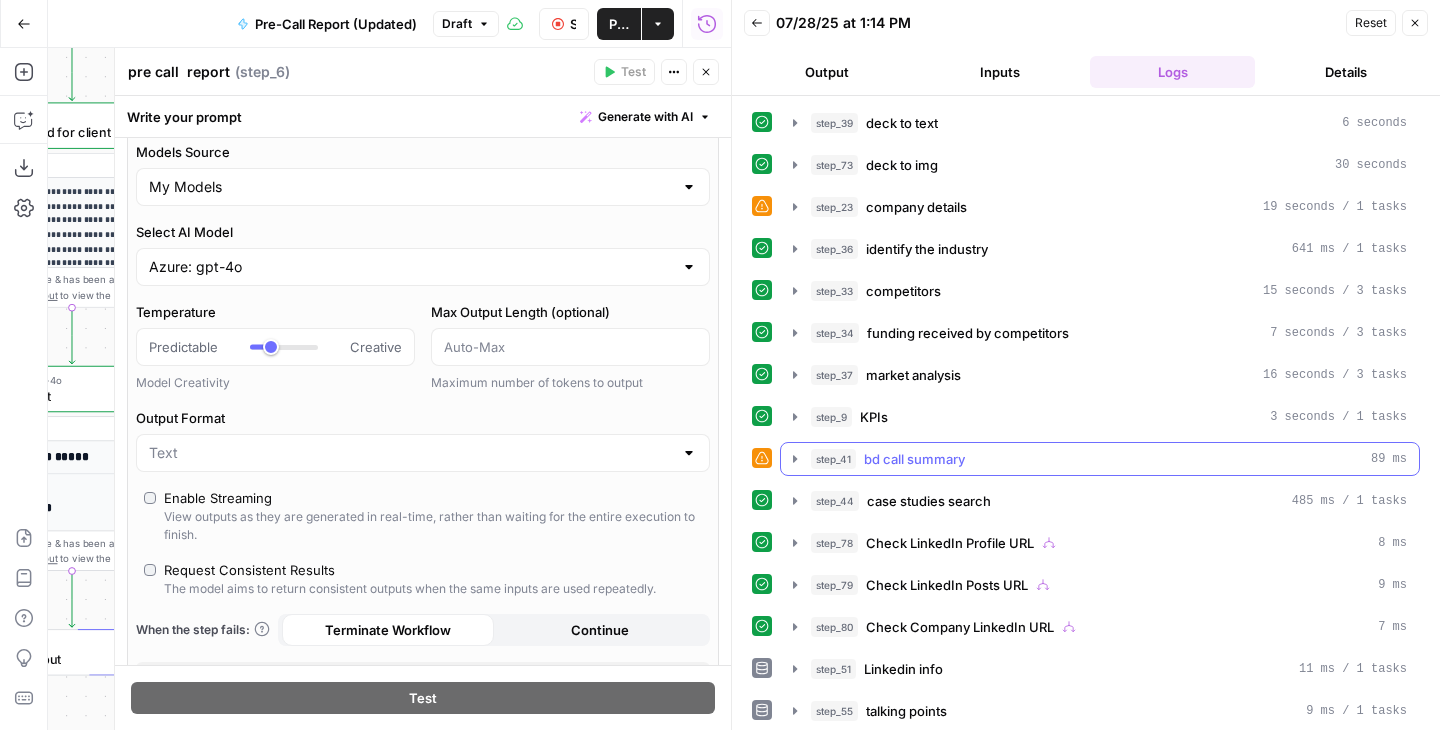 scroll, scrollTop: 86, scrollLeft: 0, axis: vertical 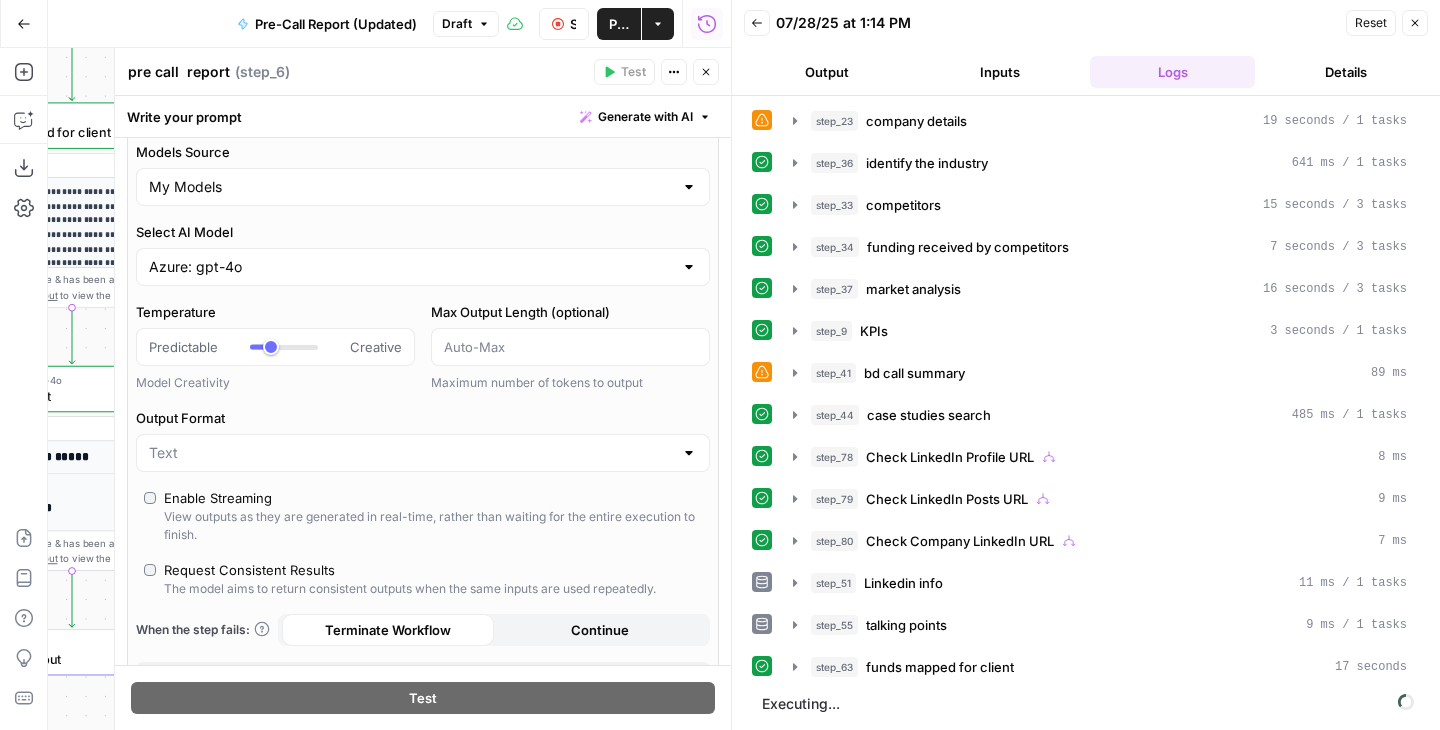 click on "Back 07/28/25 at 1:14 PM Reset Close Output Inputs Logs Details" at bounding box center (1086, 48) 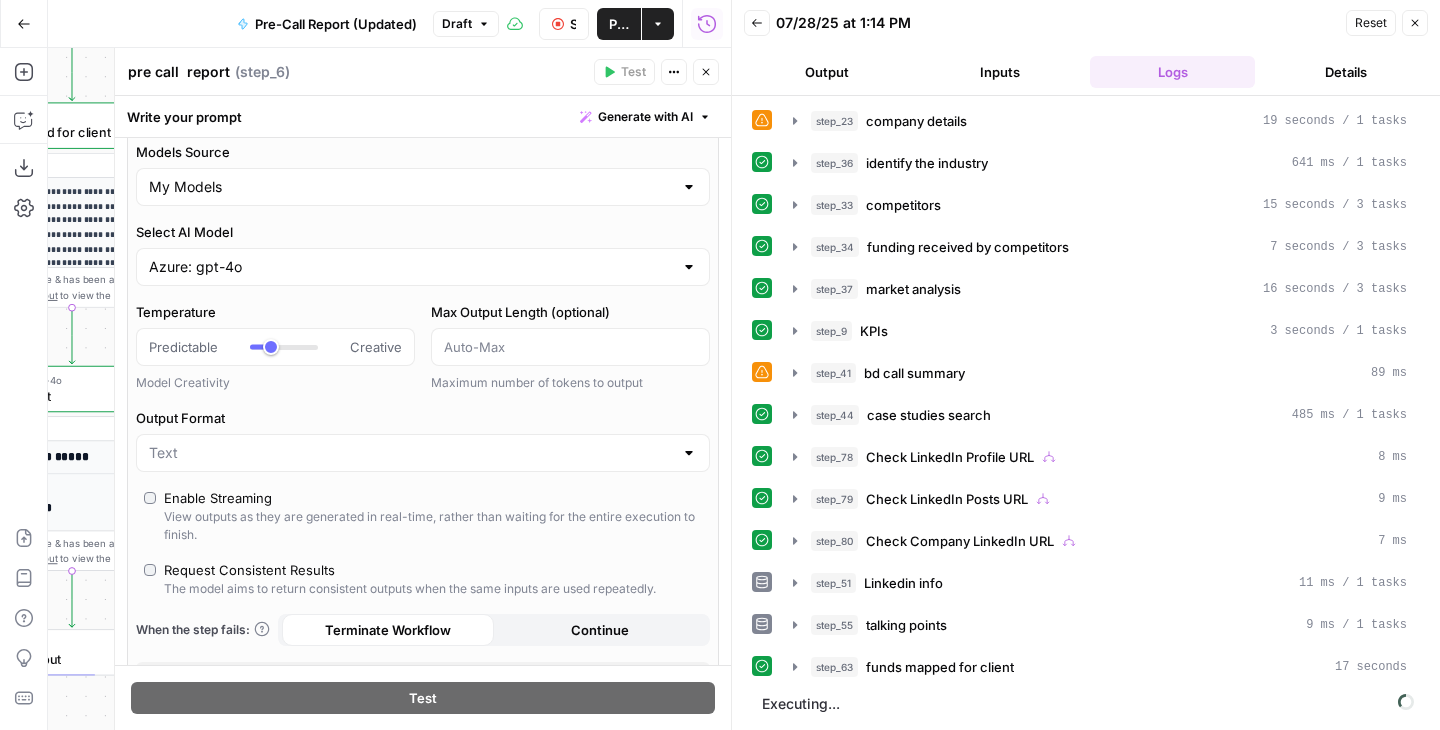 click on "Output" at bounding box center (826, 72) 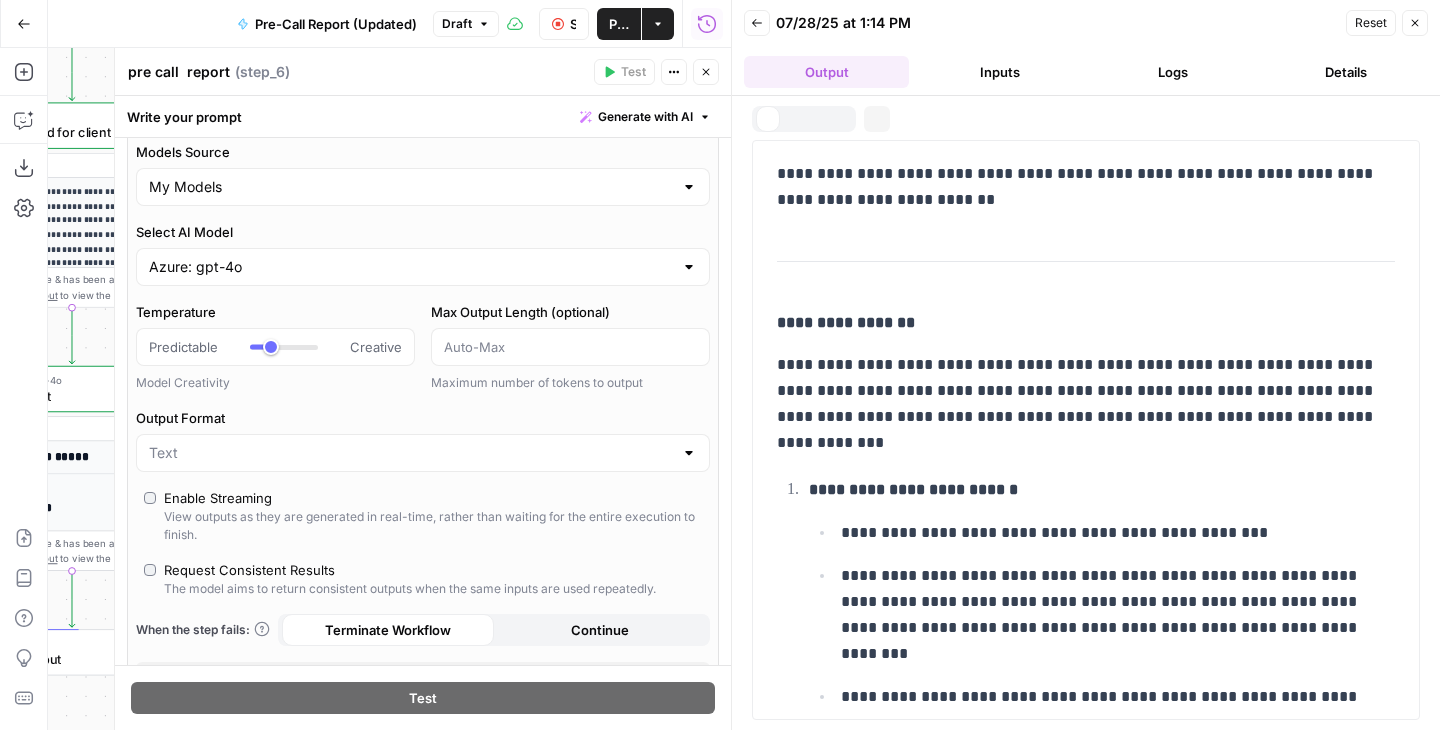 scroll, scrollTop: 0, scrollLeft: 0, axis: both 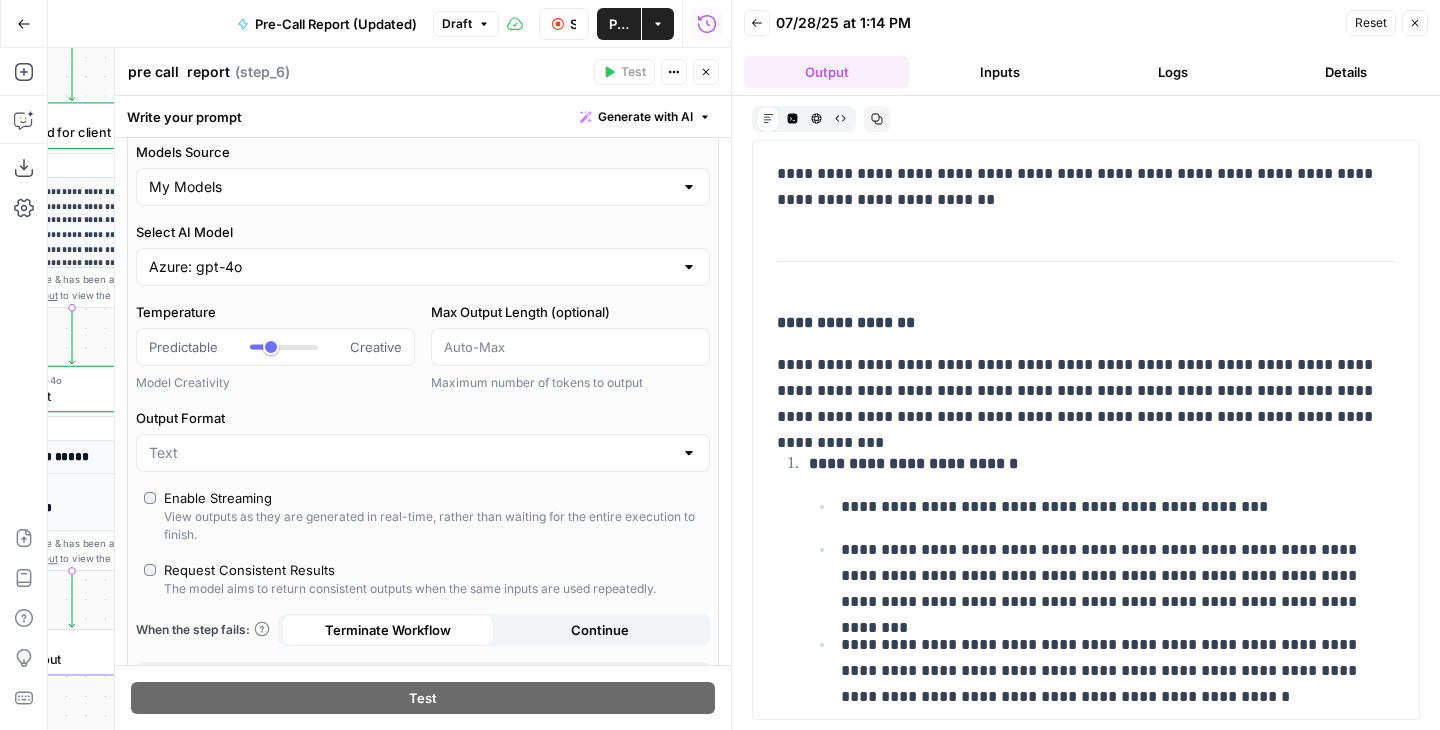 click on "Logs" at bounding box center [1172, 72] 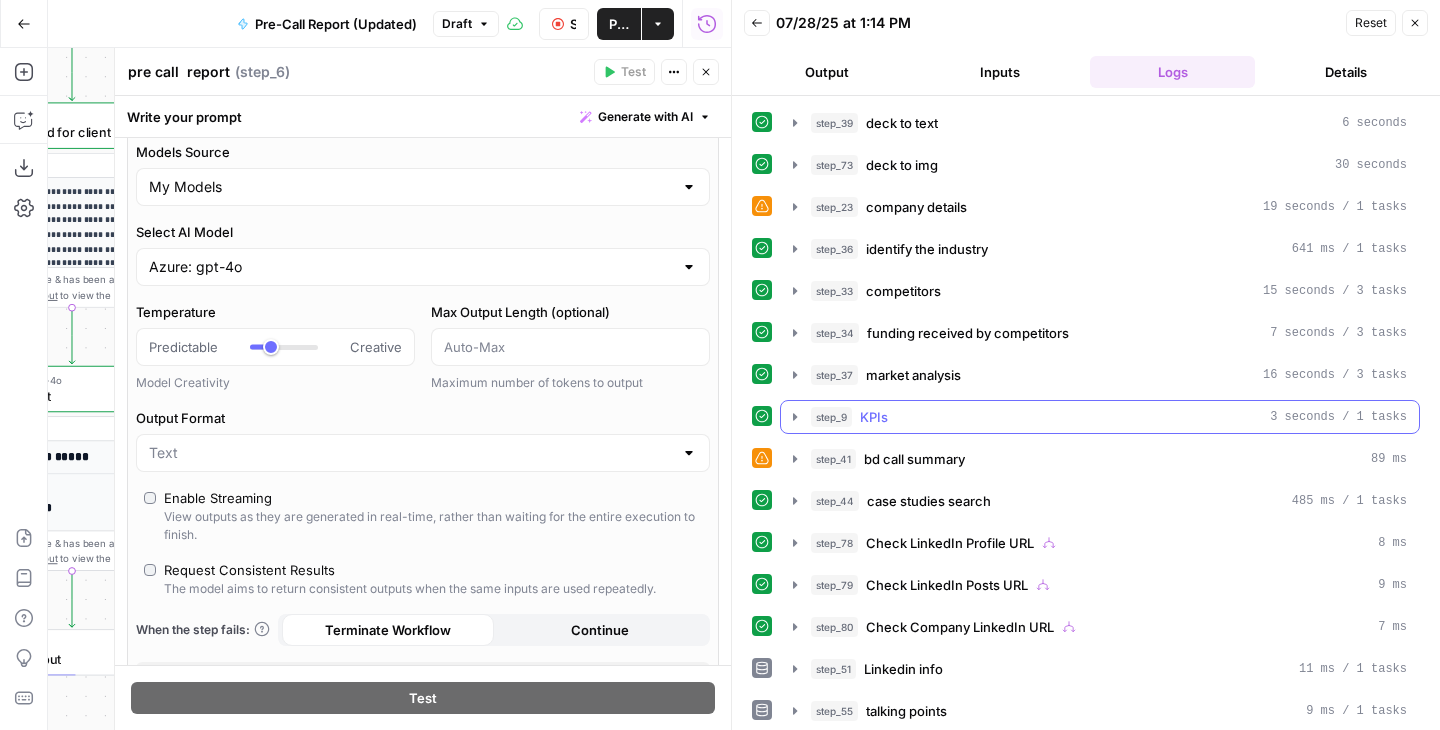 scroll, scrollTop: 86, scrollLeft: 0, axis: vertical 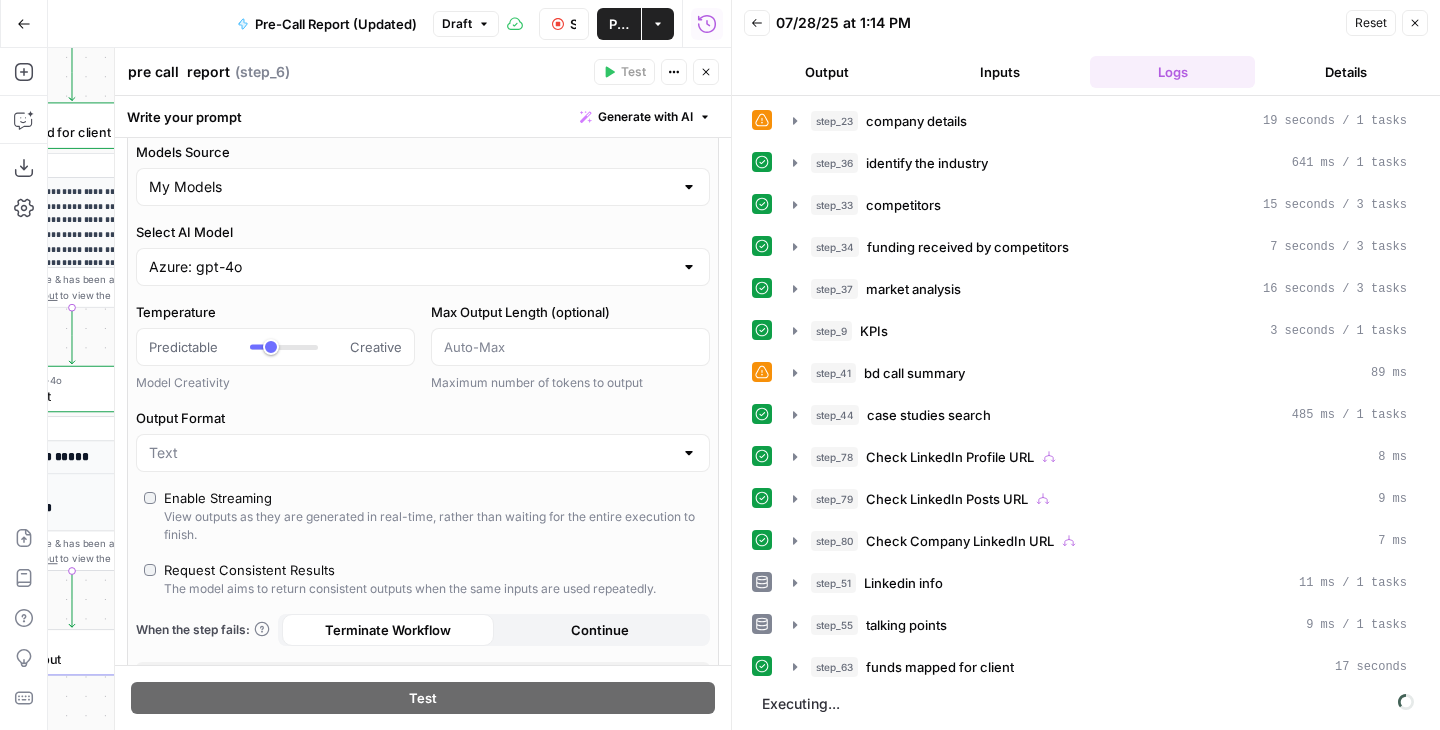 click on "Output" at bounding box center [826, 72] 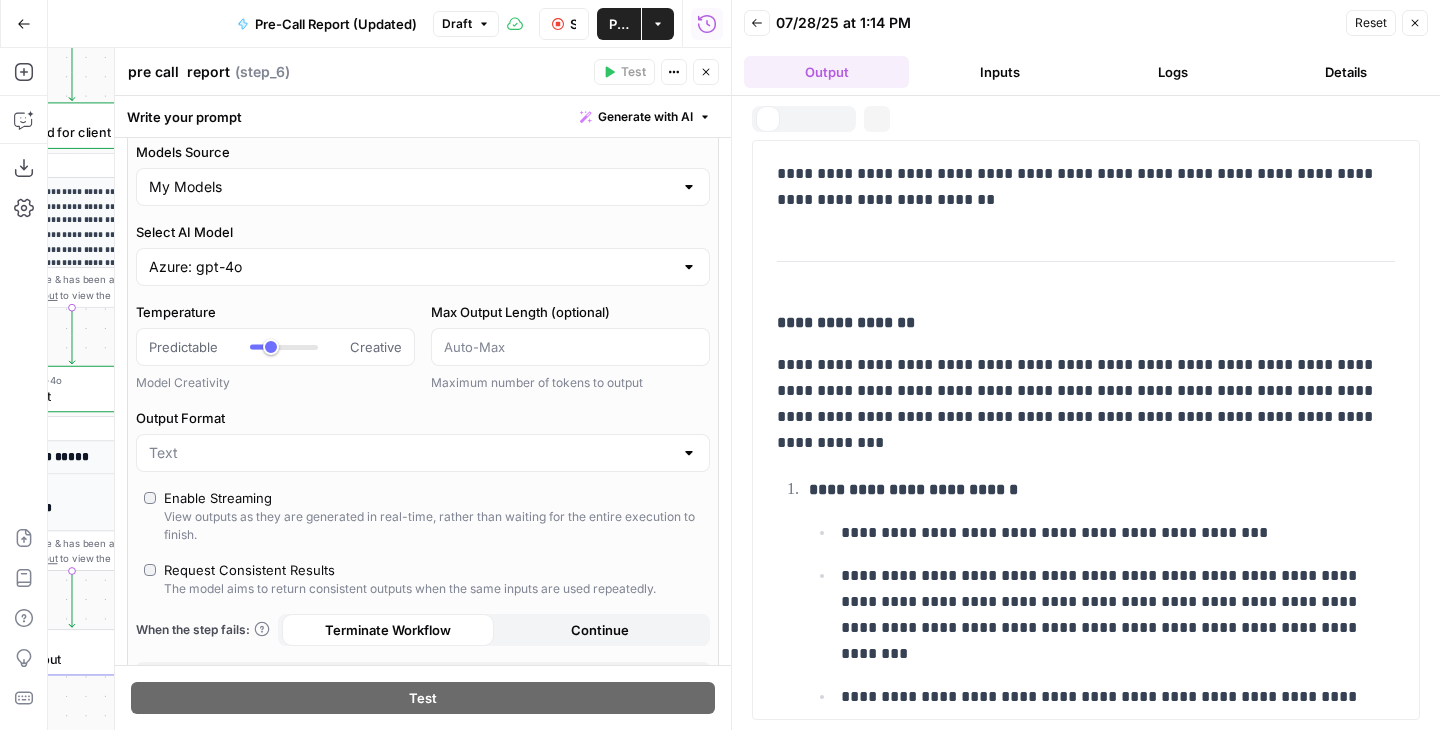 scroll, scrollTop: 0, scrollLeft: 0, axis: both 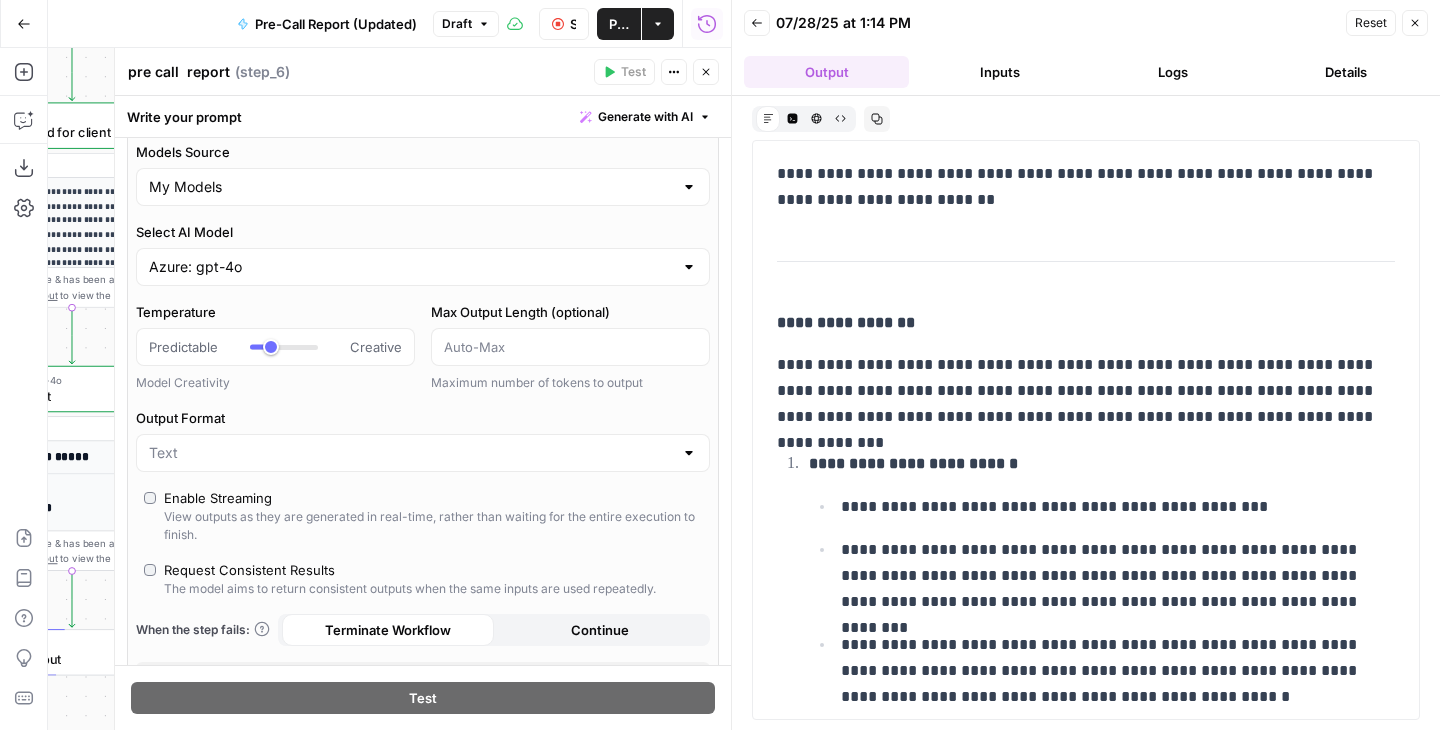 click on "Logs" at bounding box center [1172, 72] 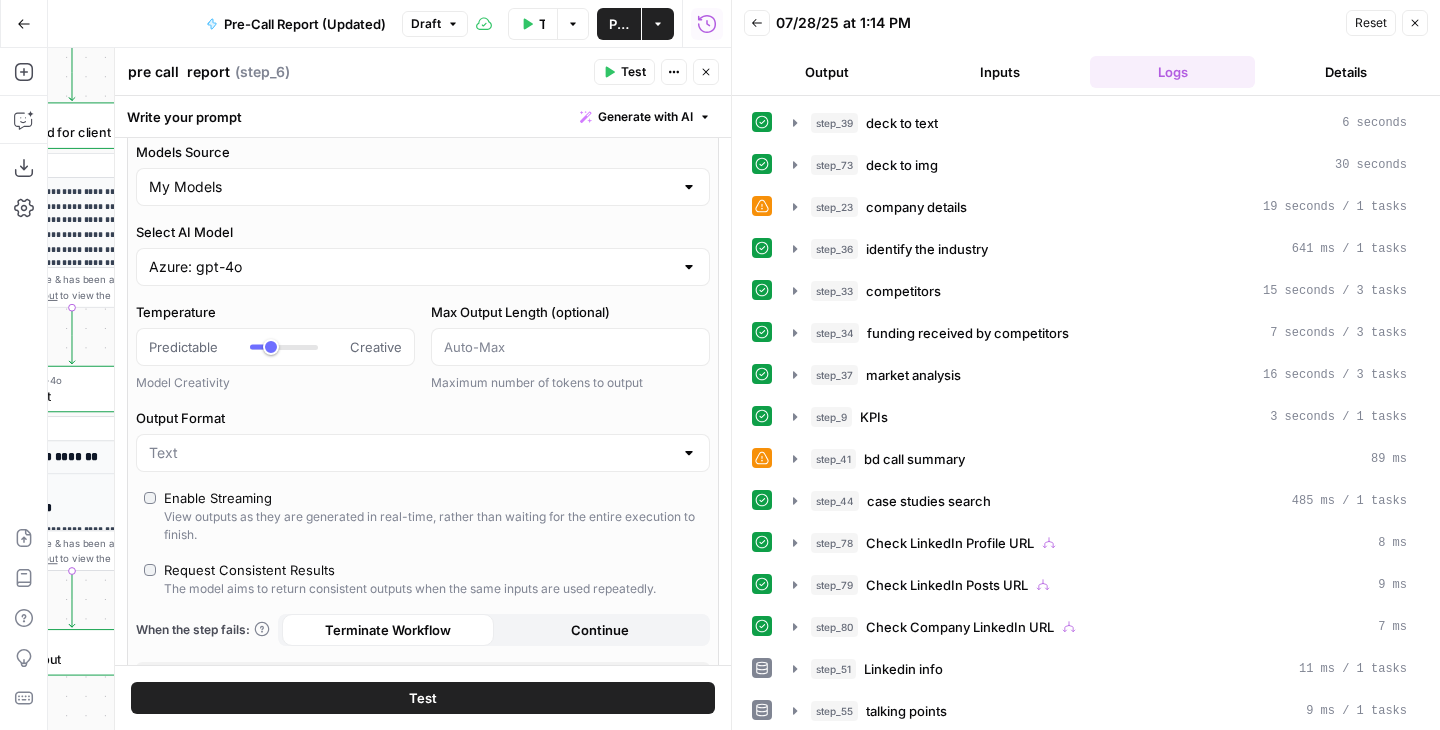 click on "Output" at bounding box center [826, 72] 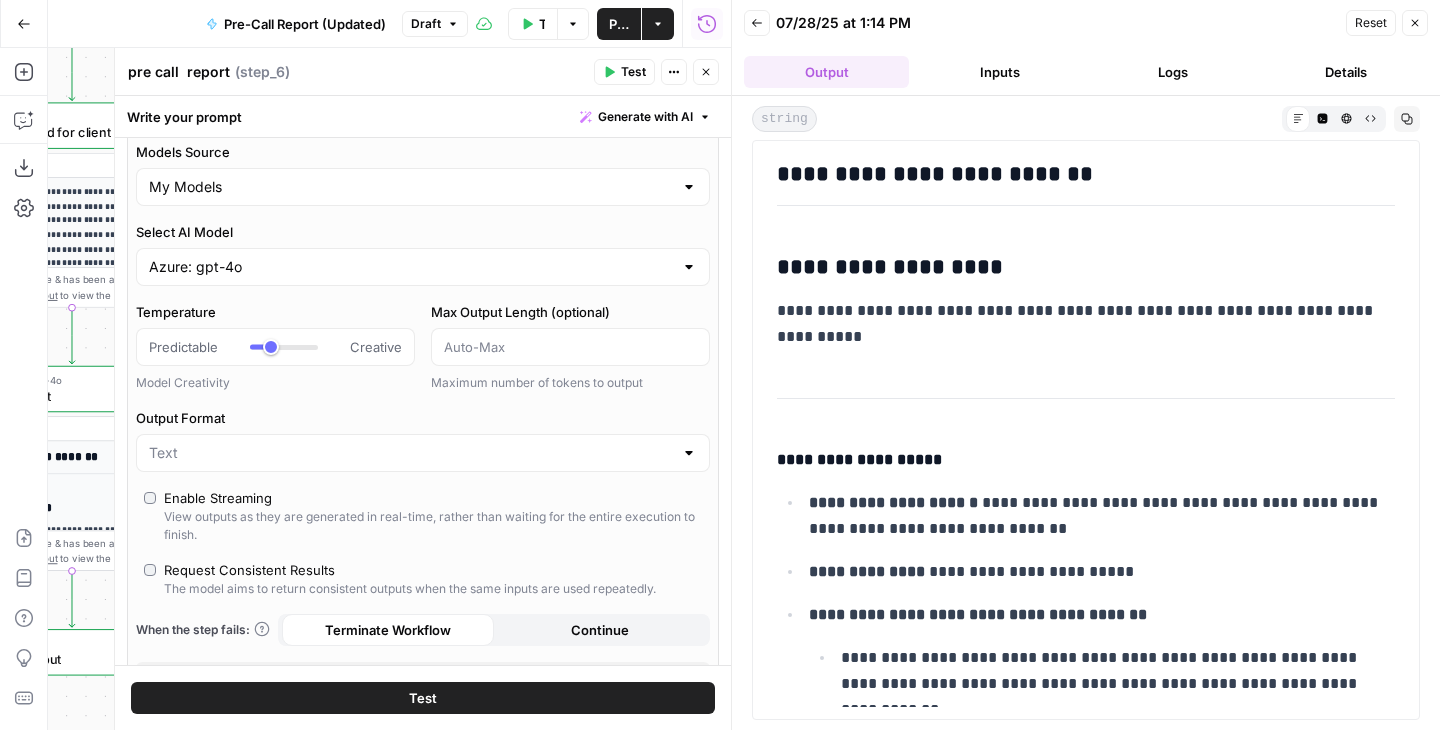 drag, startPoint x: 776, startPoint y: 172, endPoint x: 876, endPoint y: 566, distance: 406.4923 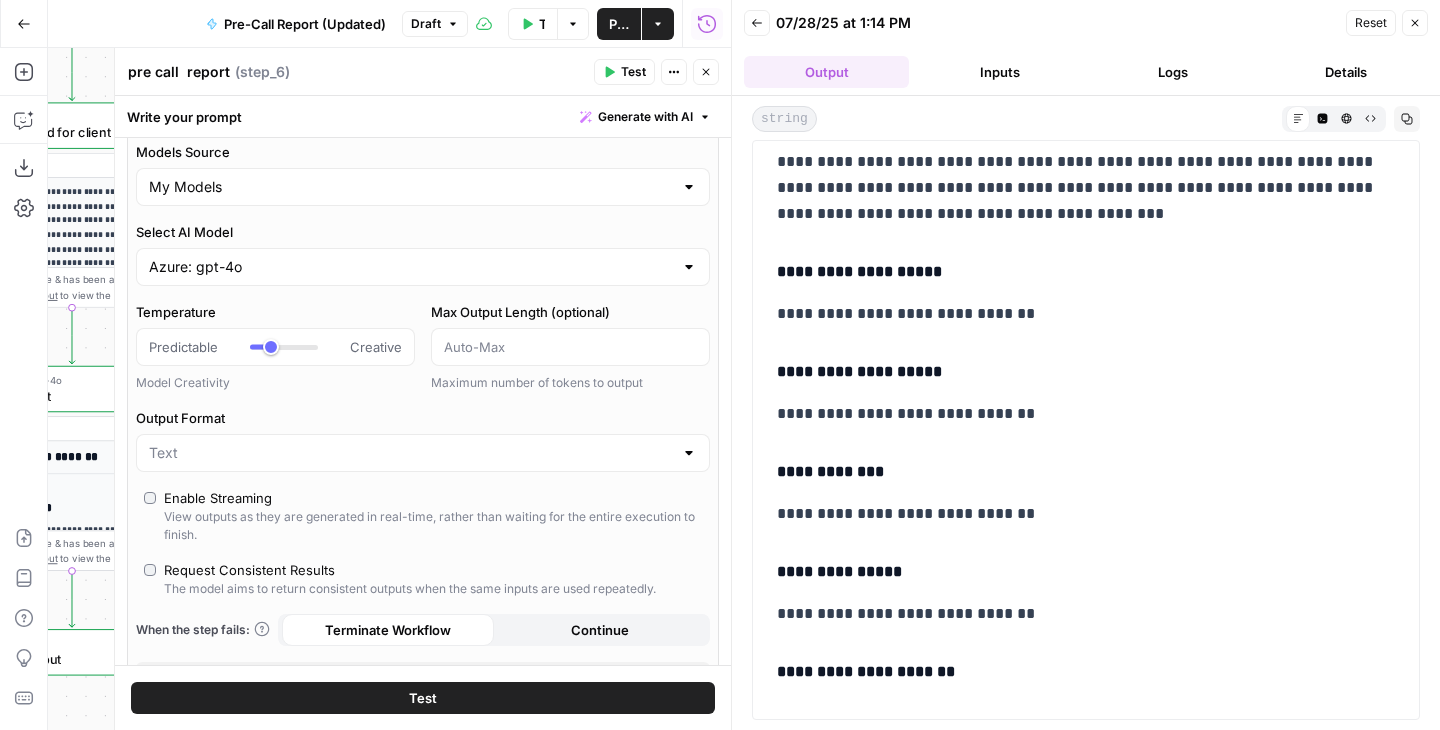 scroll, scrollTop: 25280, scrollLeft: 0, axis: vertical 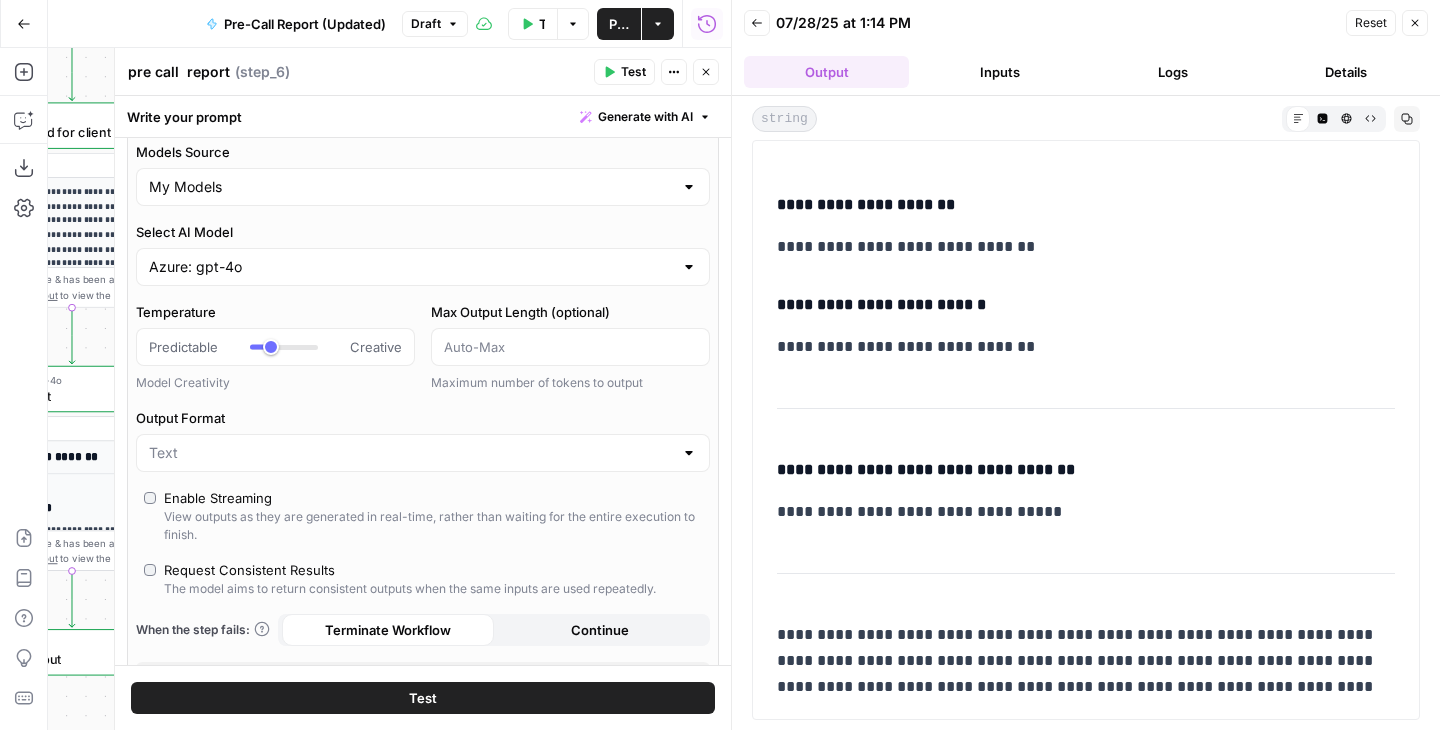 drag, startPoint x: 781, startPoint y: 173, endPoint x: 1014, endPoint y: 203, distance: 234.92339 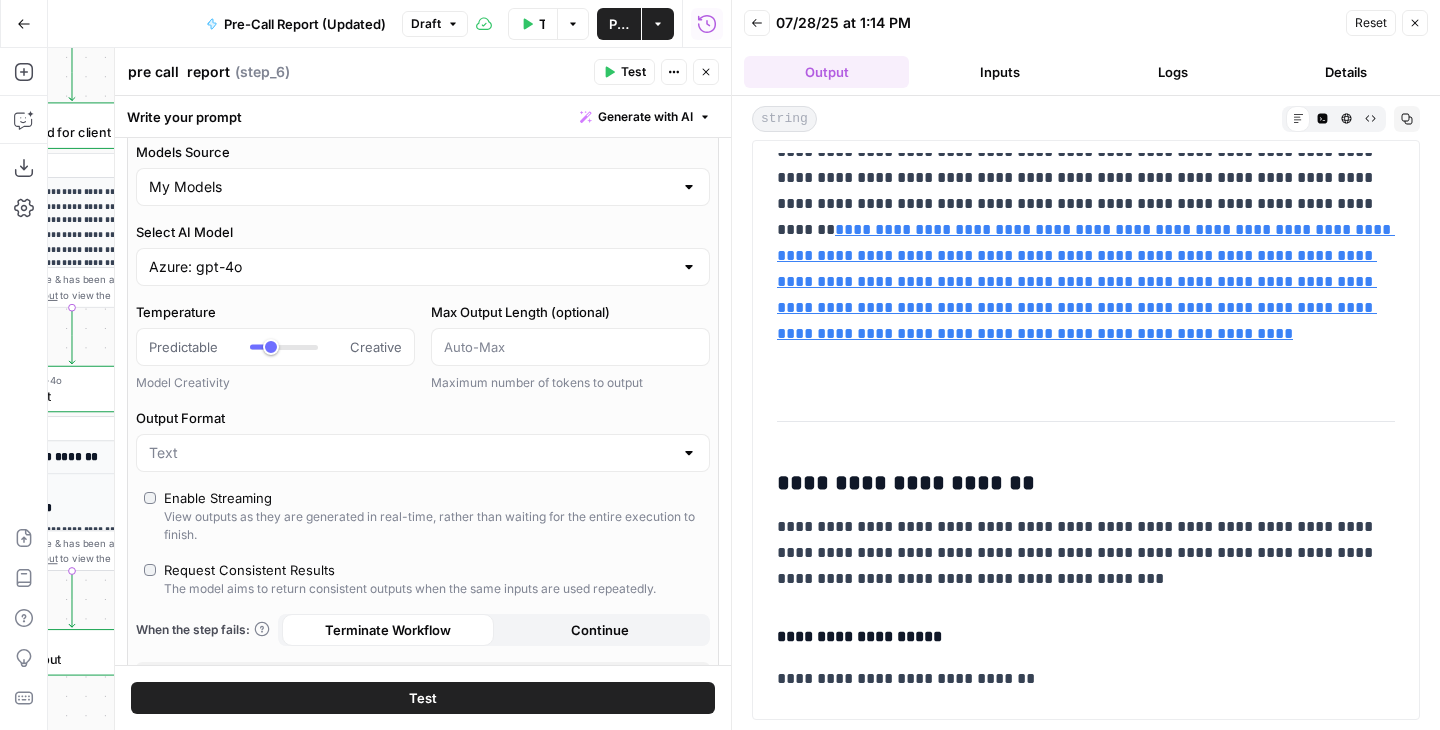 scroll, scrollTop: 24339, scrollLeft: 0, axis: vertical 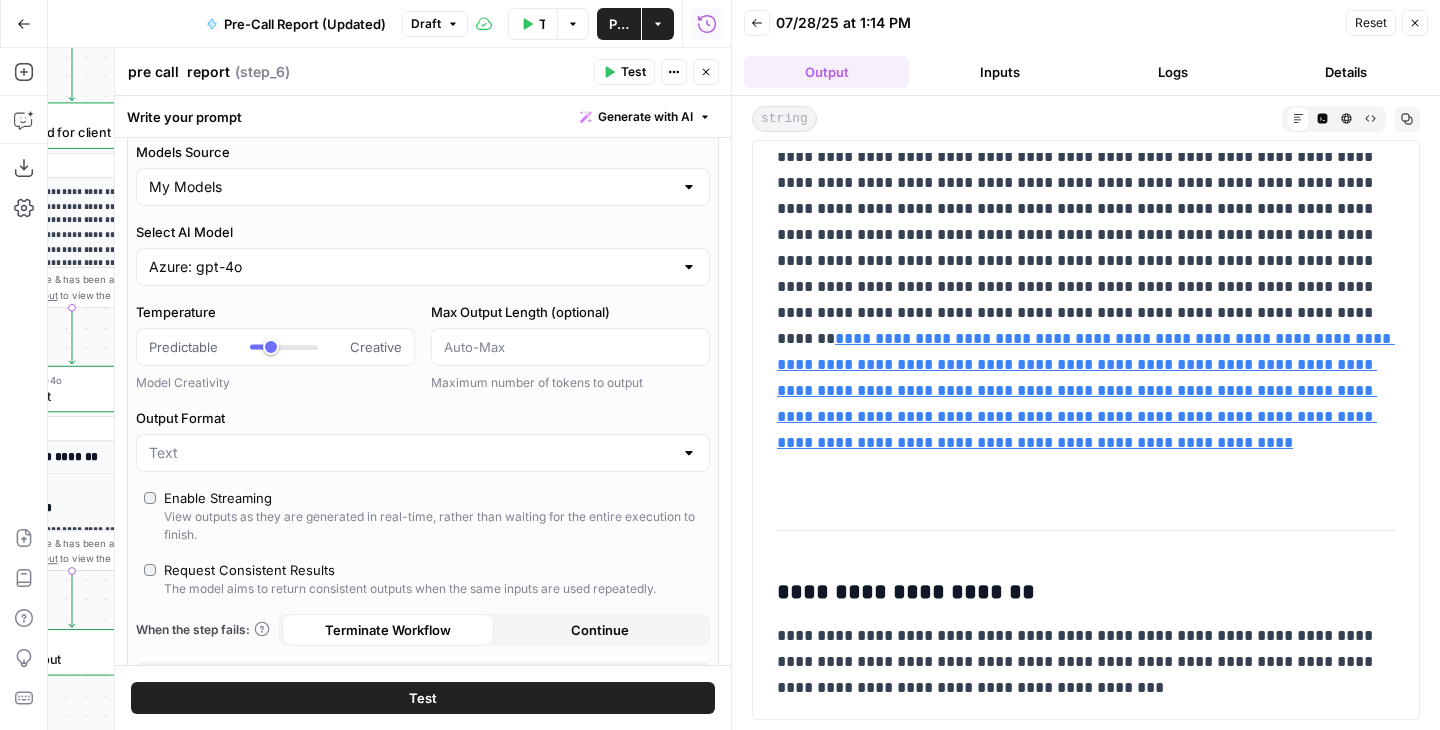 click on "**********" at bounding box center [1086, 390] 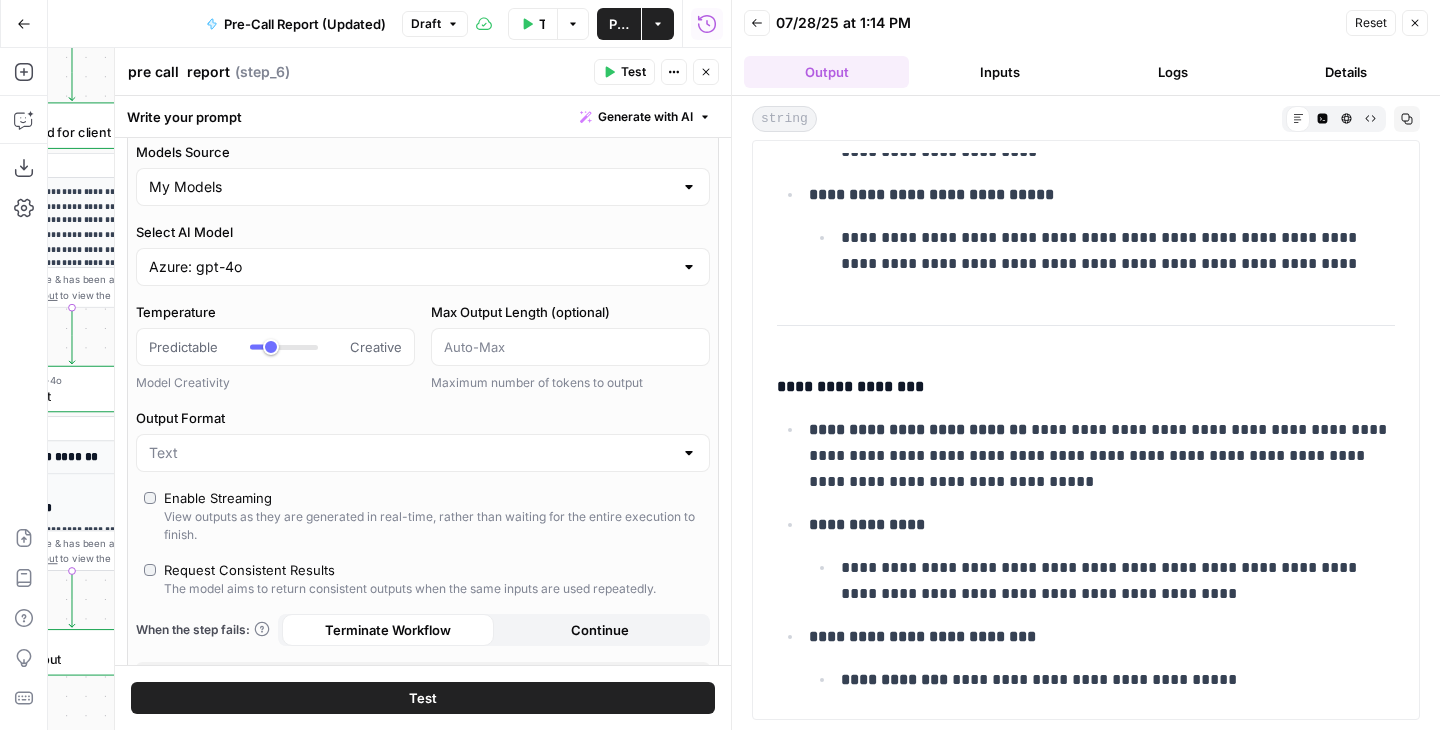 scroll, scrollTop: 0, scrollLeft: 0, axis: both 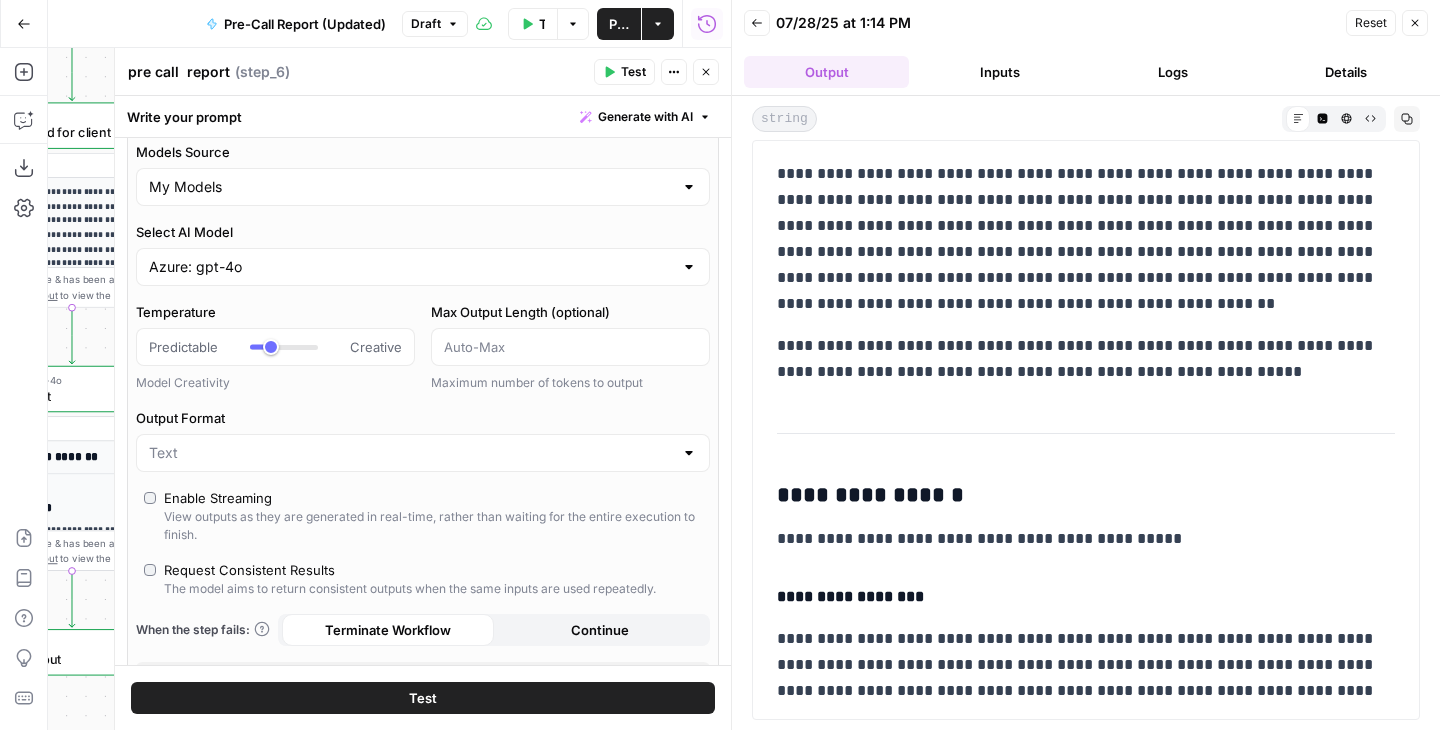 drag, startPoint x: 778, startPoint y: 166, endPoint x: 1148, endPoint y: 309, distance: 396.6724 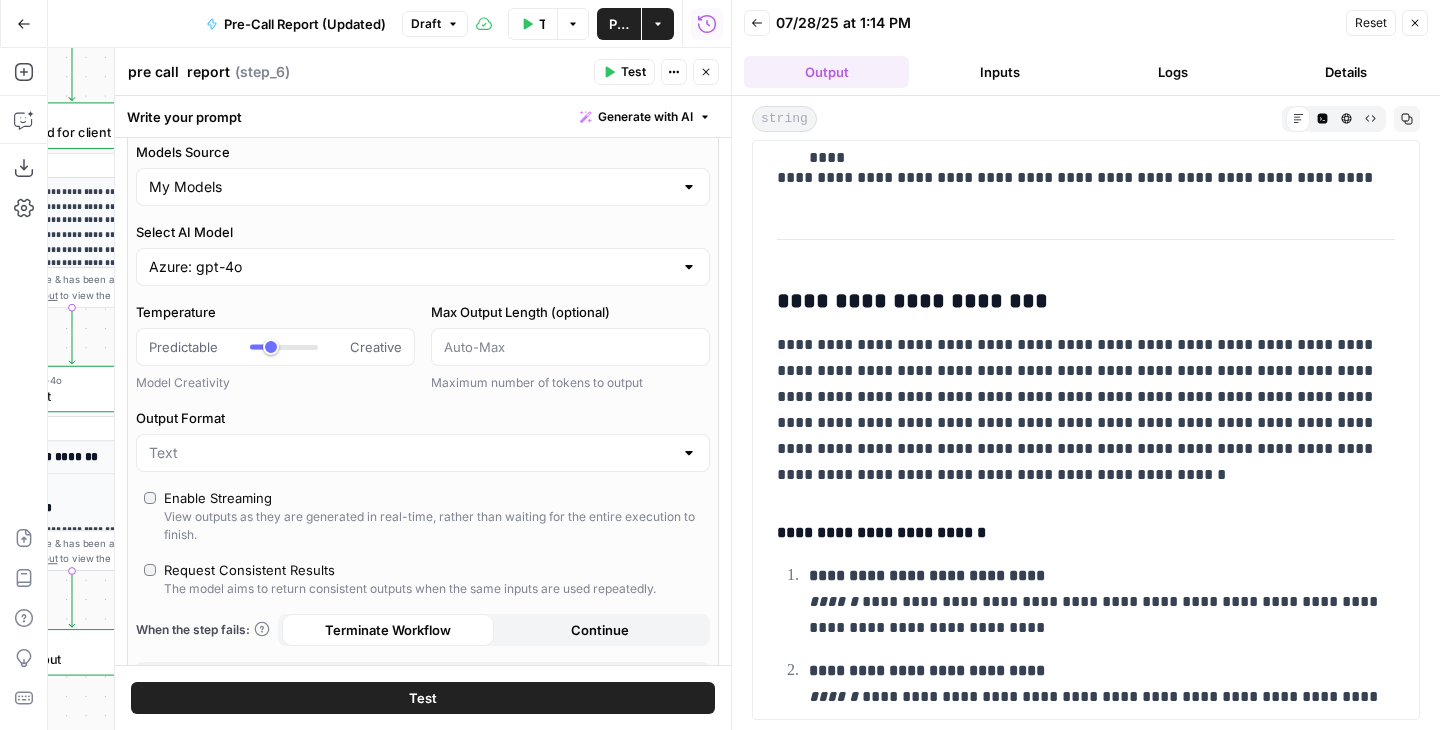 scroll, scrollTop: 19931, scrollLeft: 0, axis: vertical 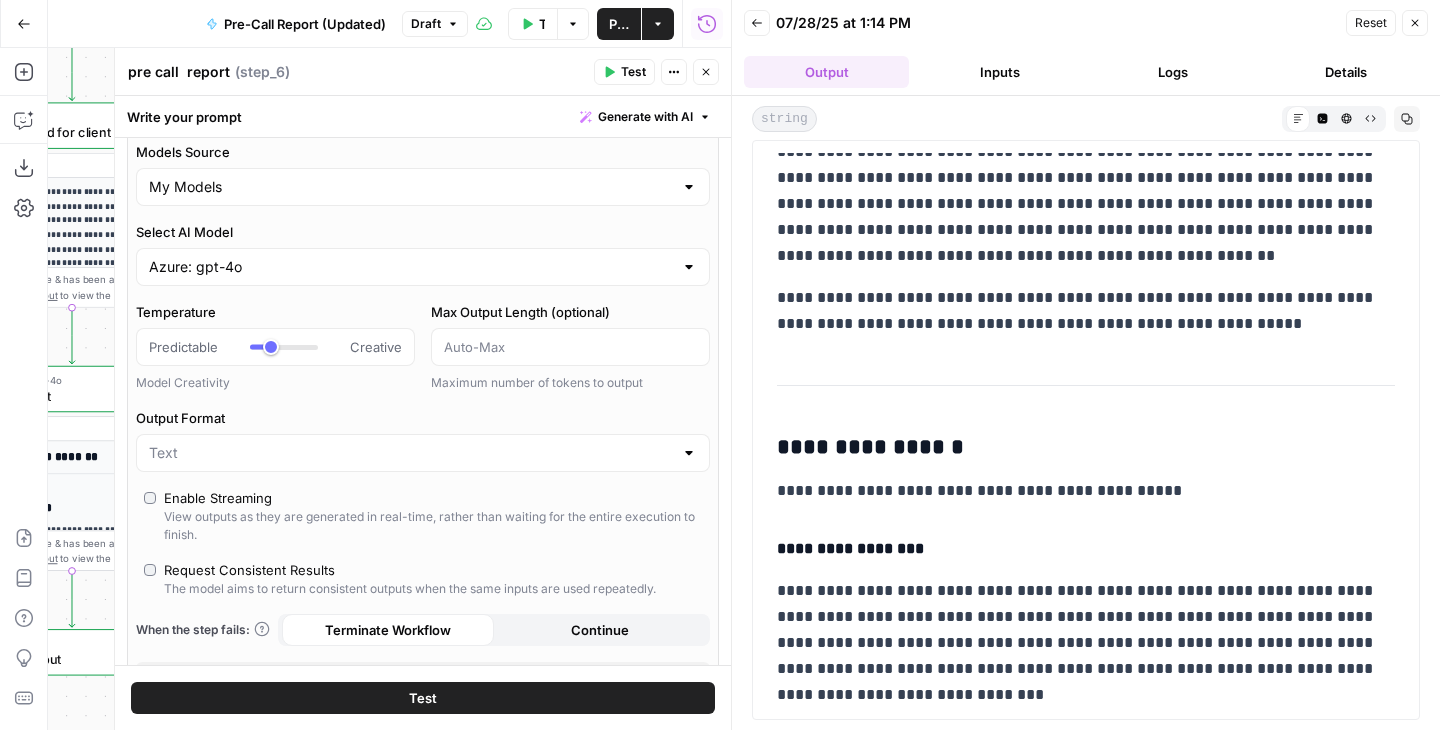 drag, startPoint x: 780, startPoint y: 217, endPoint x: 1012, endPoint y: 405, distance: 298.6101 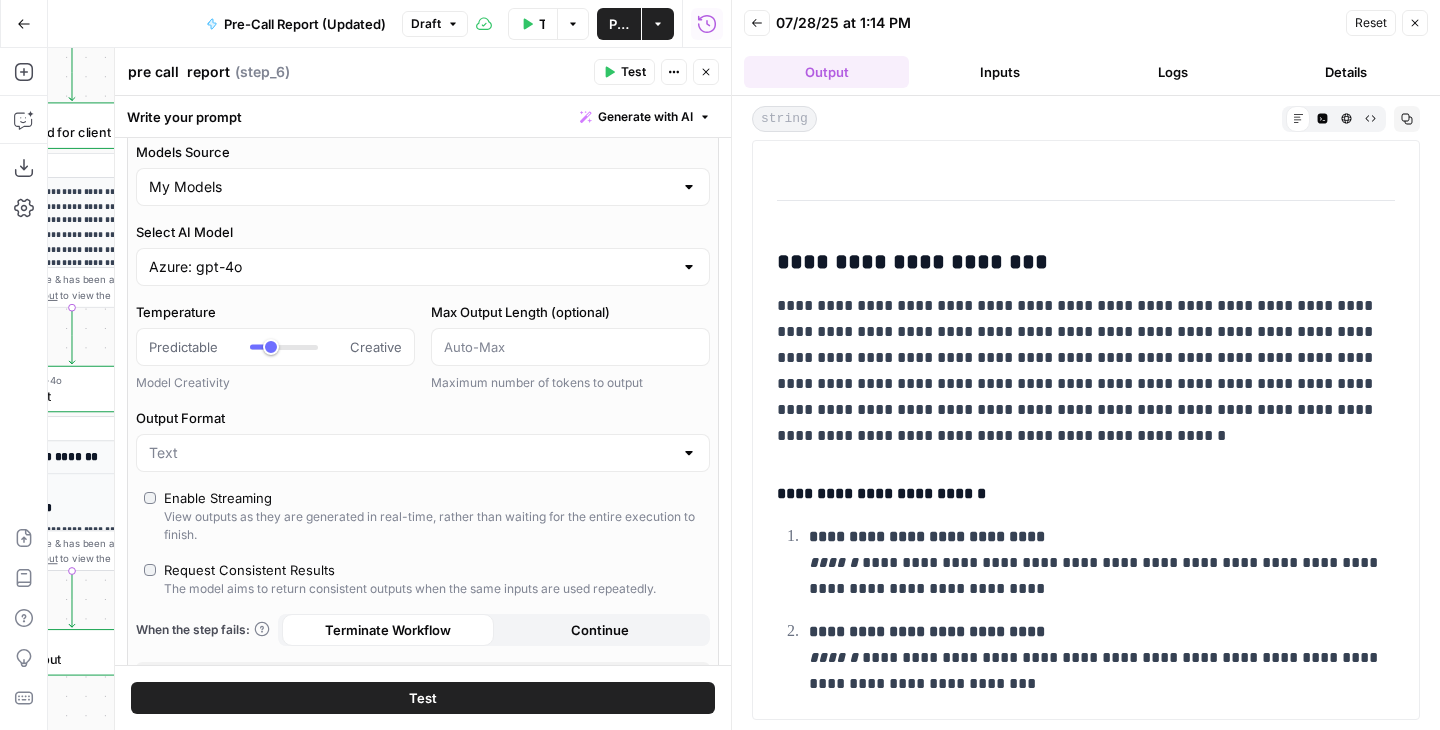 scroll, scrollTop: 19894, scrollLeft: 0, axis: vertical 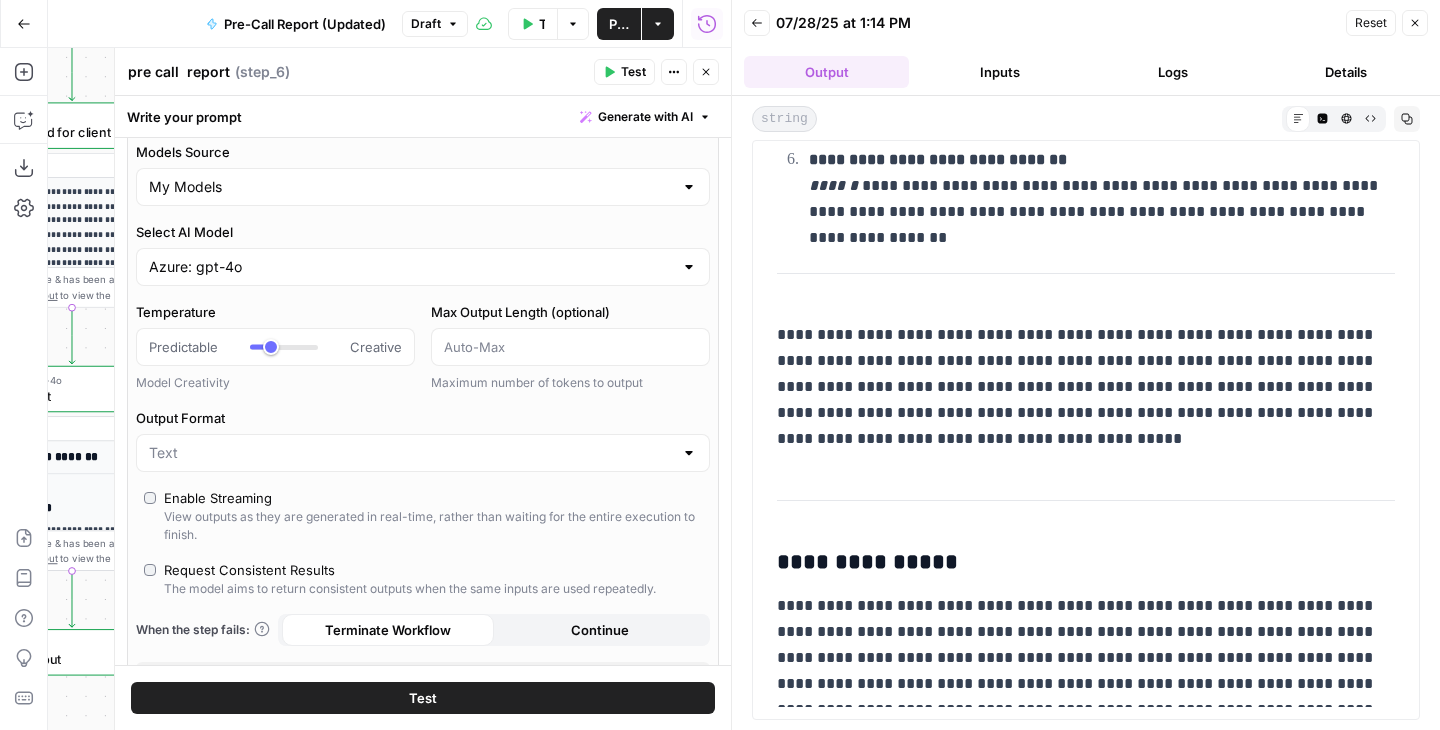 drag, startPoint x: 780, startPoint y: 254, endPoint x: 960, endPoint y: 467, distance: 278.87094 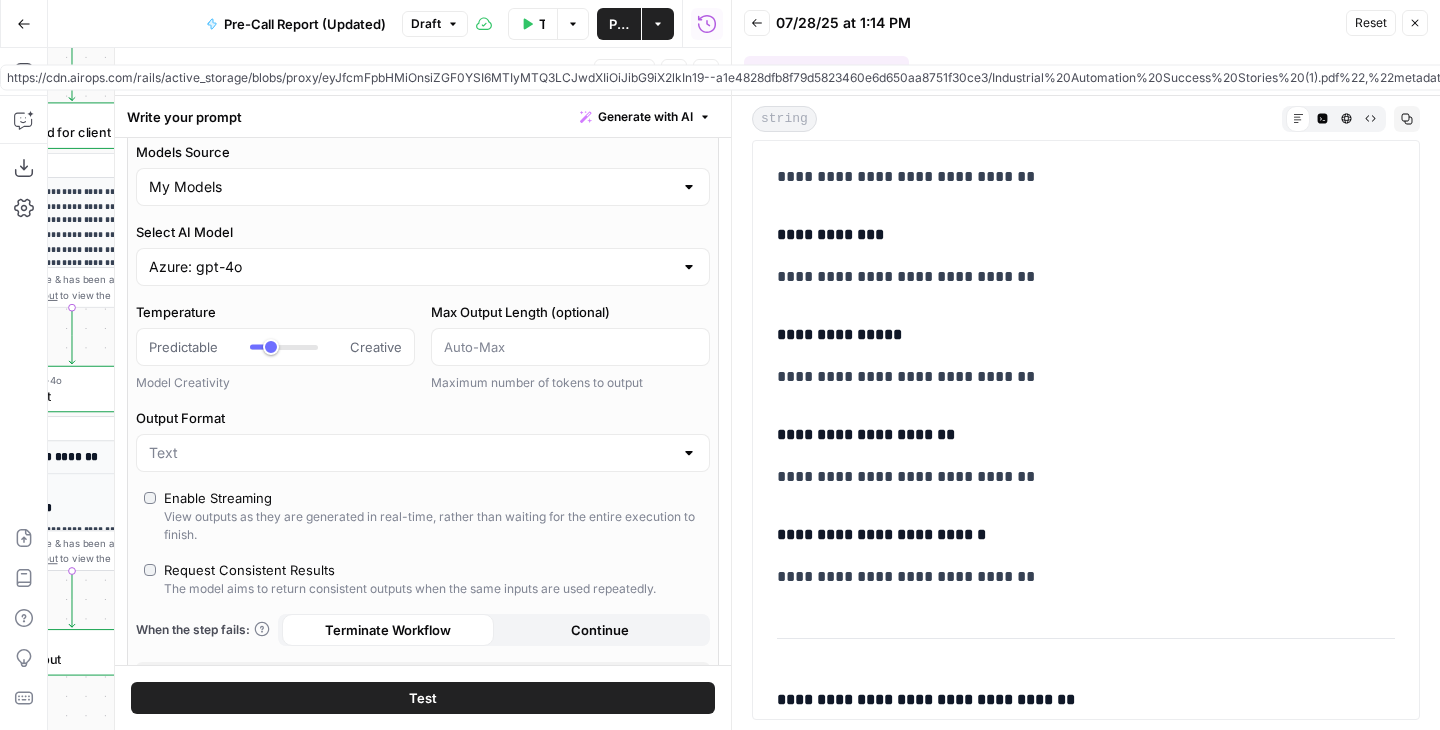 scroll, scrollTop: 25280, scrollLeft: 0, axis: vertical 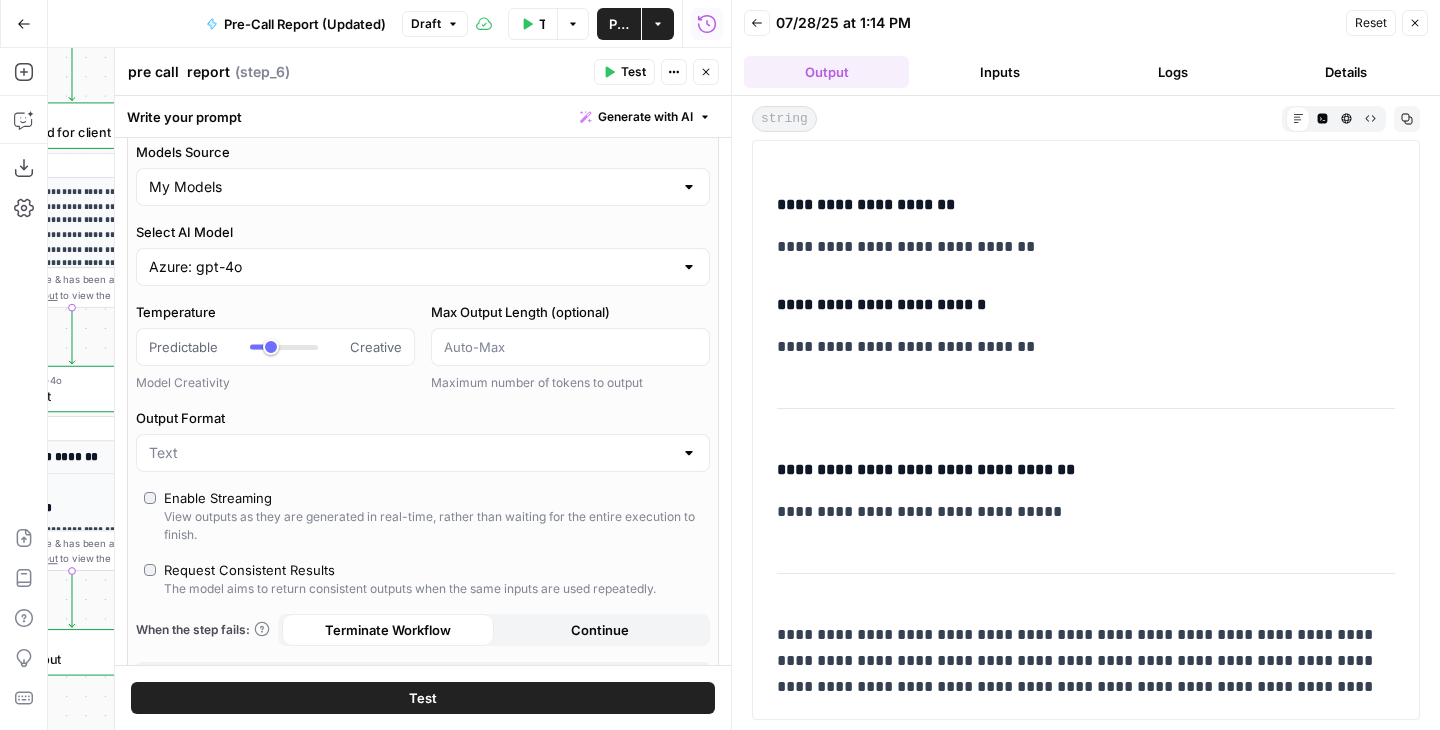 click on "Close" at bounding box center [1415, 23] 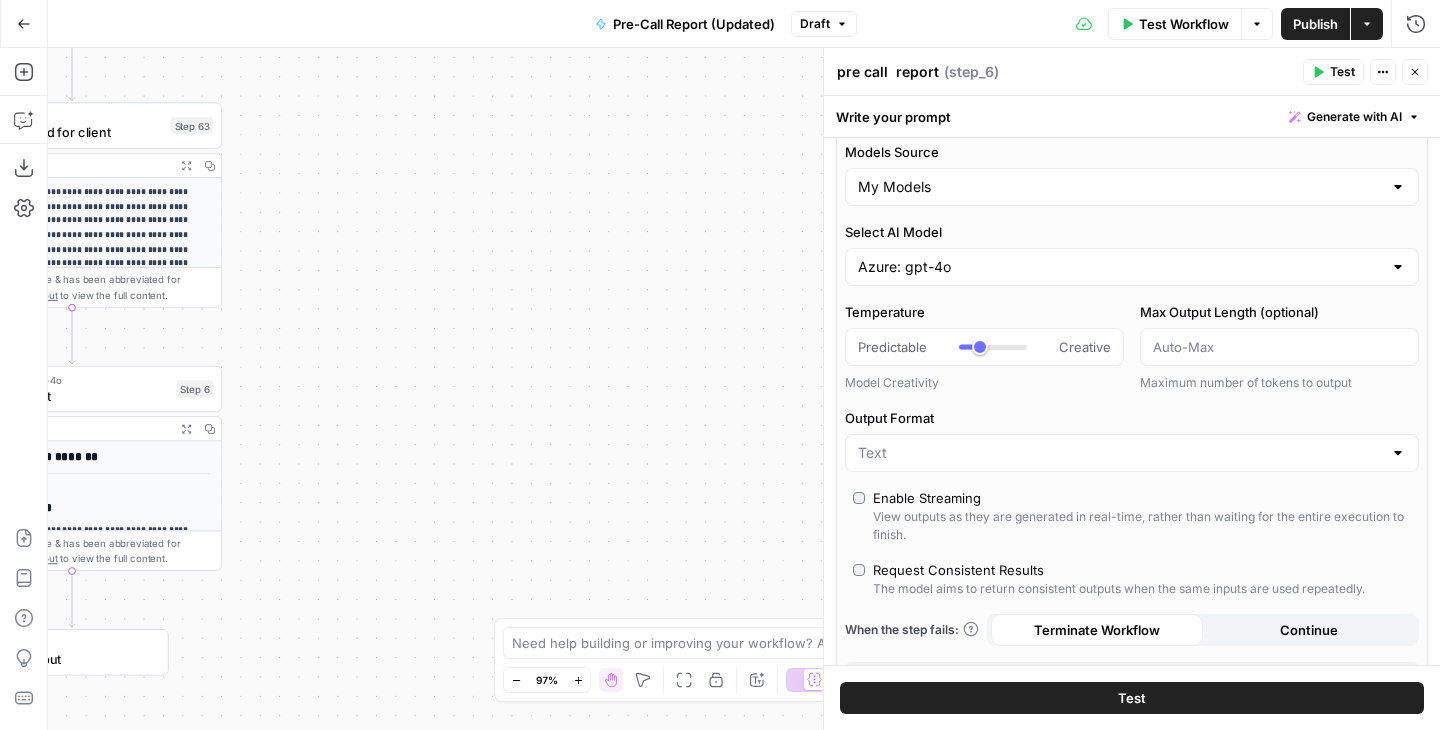 click on "Test Workflow" at bounding box center [1184, 24] 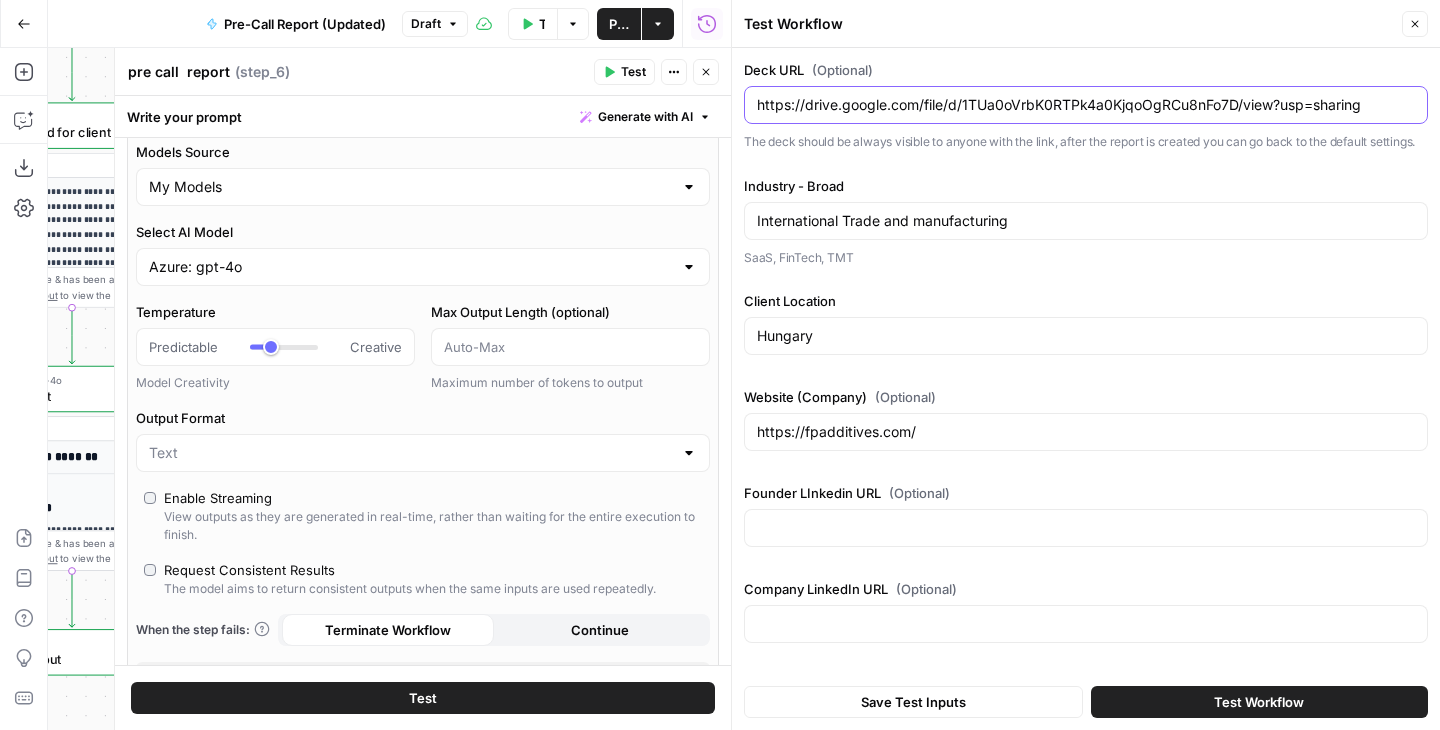 click on "https://drive.google.com/file/d/1TUa0oVrbK0RTPk4a0KjqoOgRCu8nFo7D/view?usp=sharing" at bounding box center [1086, 105] 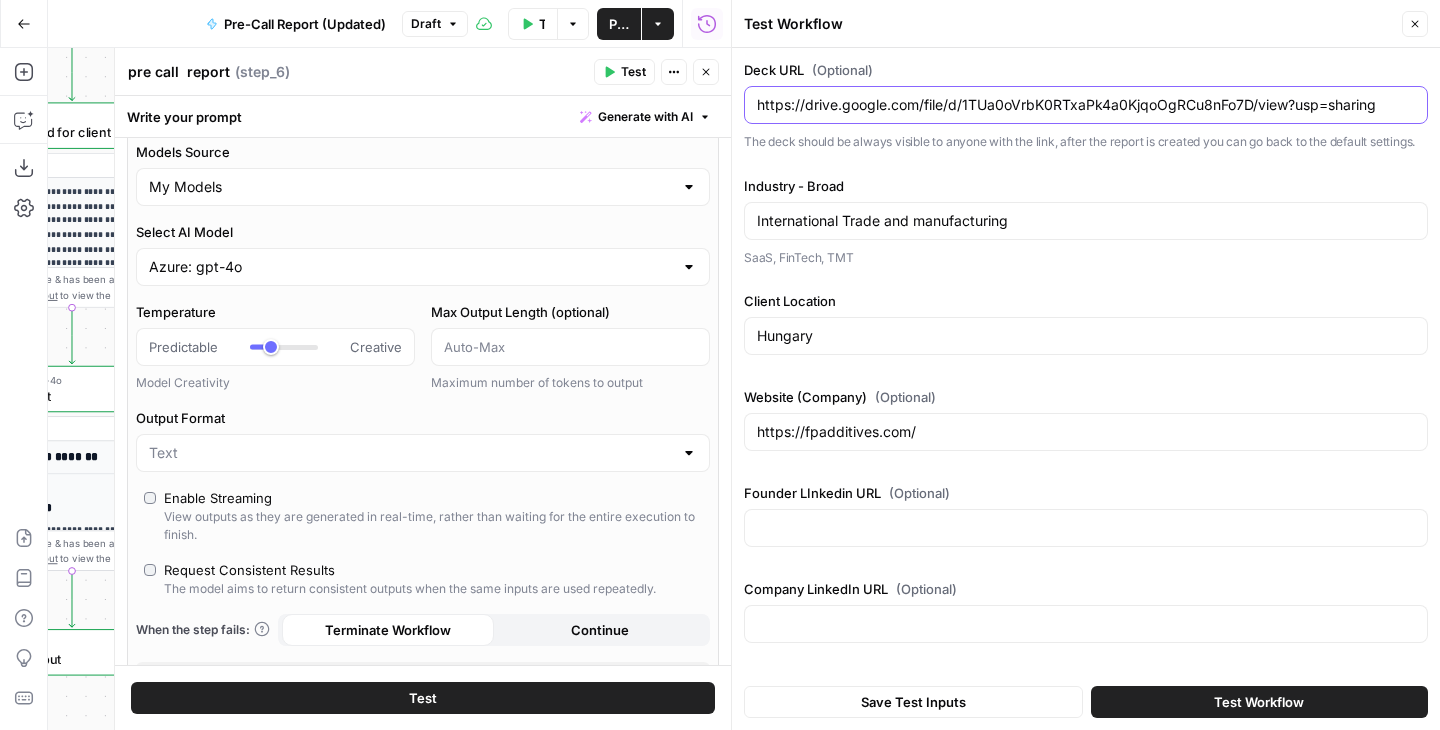 type on "https://drive.google.com/file/d/1TUa0oVrbK0RTxPk4a0KjqoOgRCu8nFo7D/view?usp=sharing" 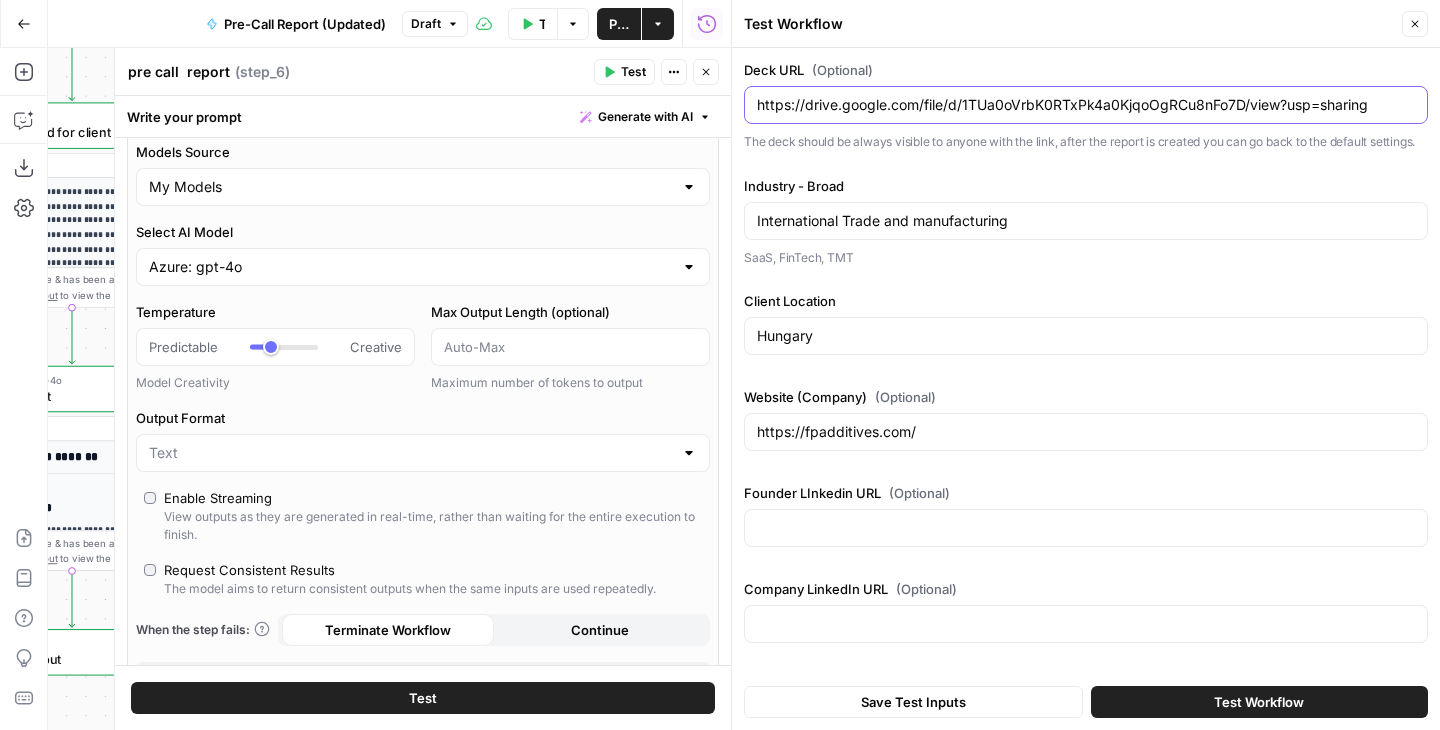 type on "***" 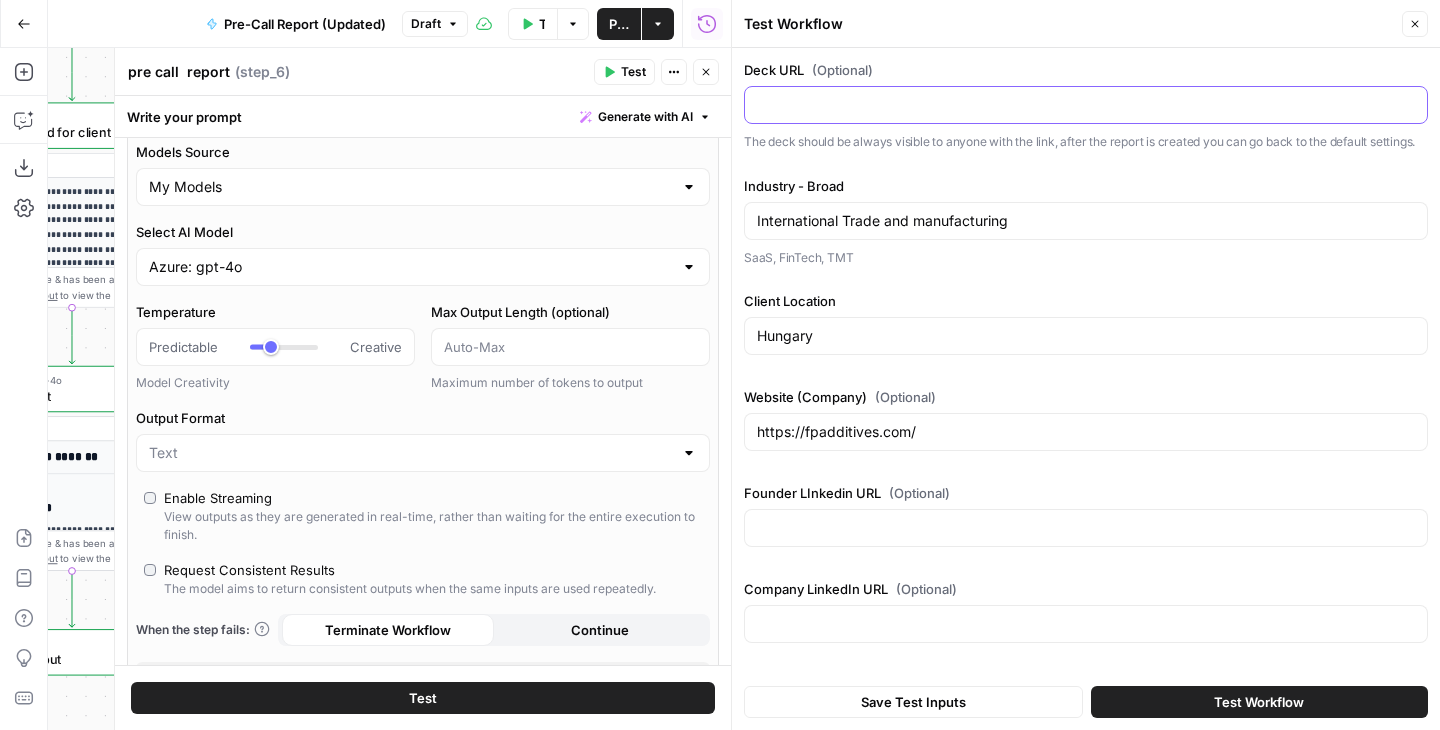type on "***" 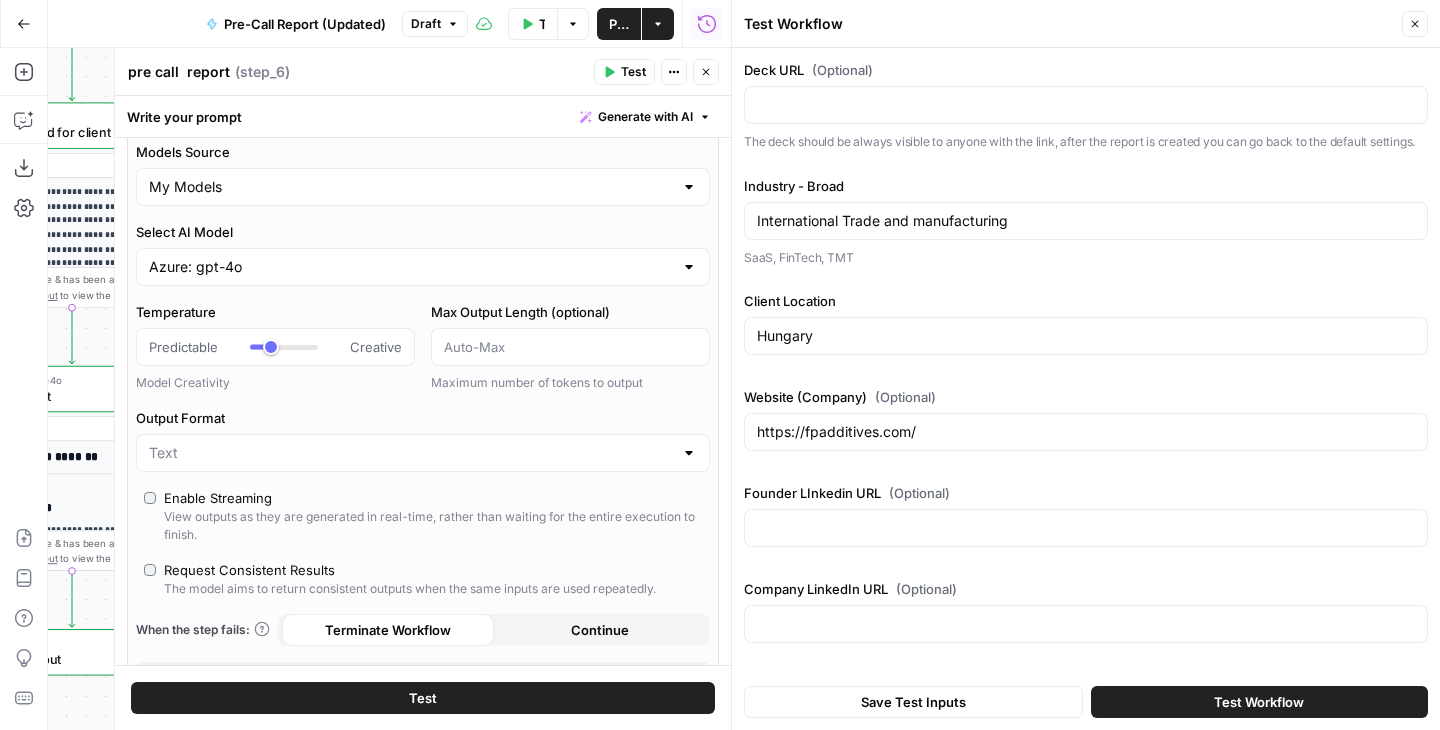 click on "International Trade and manufacturing" at bounding box center [1086, 221] 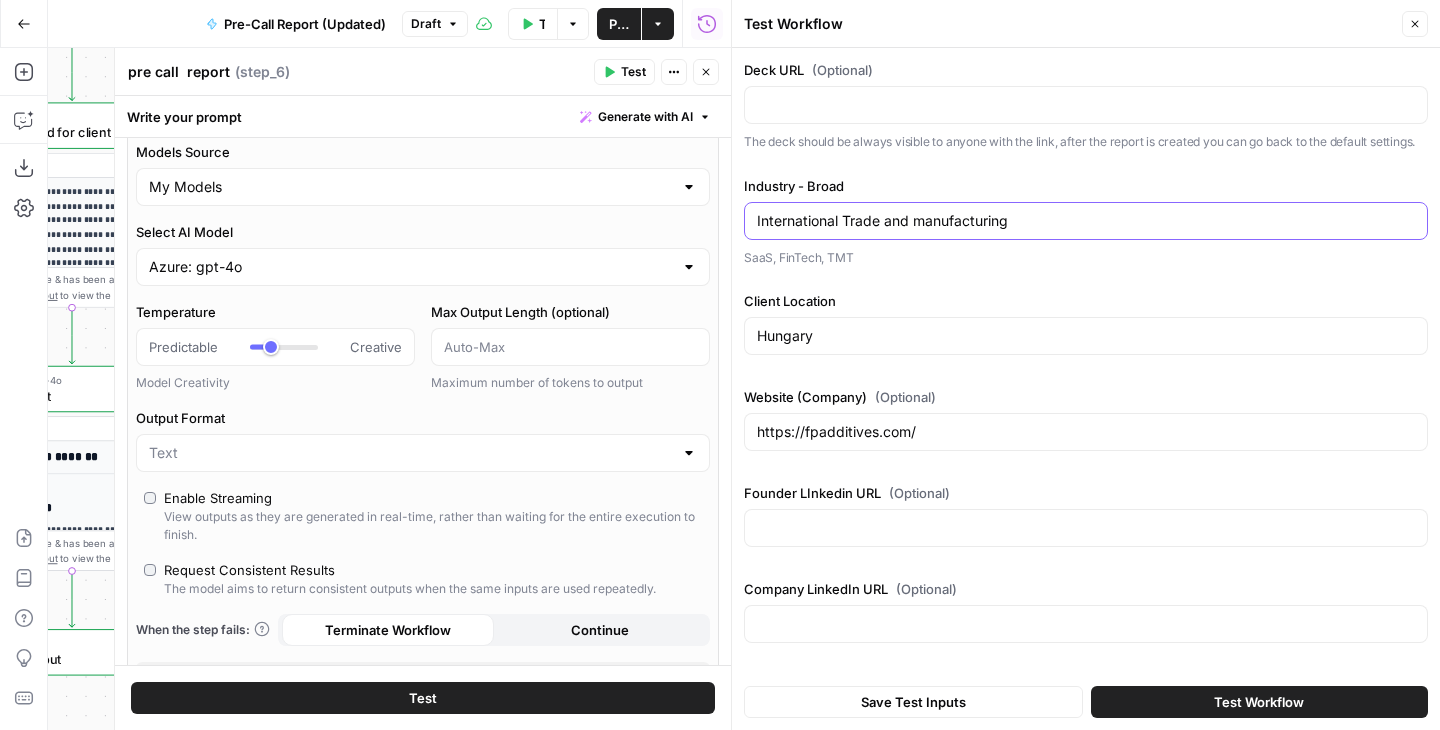 type on "***" 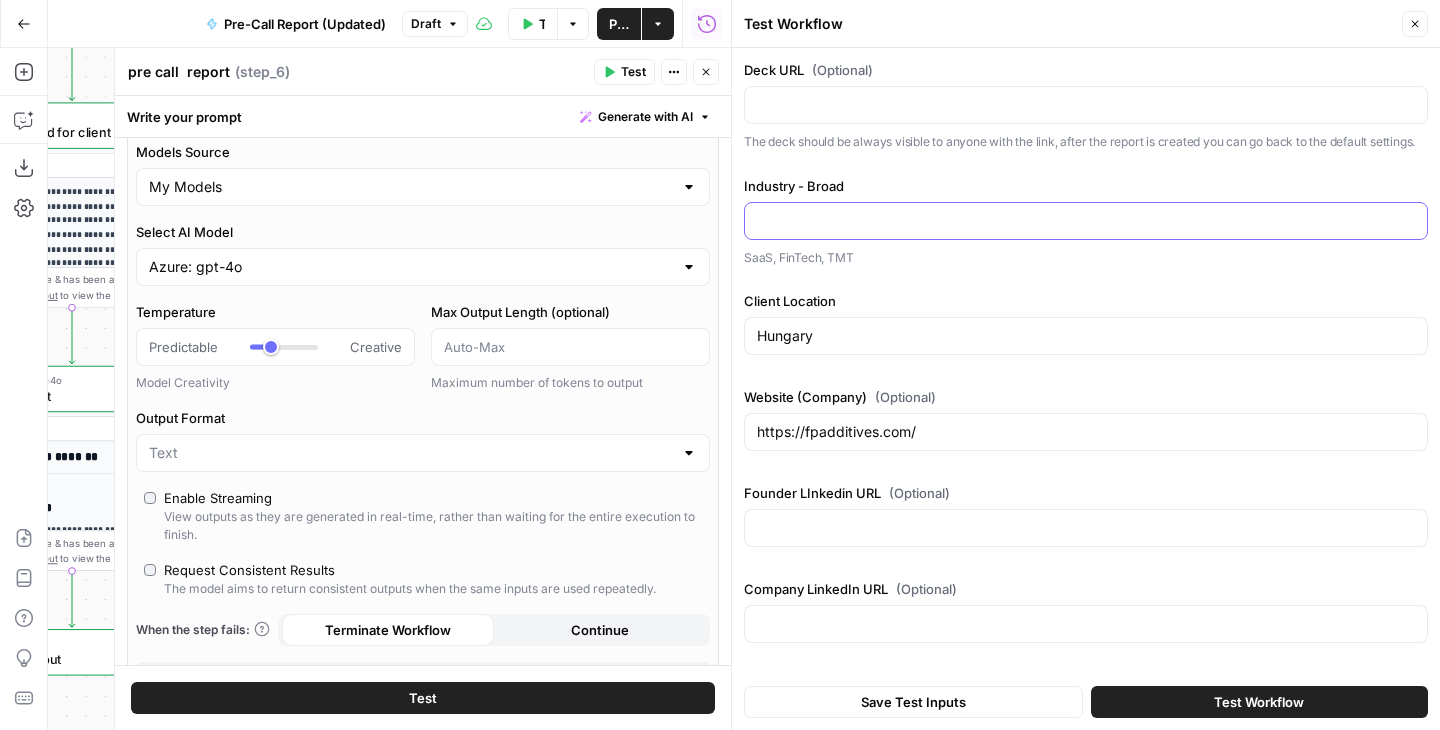 type on "***" 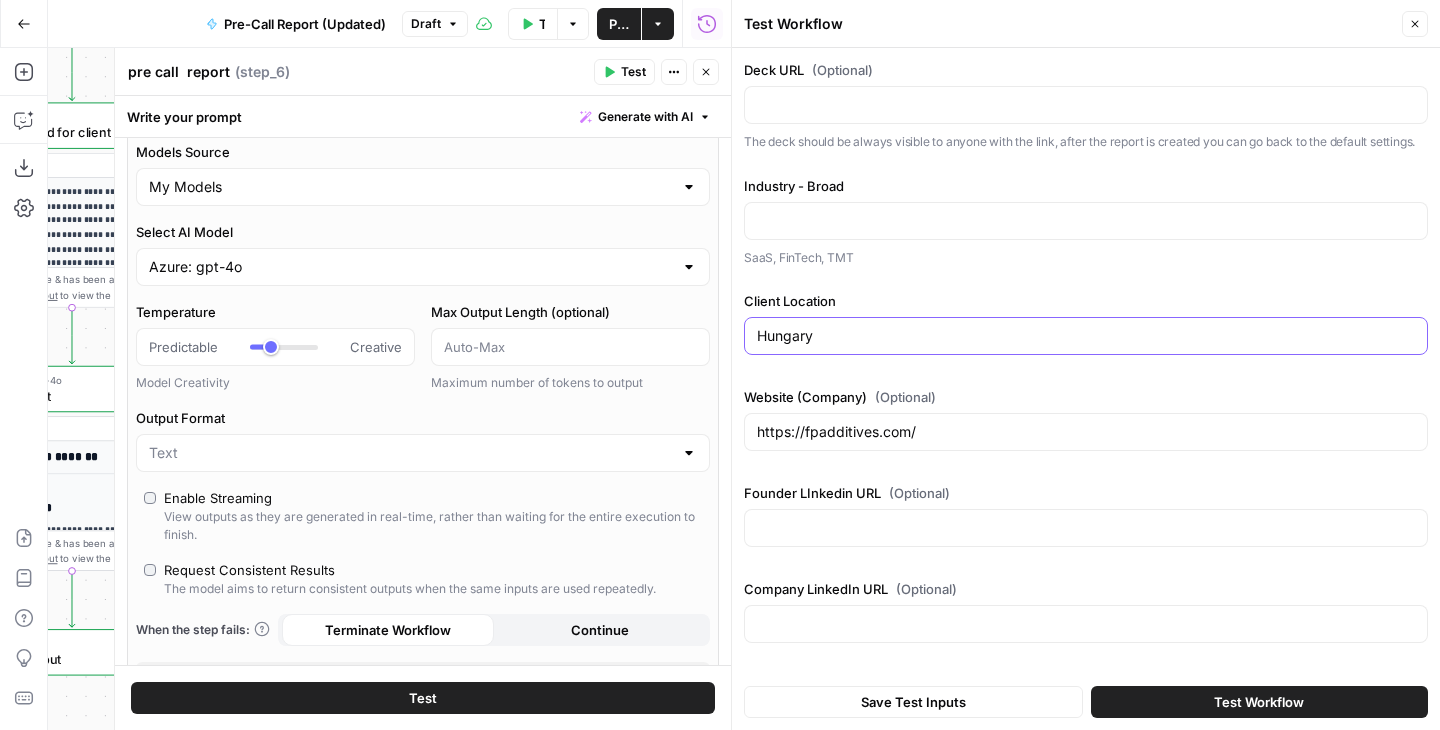 click on "Hungary" at bounding box center [1086, 336] 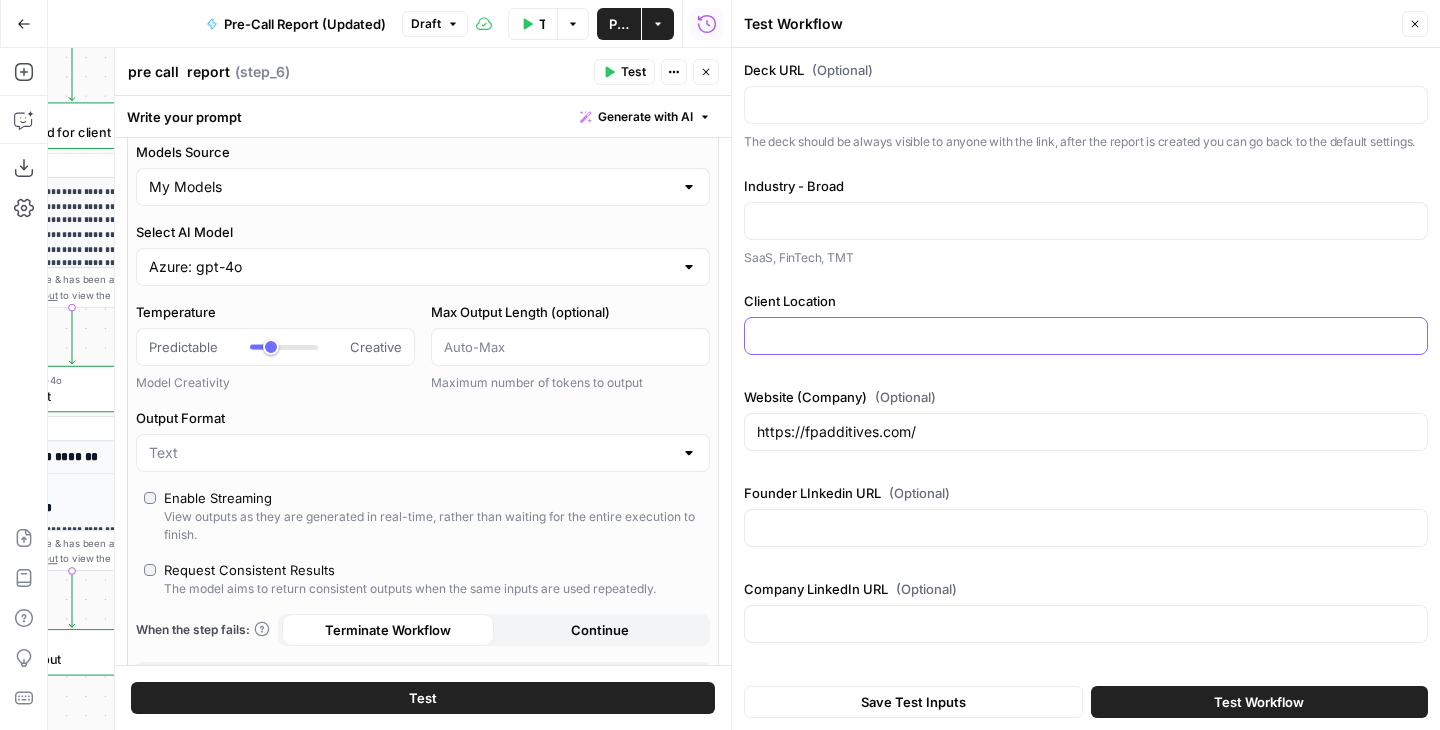 type 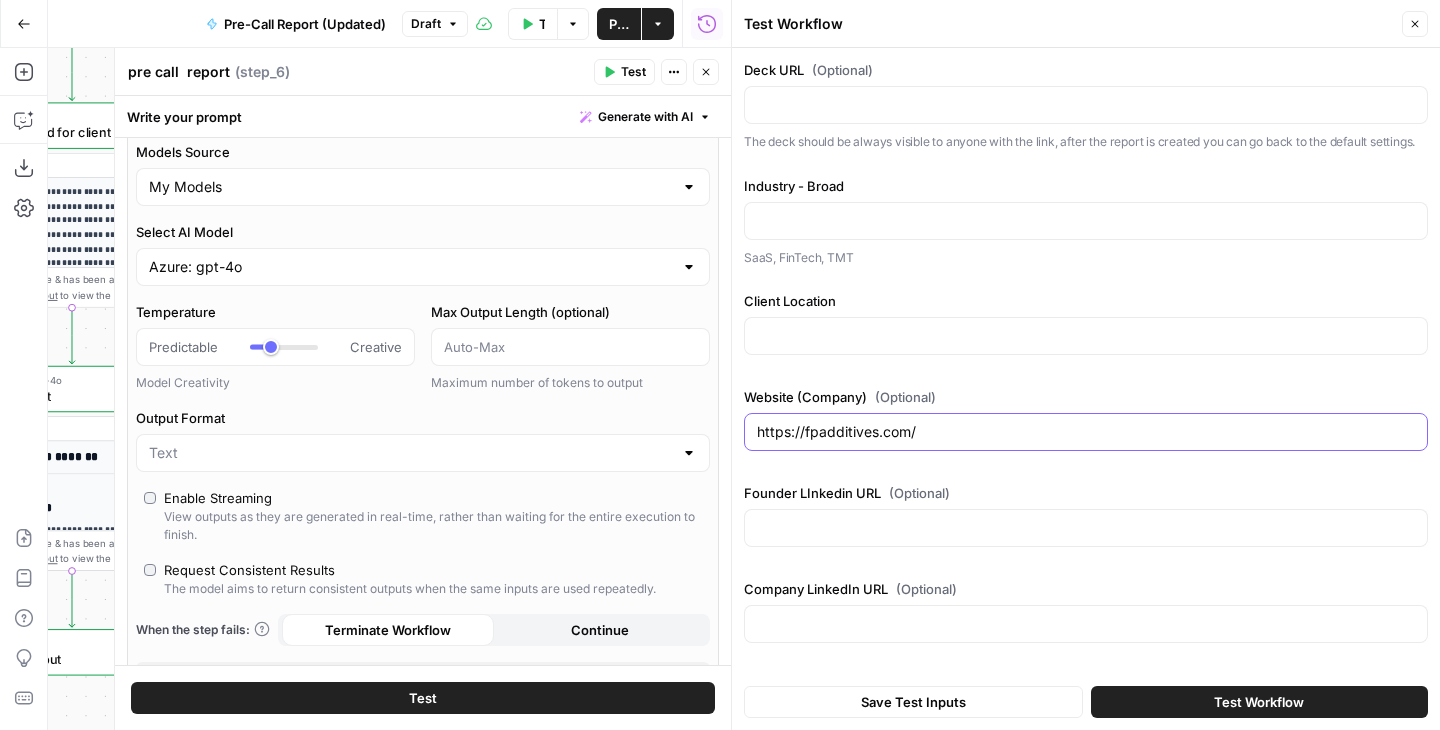 click on "https://fpadditives.com/" at bounding box center (1086, 432) 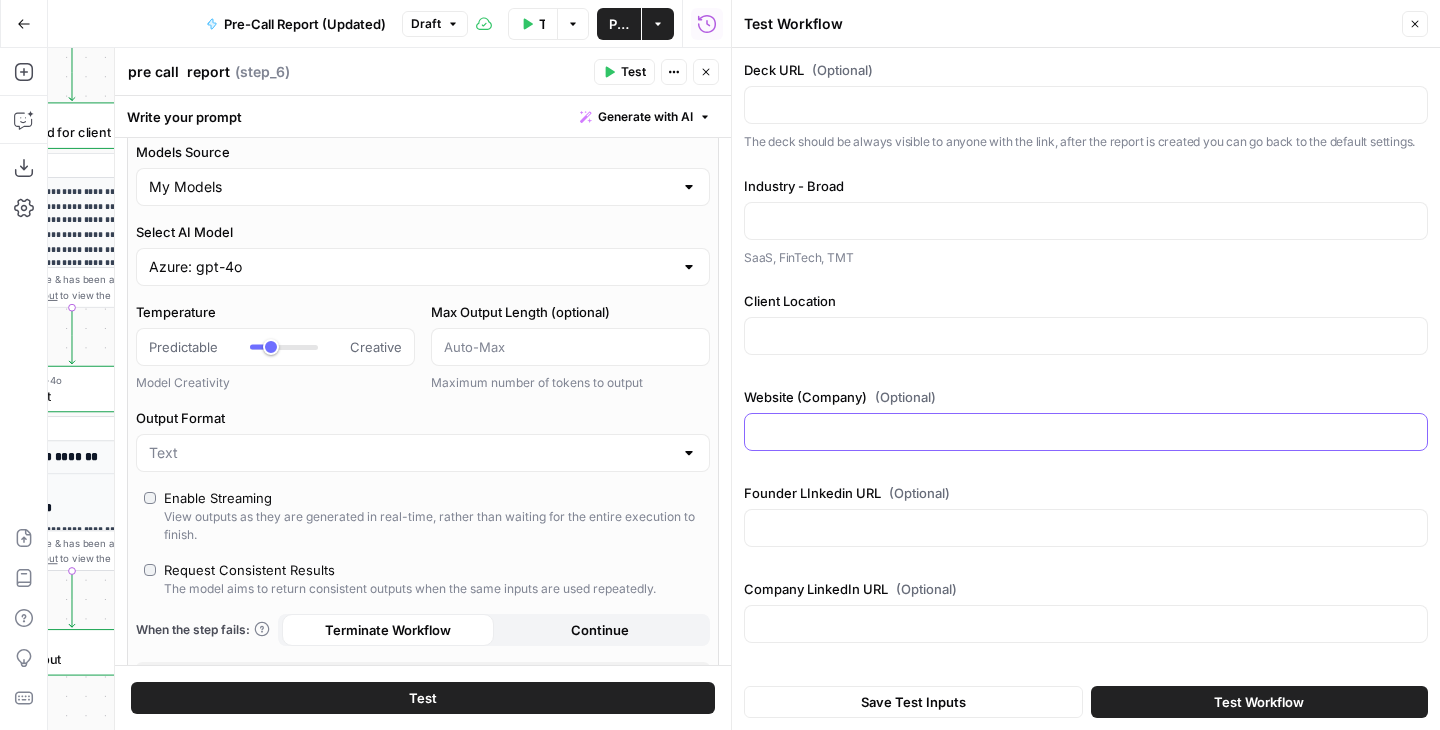 type on "***" 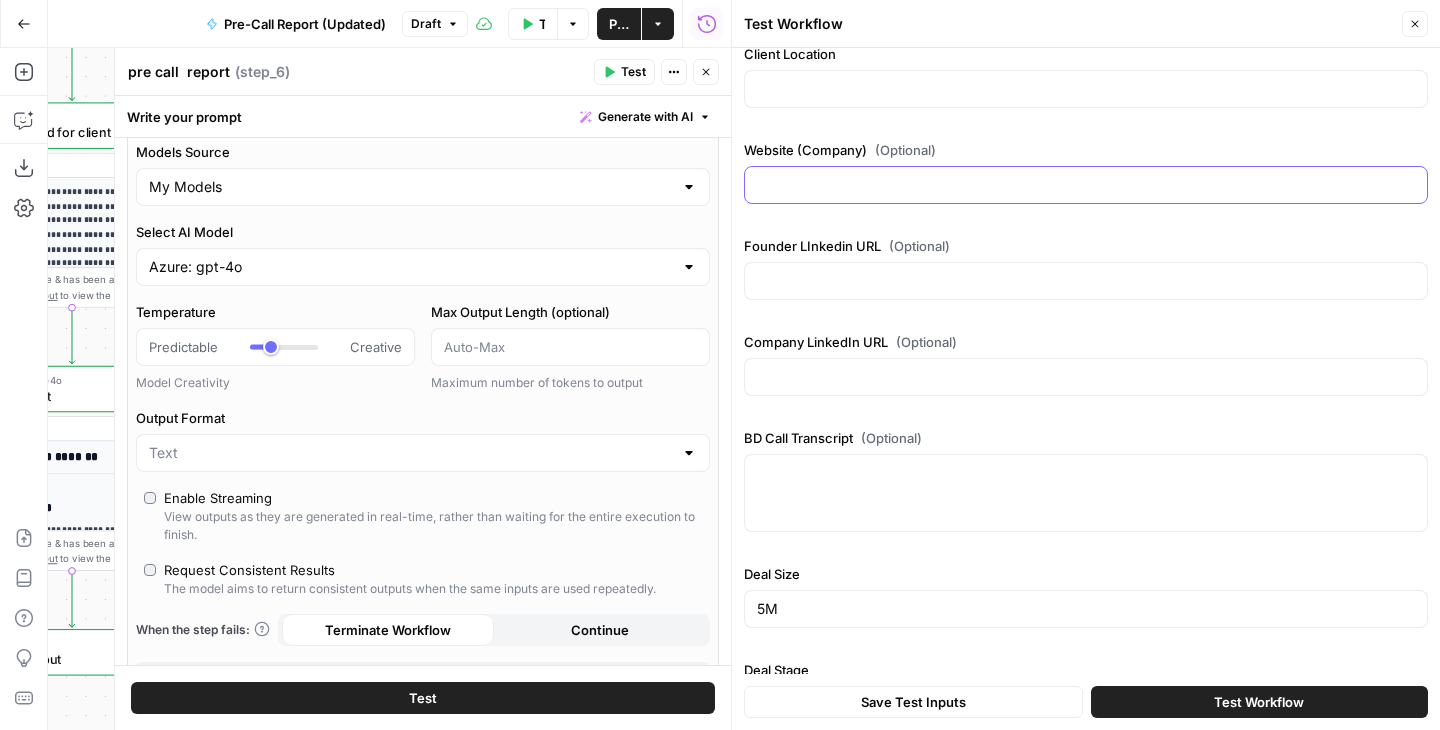 scroll, scrollTop: 317, scrollLeft: 0, axis: vertical 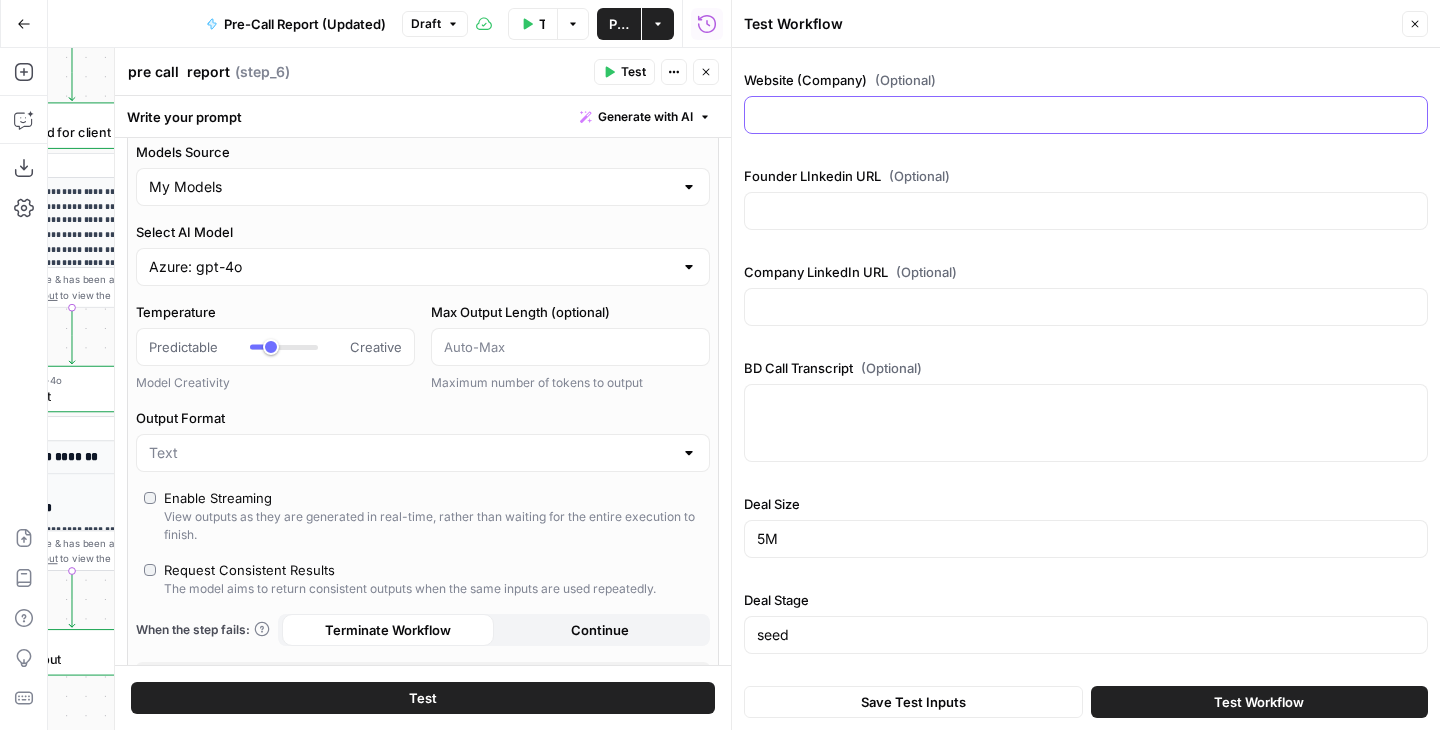 type 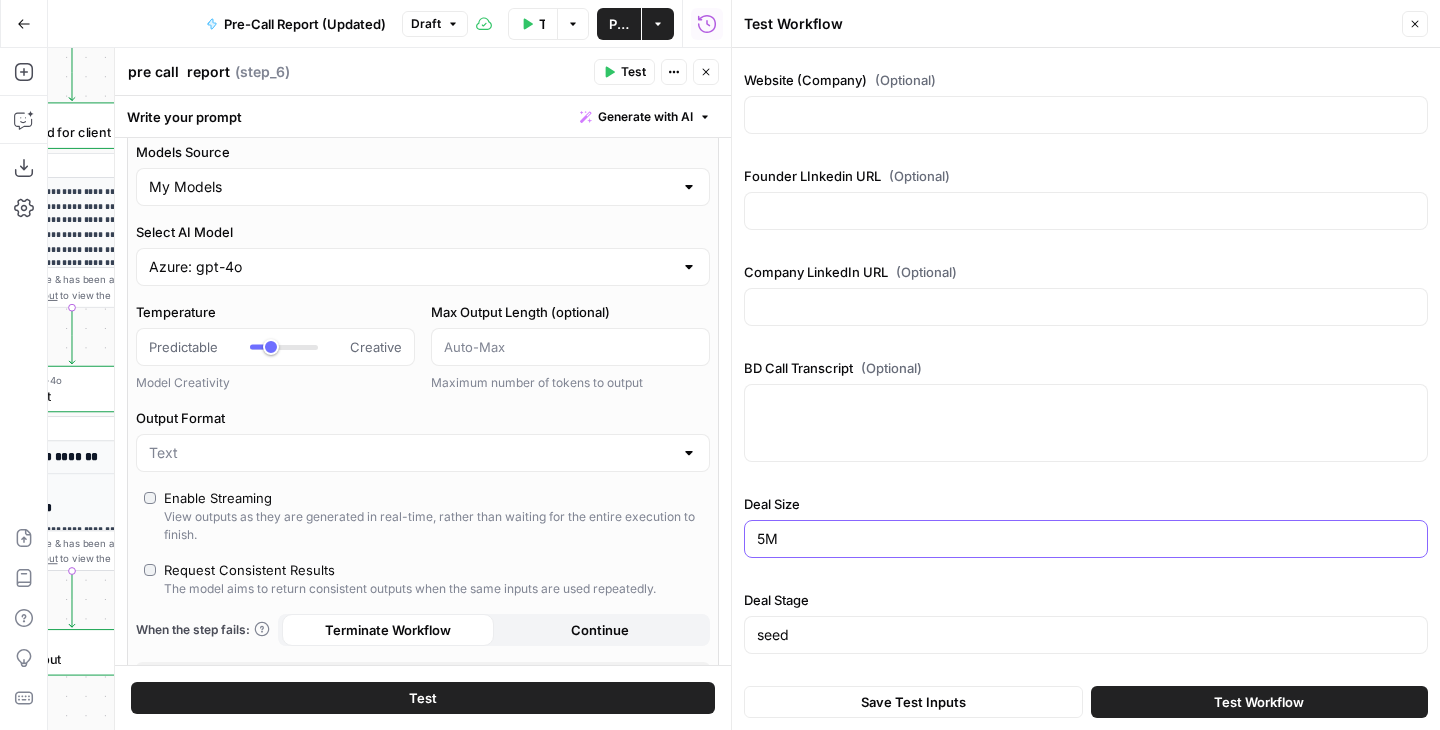 click on "5M" at bounding box center [1086, 539] 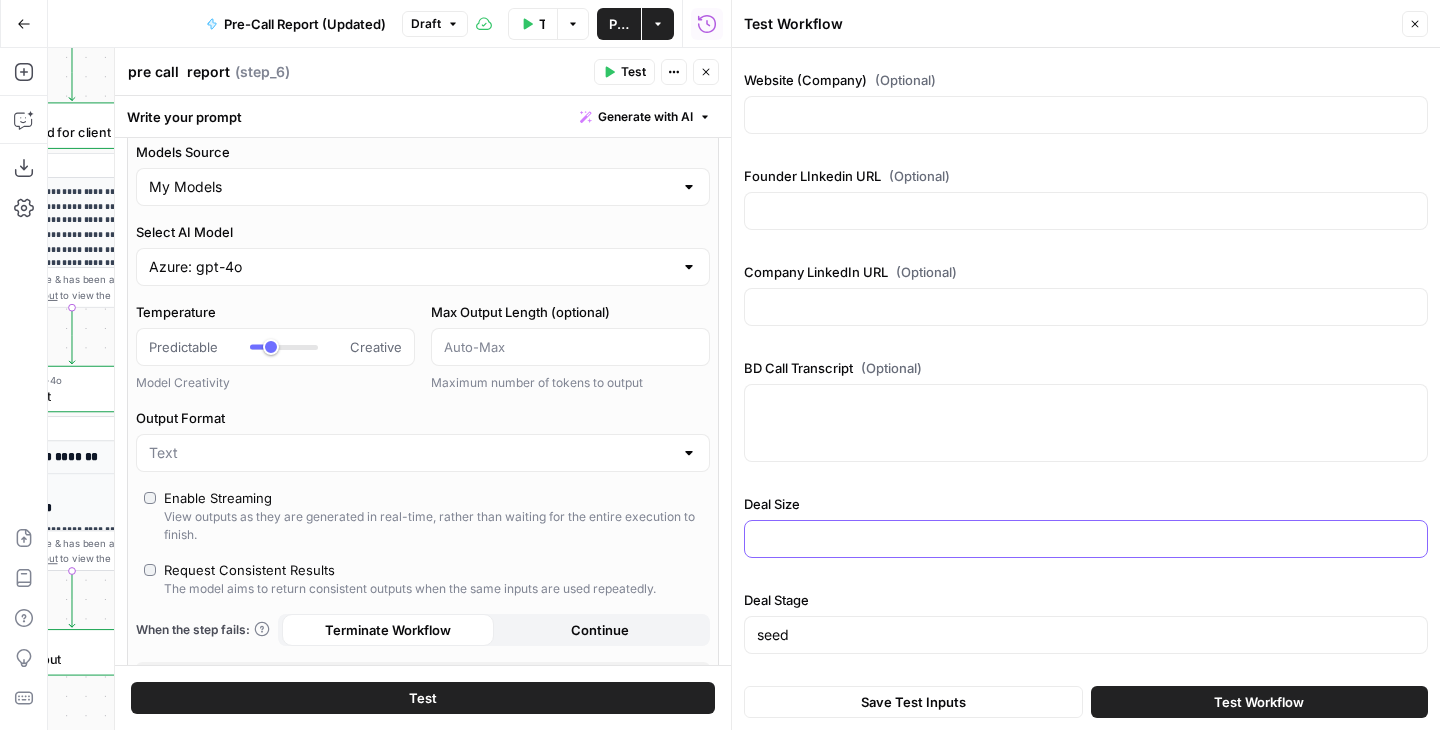 type on "***" 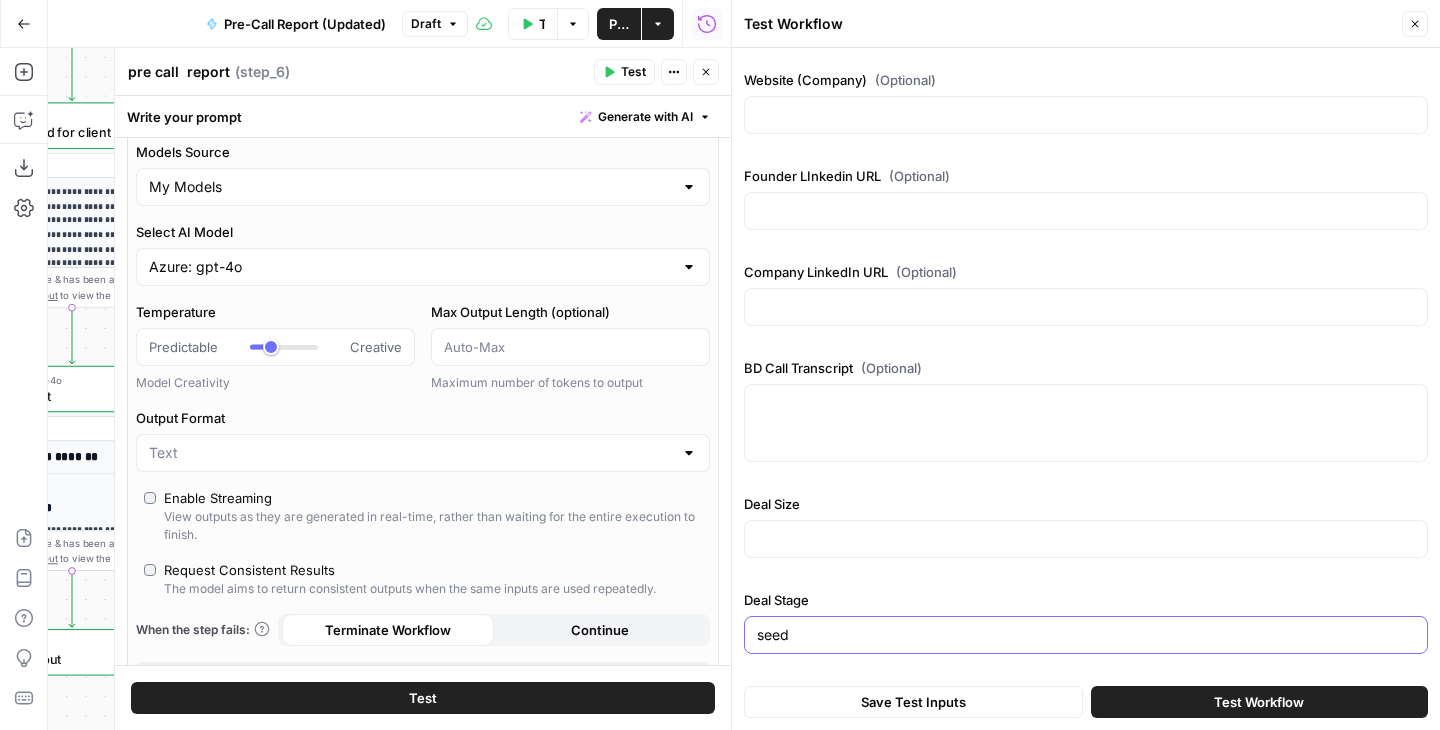 click on "seed" at bounding box center (1086, 635) 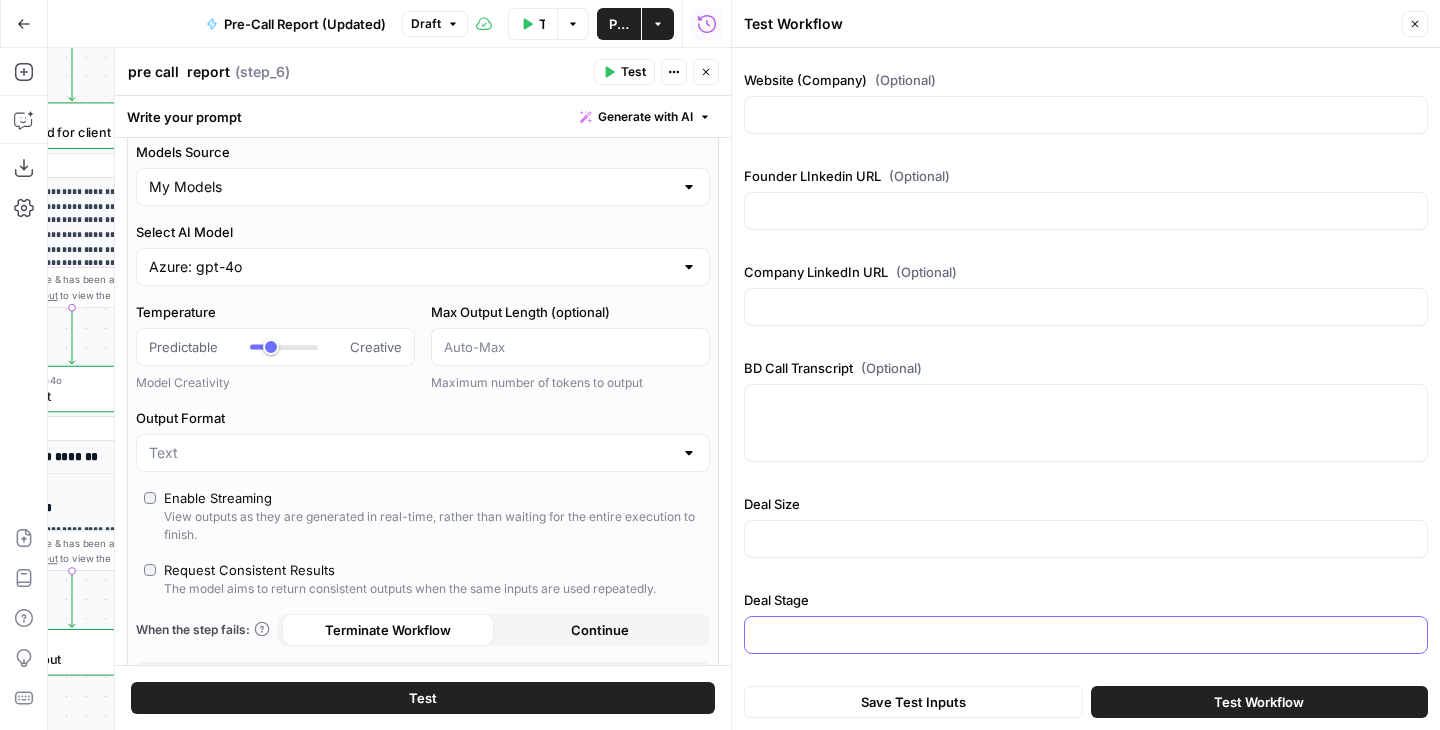 scroll, scrollTop: 0, scrollLeft: 0, axis: both 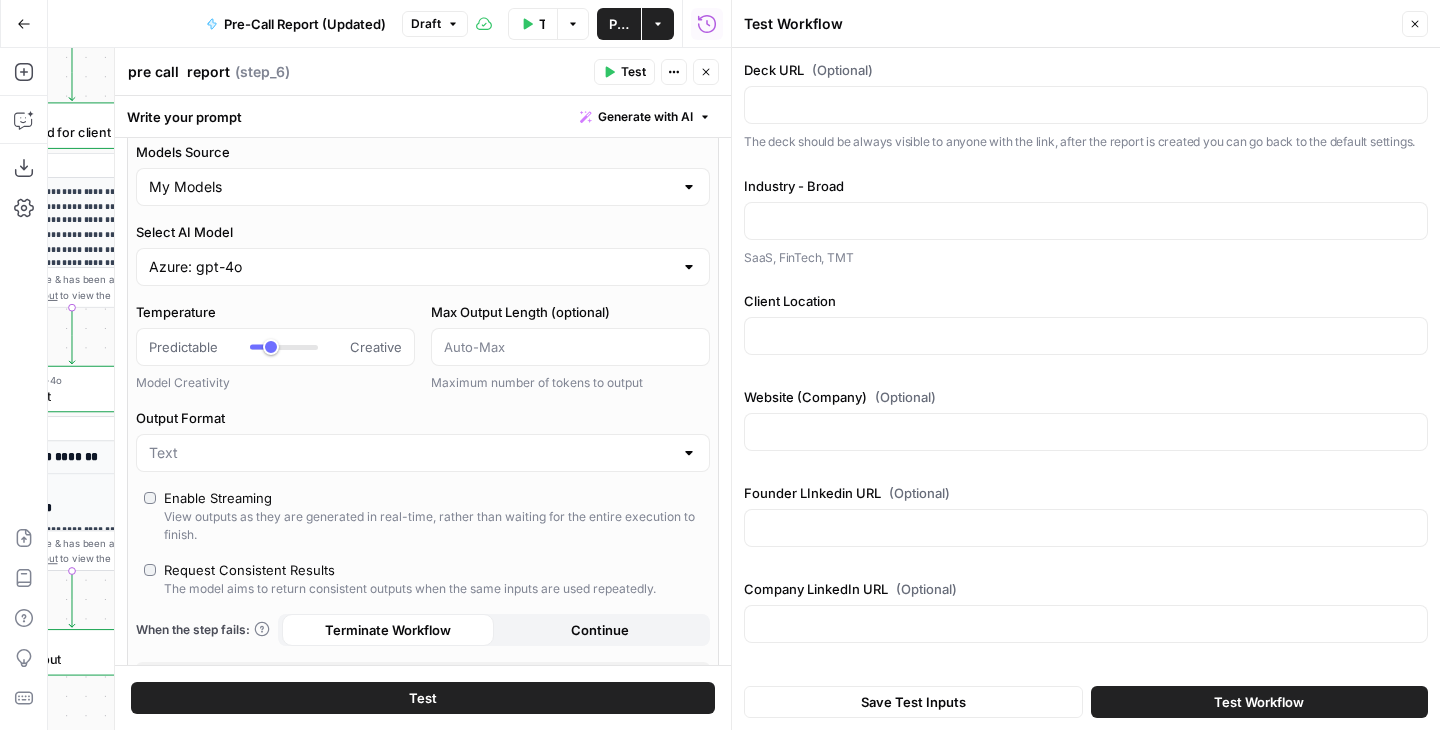 type 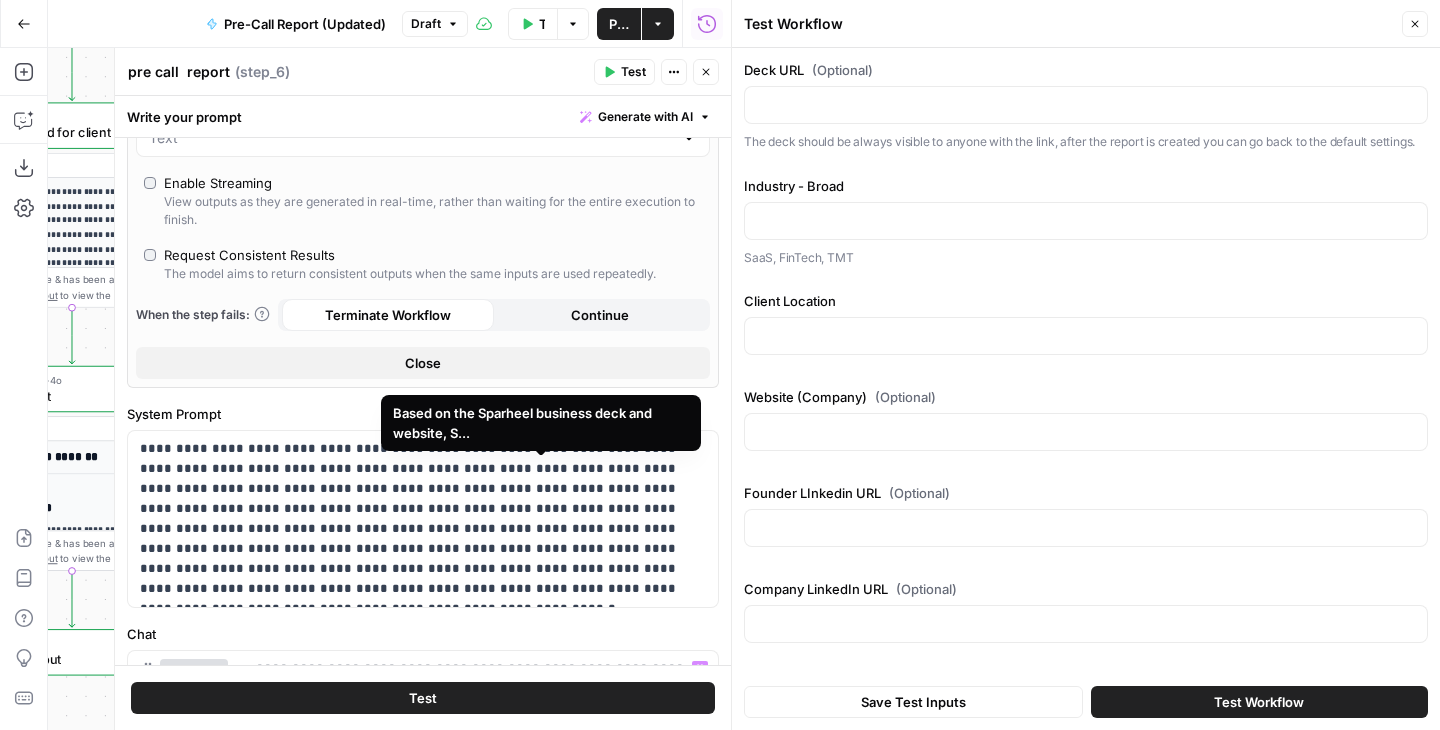 scroll, scrollTop: 98, scrollLeft: 0, axis: vertical 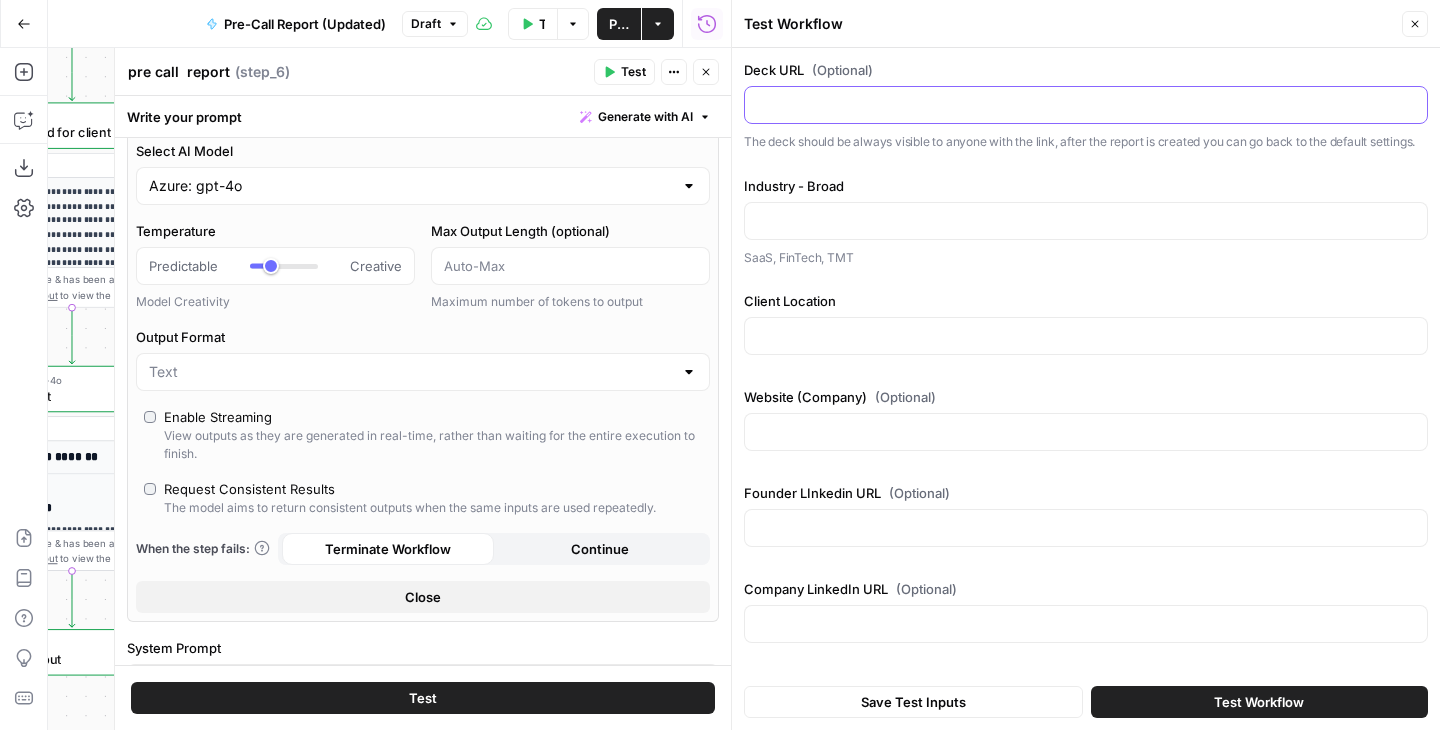 click on "Deck URL   (Optional)" at bounding box center [1086, 105] 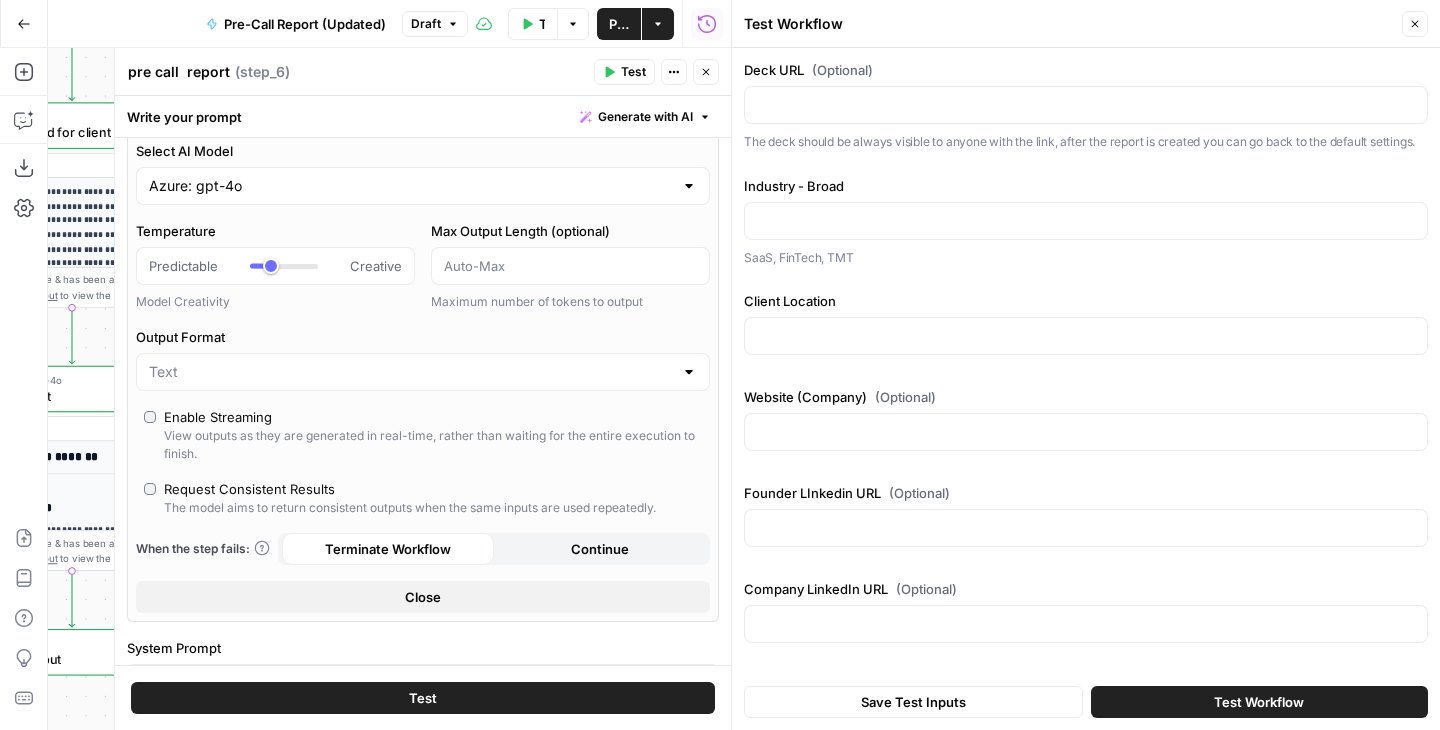 click 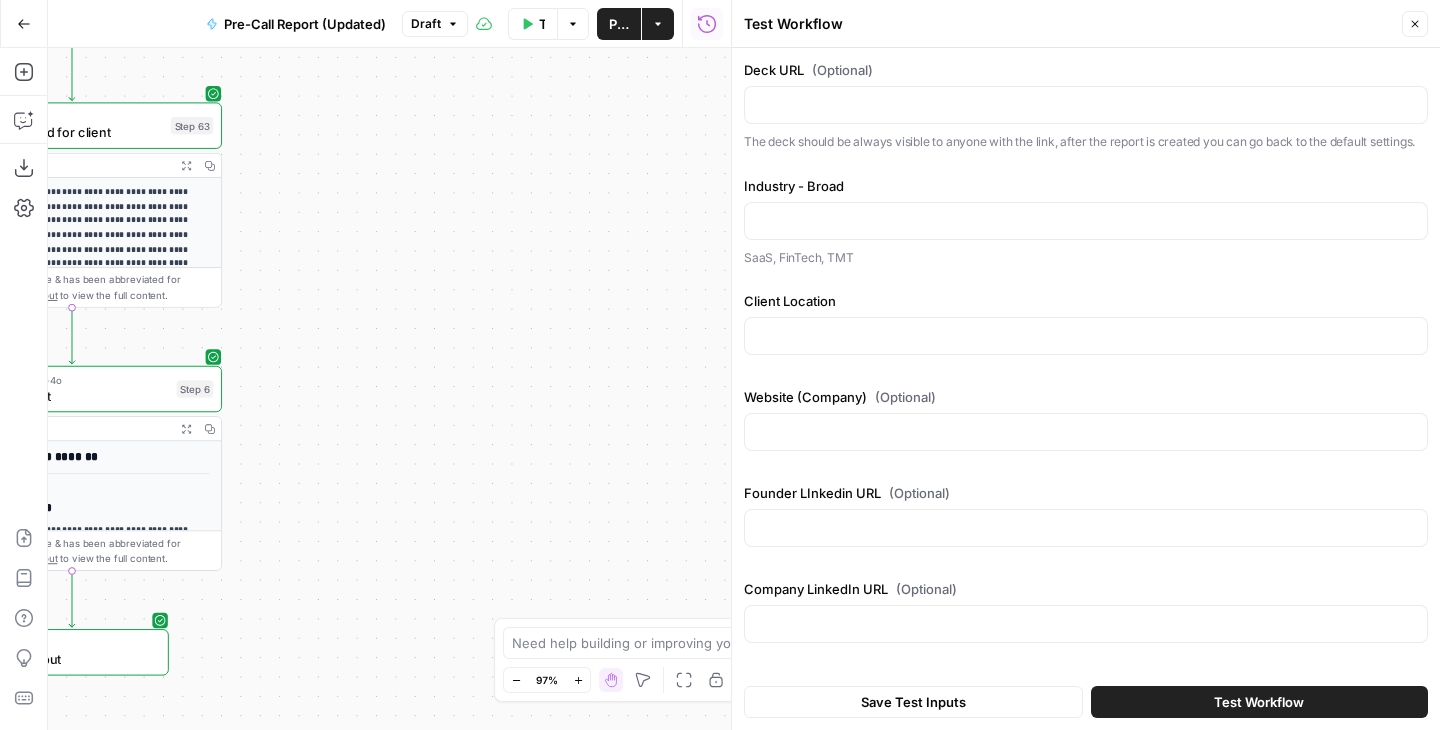 click at bounding box center [1086, 105] 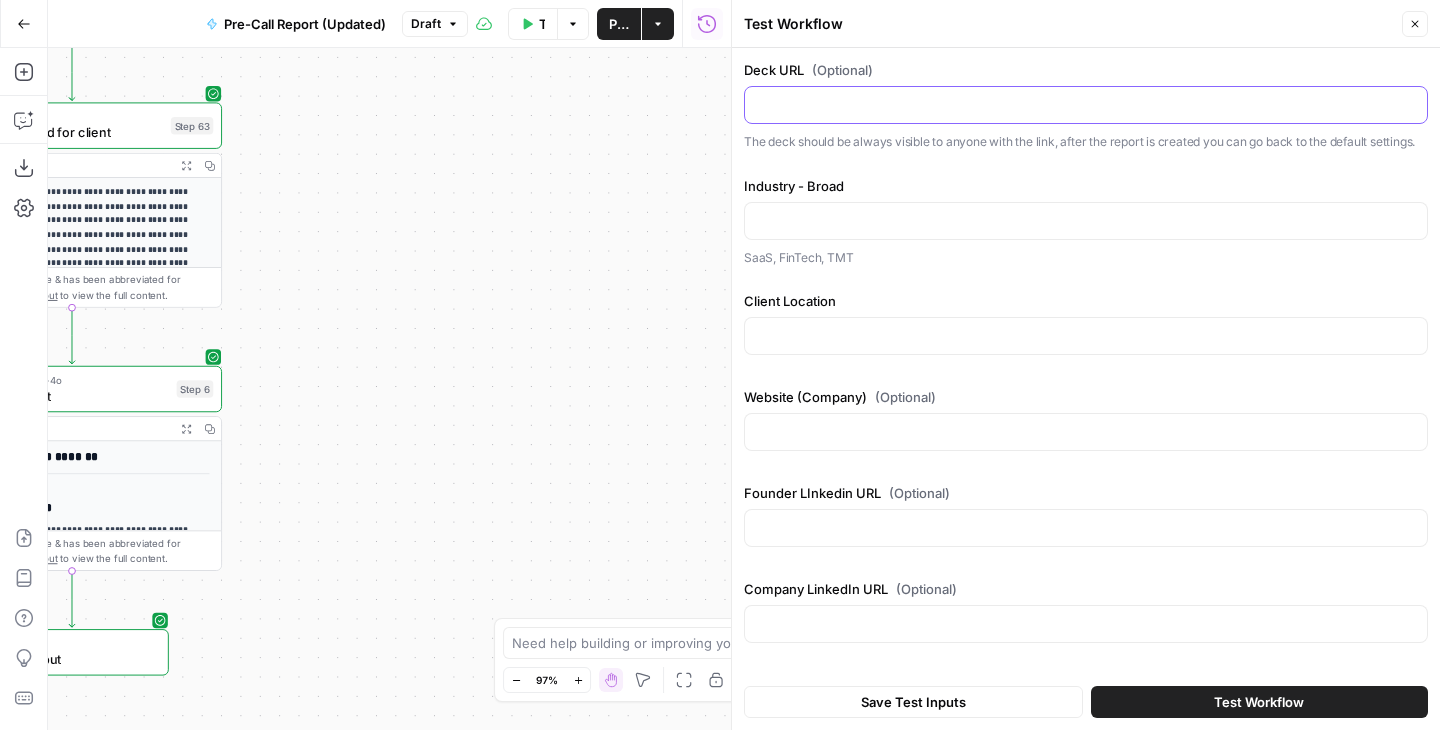 paste on "https://drive.google.com/file/d/[ID]/view?usp=sharing" 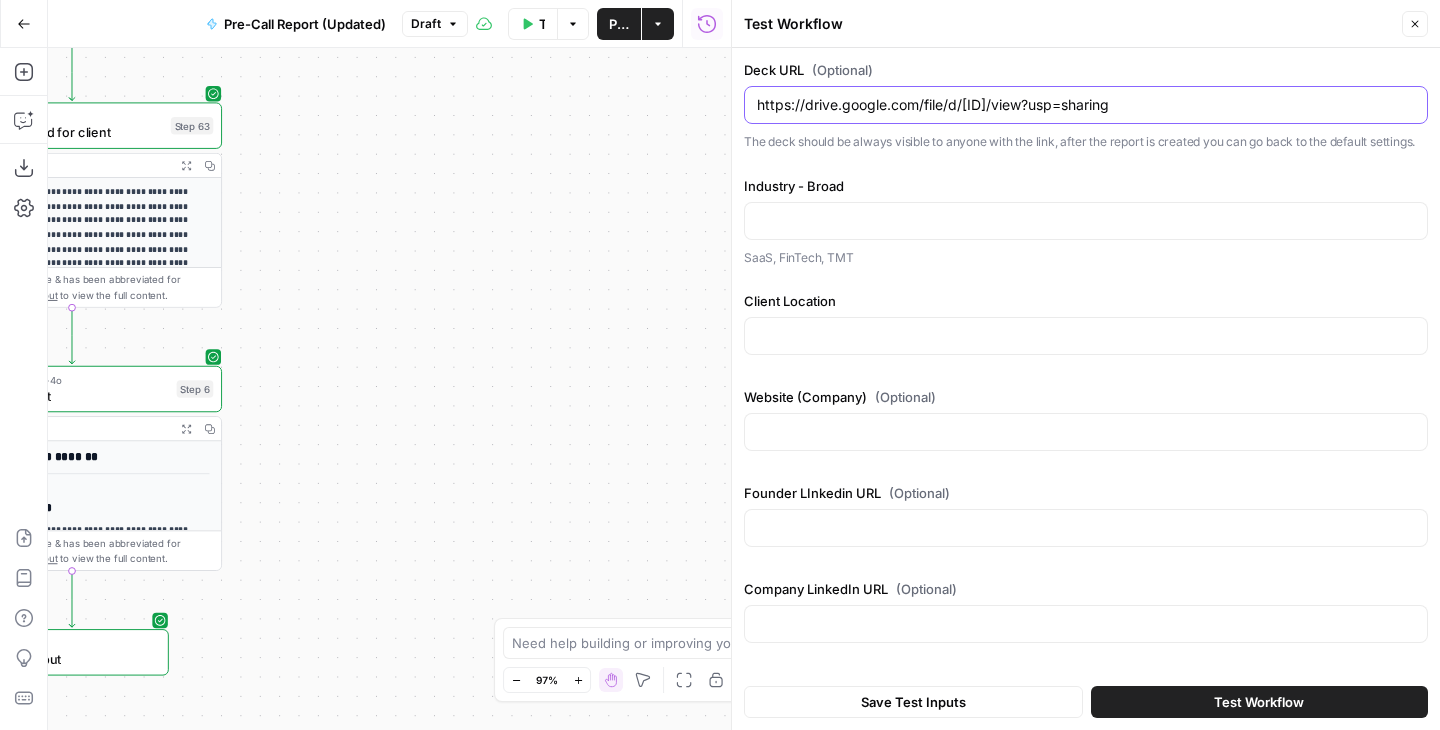 type on "https://drive.google.com/file/d/[ID]/view?usp=sharing" 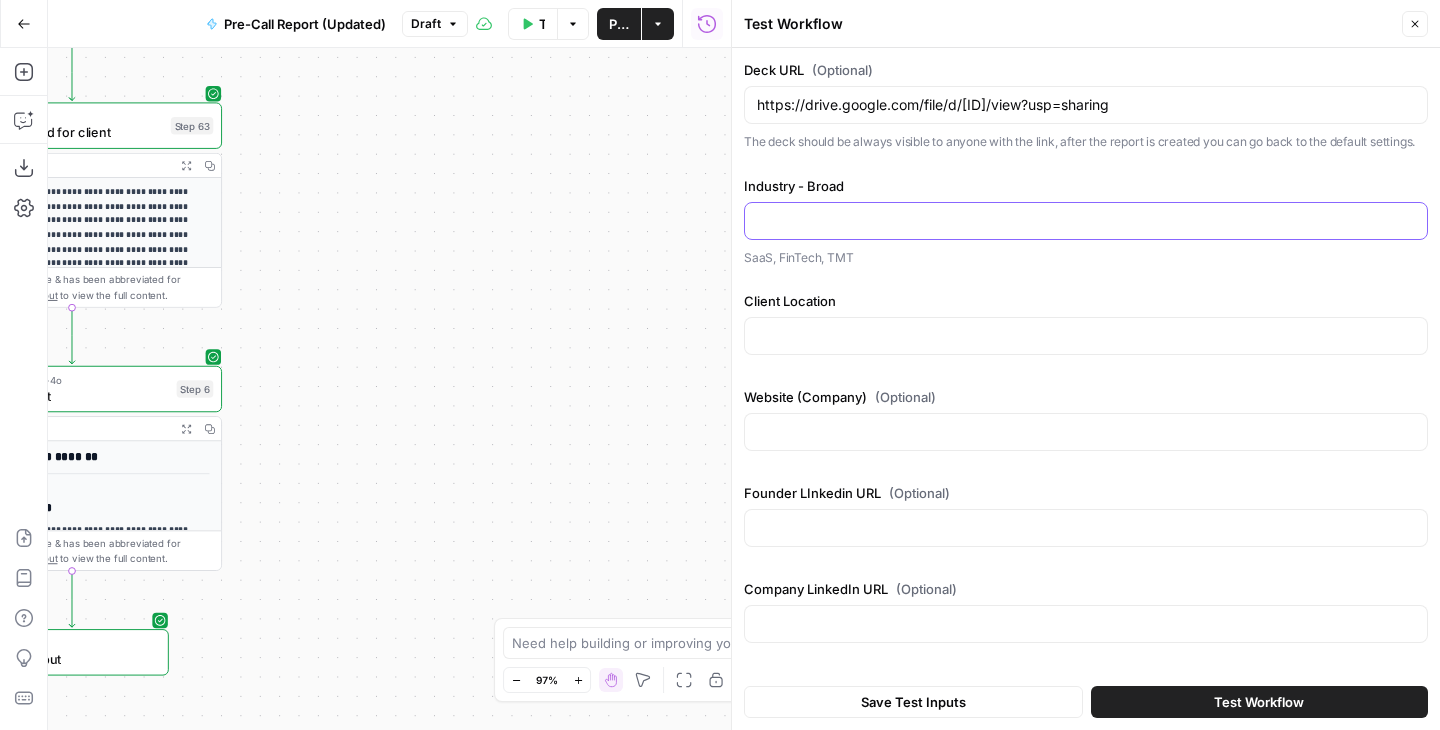 click on "Industry - Broad" at bounding box center (1086, 221) 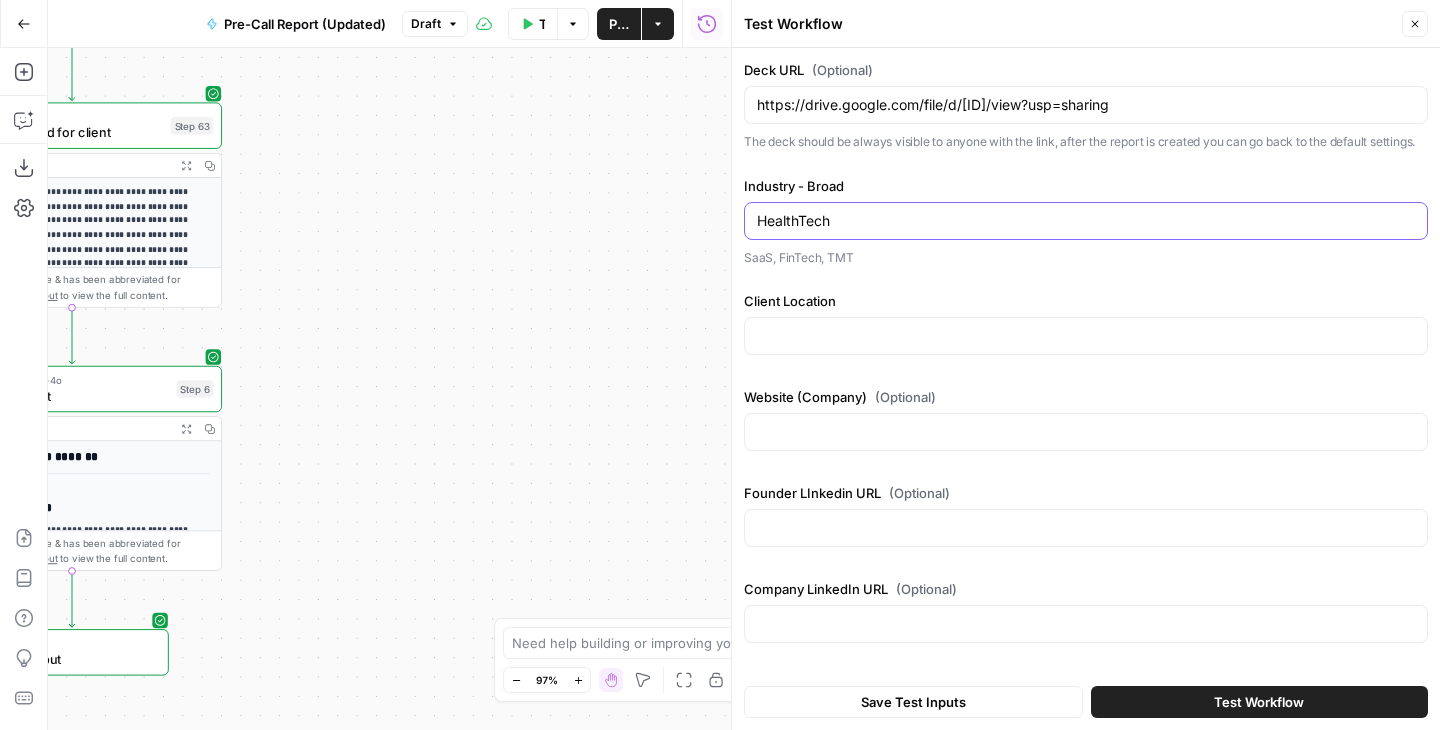 type on "HealthTech" 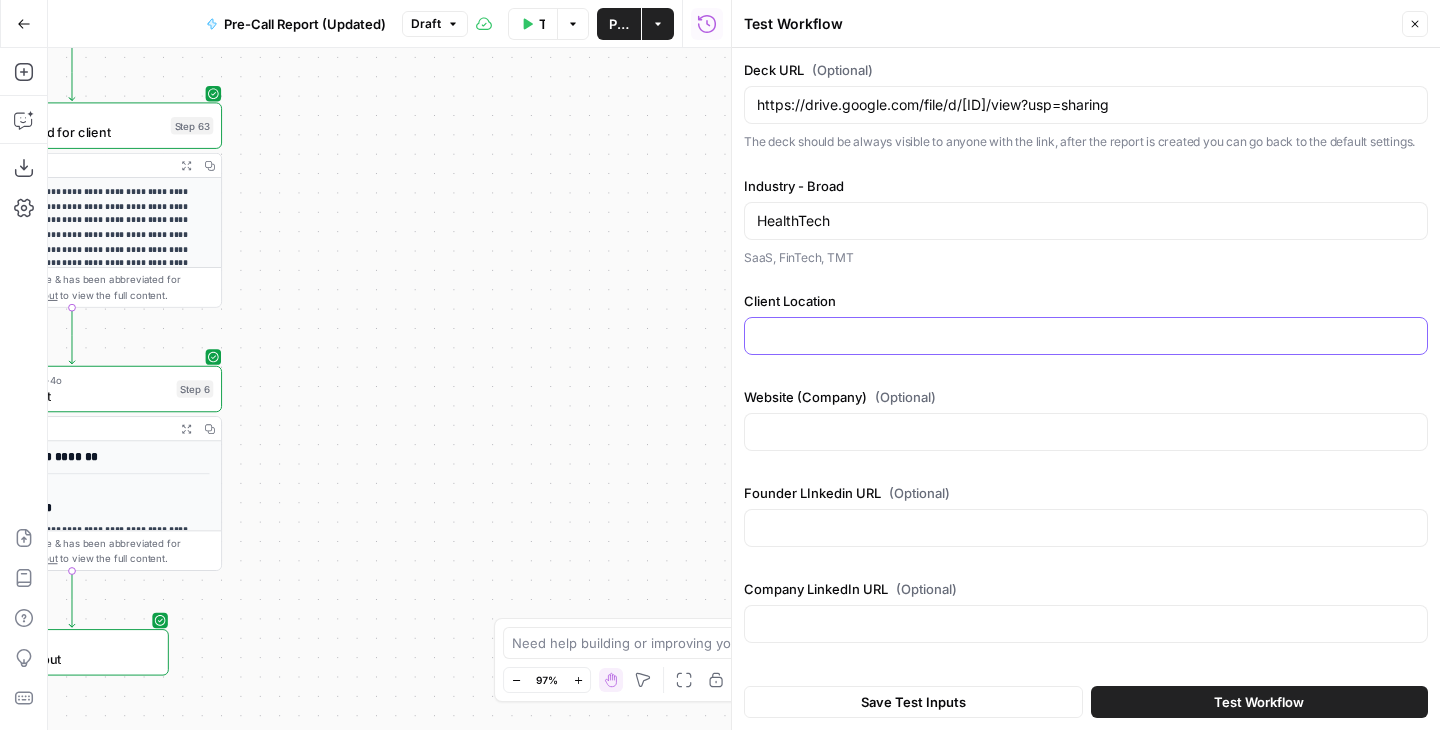 click on "Client Location" at bounding box center [1086, 336] 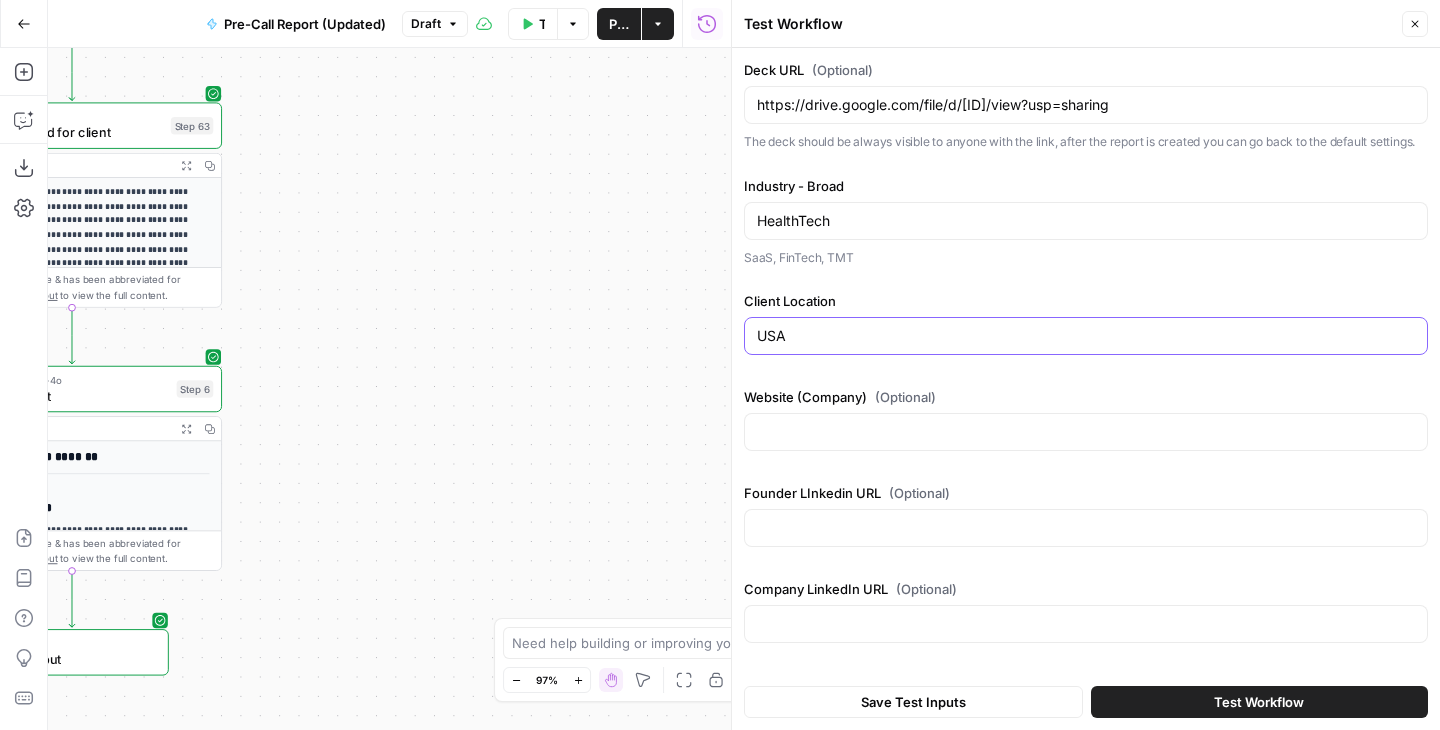 type on "USA" 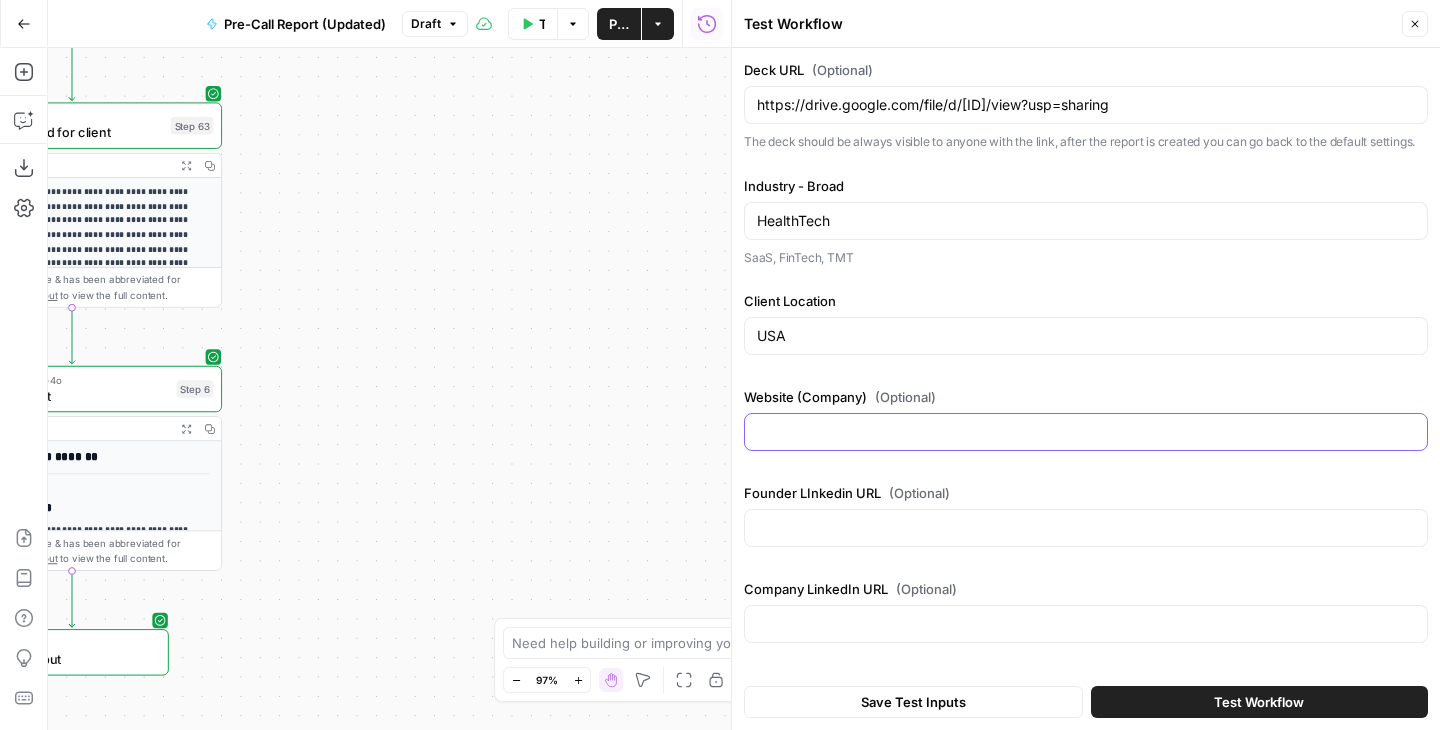 click on "Website (Company)   (Optional)" at bounding box center (1086, 432) 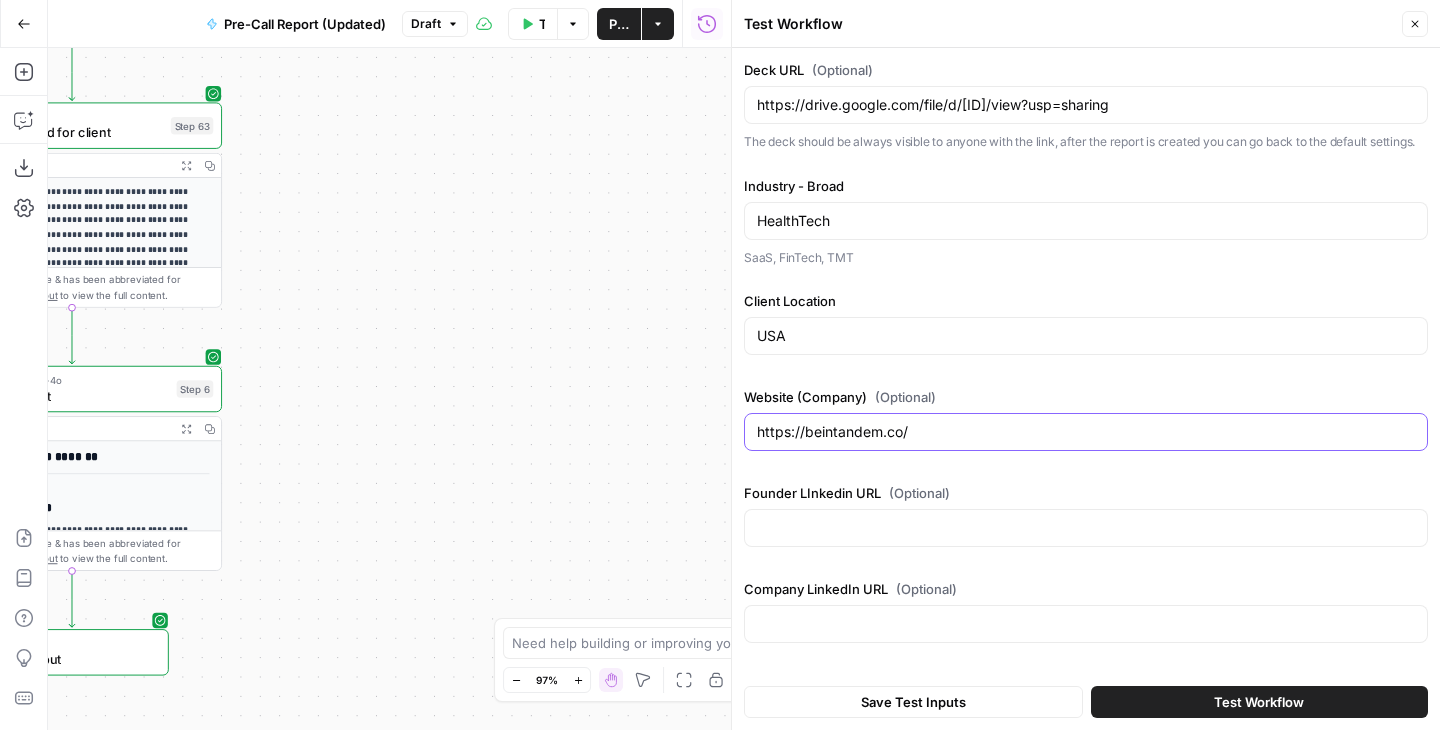 type on "https://beintandem.co/" 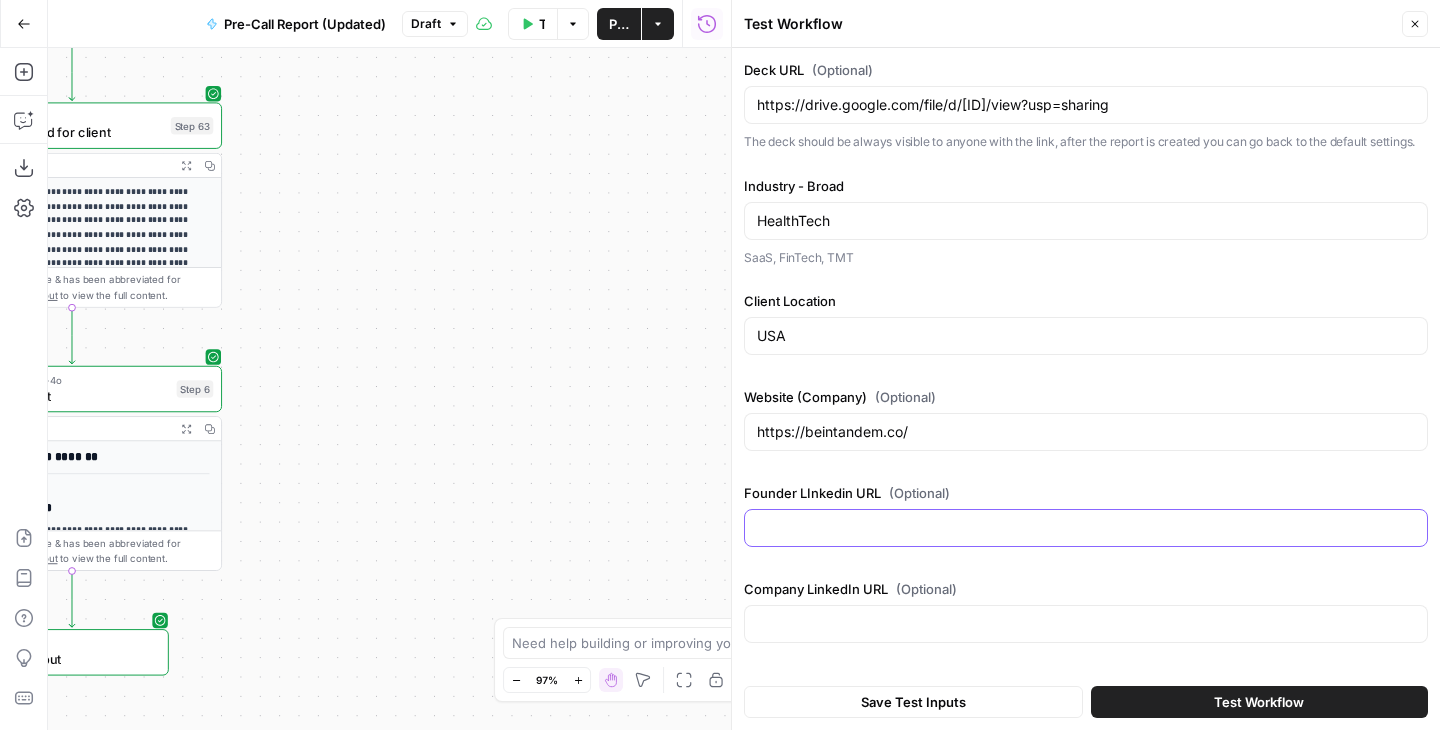 click on "Founder LInkedin URL   (Optional)" at bounding box center [1086, 528] 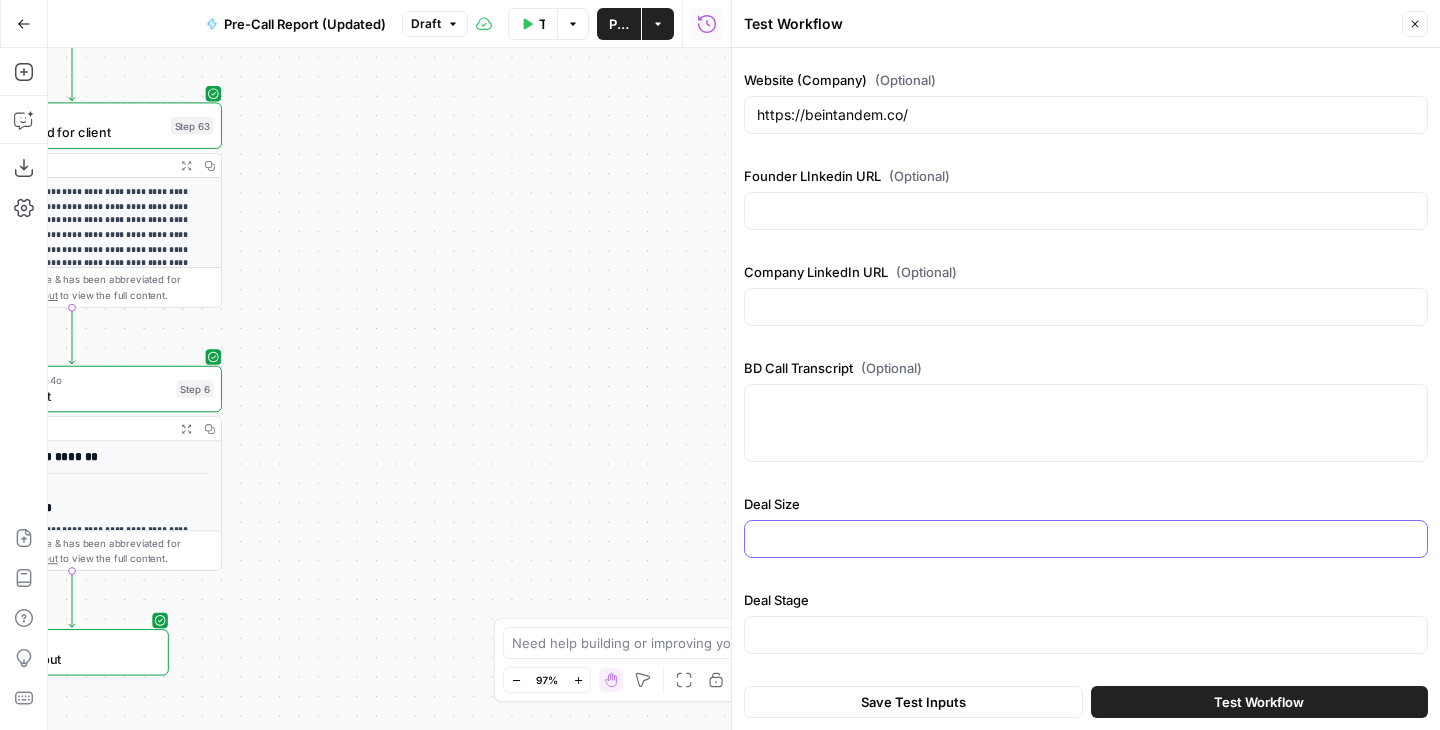 click on "Deal Size" at bounding box center [1086, 539] 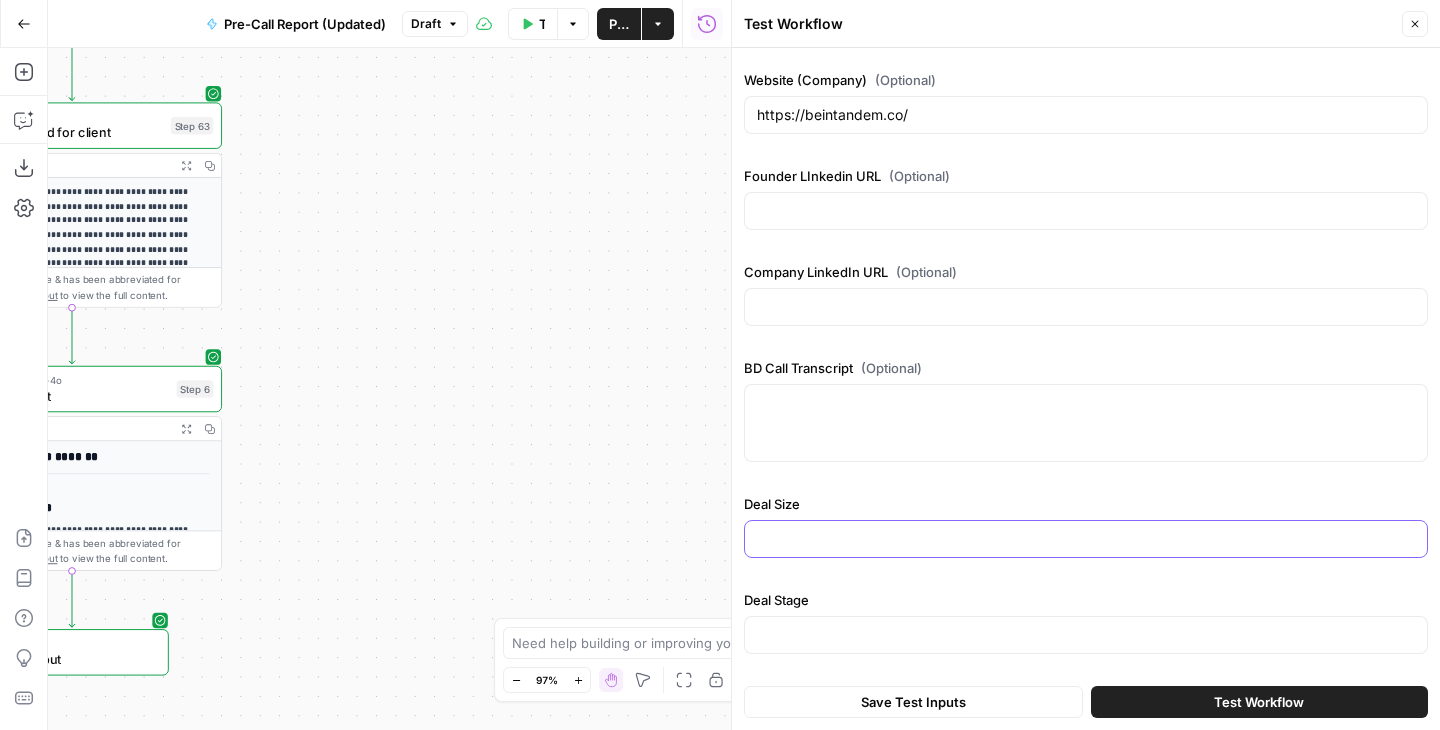 paste on "$500K - $750K" 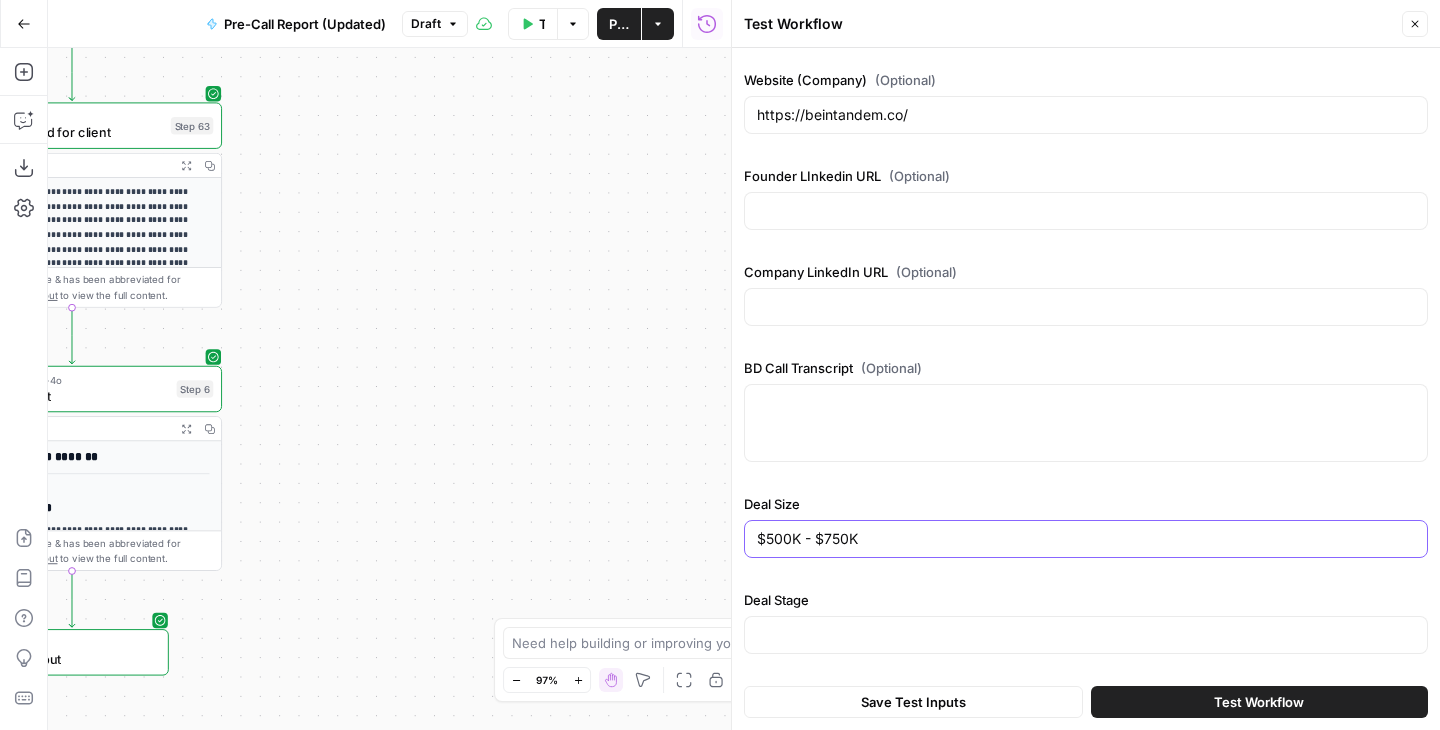 type on "$500K - $750K" 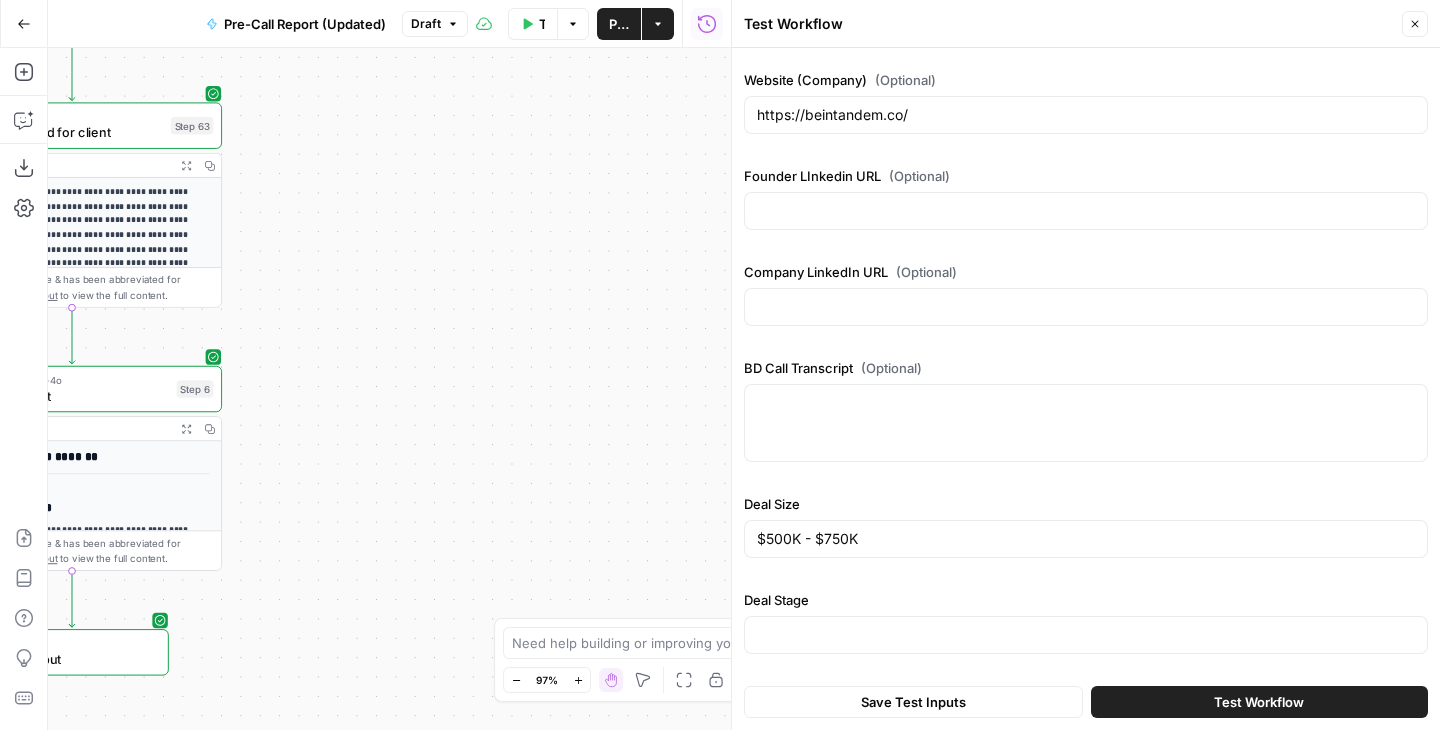 click at bounding box center [1086, 635] 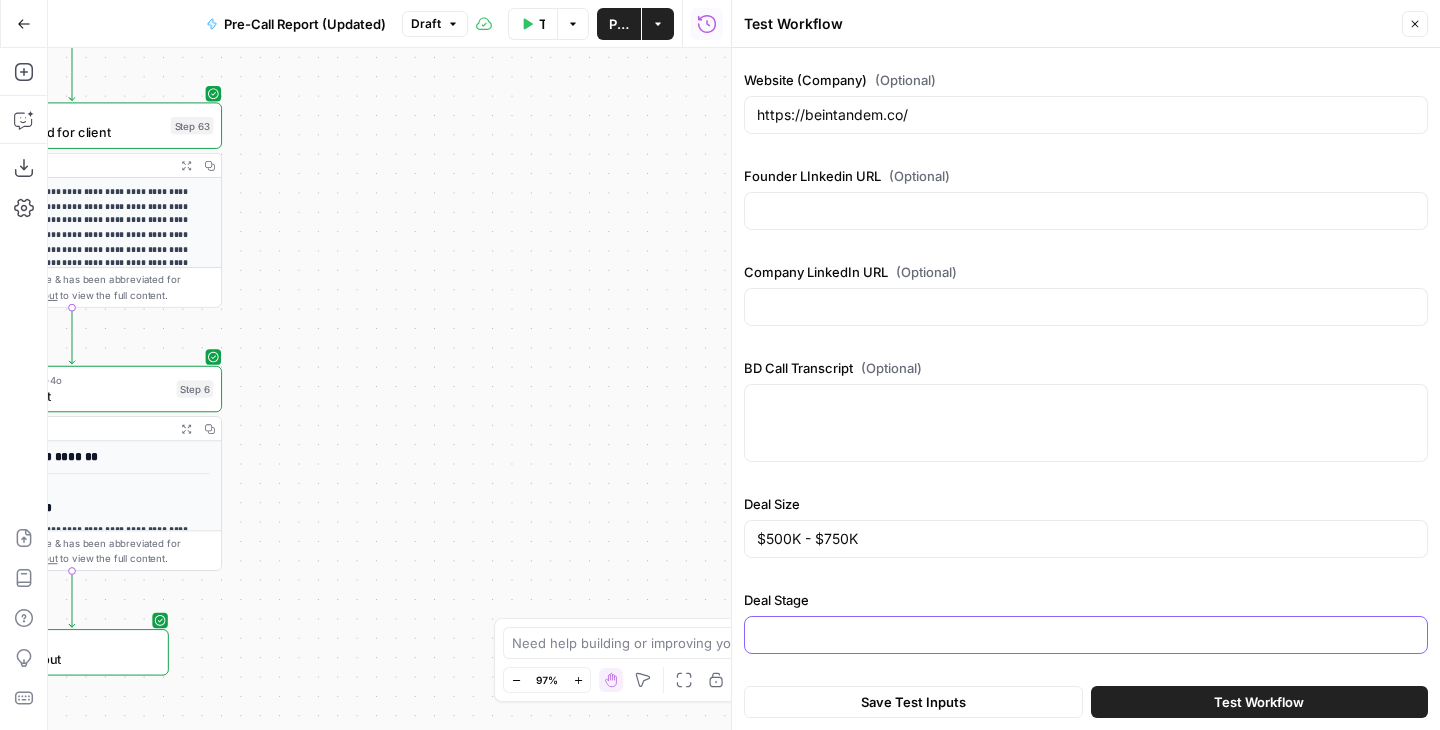 paste on "Pre-Seed" 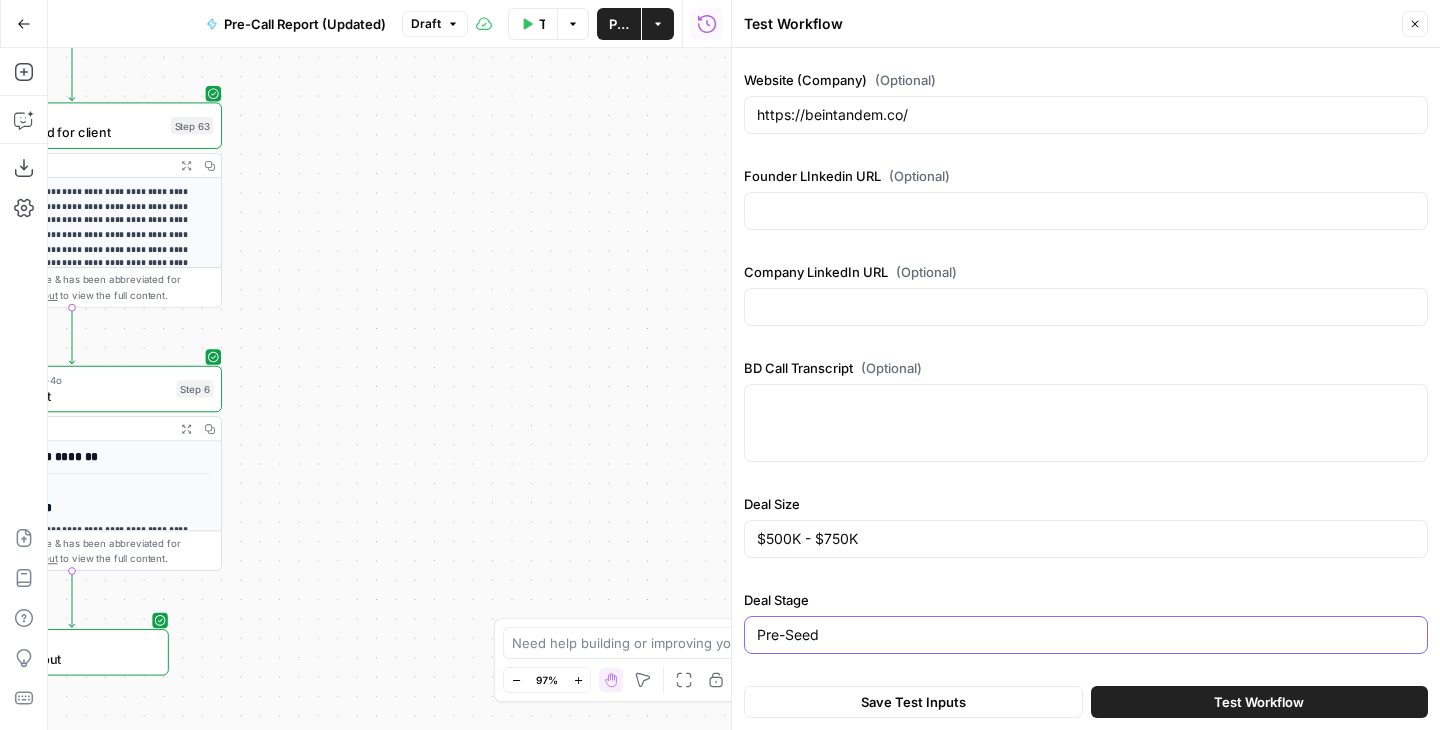type on "Pre-Seed" 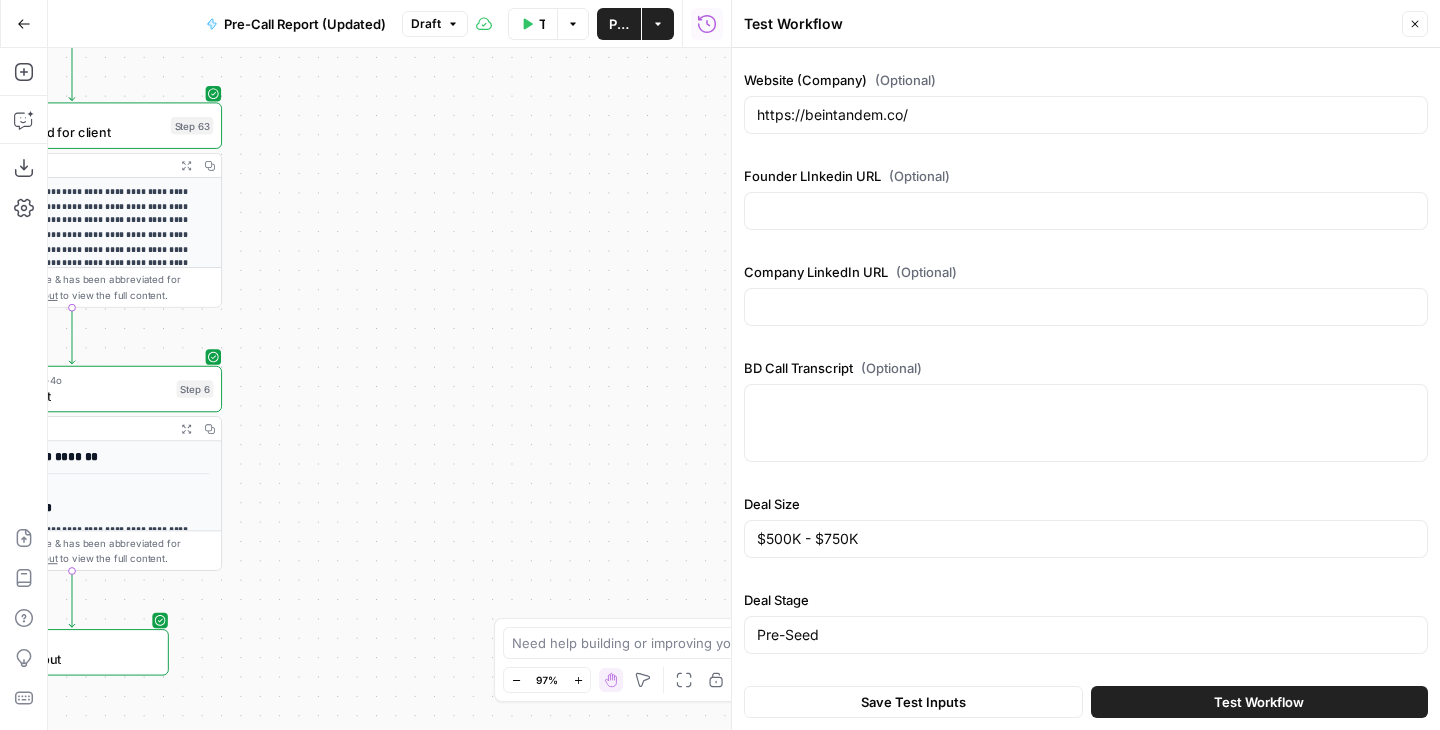 click at bounding box center (1086, 423) 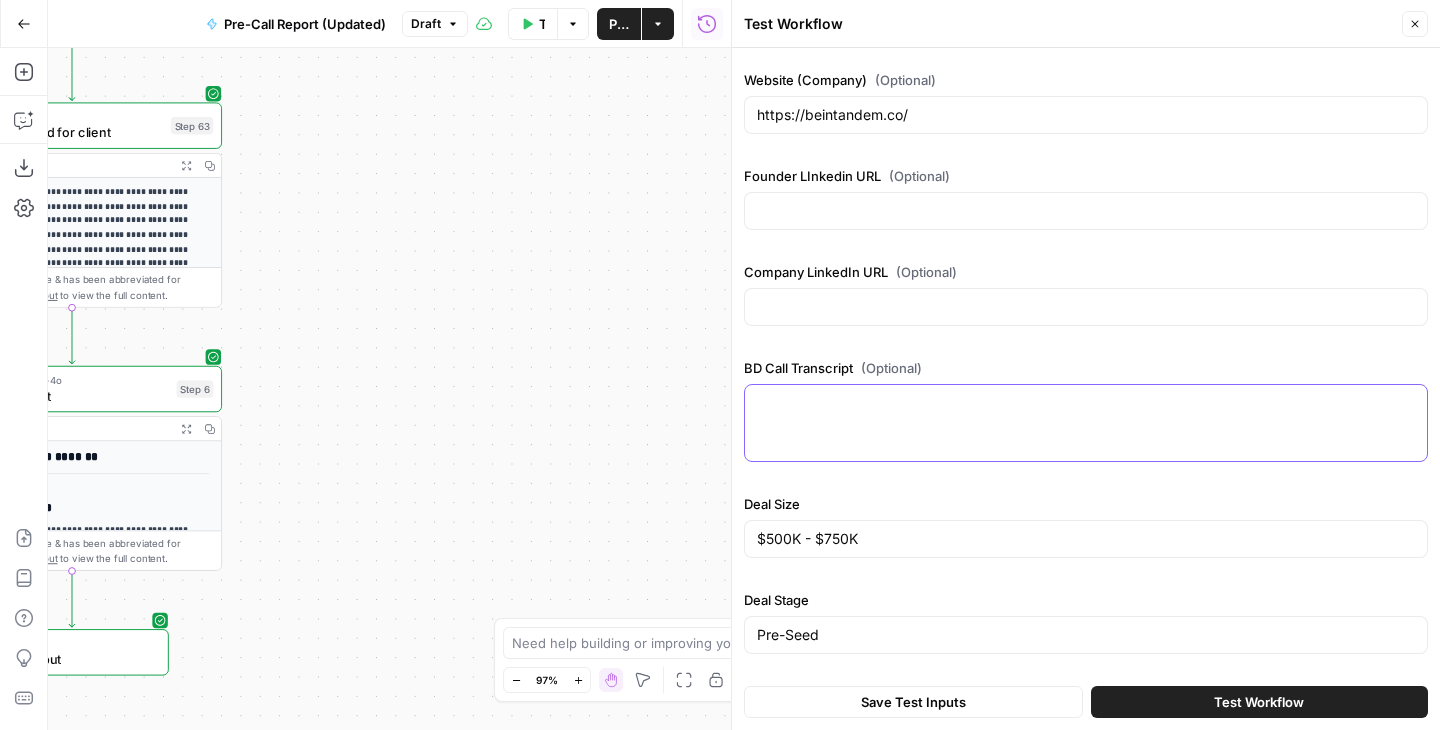 scroll, scrollTop: 0, scrollLeft: 0, axis: both 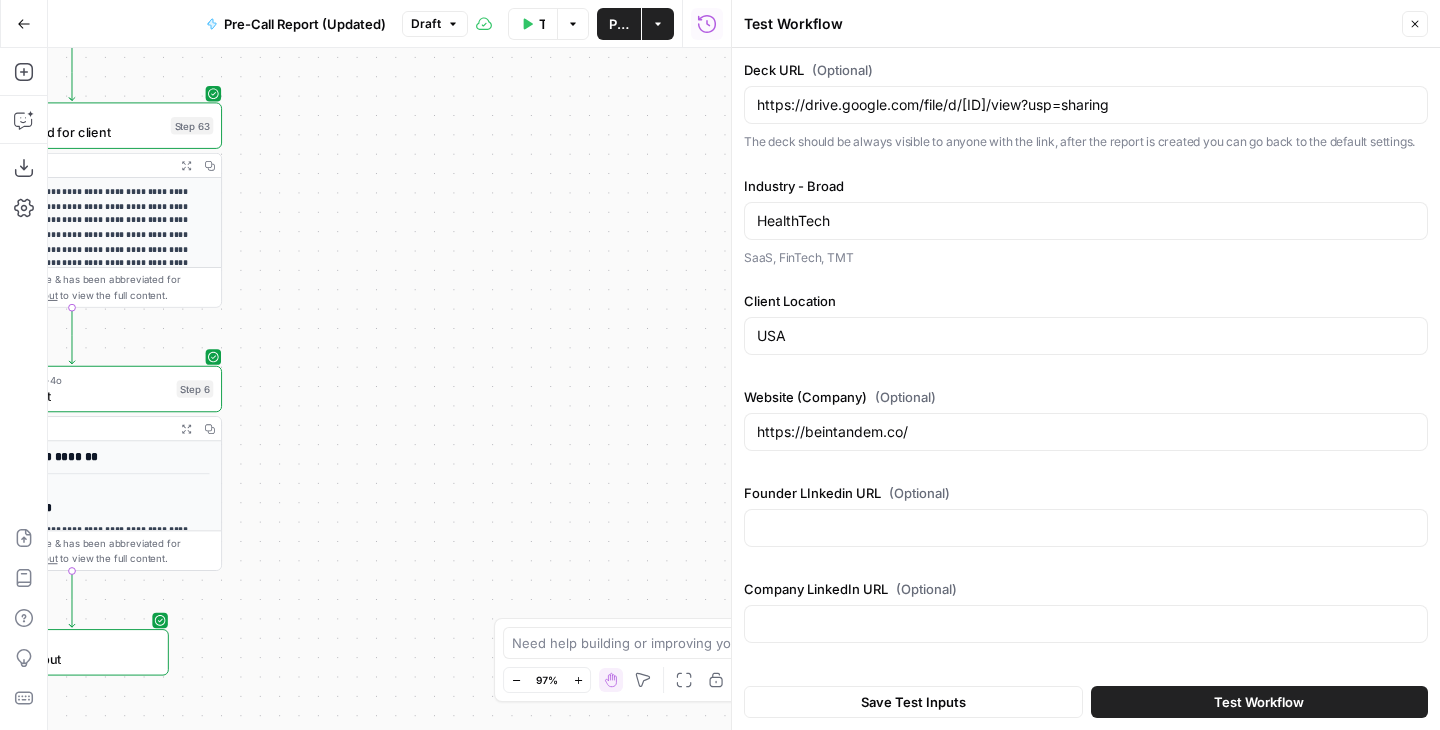click on "Test Workflow" at bounding box center [1259, 702] 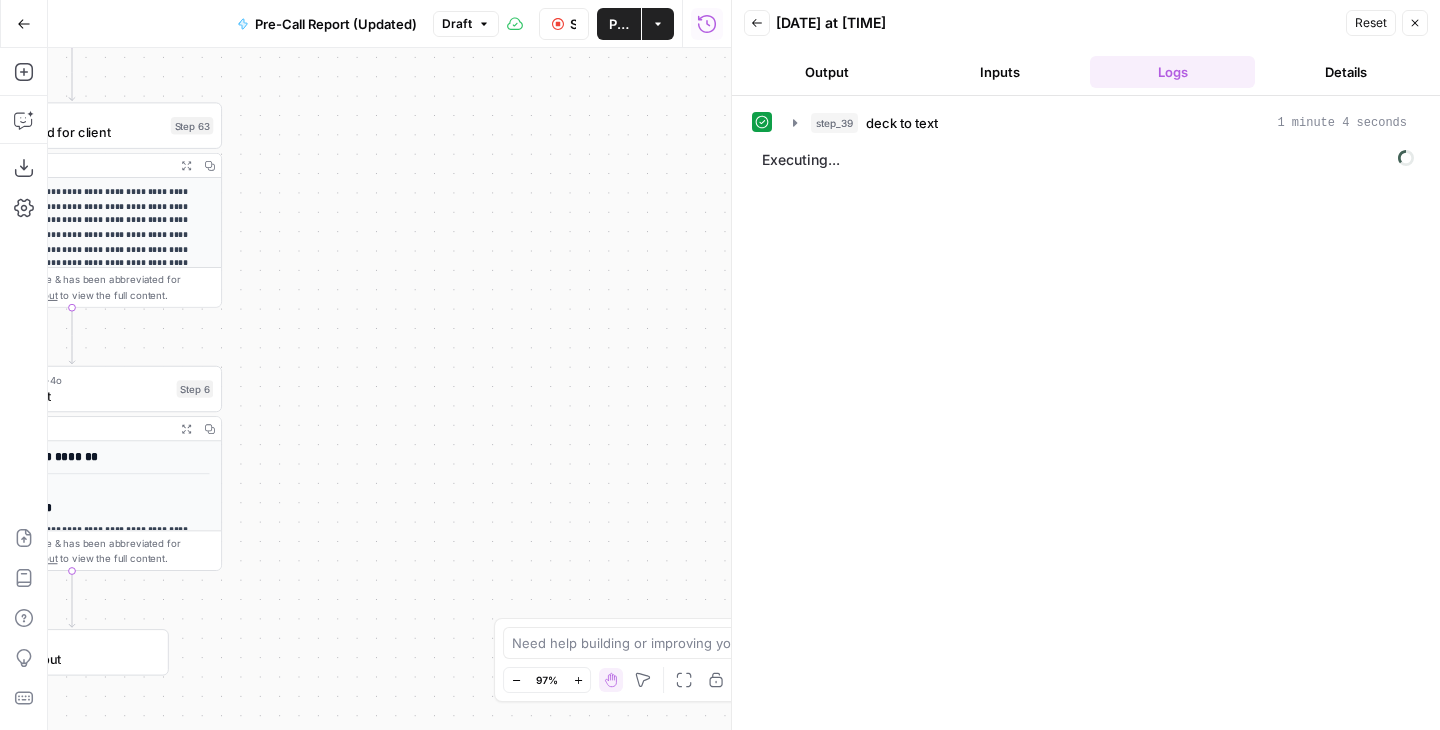 scroll, scrollTop: 0, scrollLeft: 0, axis: both 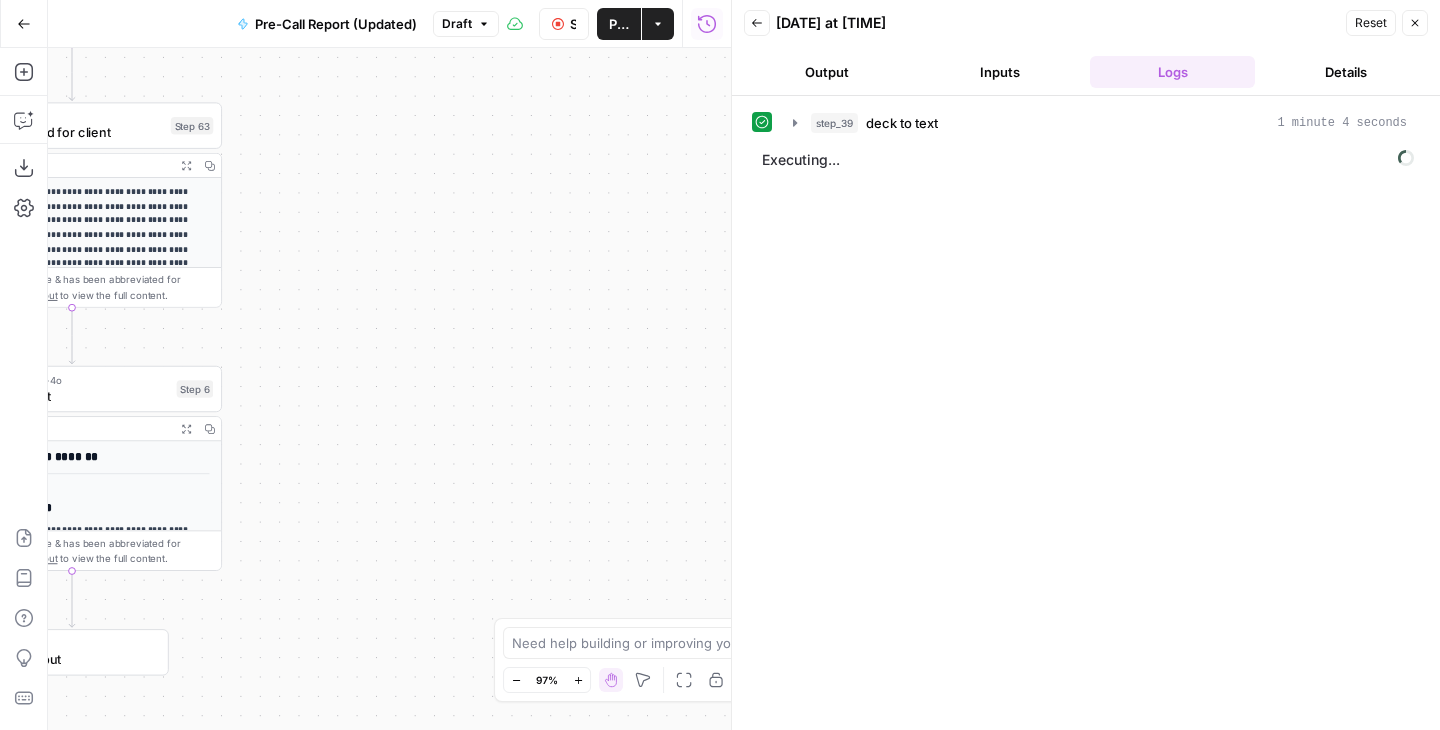 click on "Back 07/28/25 at 1:25 PM Reset Close Output Inputs Logs Details" at bounding box center (1086, 48) 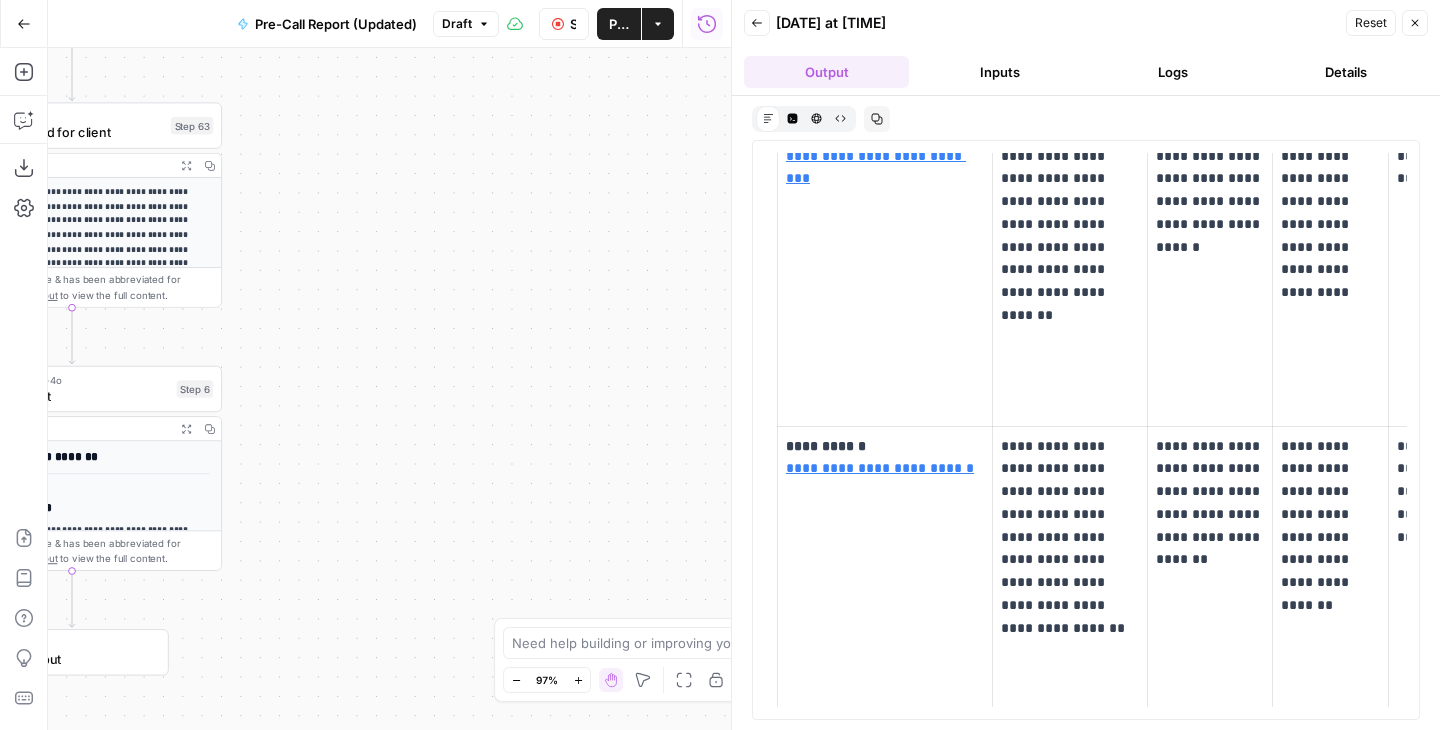 scroll, scrollTop: 0, scrollLeft: 0, axis: both 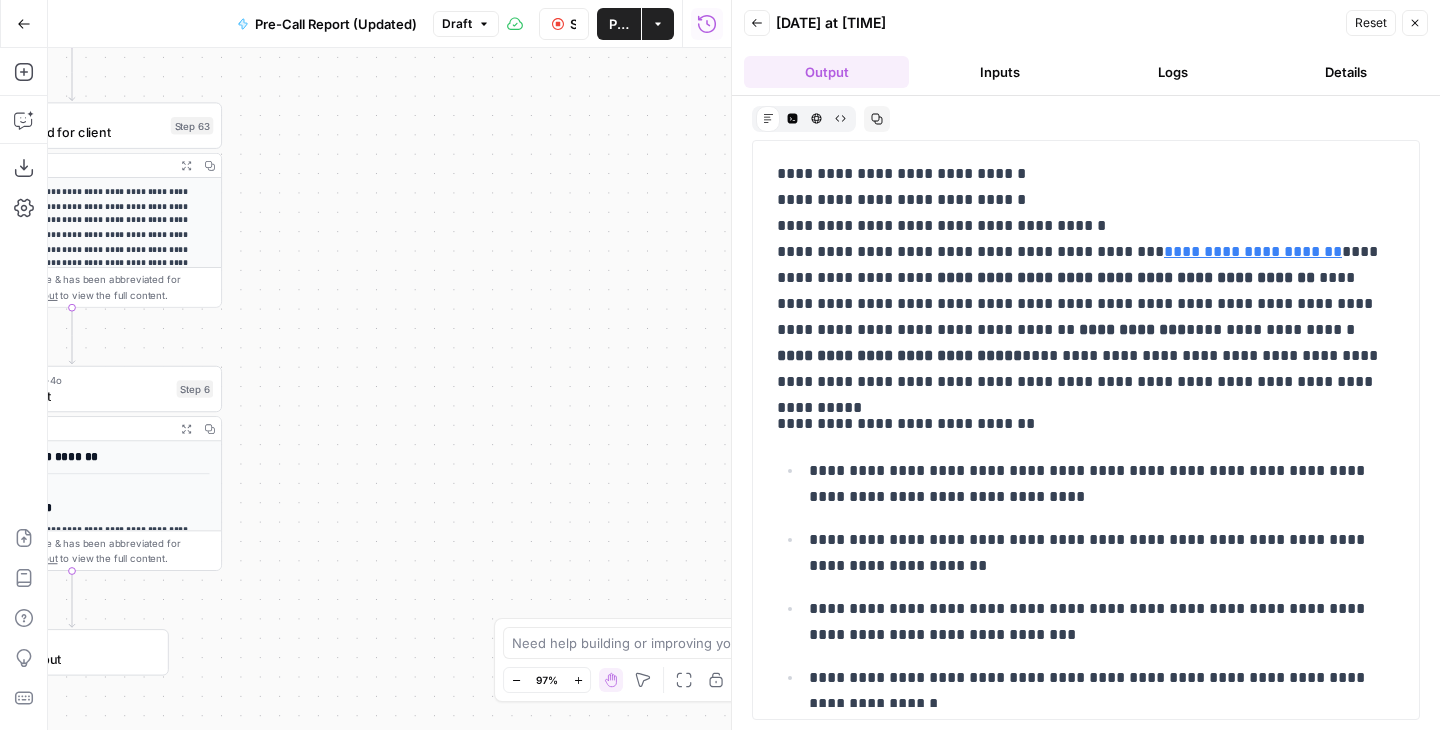 click on "Inputs" at bounding box center (999, 72) 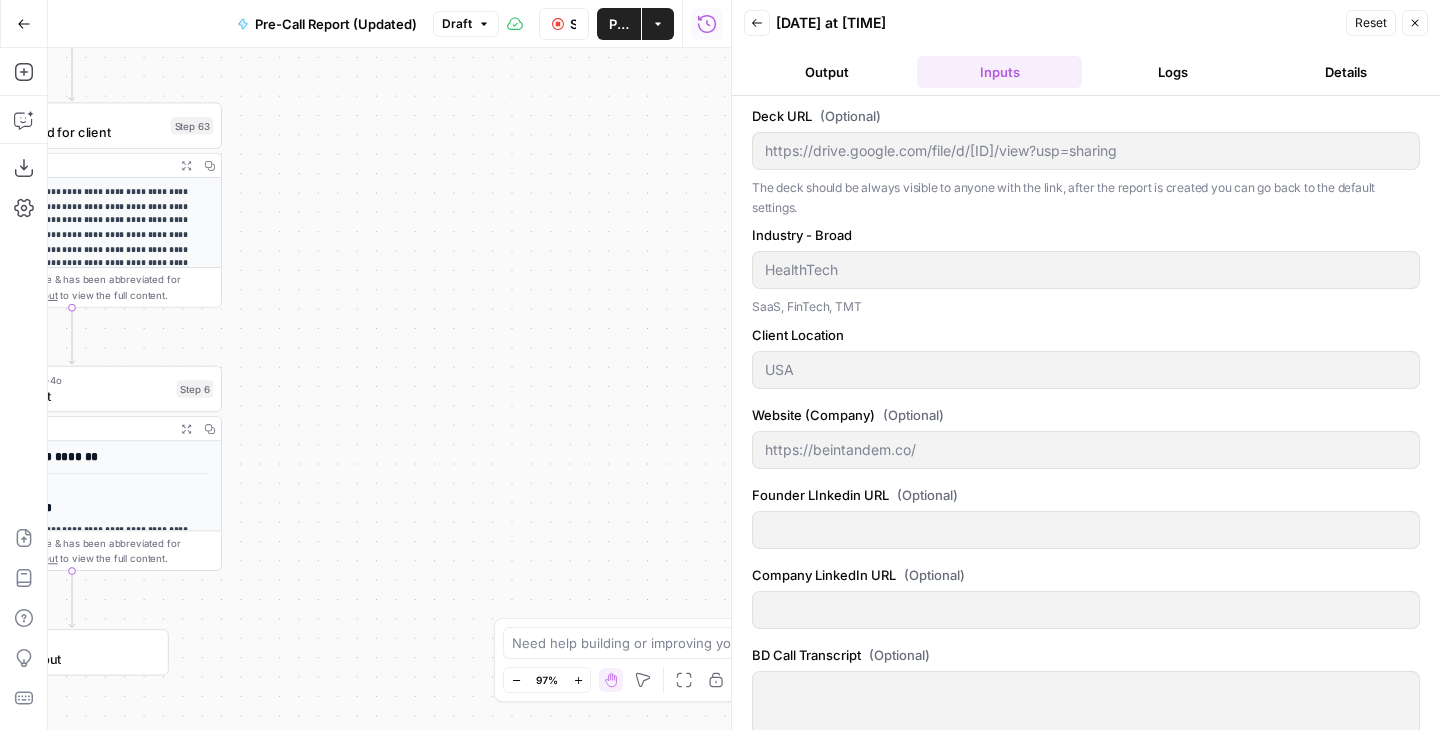 click on "Logs" at bounding box center [1172, 72] 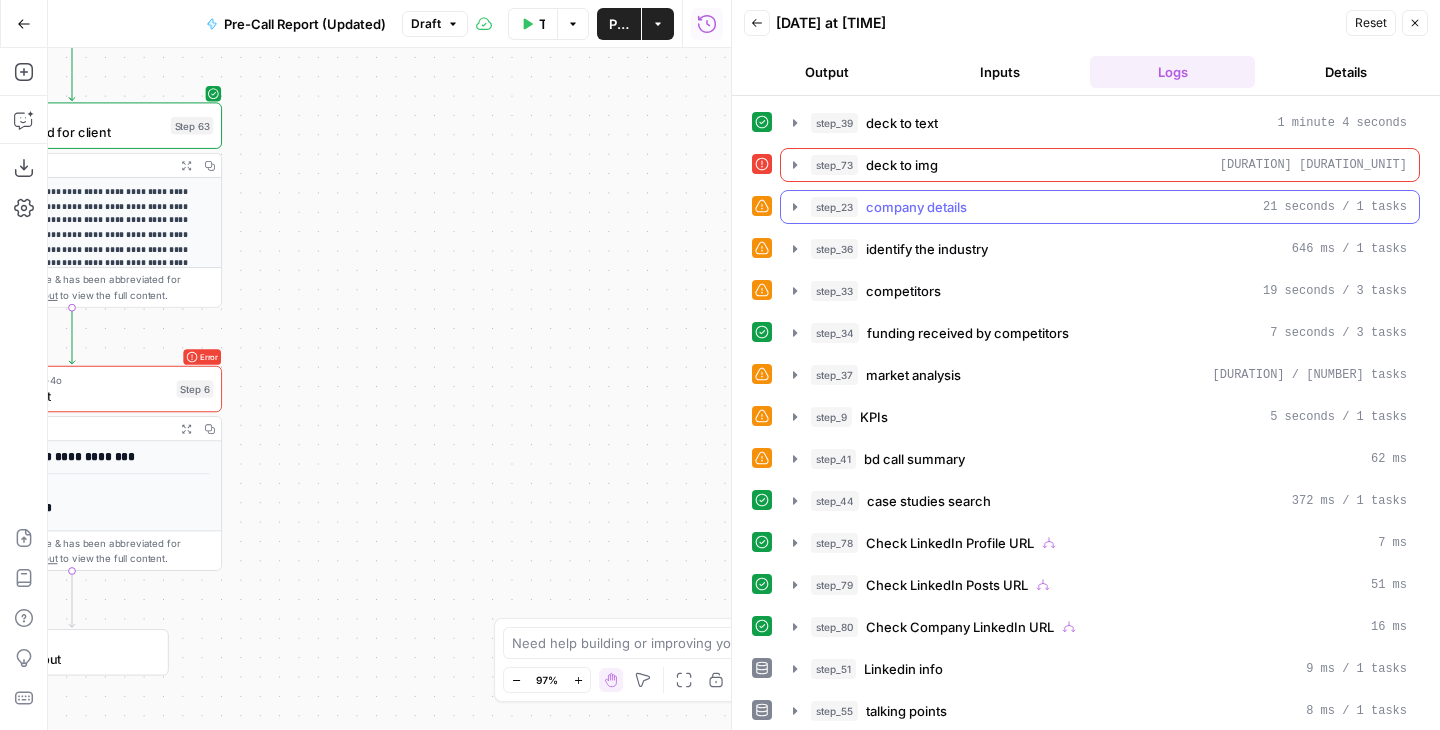 click on "step_23 company details 21 seconds / 1 tasks" at bounding box center (1100, 207) 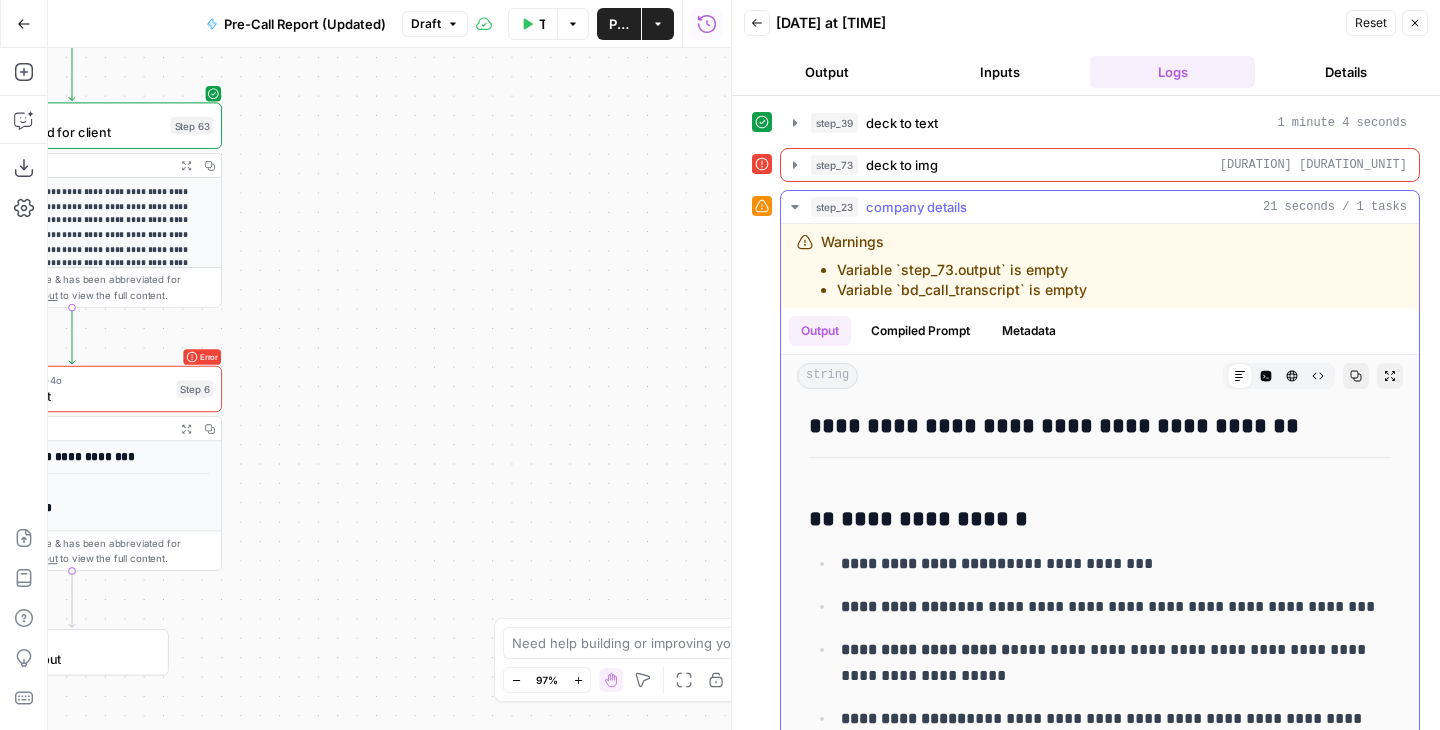 click on "company details" at bounding box center (916, 207) 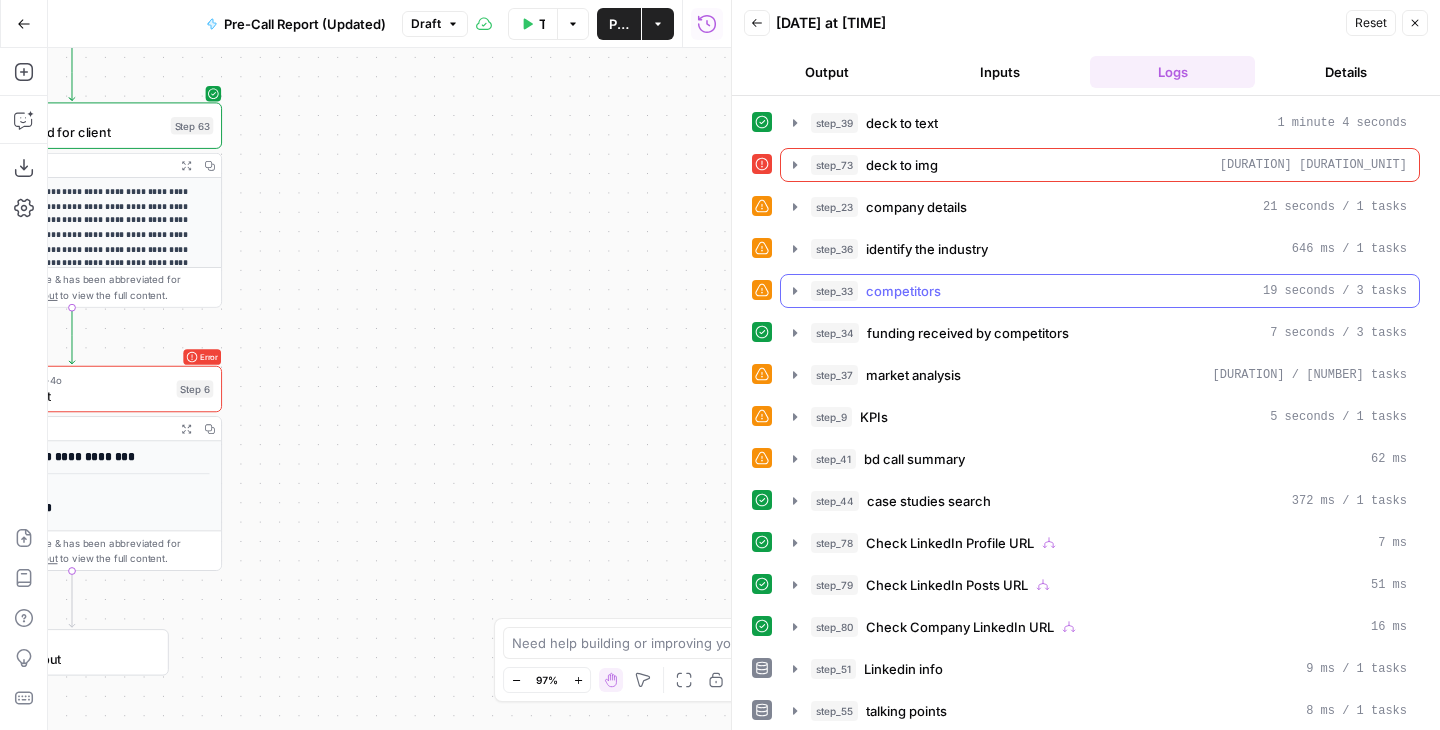 click on "step_33 competitors 19 seconds / 3 tasks" at bounding box center (1100, 291) 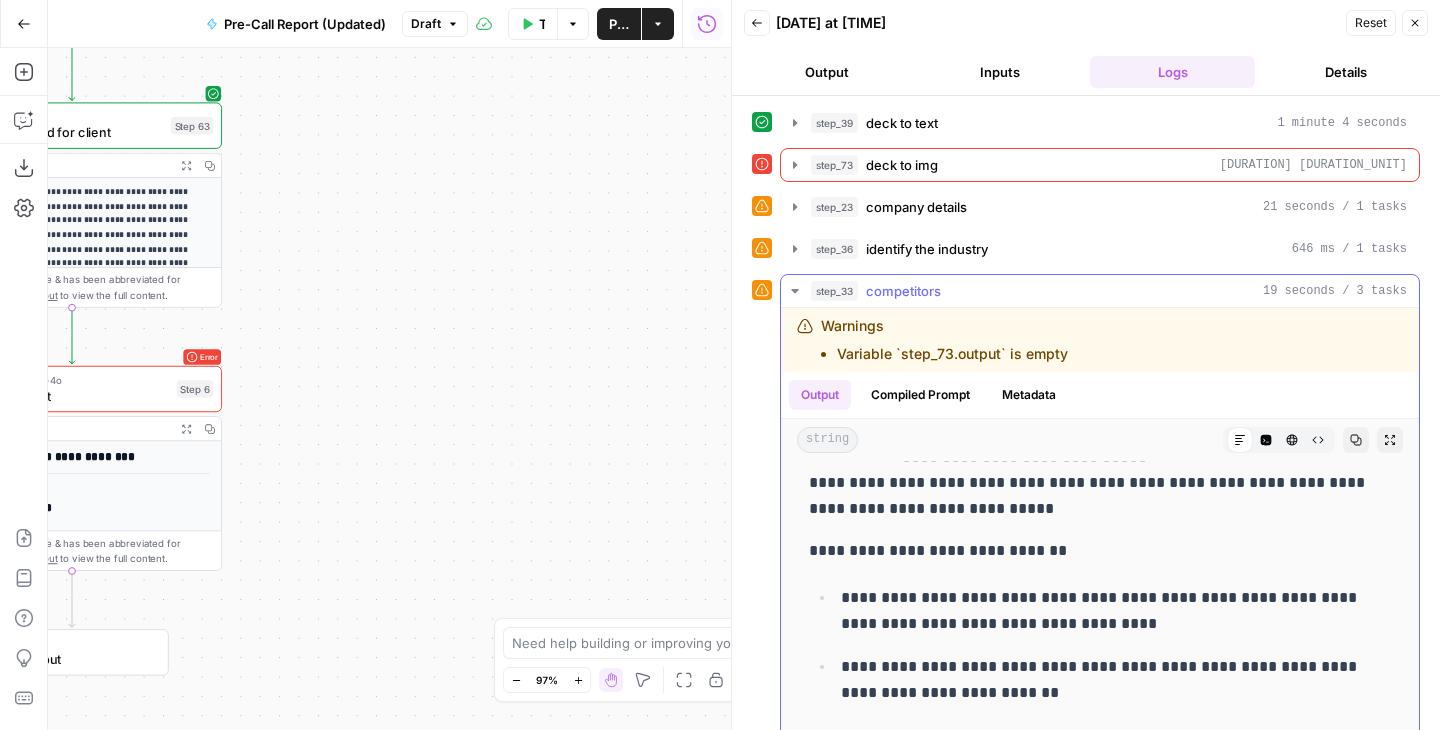 scroll, scrollTop: 140, scrollLeft: 0, axis: vertical 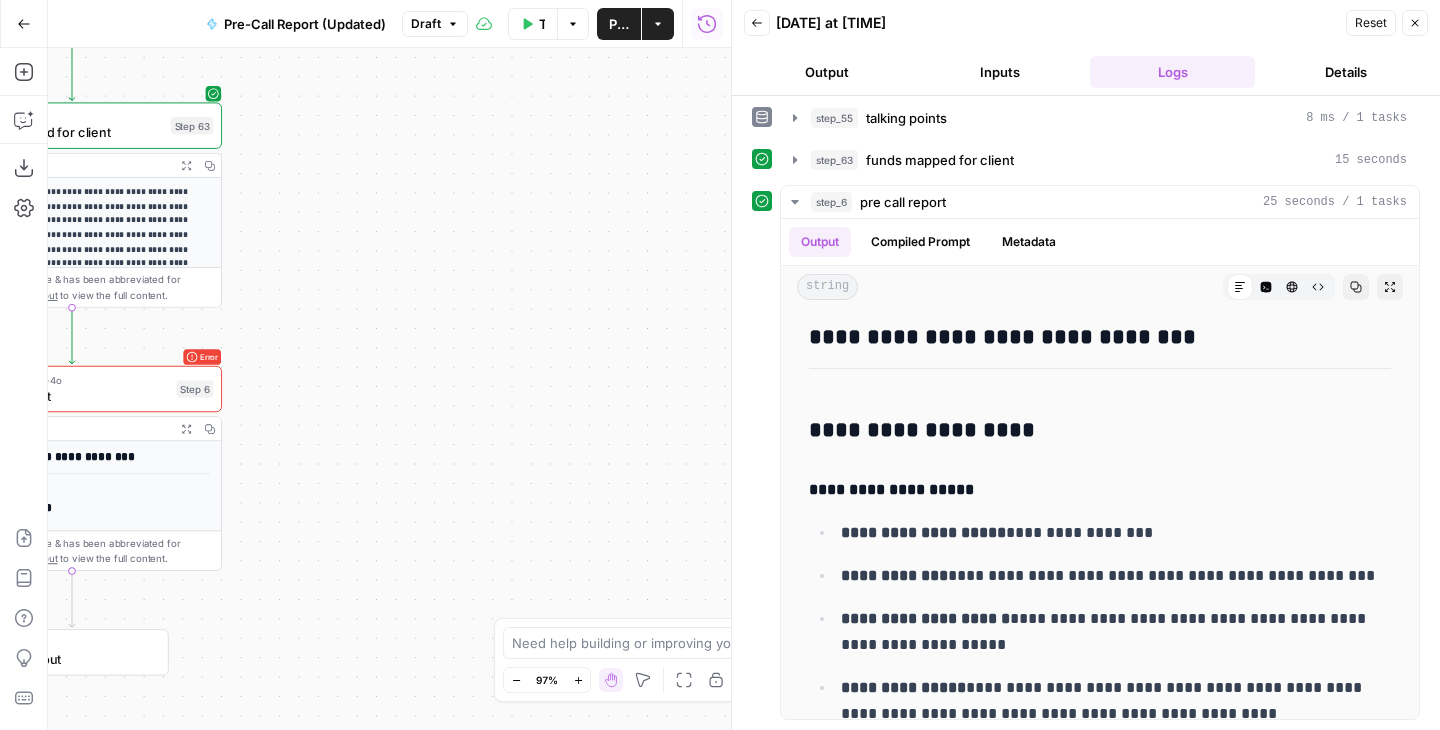 click on "Output" at bounding box center (826, 72) 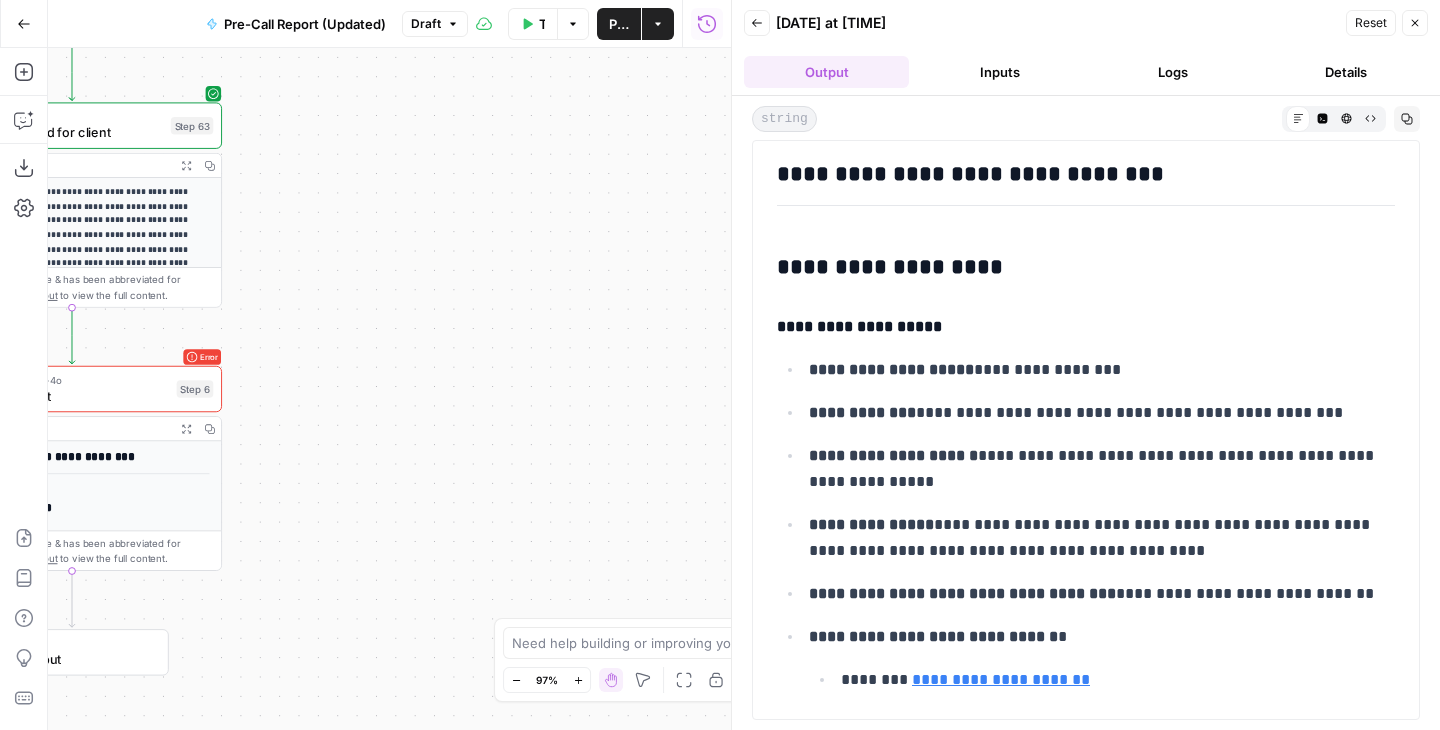 scroll, scrollTop: 0, scrollLeft: 0, axis: both 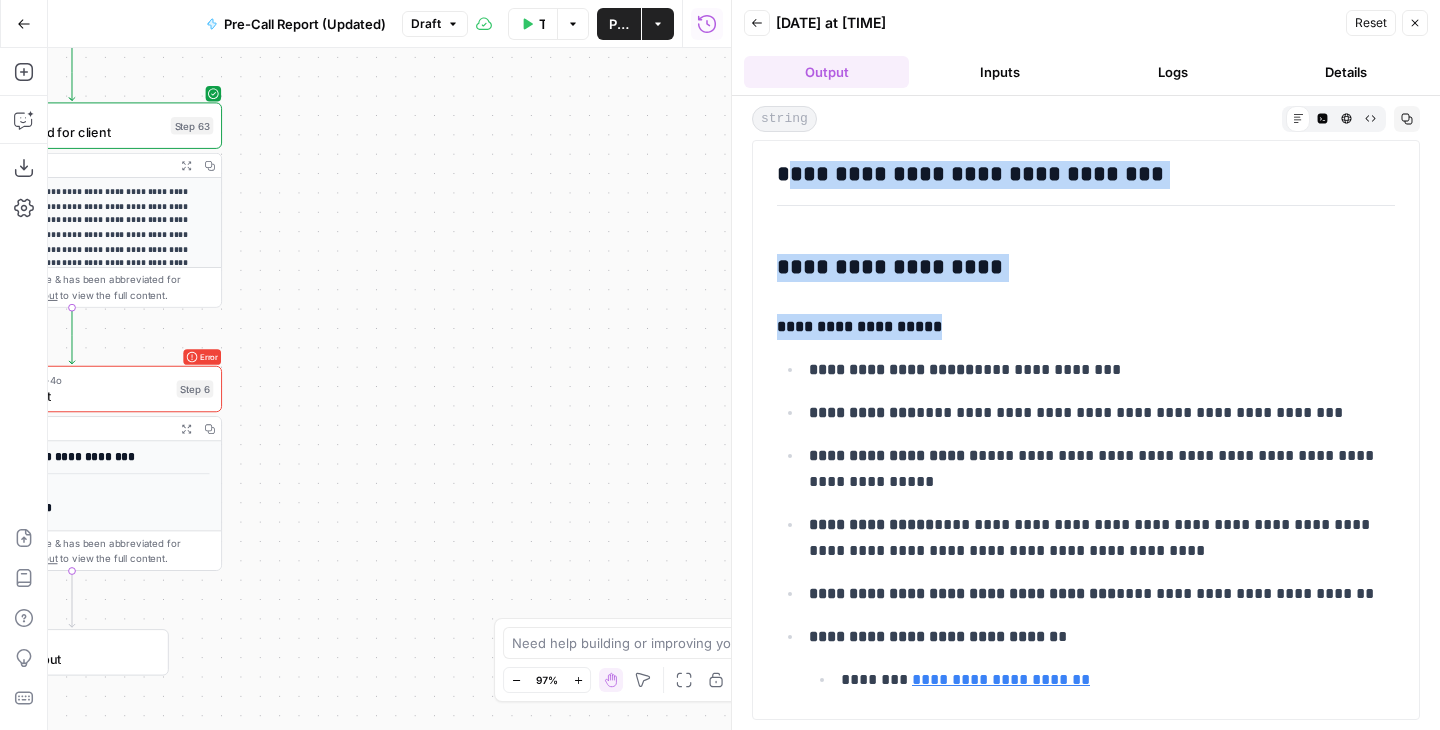 drag, startPoint x: 787, startPoint y: 176, endPoint x: 820, endPoint y: 347, distance: 174.1551 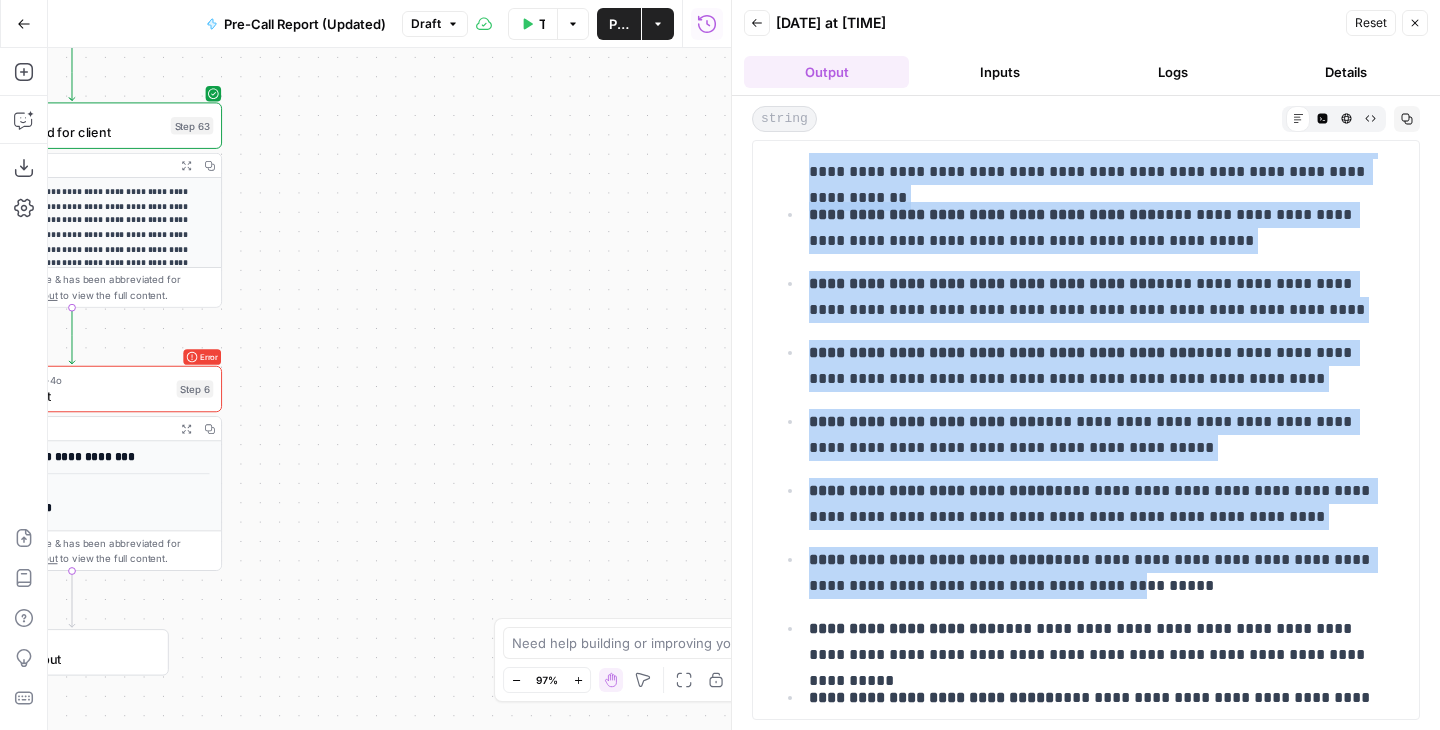 scroll, scrollTop: 7554, scrollLeft: 0, axis: vertical 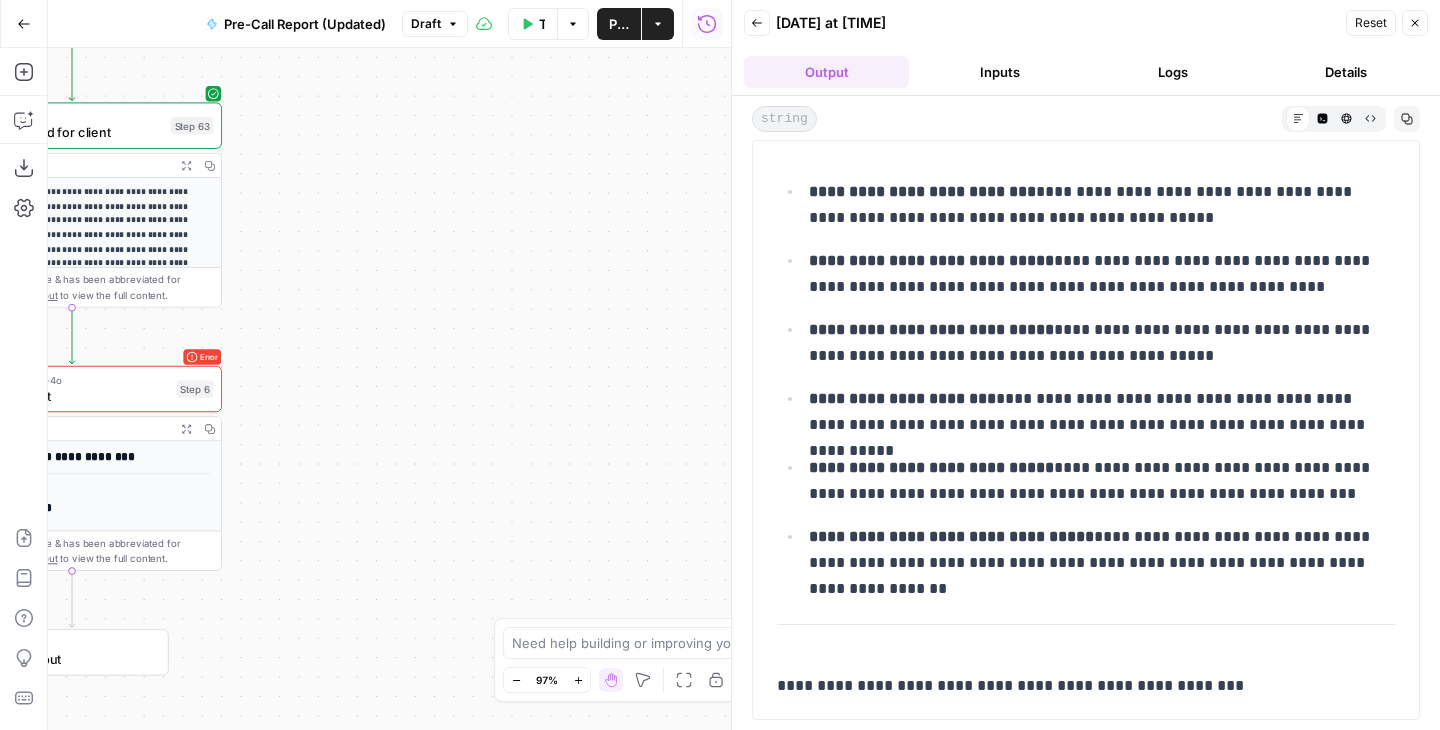 drag, startPoint x: 778, startPoint y: 183, endPoint x: 1108, endPoint y: 577, distance: 513.94165 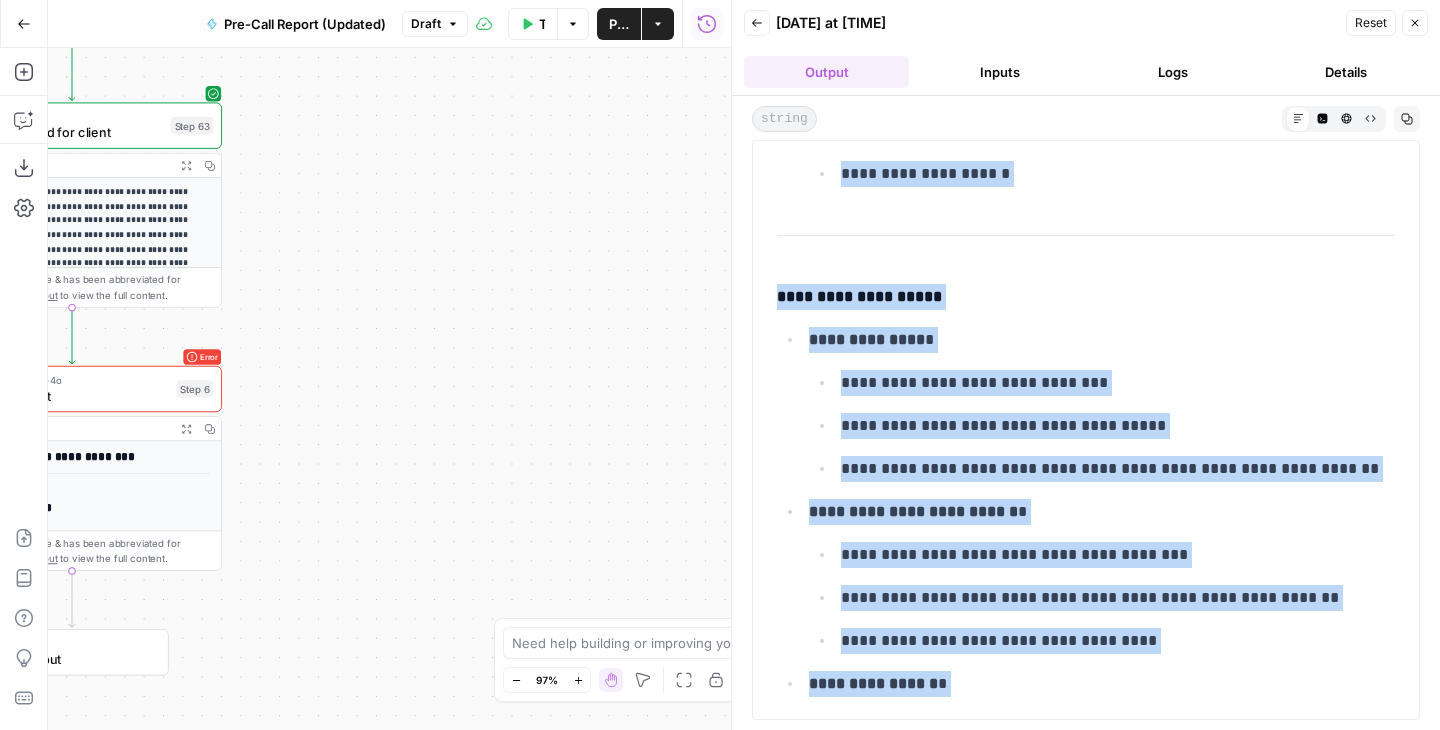 scroll, scrollTop: 7554, scrollLeft: 0, axis: vertical 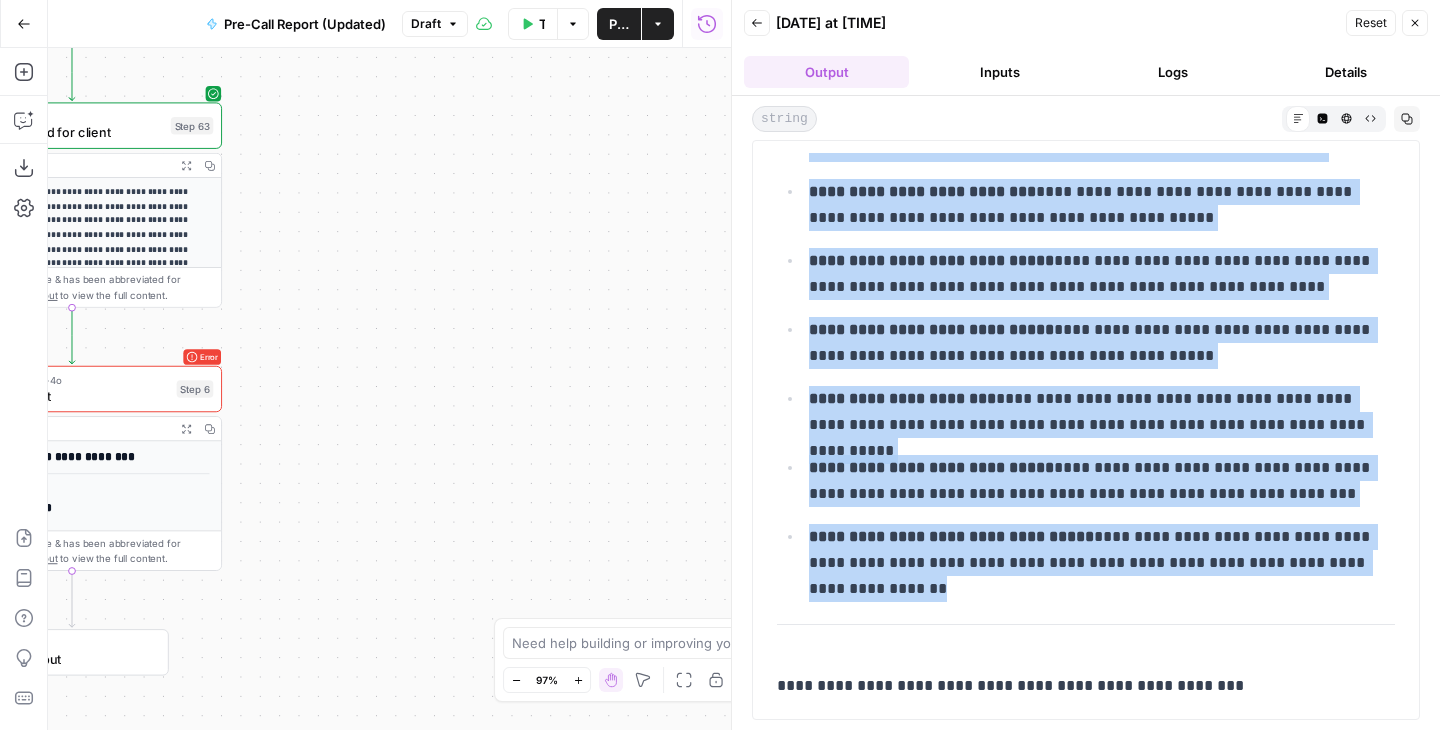 click on "**********" at bounding box center (1086, -3347) 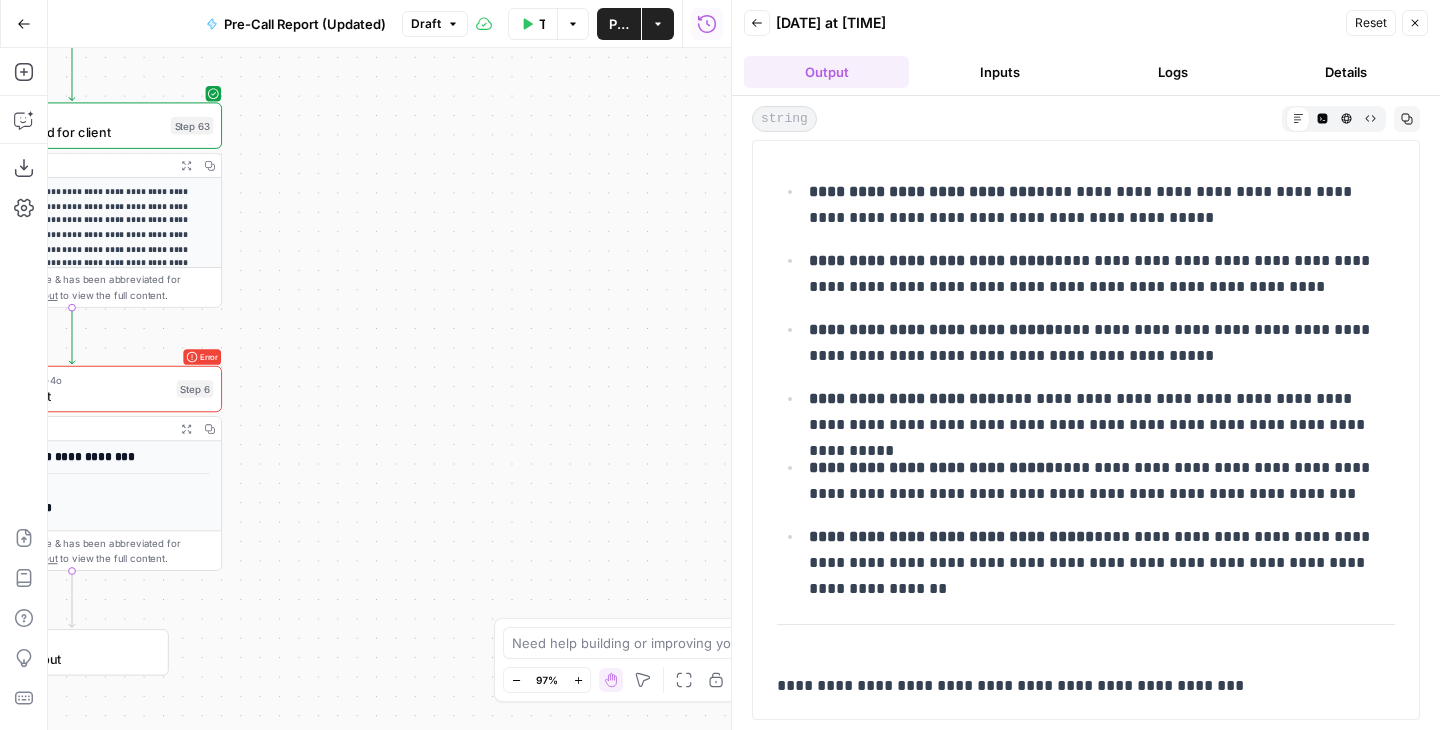 click on "Back" at bounding box center [757, 23] 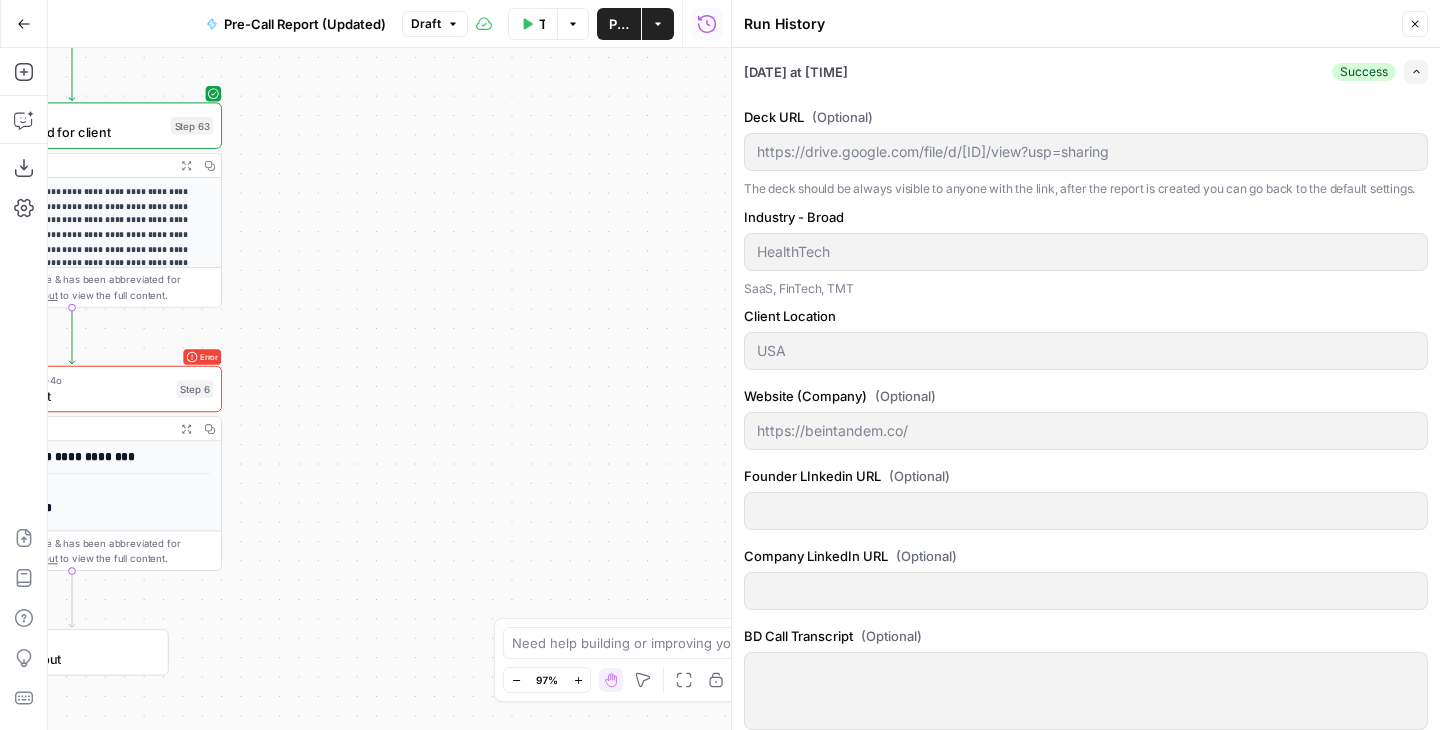 click on "Success" at bounding box center [1364, 72] 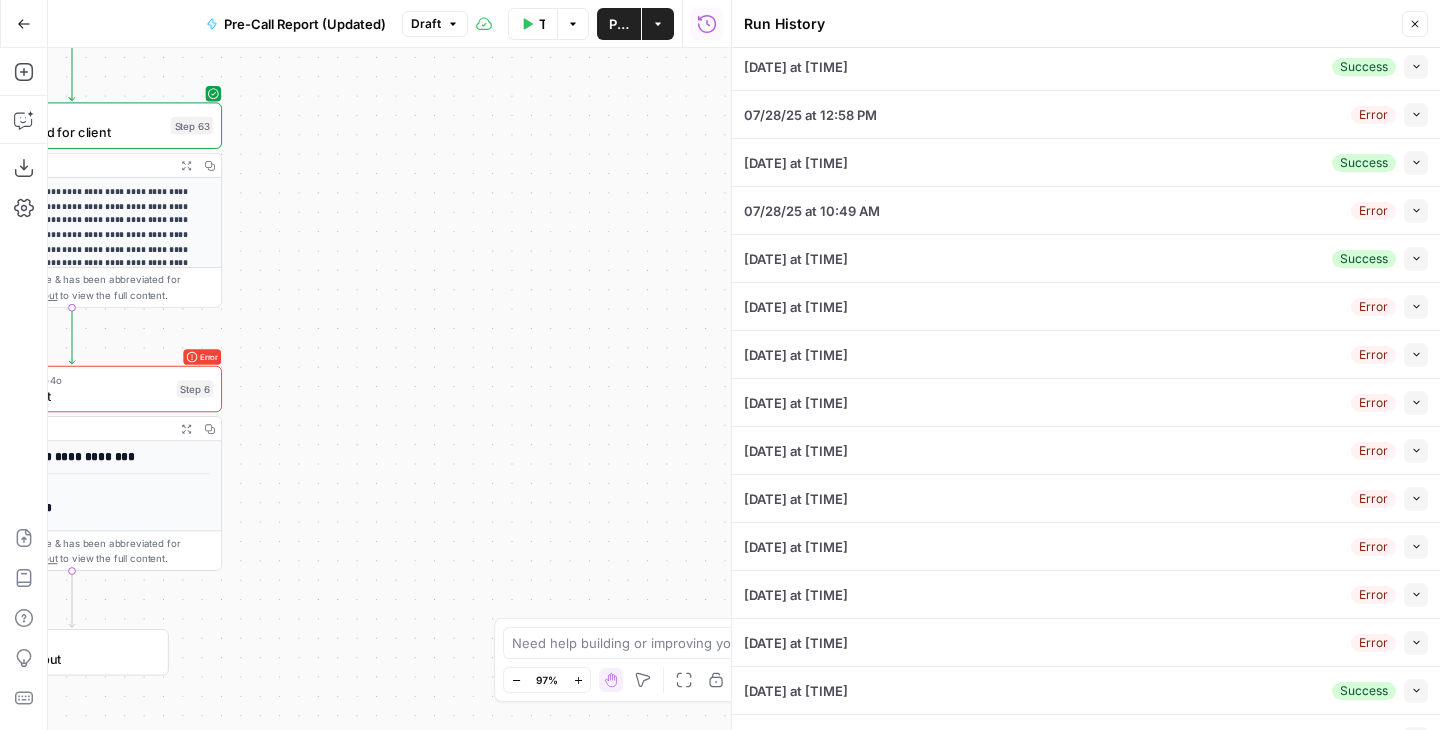 scroll, scrollTop: 1045, scrollLeft: 0, axis: vertical 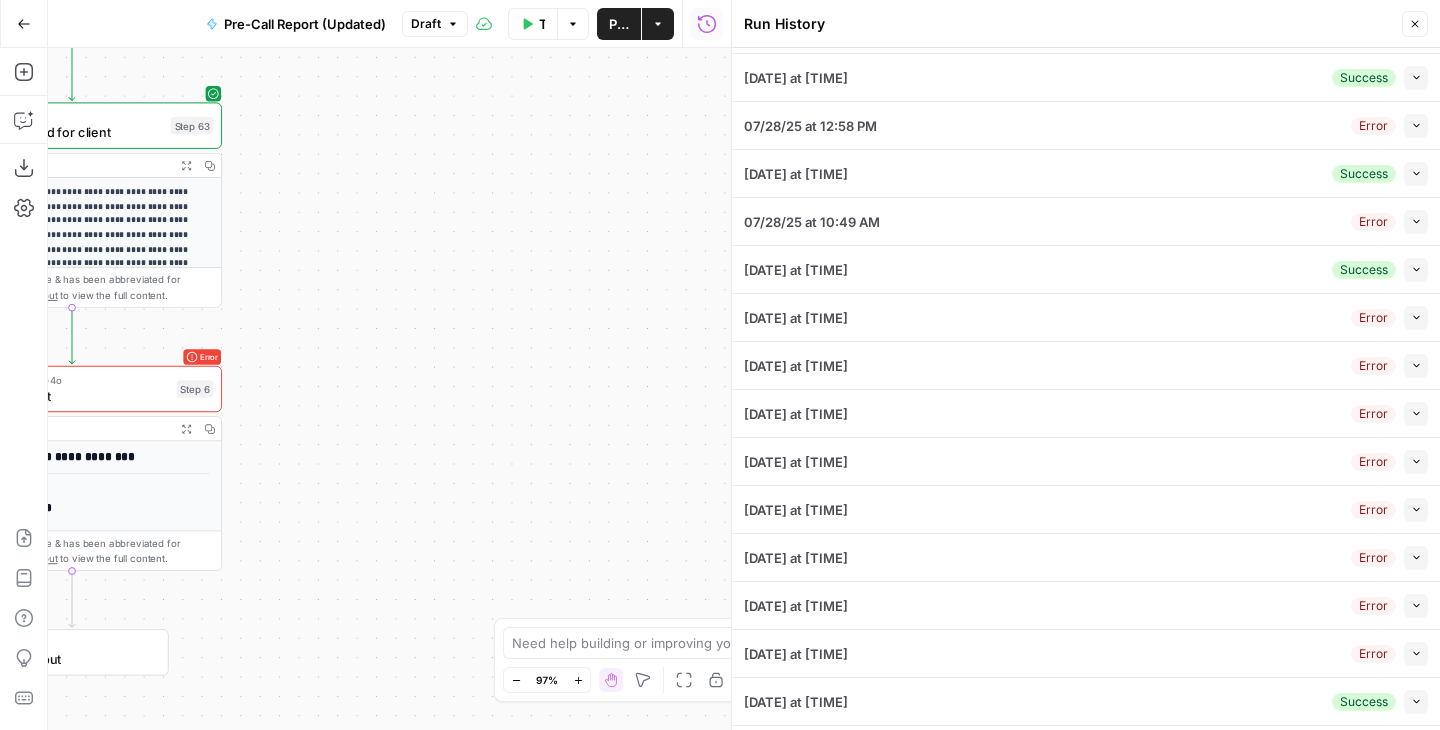 click on "Run History Close" at bounding box center (1086, 24) 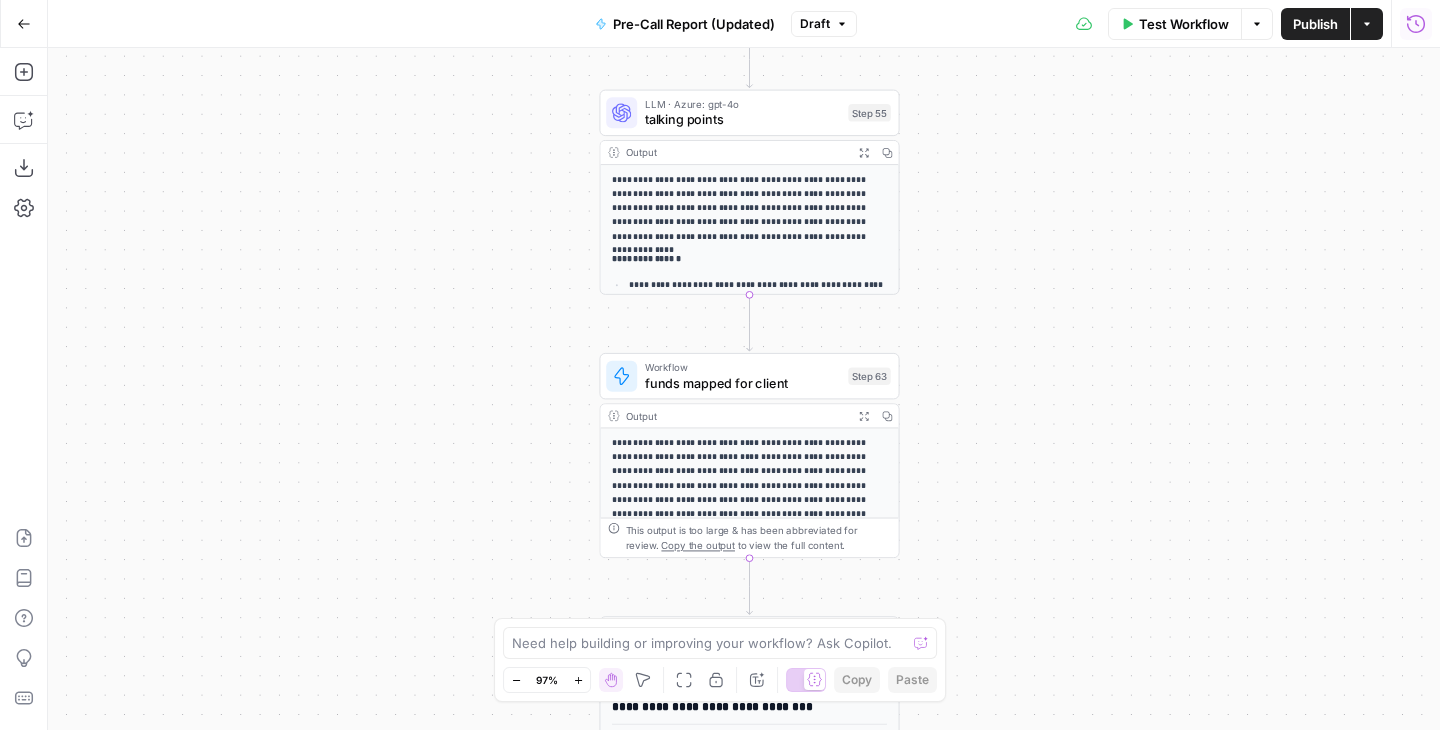 click on "Test Workflow" at bounding box center (1175, 24) 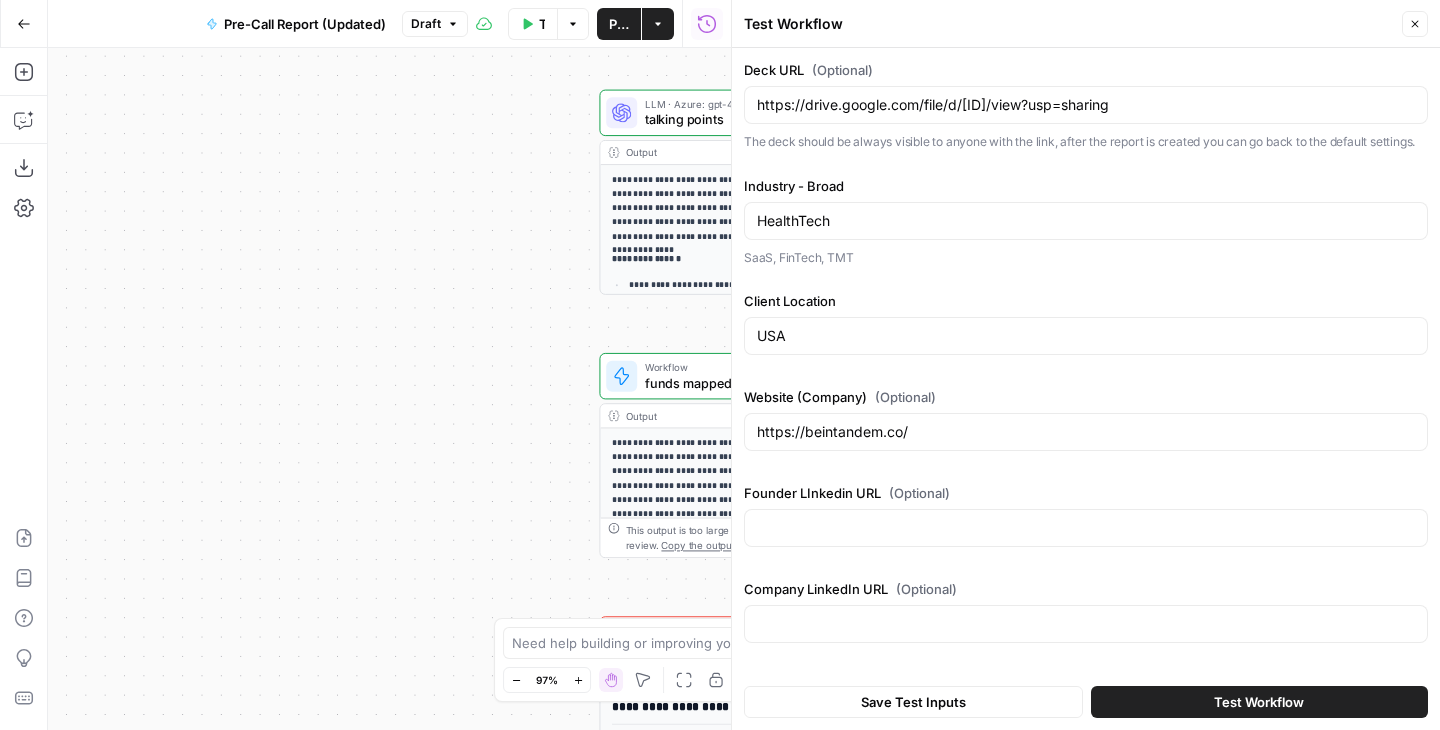 click on "Test Workflow" at bounding box center [1259, 702] 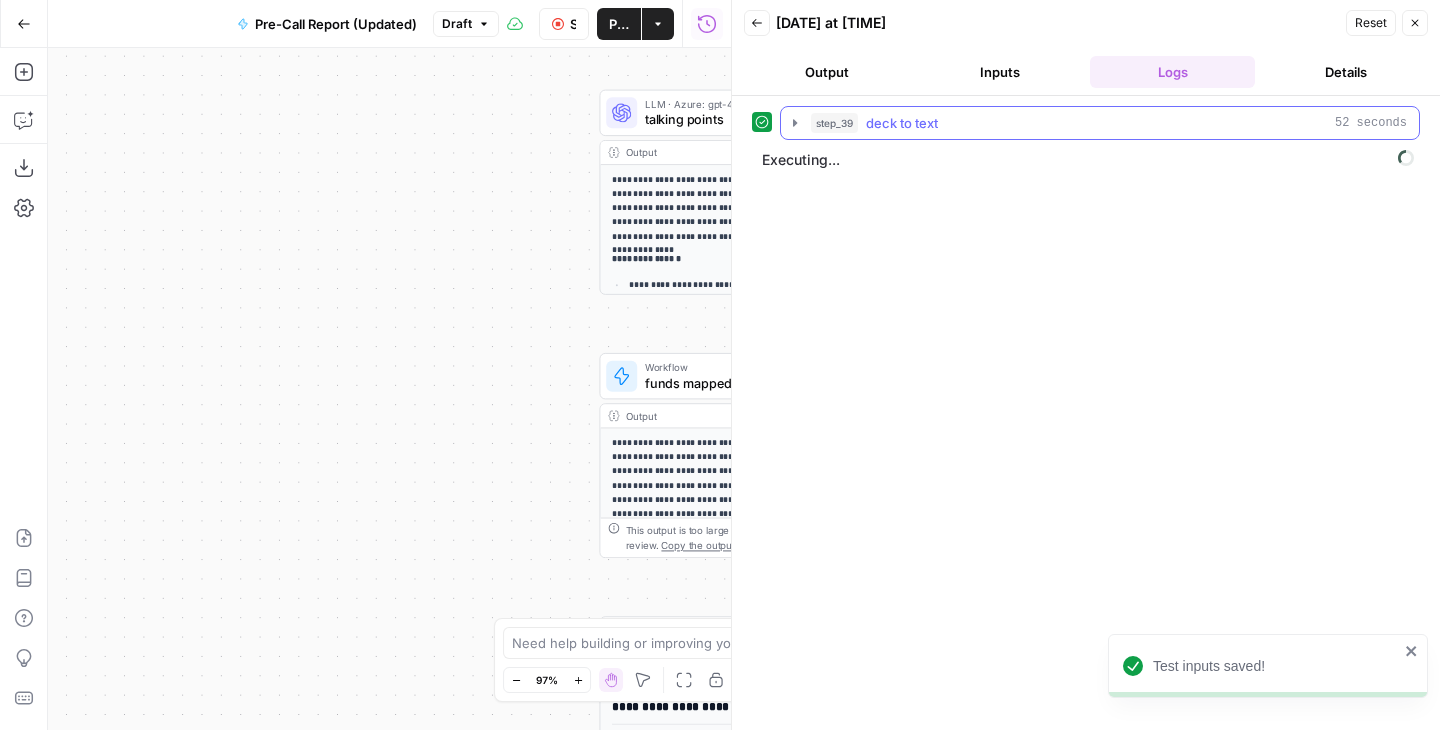 click on "step_39 deck to text 52 seconds" at bounding box center [1100, 123] 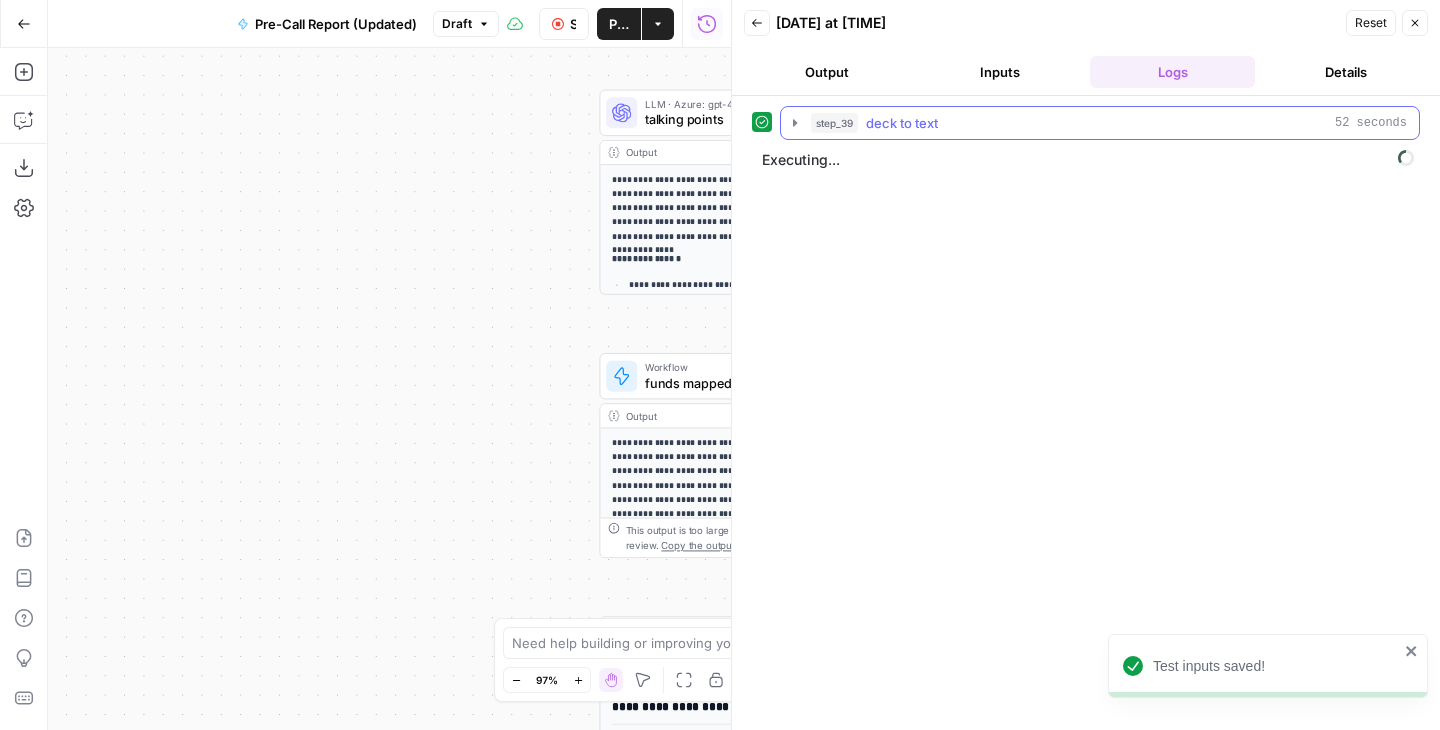 click on "step_39 deck to text 52 seconds" at bounding box center (1100, 123) 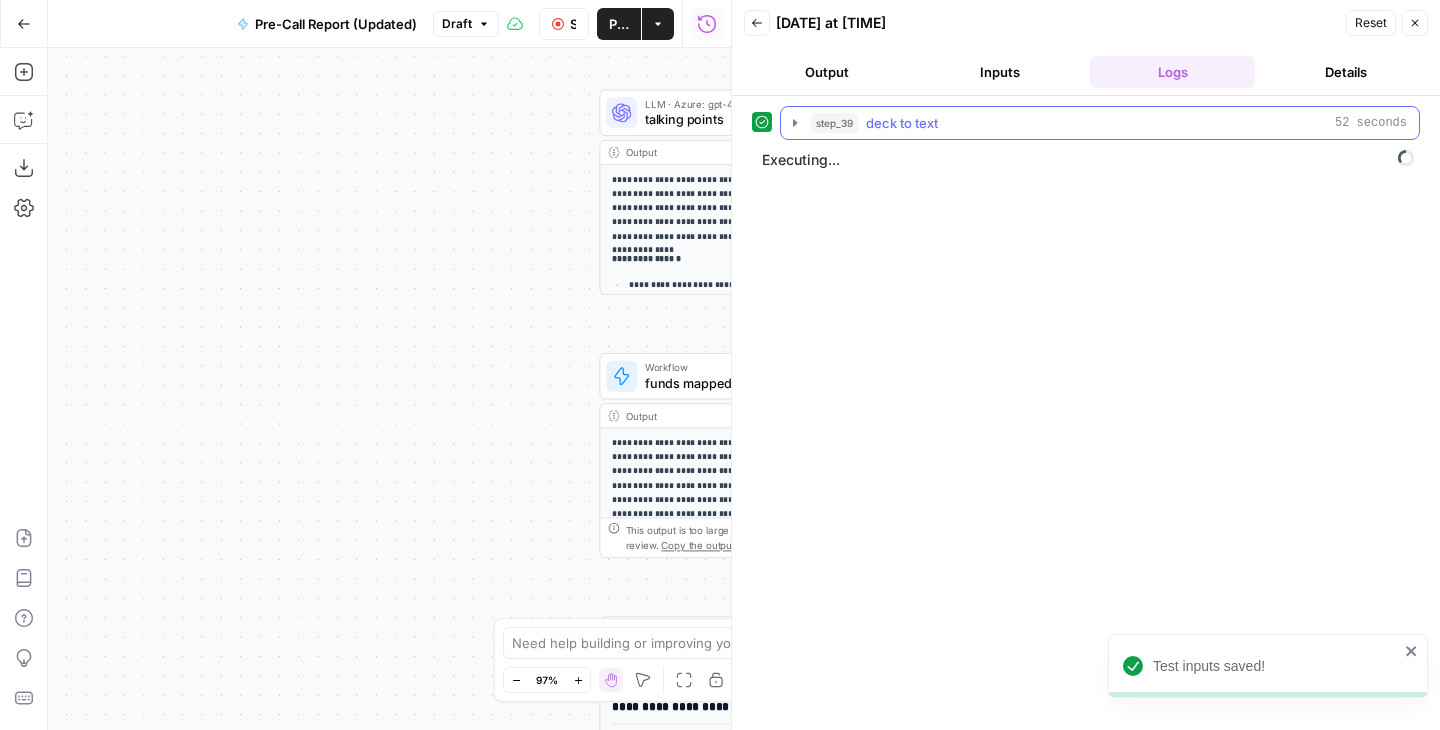click on "step_39 deck to text 52 seconds" at bounding box center [1100, 123] 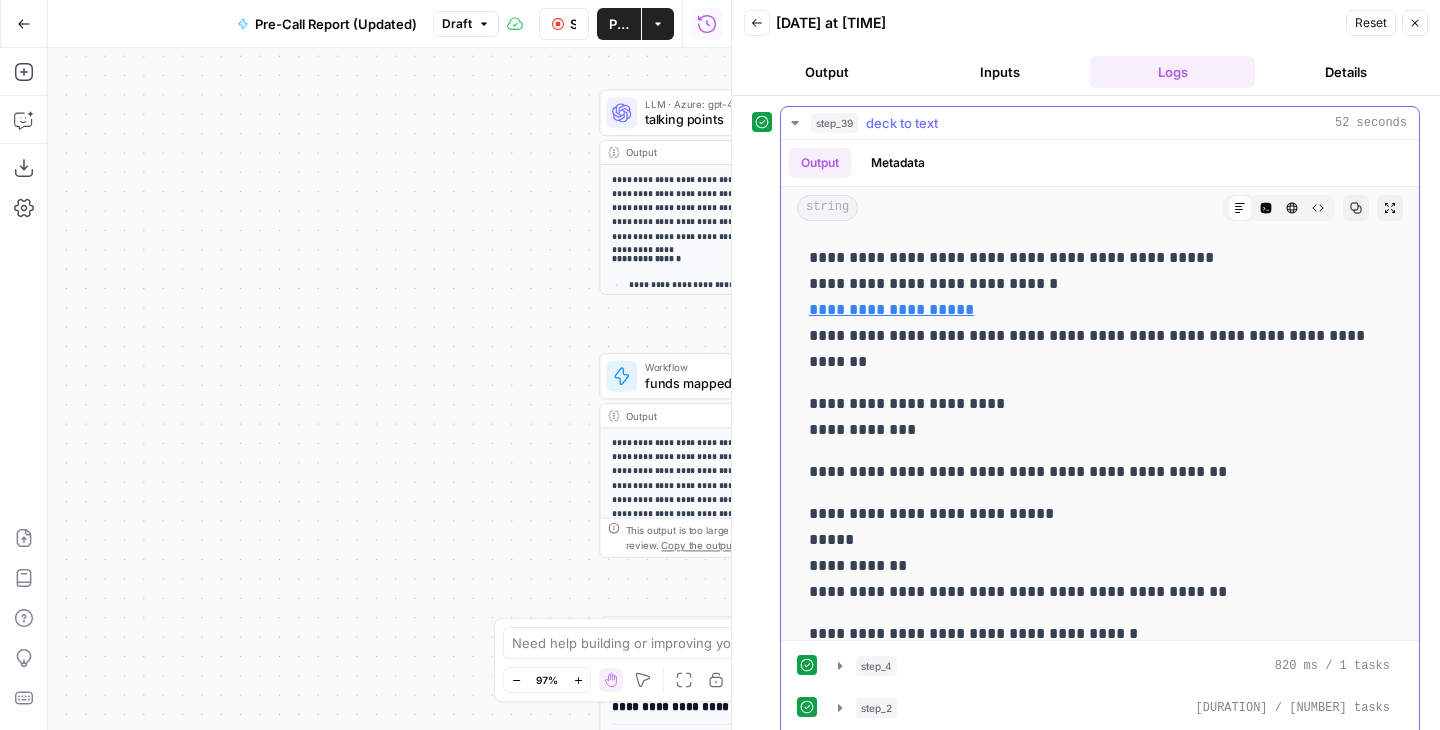 click on "step_39 deck to text 52 seconds" at bounding box center [1100, 123] 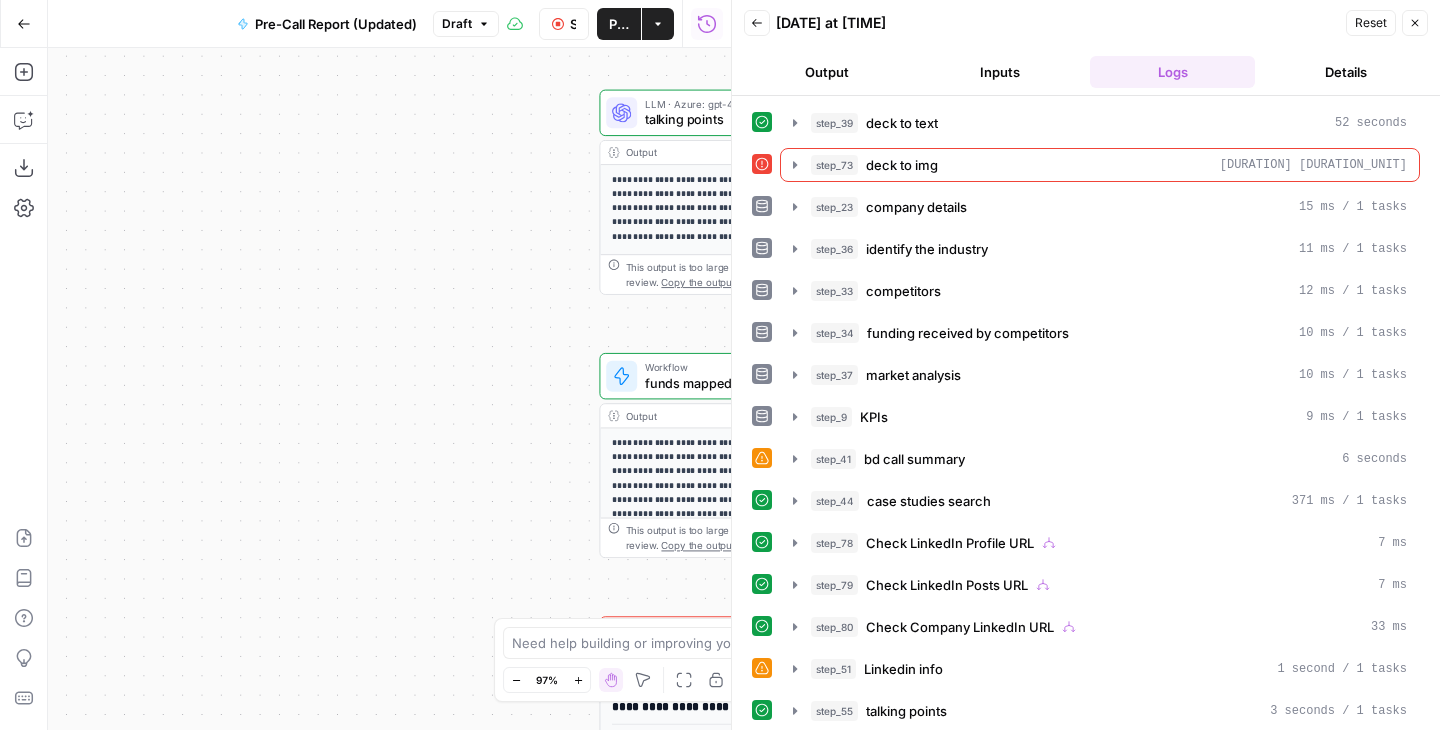 click on "Output" at bounding box center [826, 72] 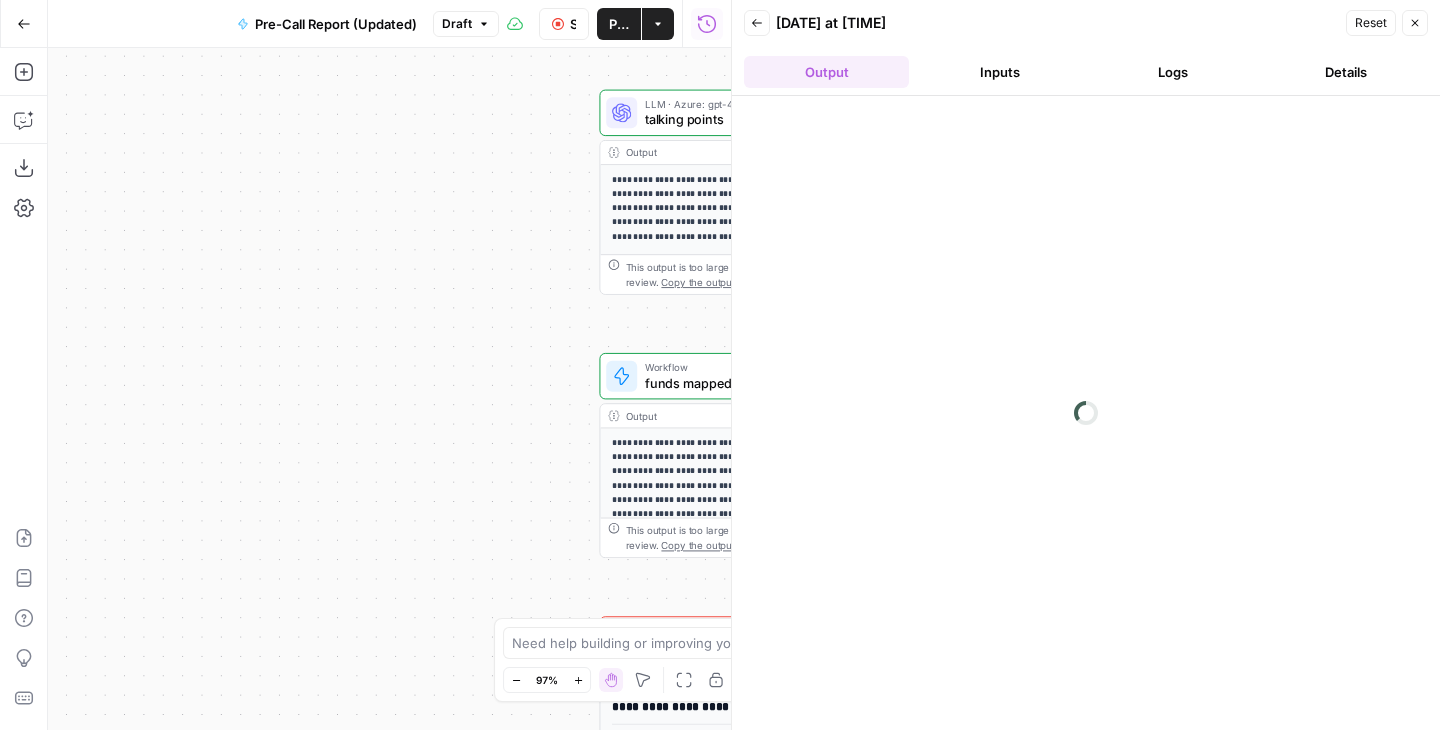 click on "Inputs" at bounding box center (999, 72) 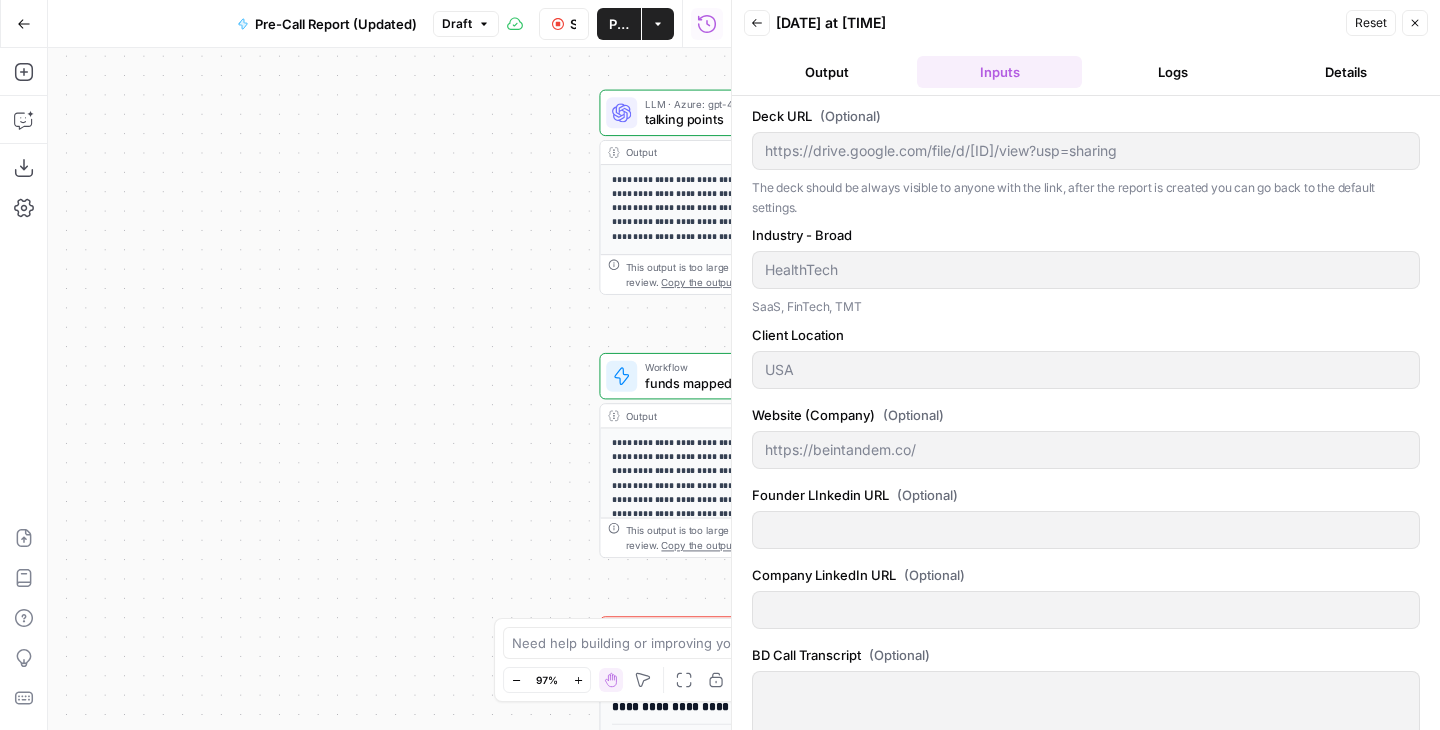 click on "Logs" at bounding box center [1172, 72] 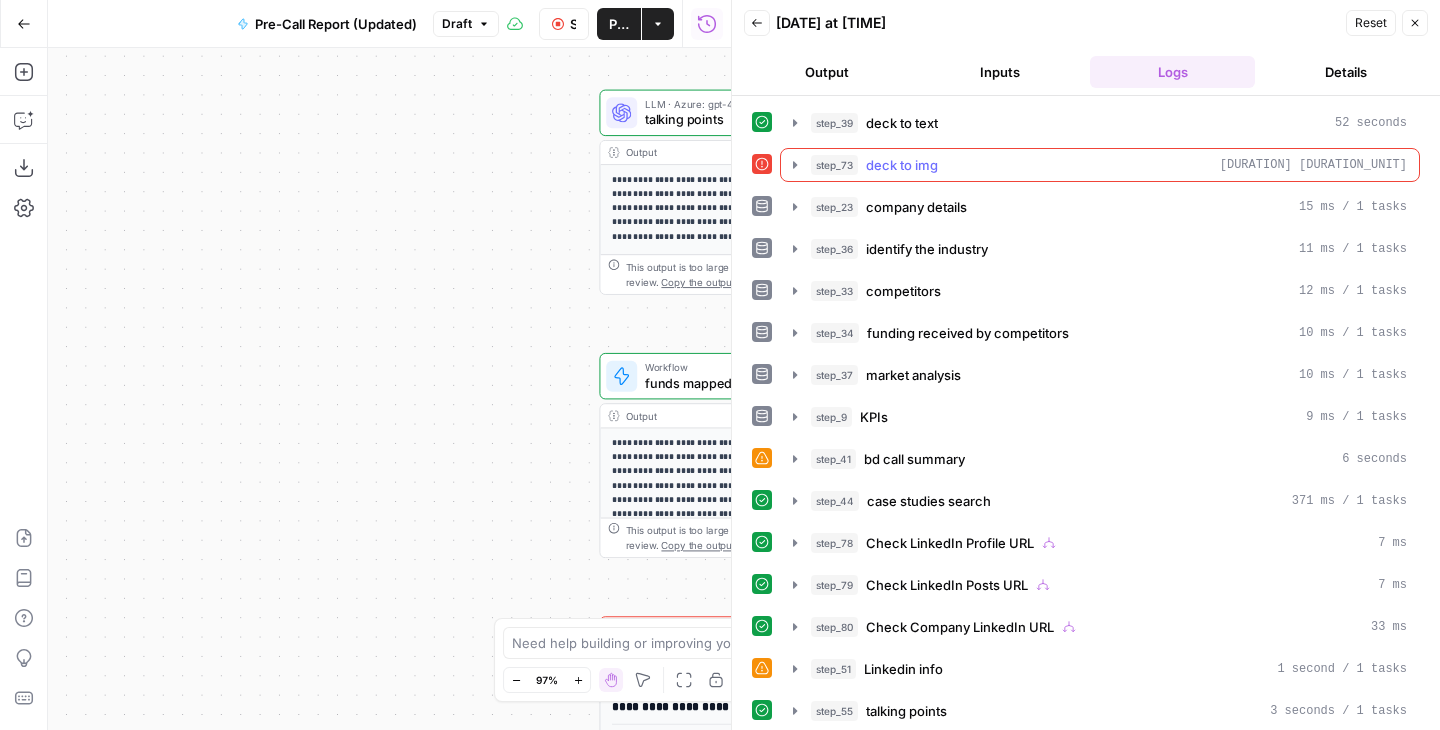 click 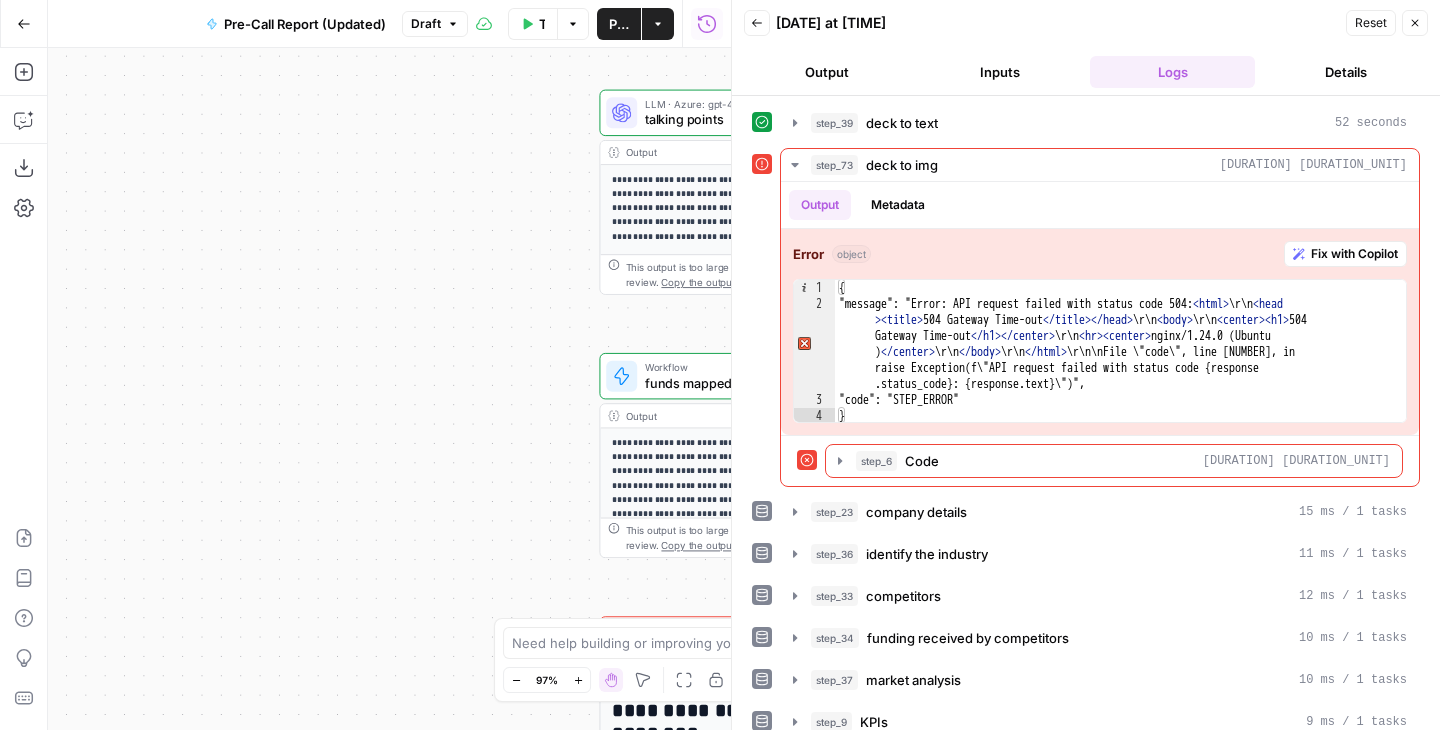 click on "Output" at bounding box center (826, 72) 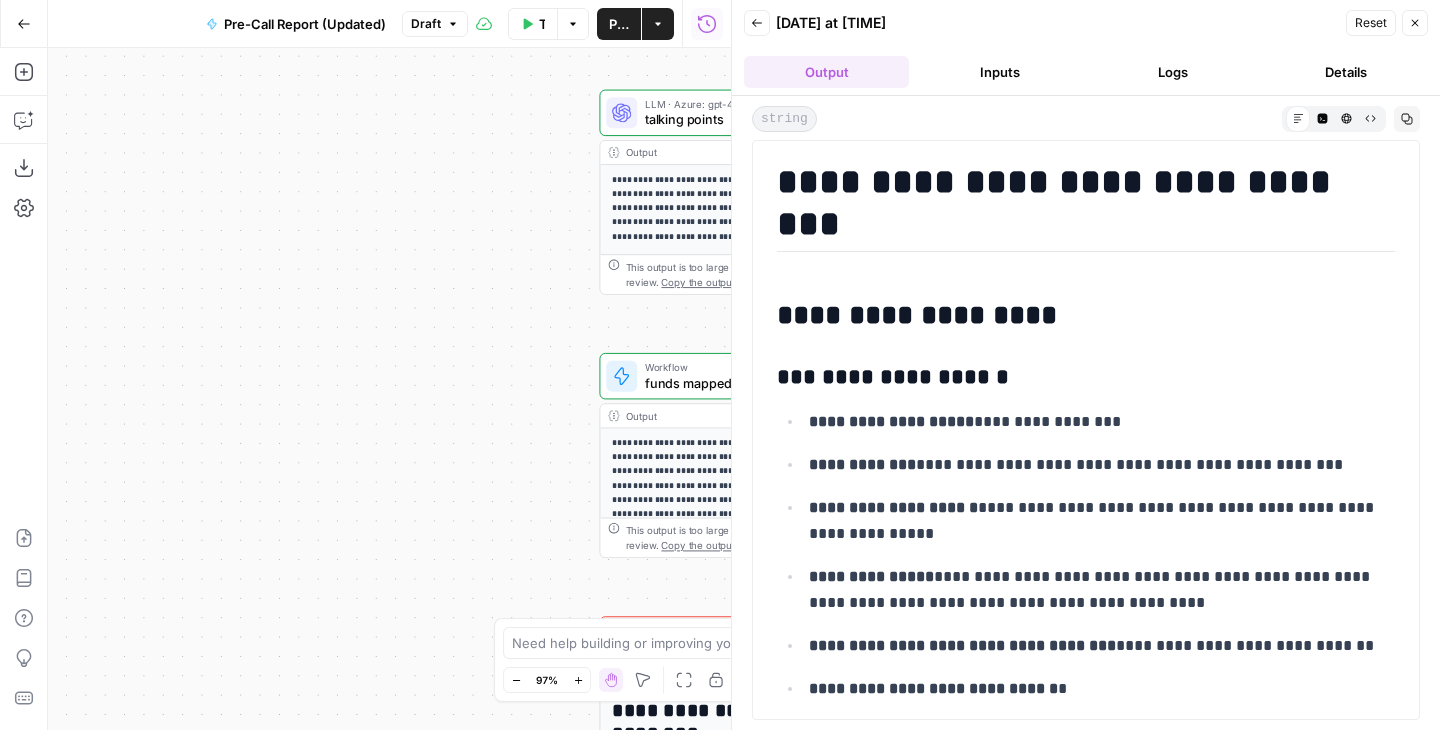 scroll, scrollTop: 15, scrollLeft: 0, axis: vertical 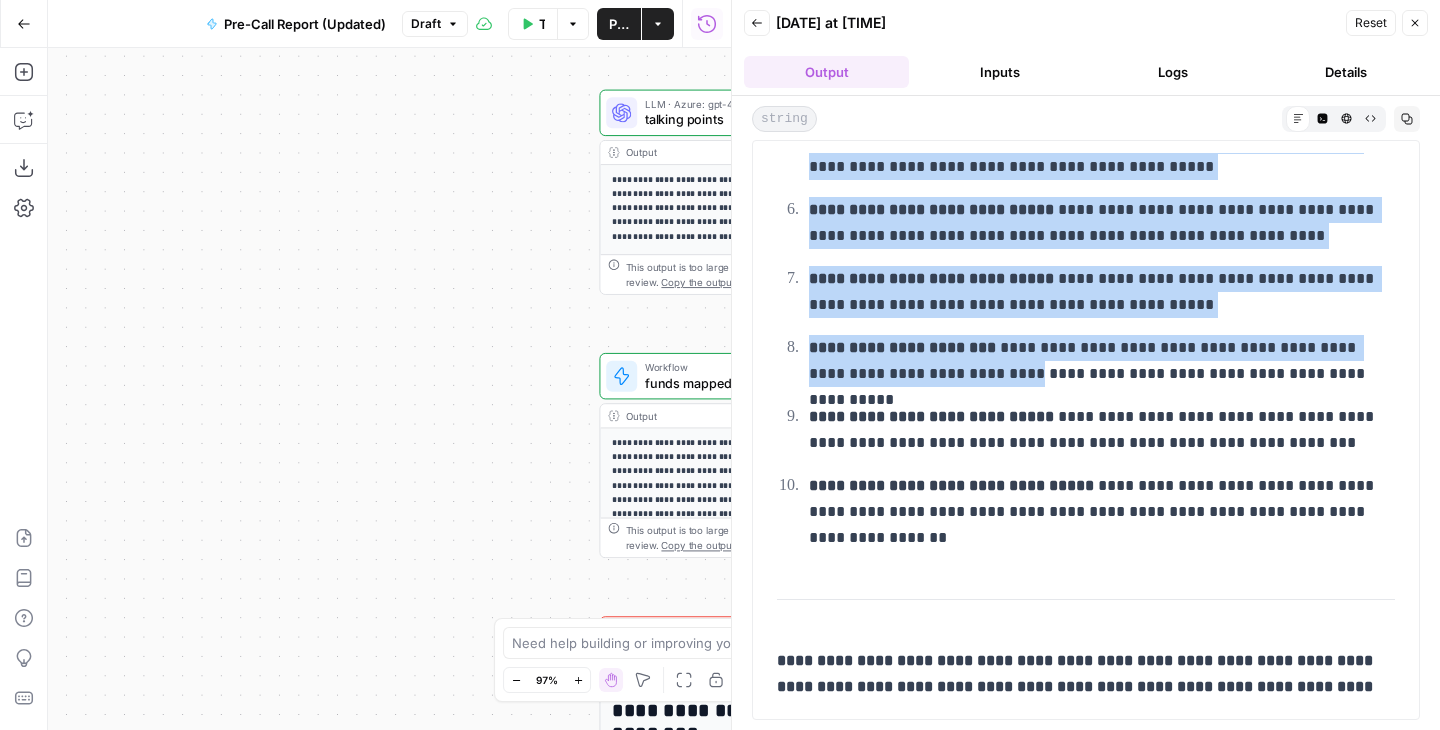 drag, startPoint x: 779, startPoint y: 162, endPoint x: 992, endPoint y: 377, distance: 302.64502 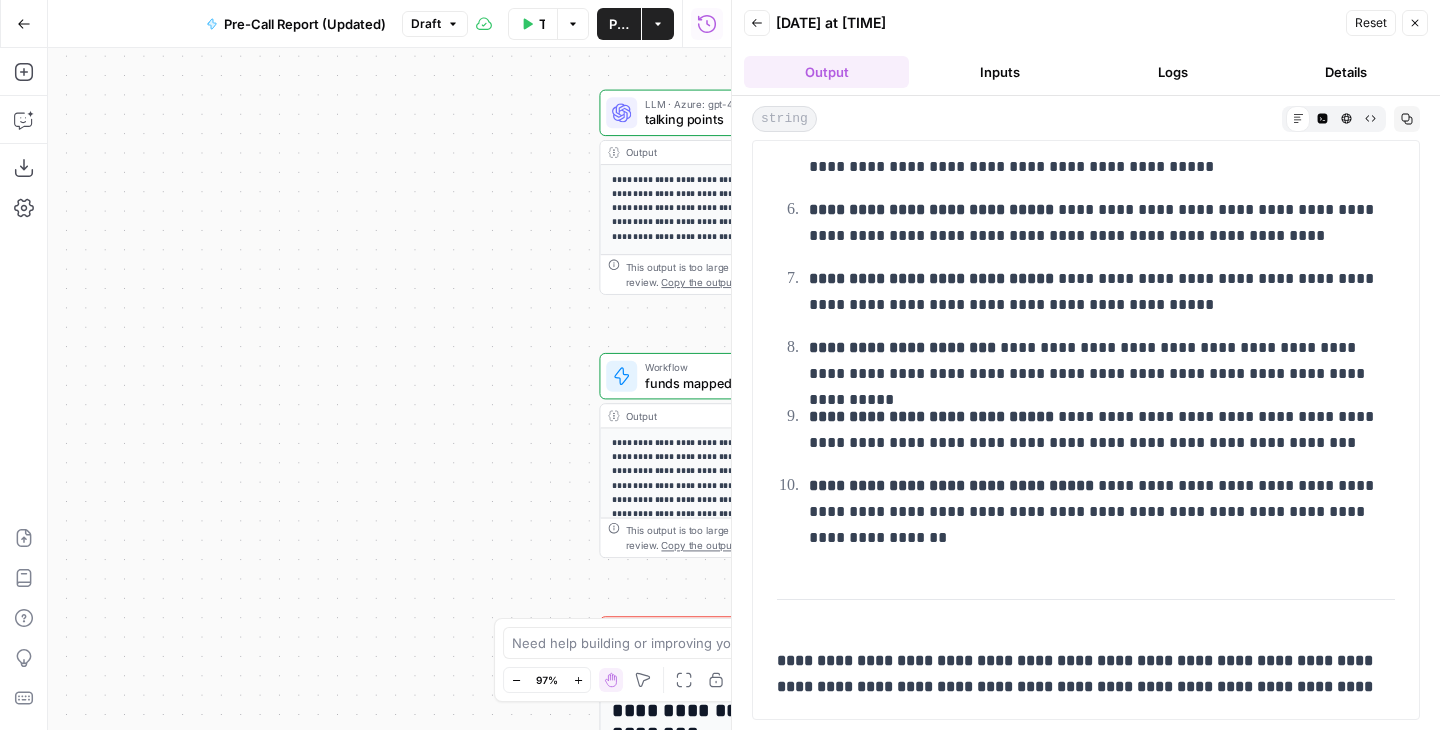 click on "Inputs" at bounding box center [999, 72] 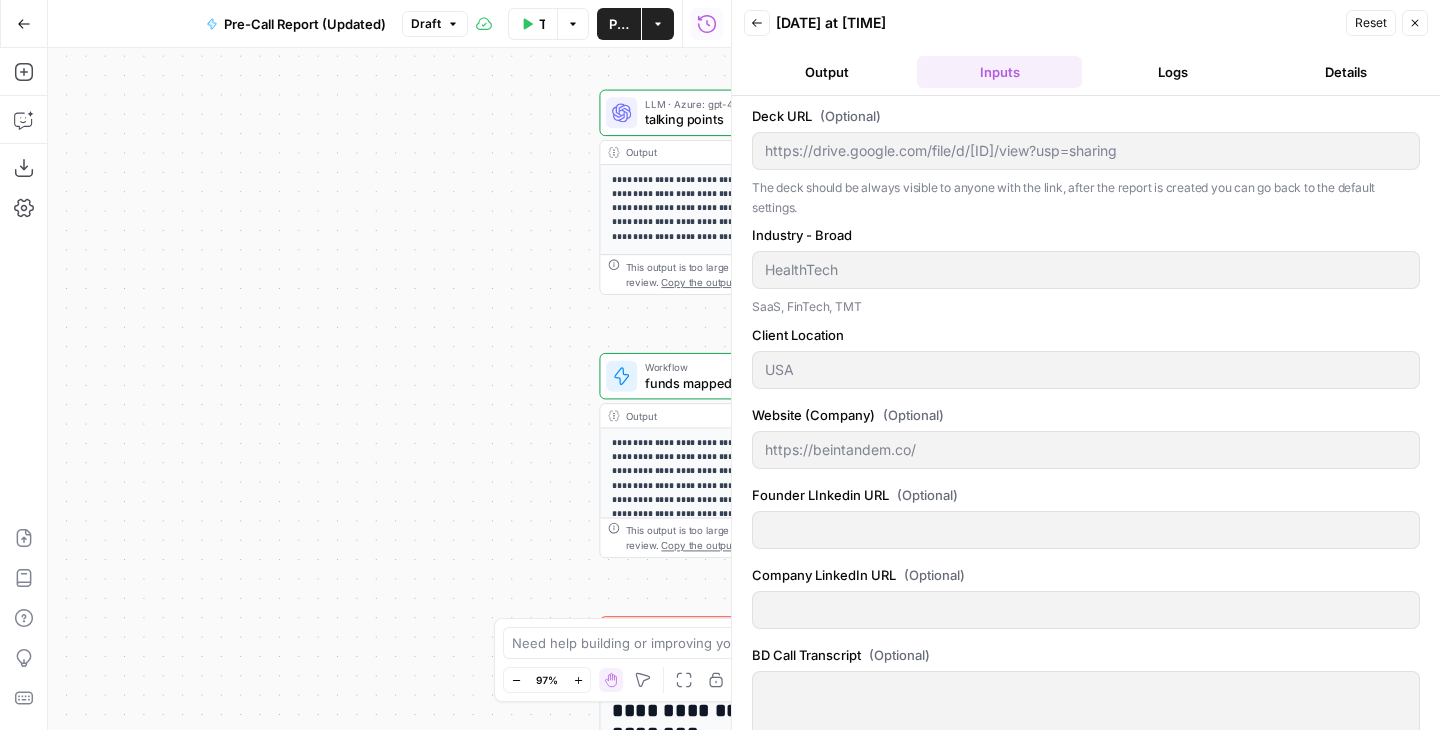 click on "Logs" at bounding box center [1172, 72] 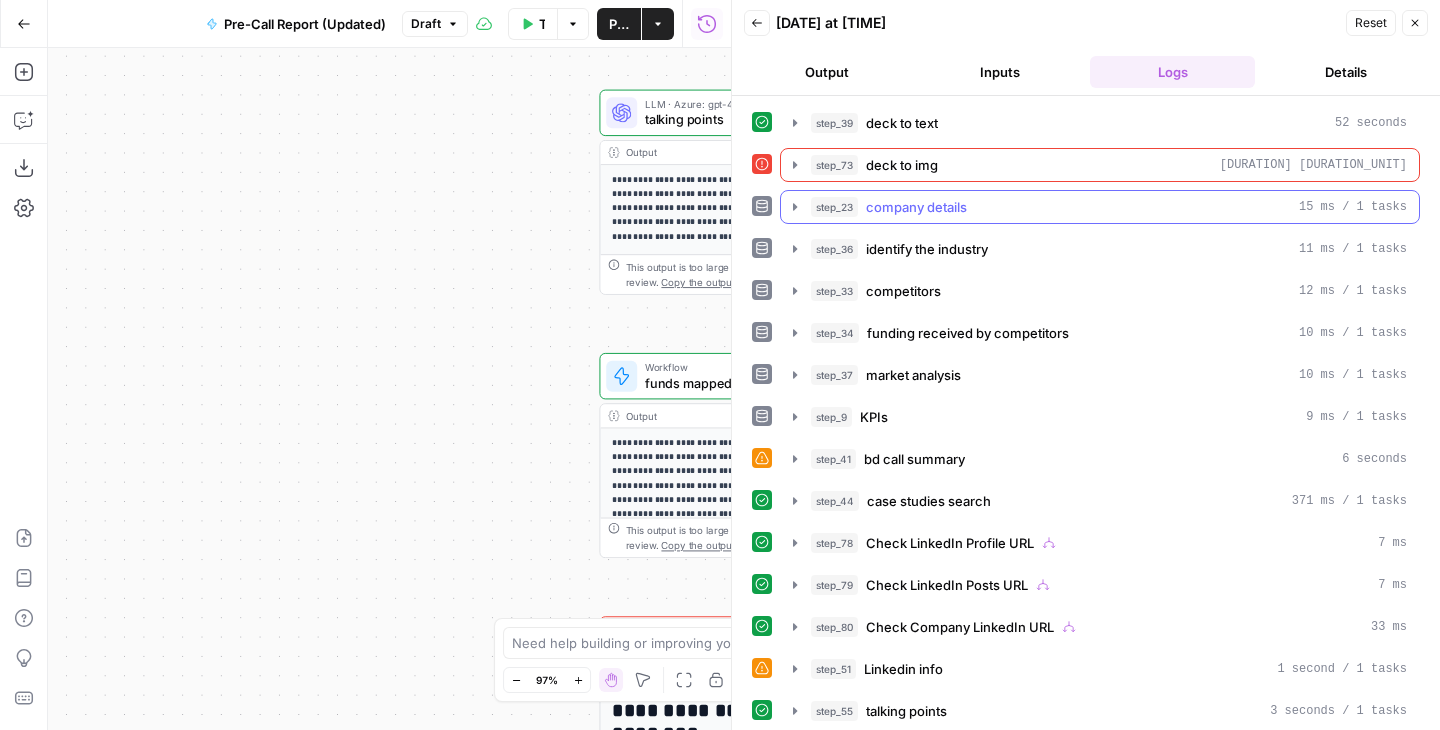 click on "company details" at bounding box center (916, 207) 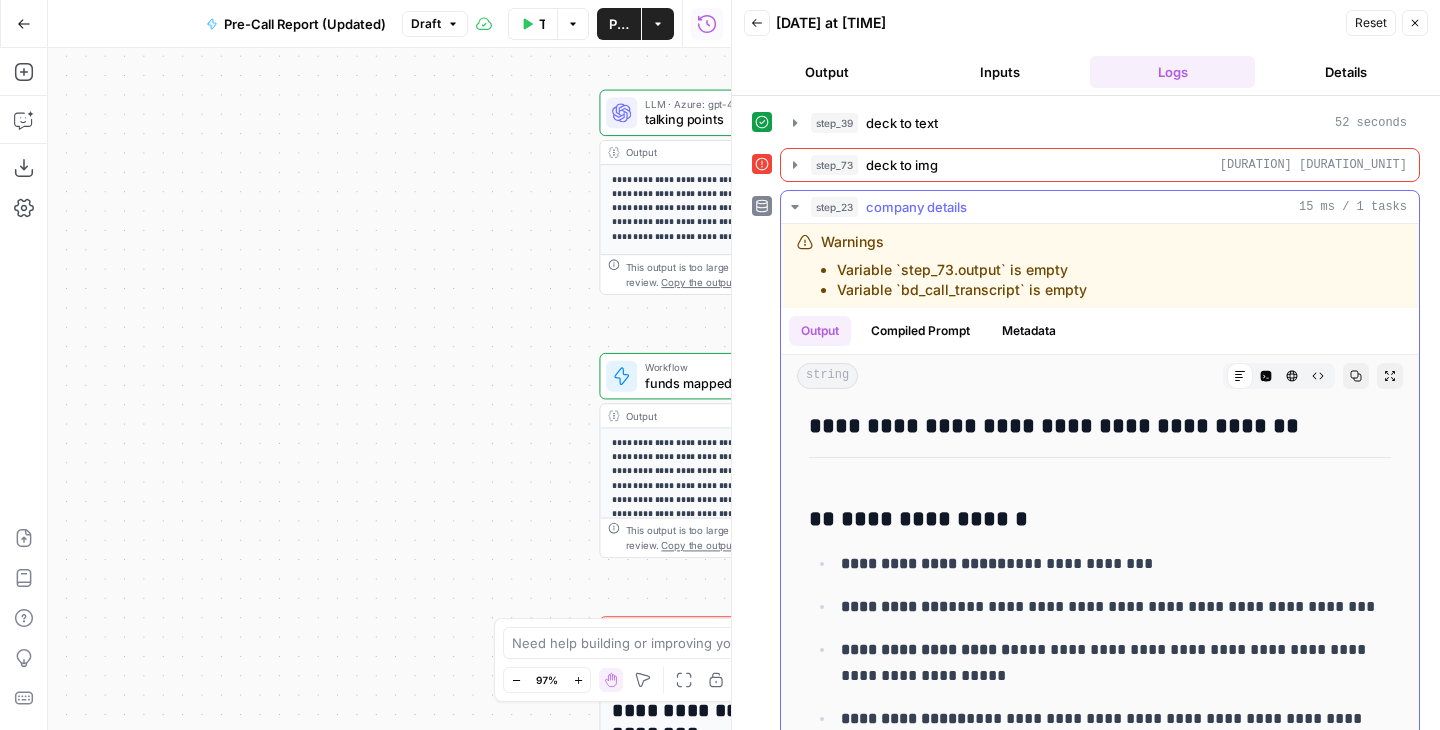 click on "**********" at bounding box center [1100, 4084] 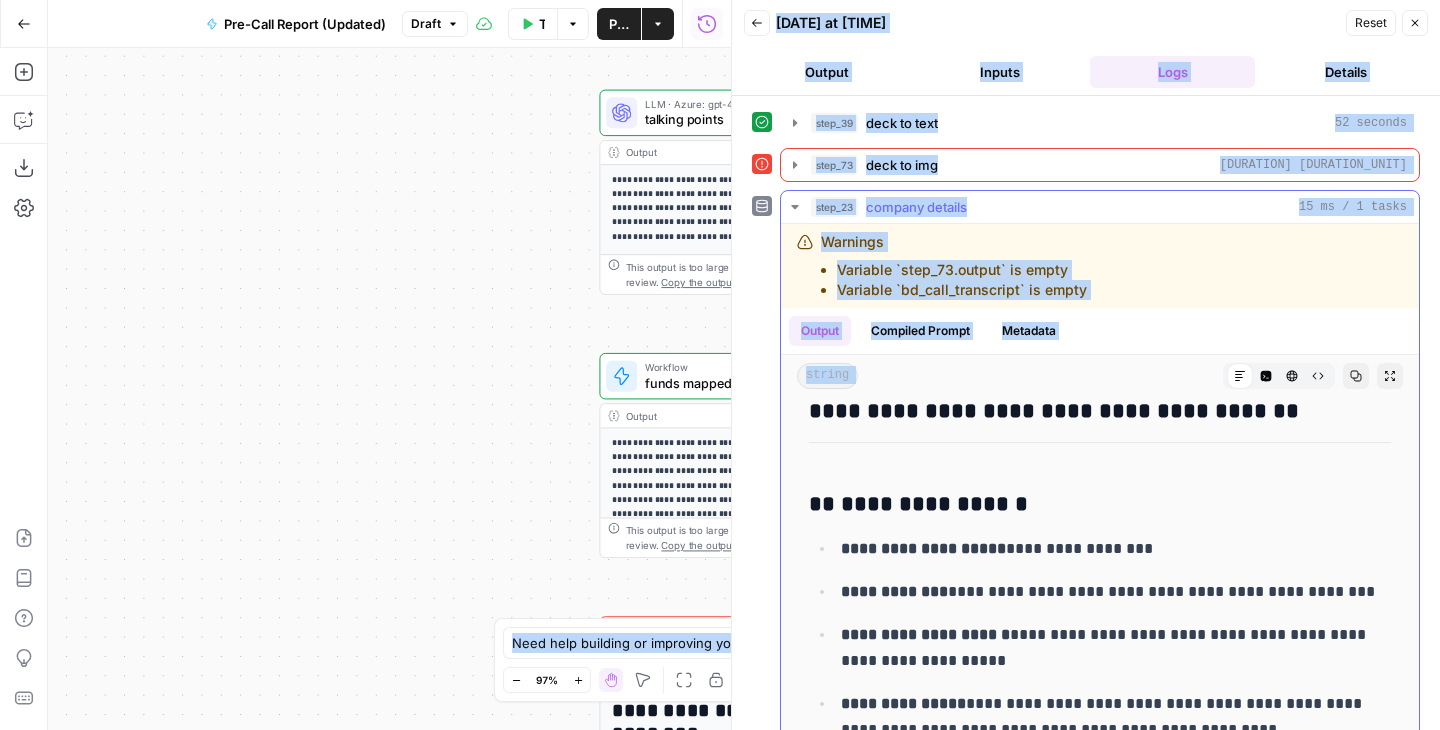 scroll, scrollTop: 78, scrollLeft: 0, axis: vertical 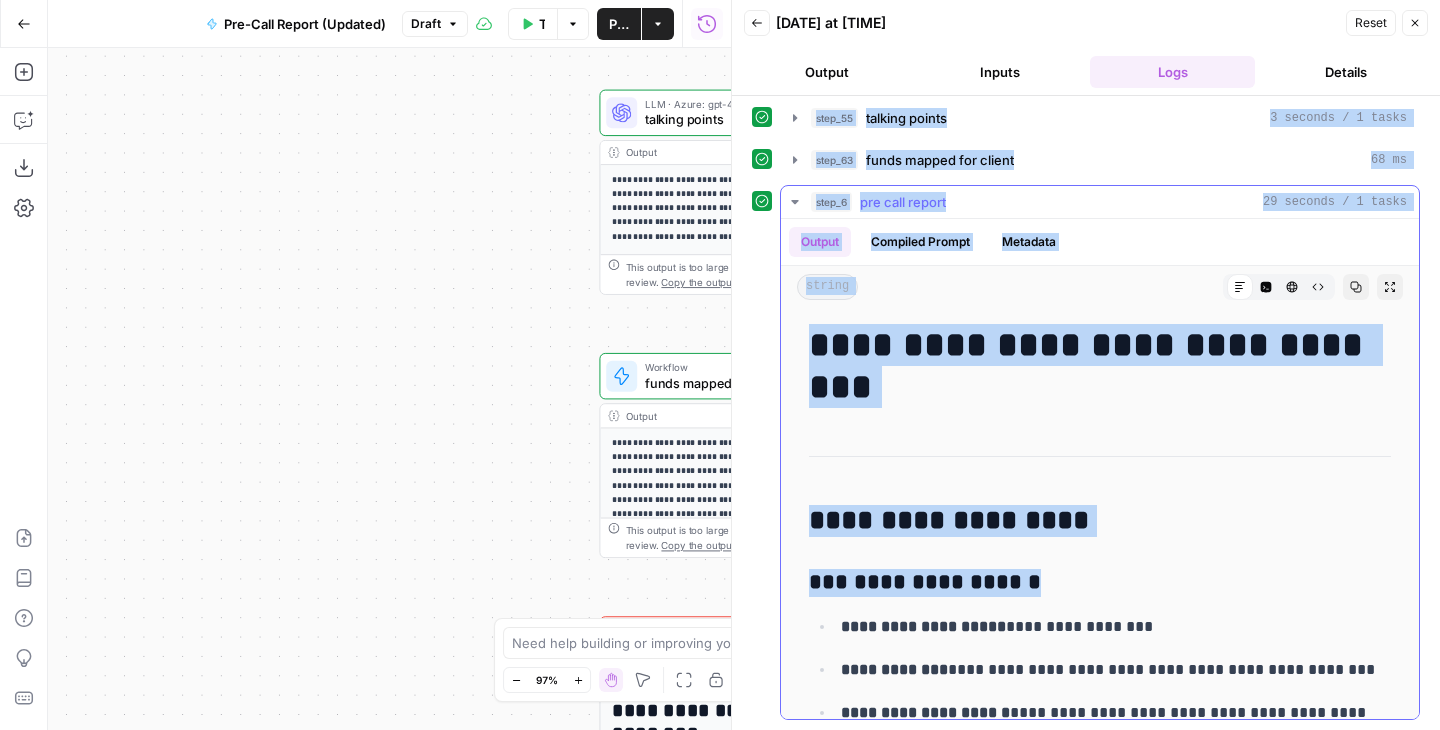 drag, startPoint x: 812, startPoint y: 418, endPoint x: 1007, endPoint y: 603, distance: 268.7936 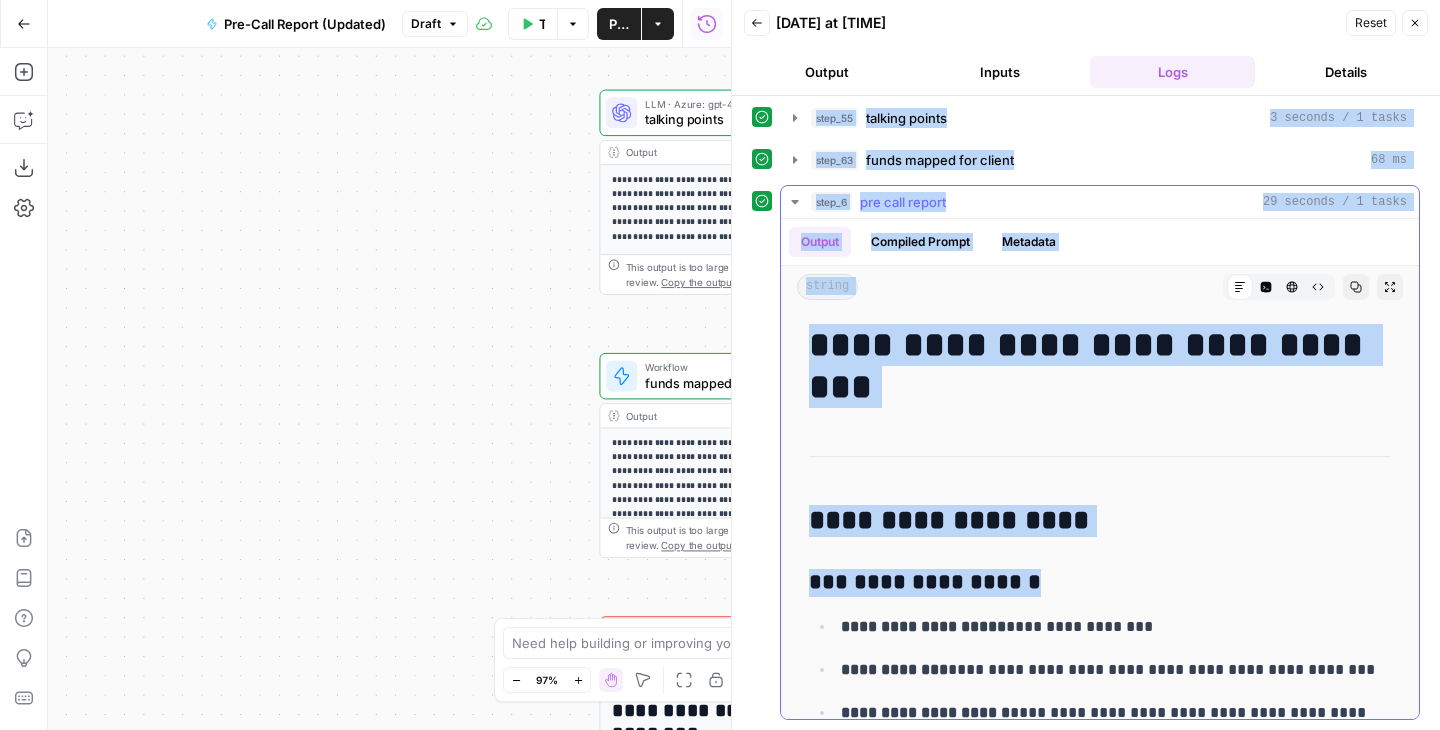 click on "**********" at bounding box center [1086, -176] 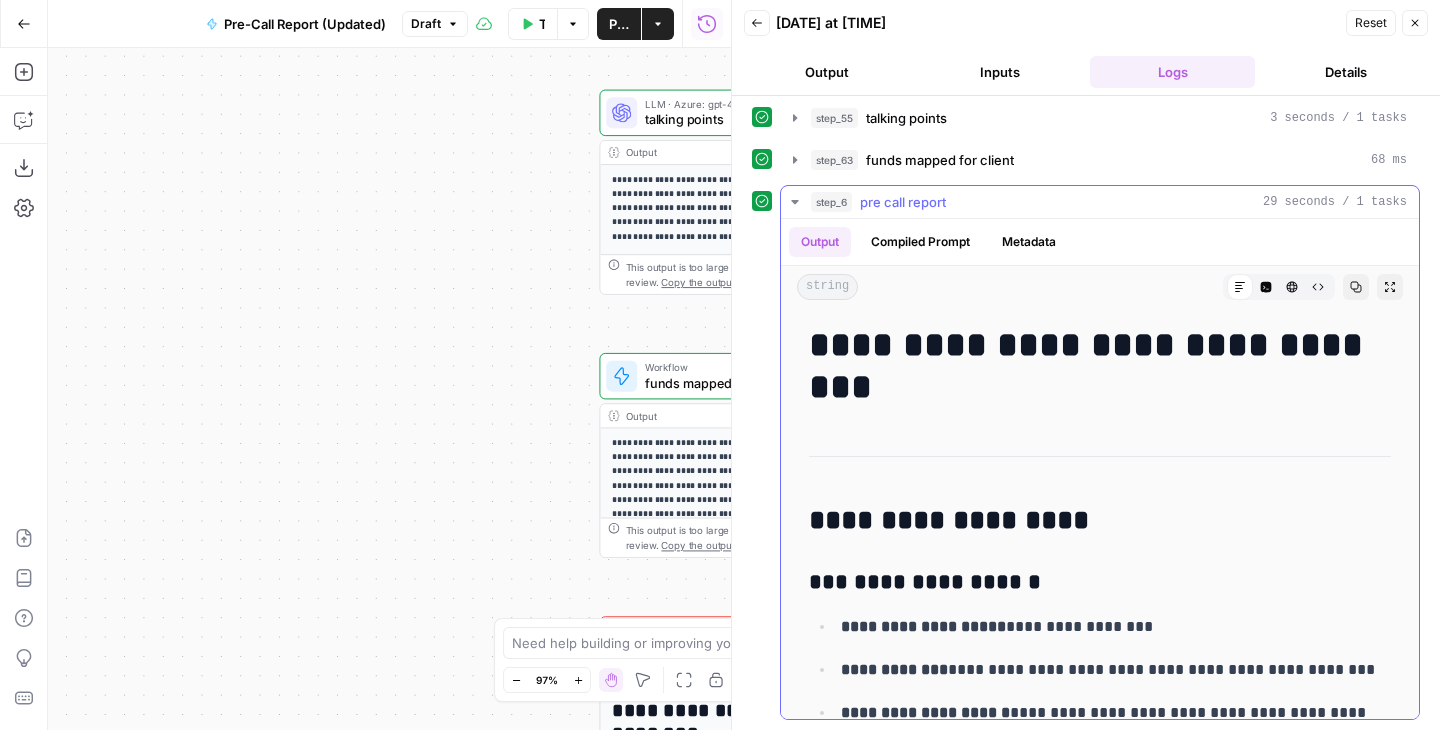 click on "**********" at bounding box center [1100, 4531] 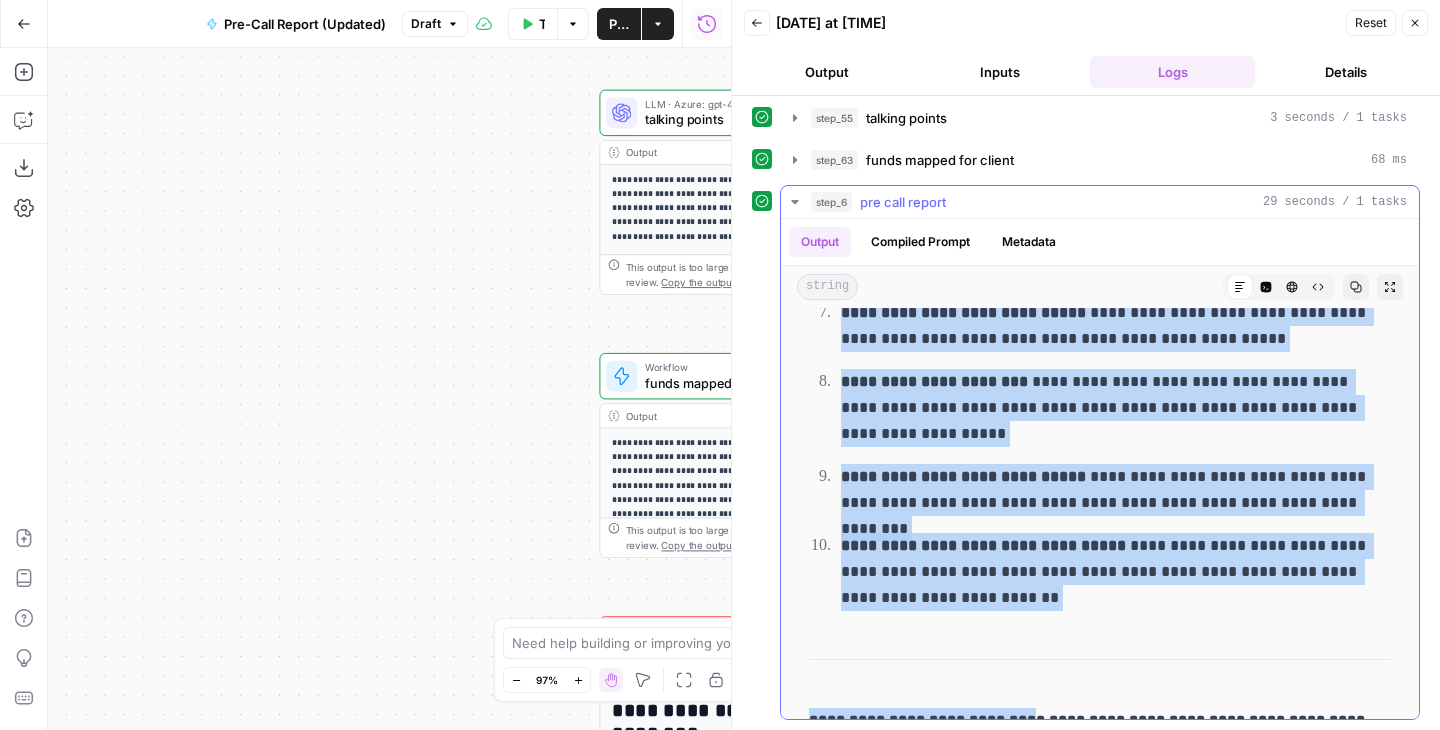 scroll, scrollTop: 8034, scrollLeft: 0, axis: vertical 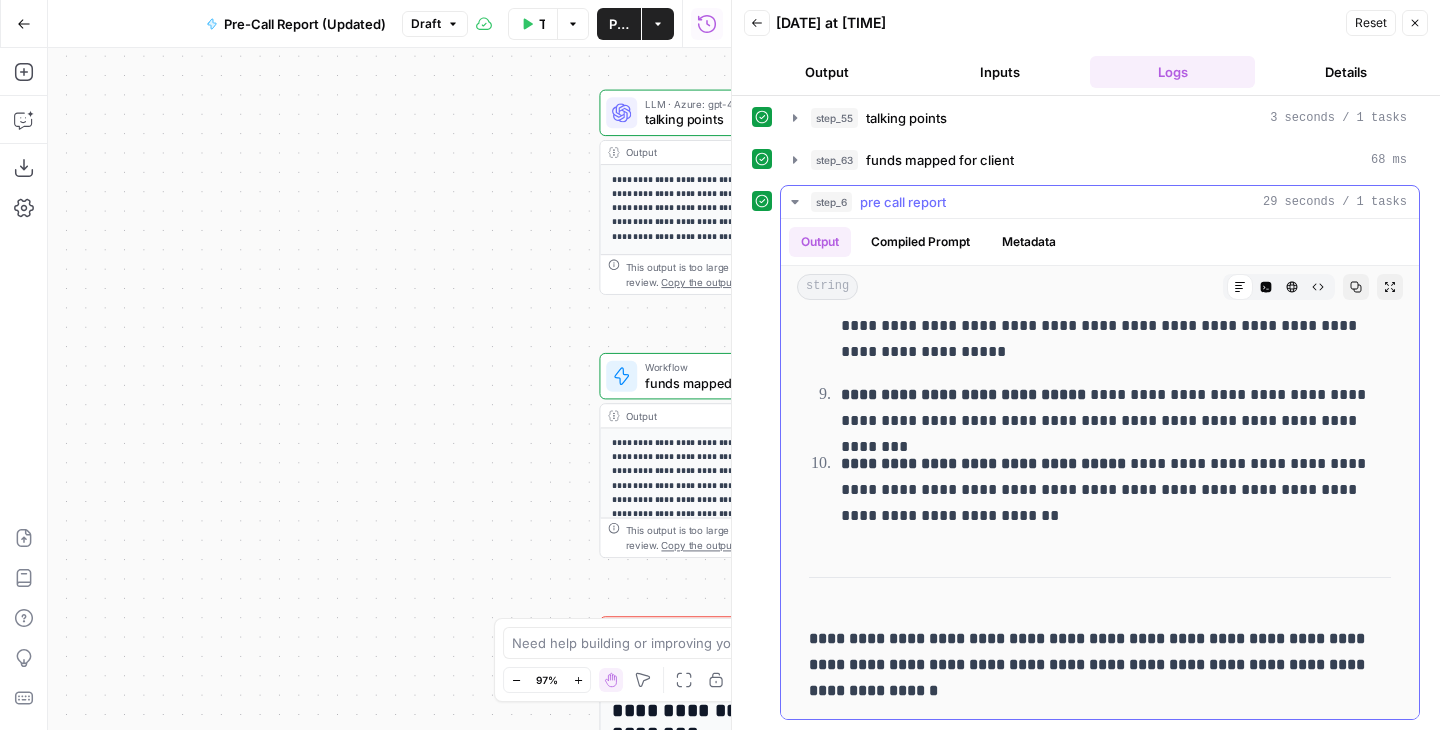 drag, startPoint x: 815, startPoint y: 339, endPoint x: 1007, endPoint y: 550, distance: 285.28058 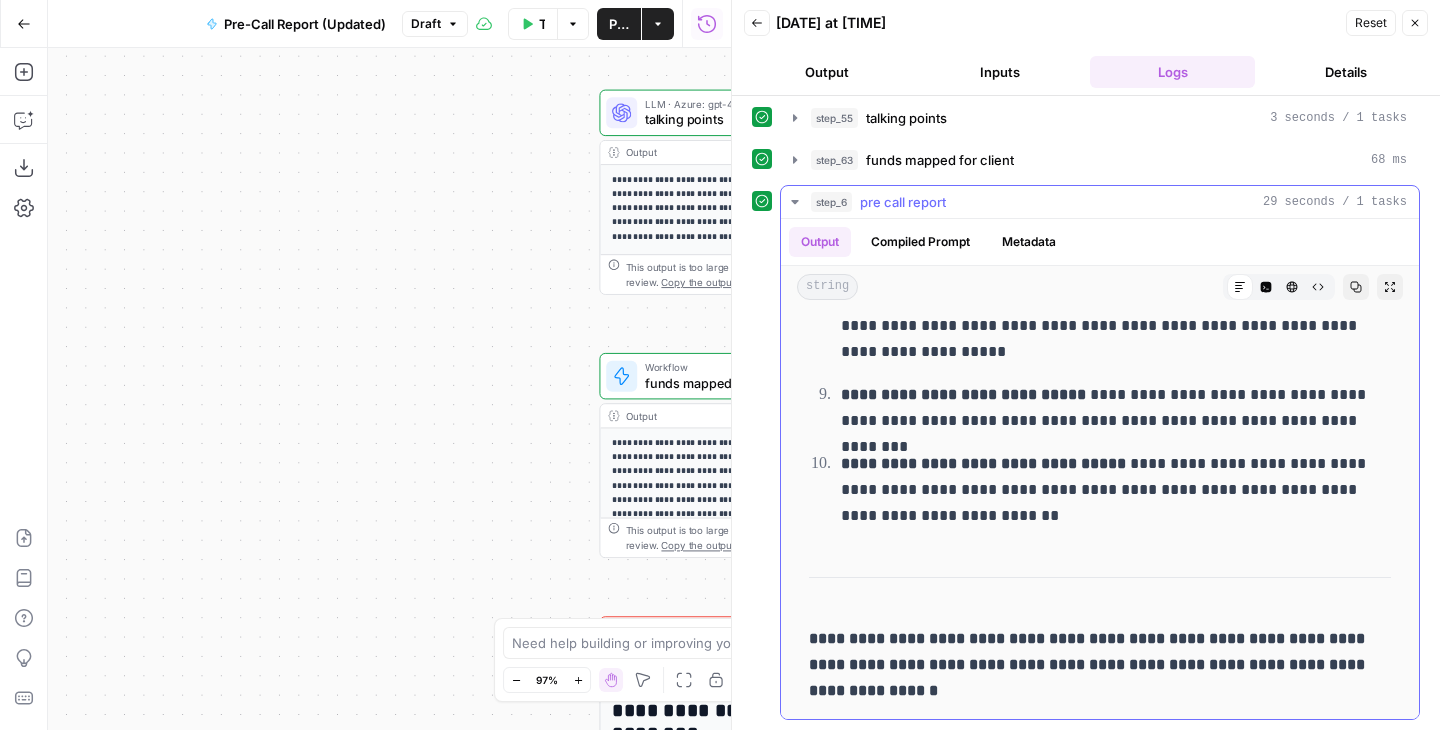 click on "**********" at bounding box center (1100, -3503) 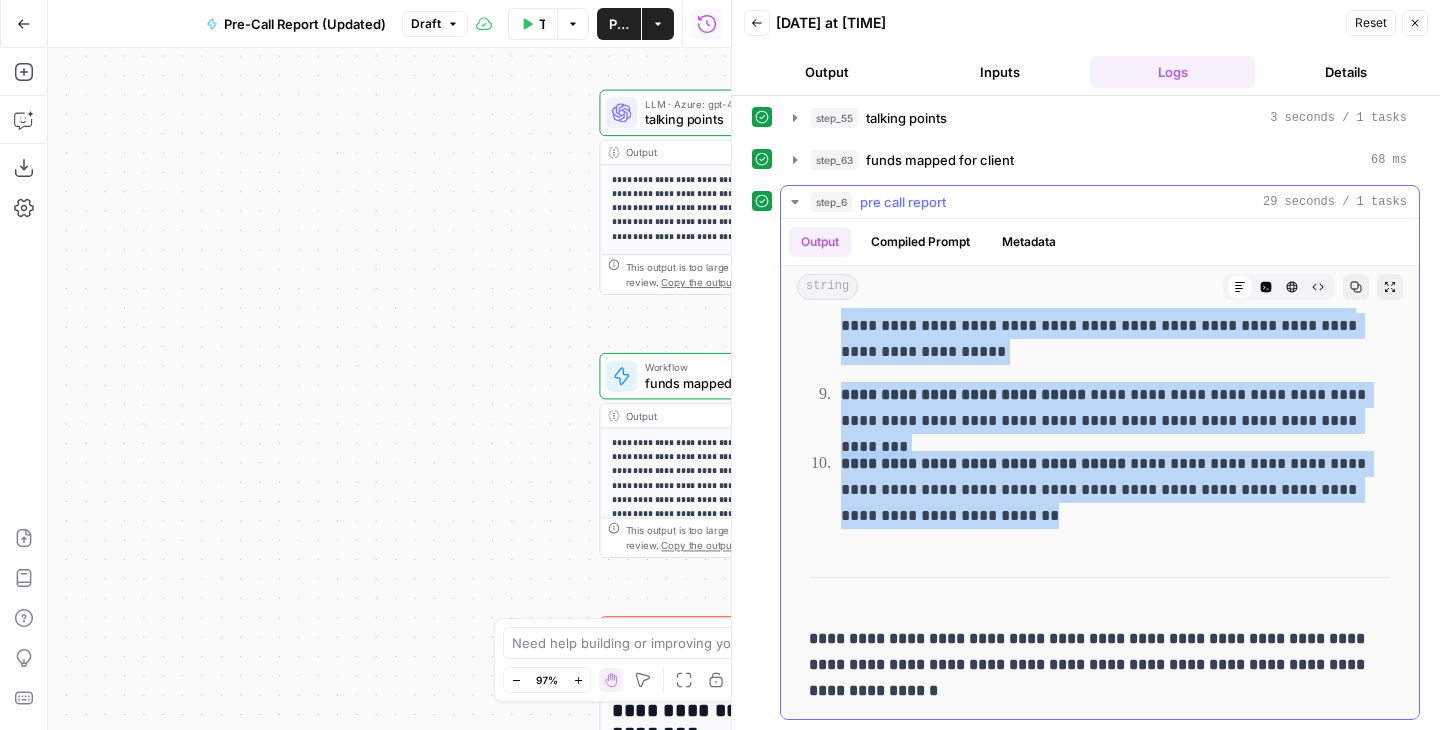 click 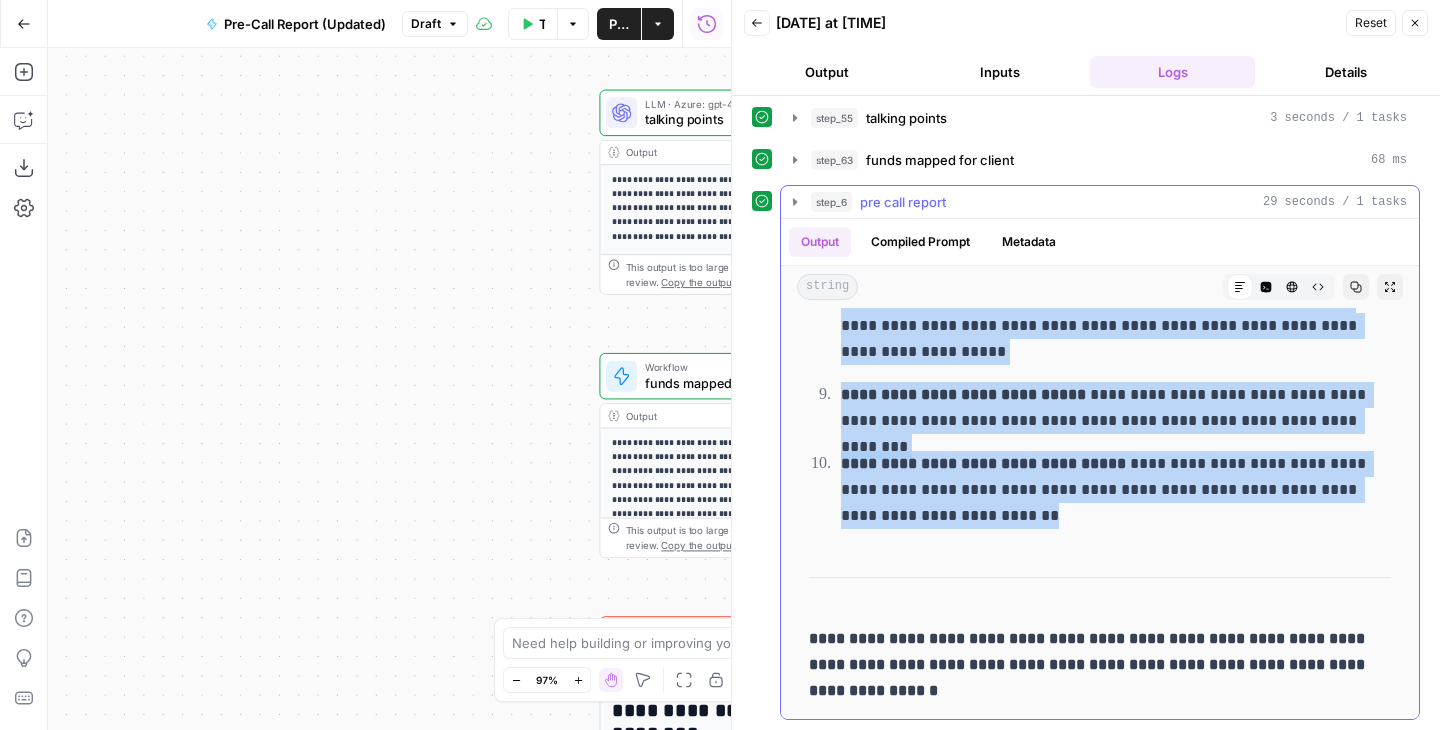 scroll, scrollTop: 677, scrollLeft: 0, axis: vertical 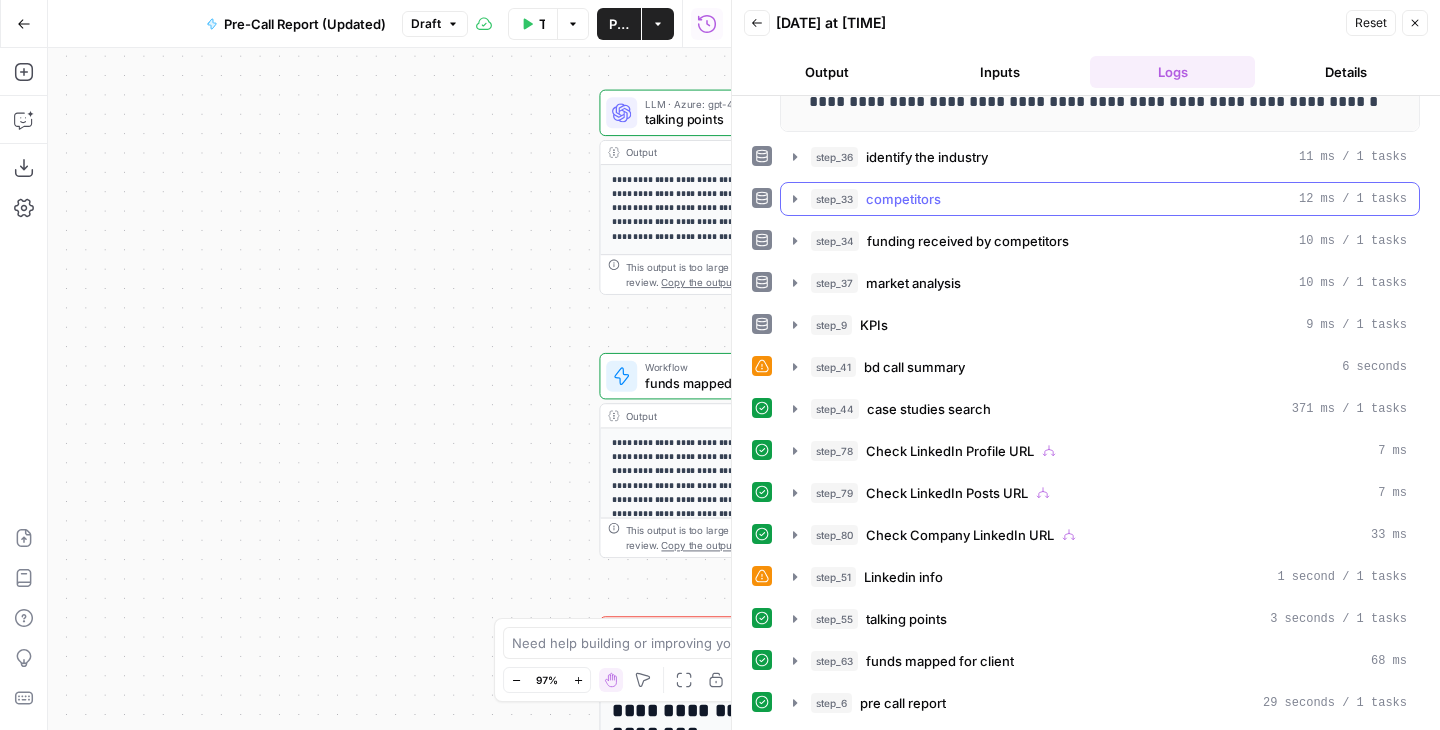 click 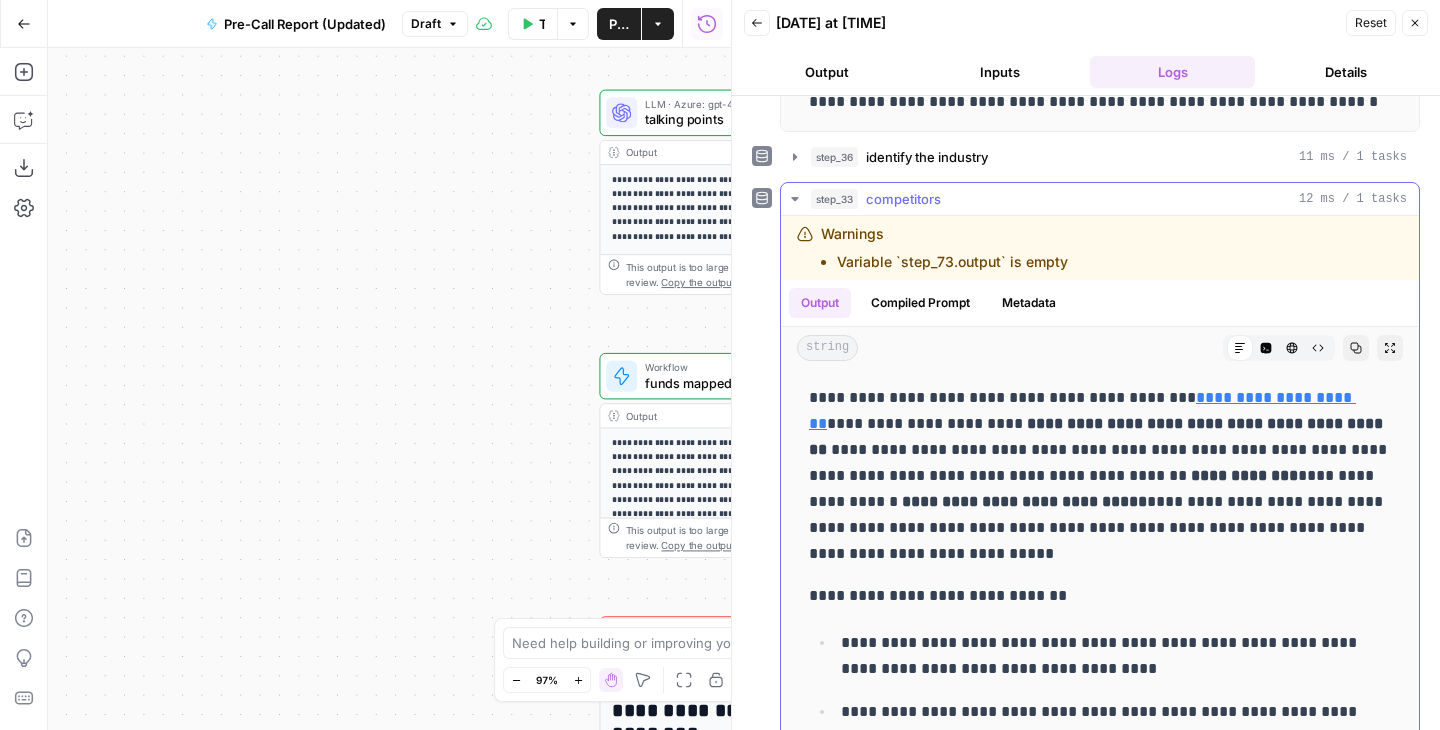 click 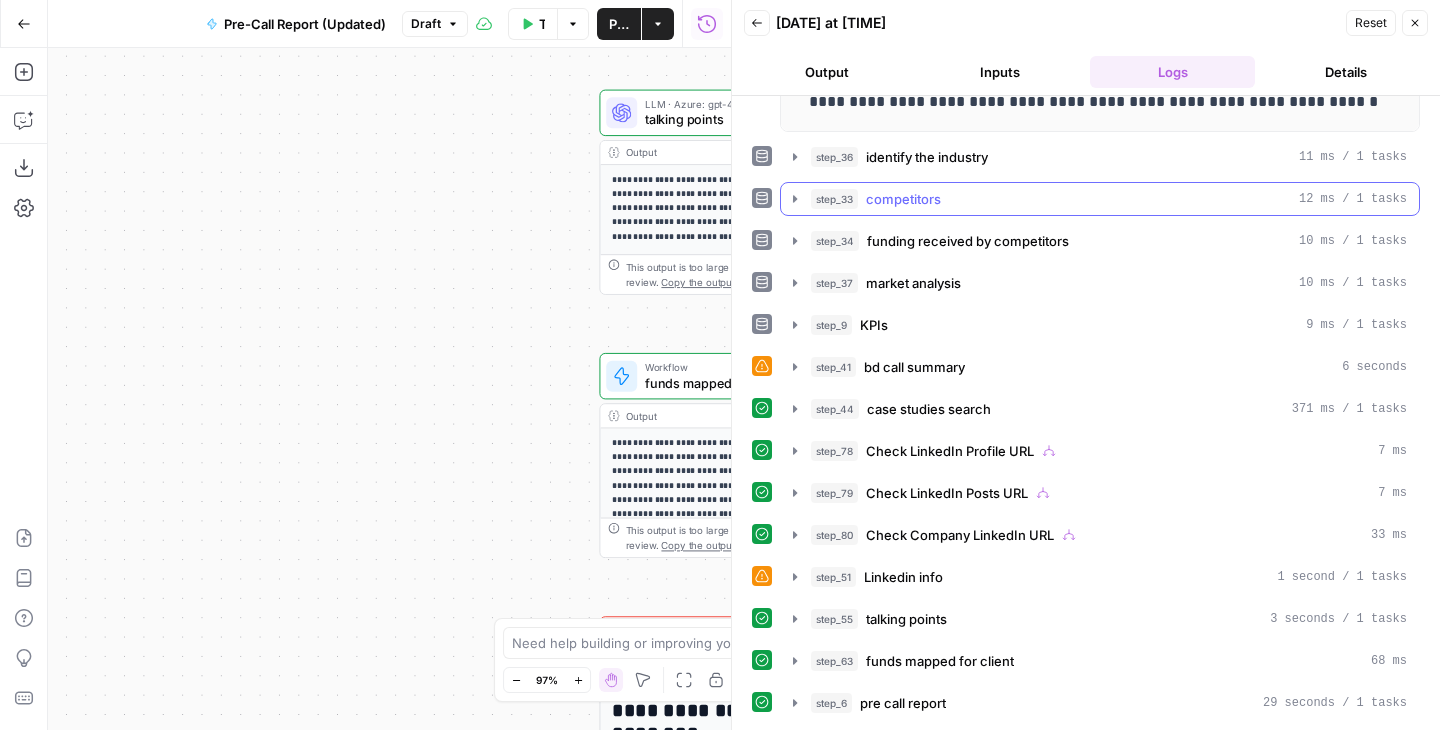 scroll, scrollTop: 480, scrollLeft: 0, axis: vertical 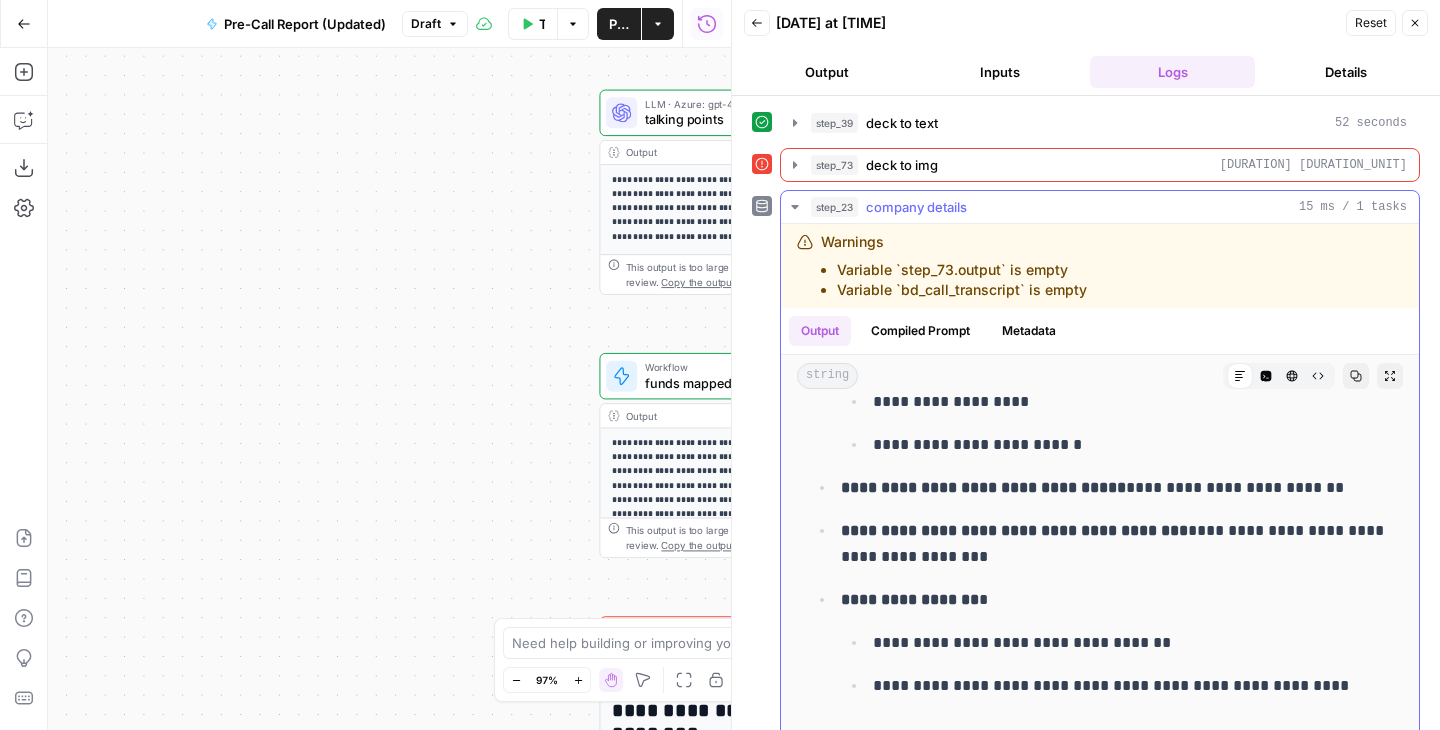 click on "Copy" at bounding box center (1356, 376) 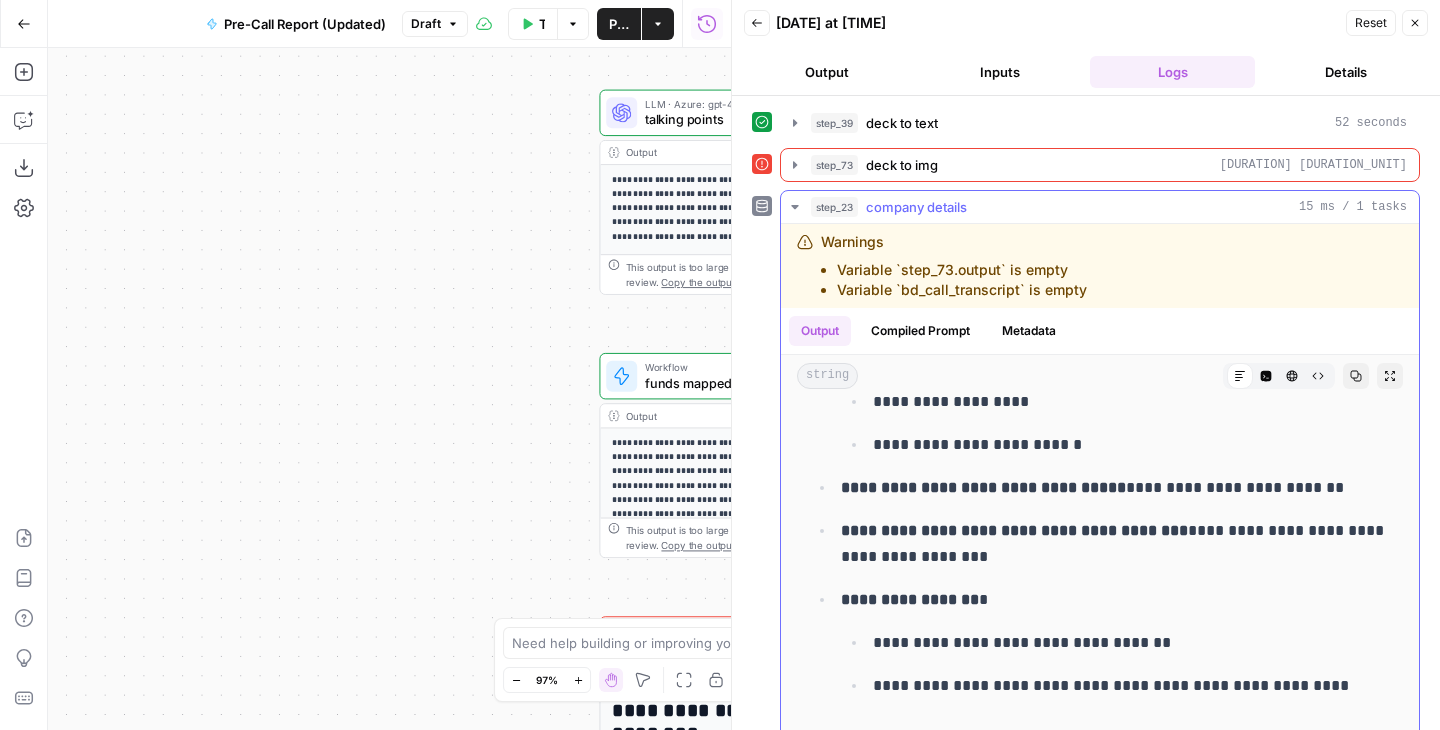 click 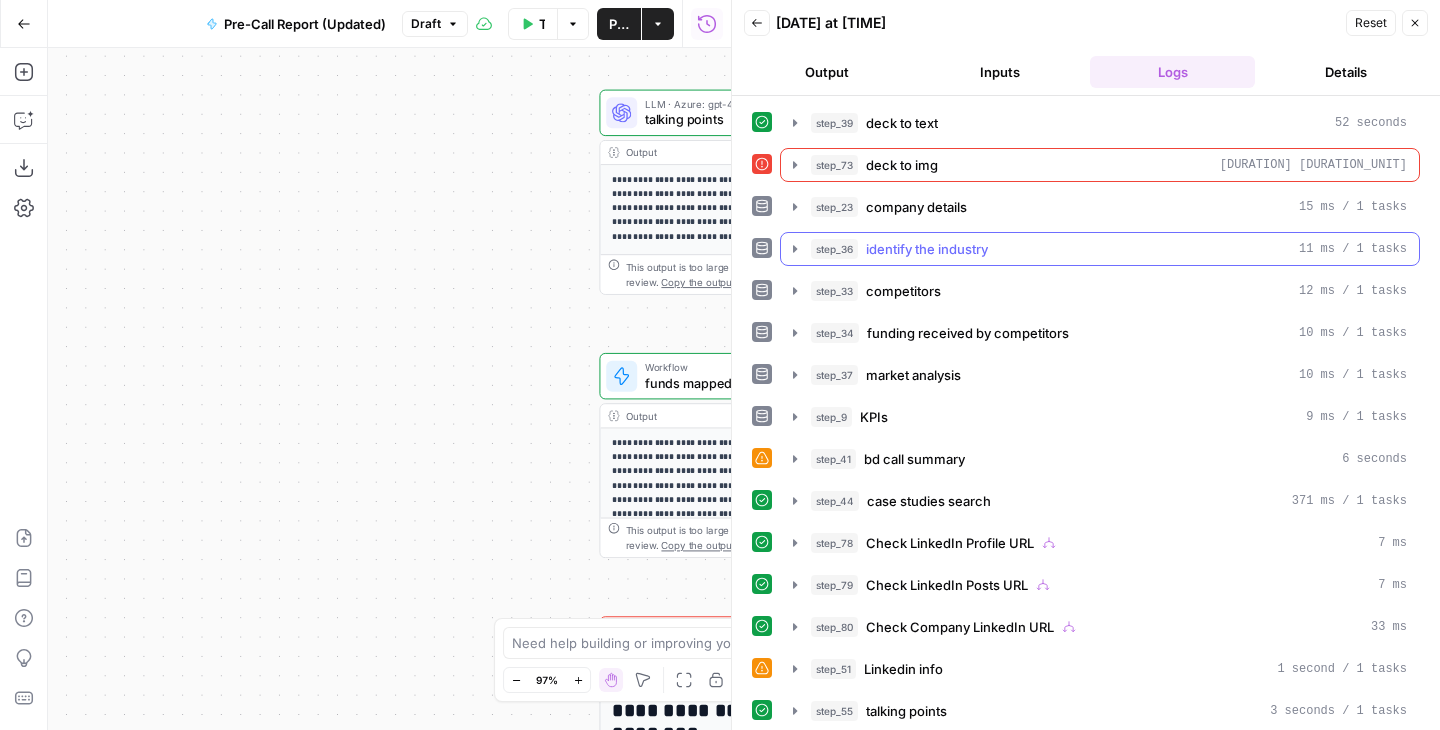 click on "step_36 identify the industry  11 ms / 1 tasks" at bounding box center [1109, 249] 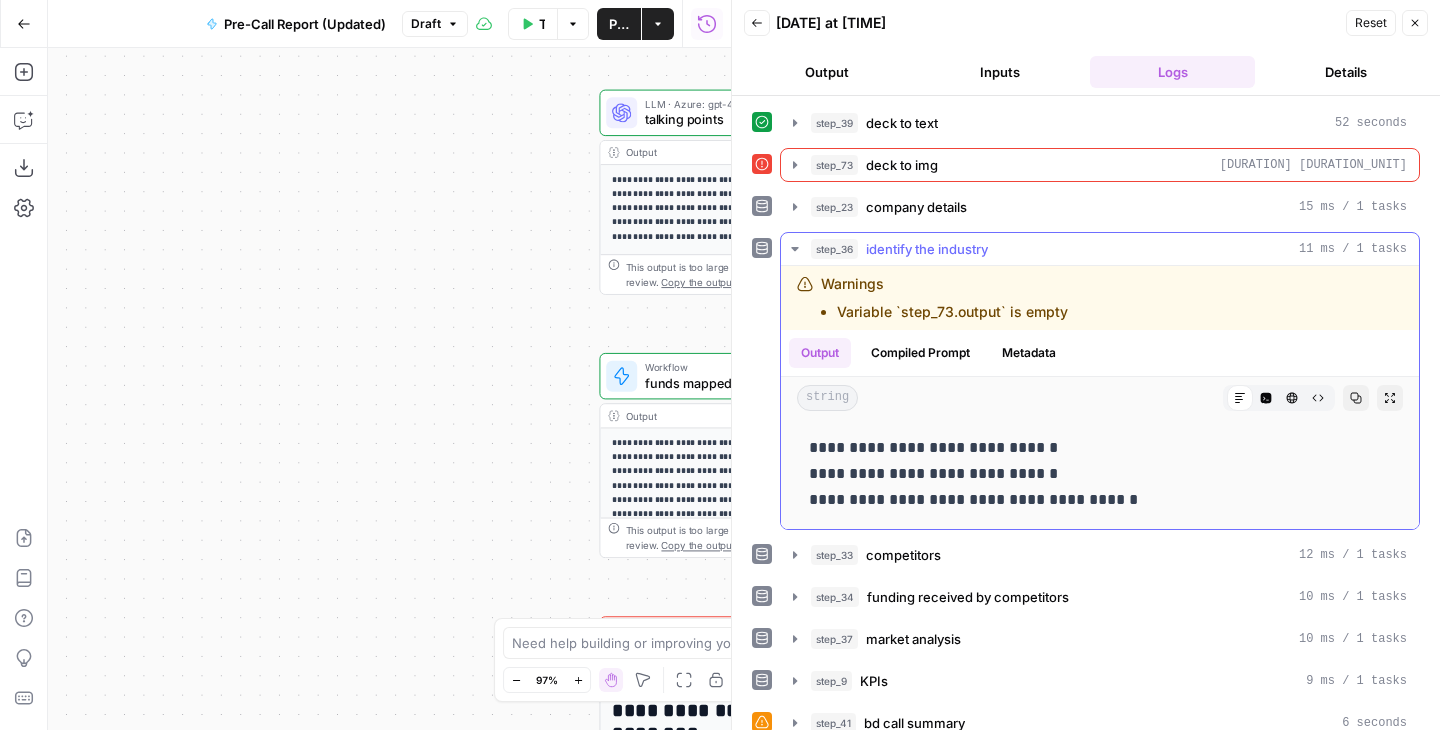 click on "Copy" at bounding box center [1356, 398] 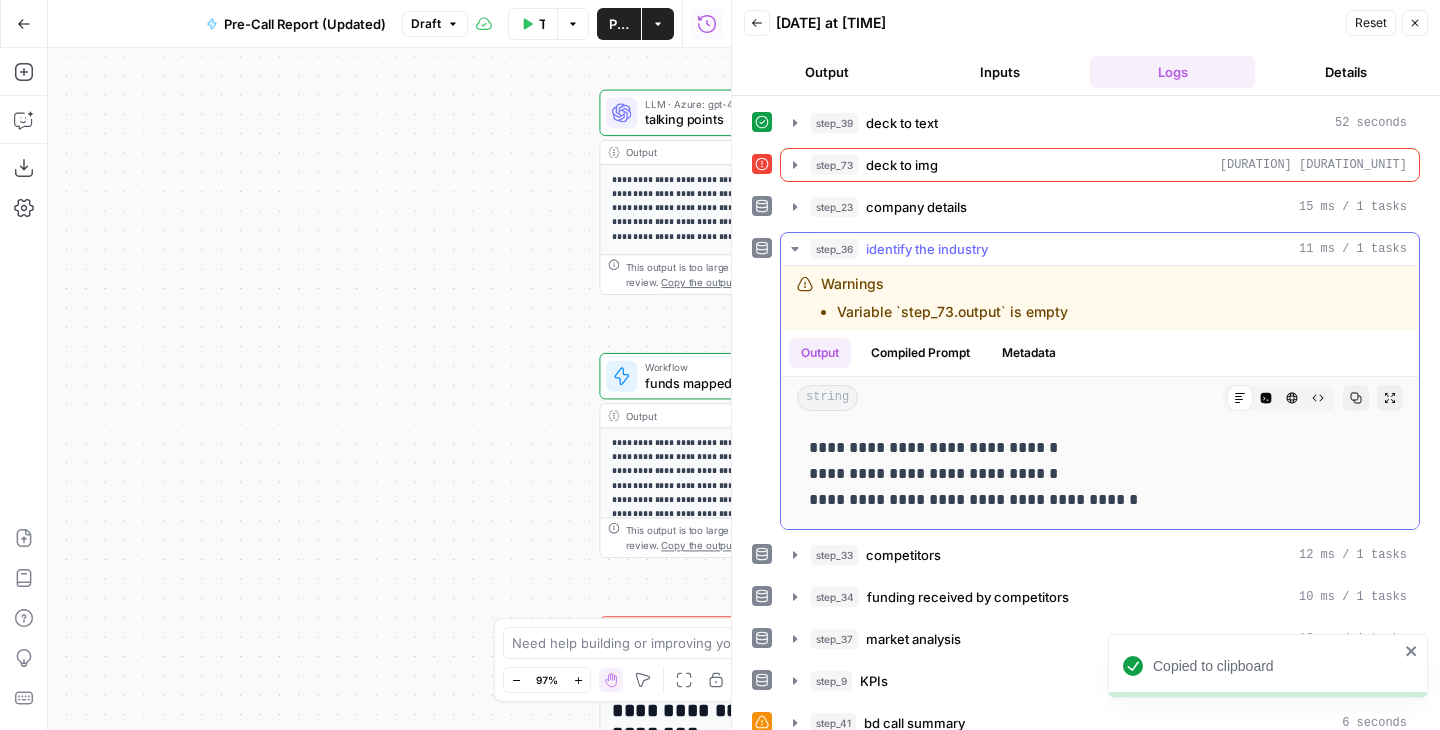 click 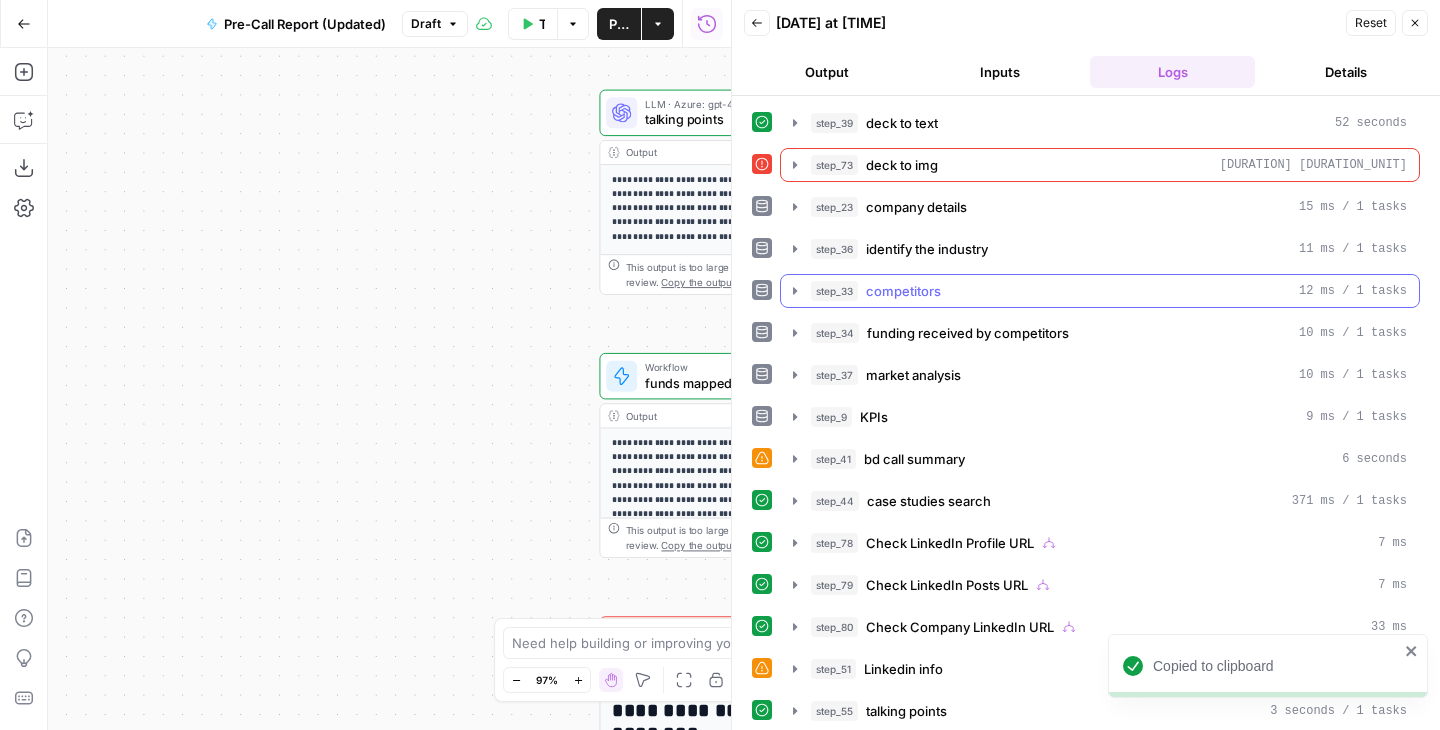 click 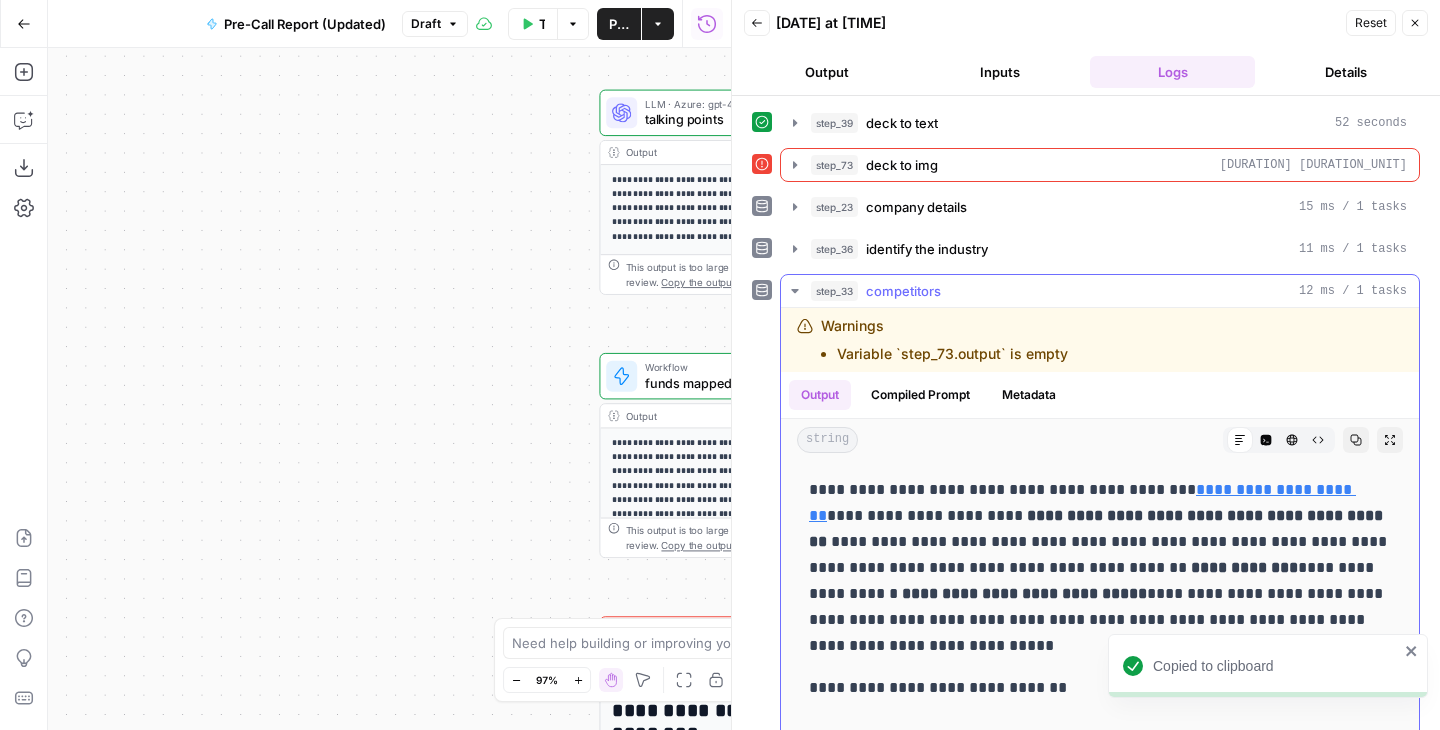click on "Copy" at bounding box center [1356, 440] 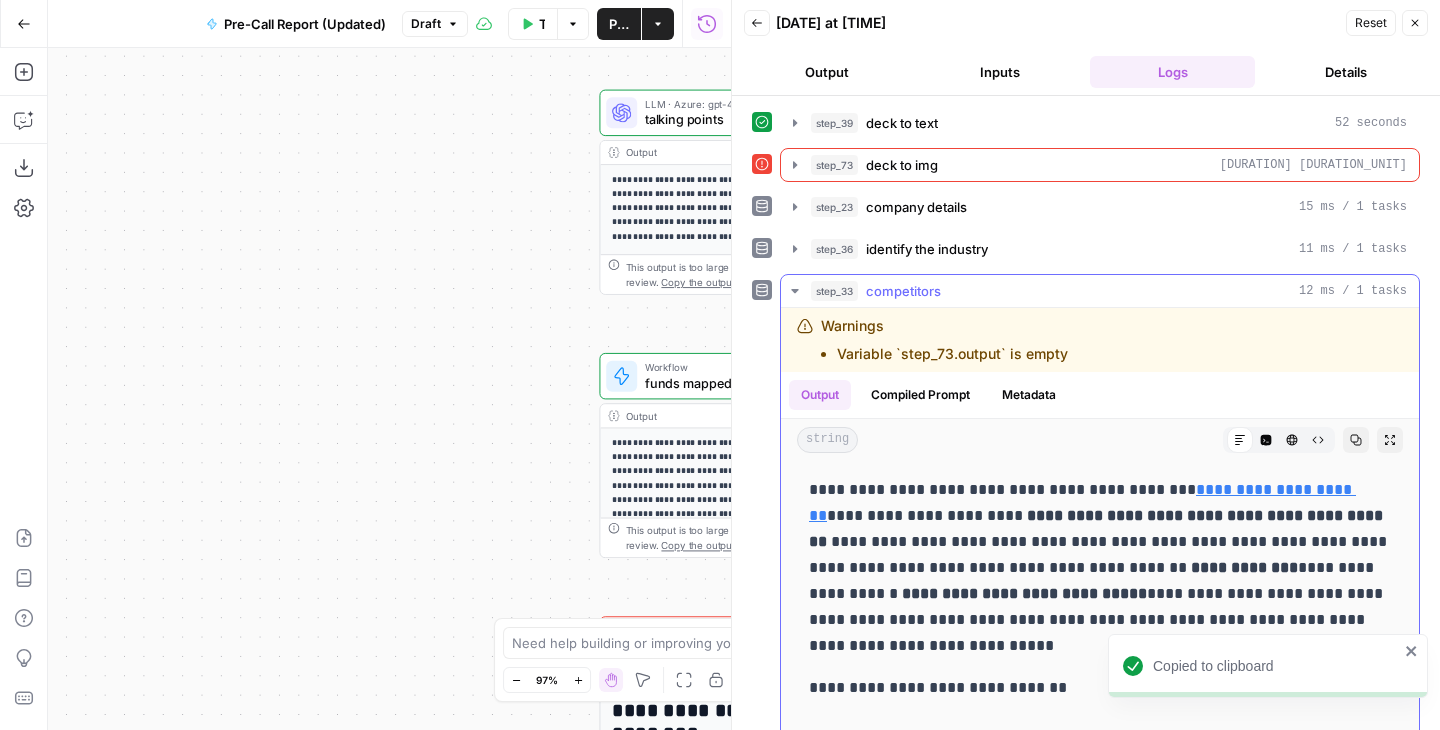 click 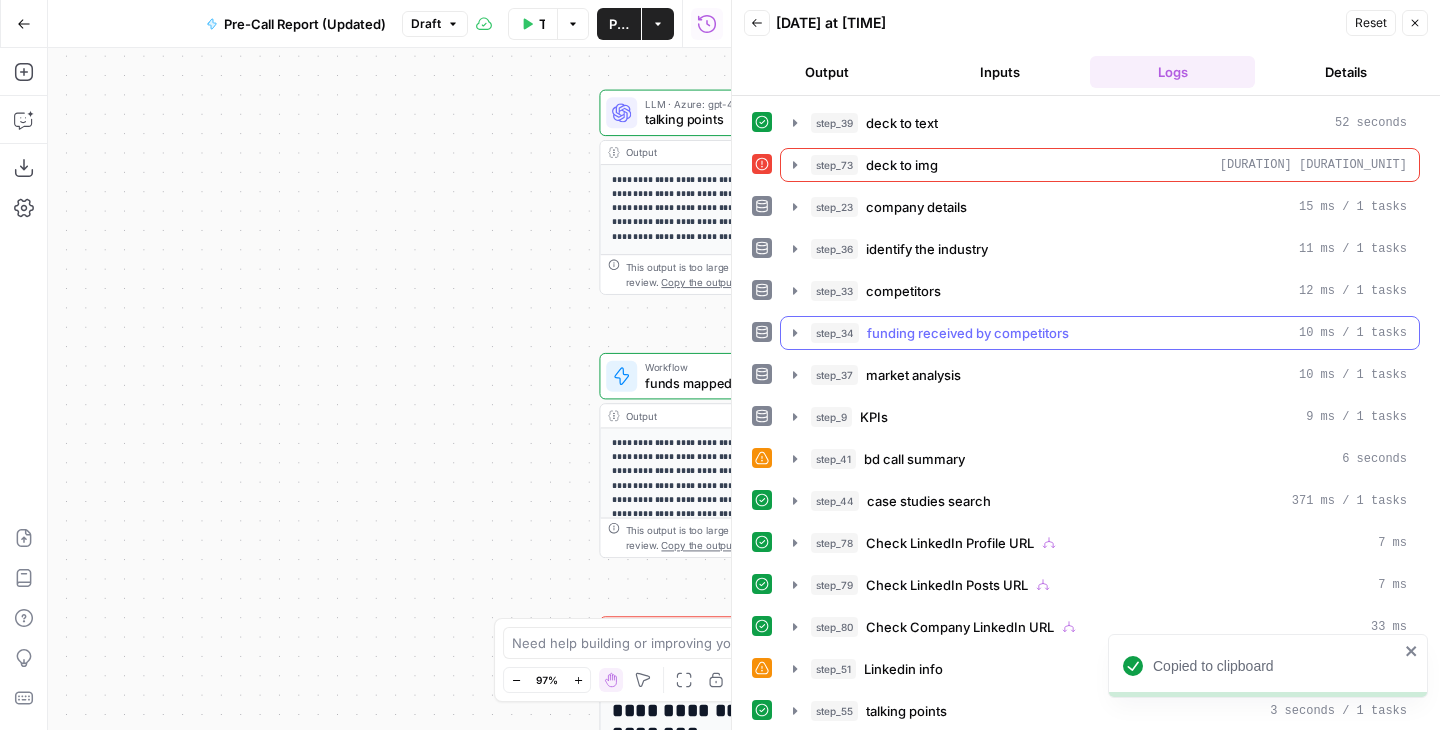 click 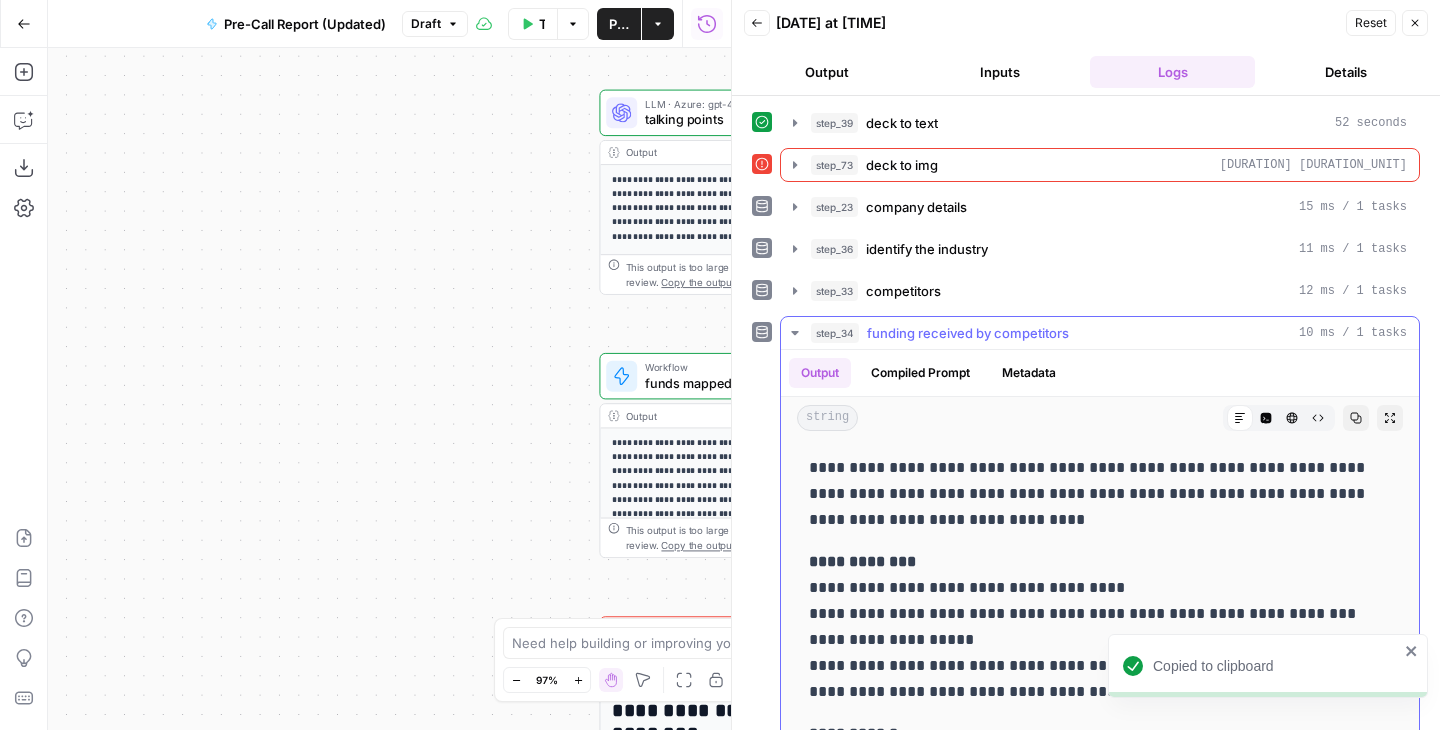 click 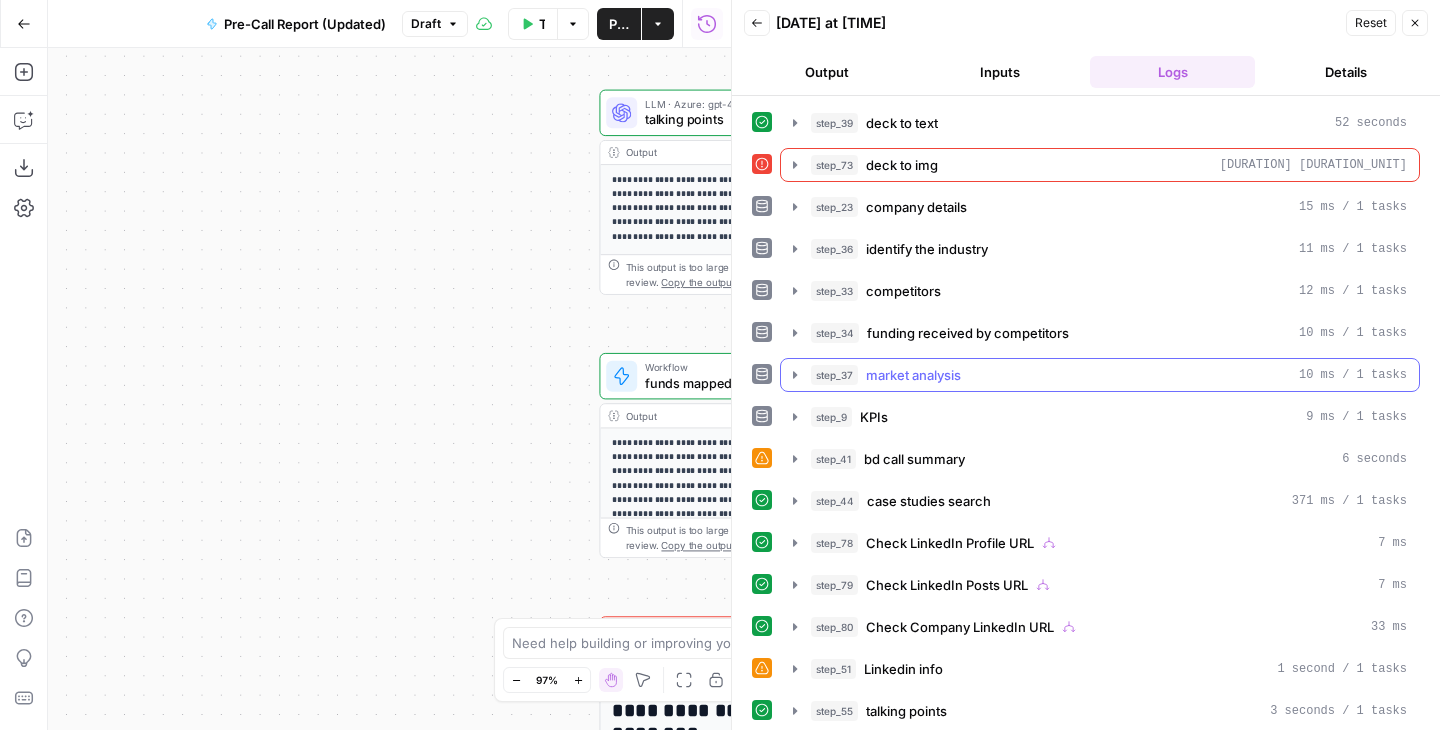 click 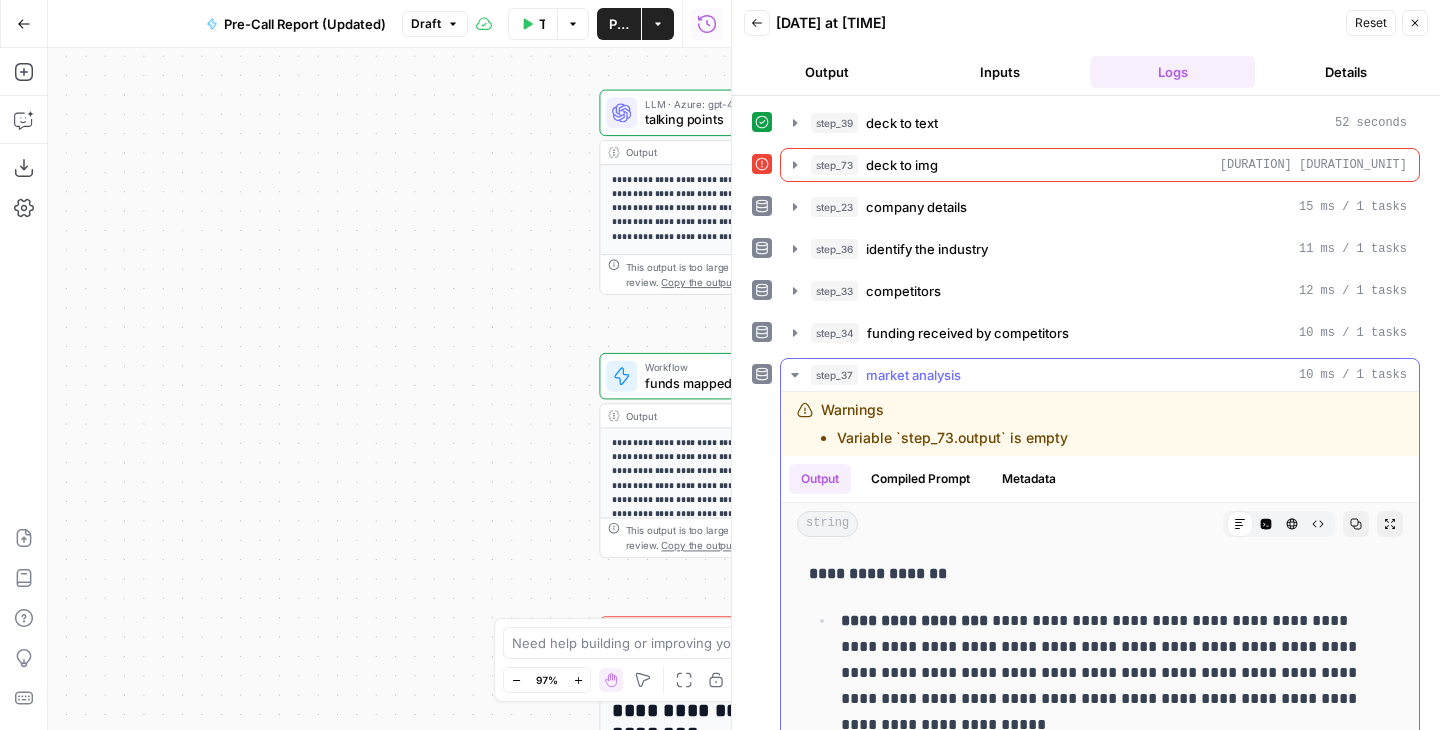 click 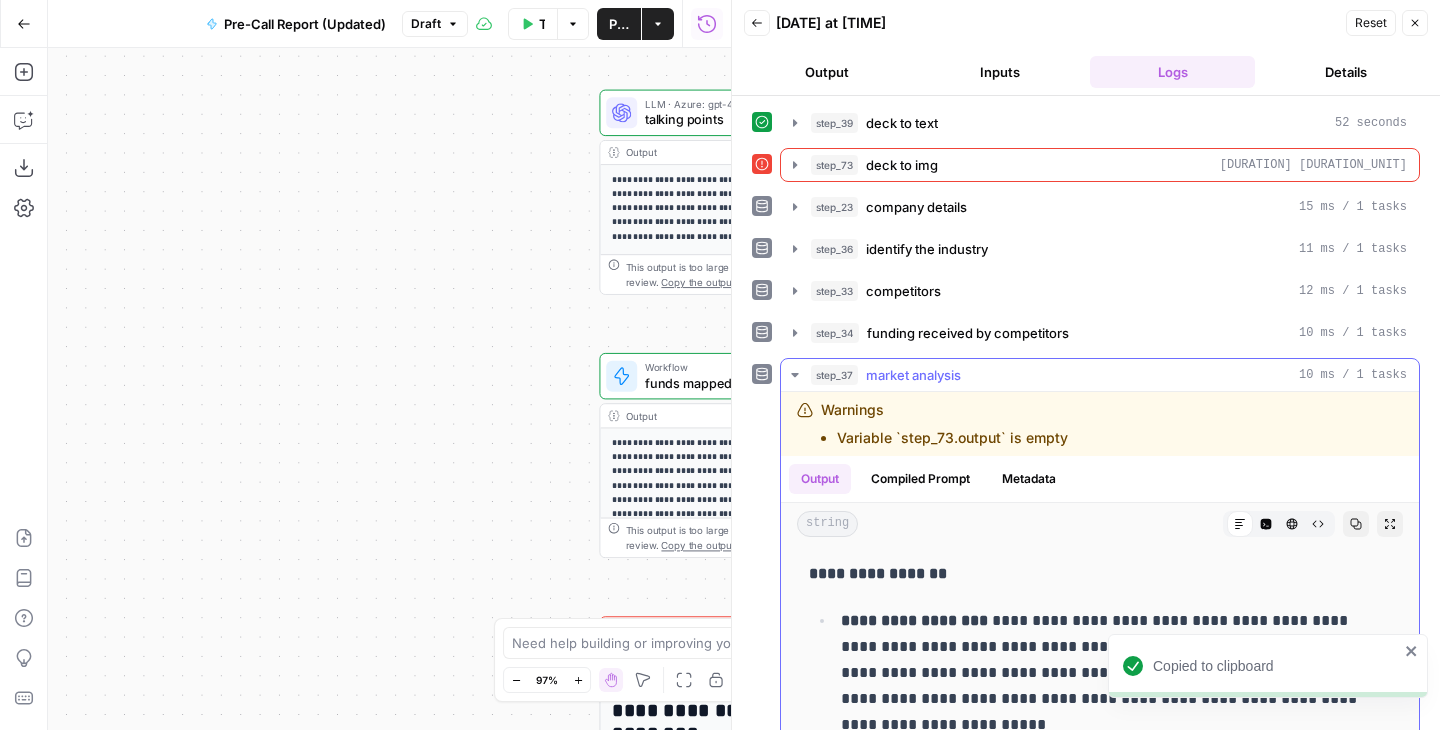 click 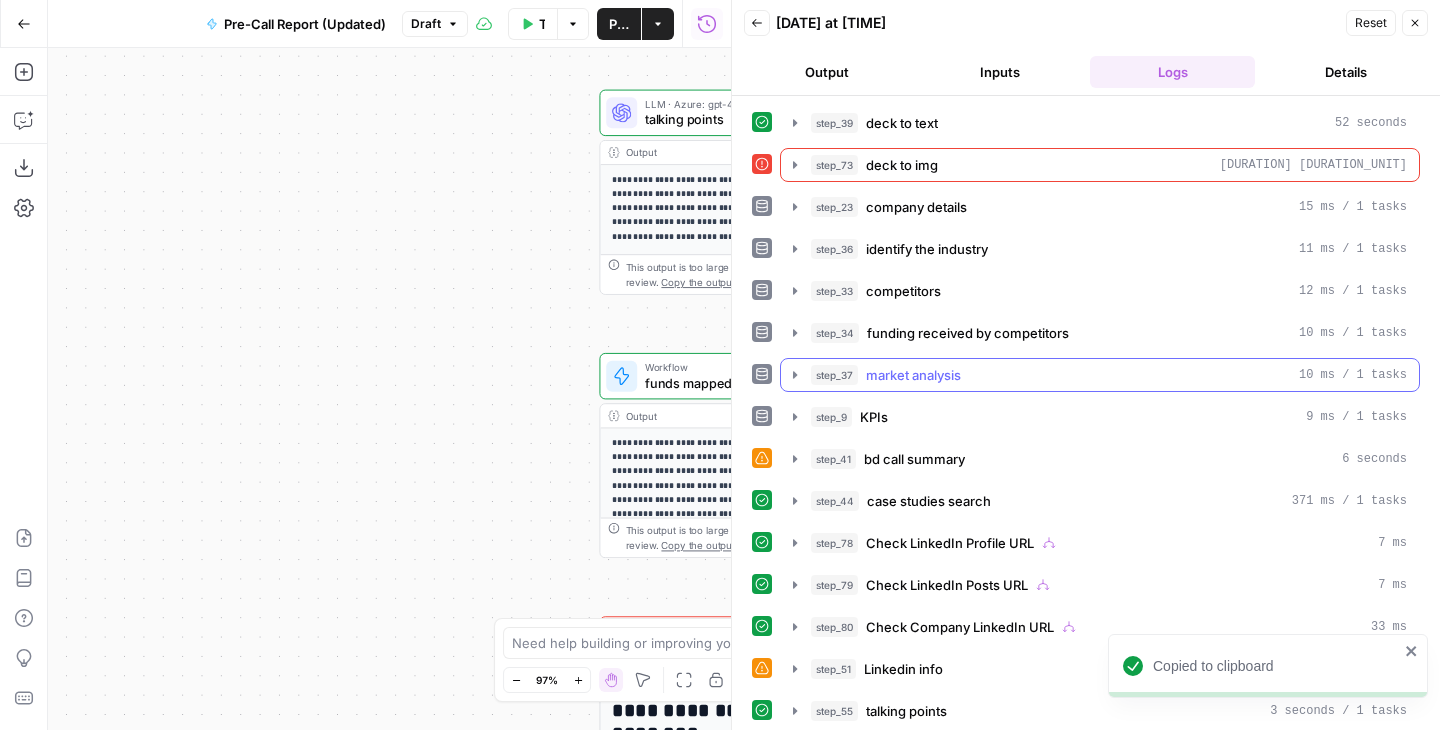 scroll, scrollTop: 92, scrollLeft: 0, axis: vertical 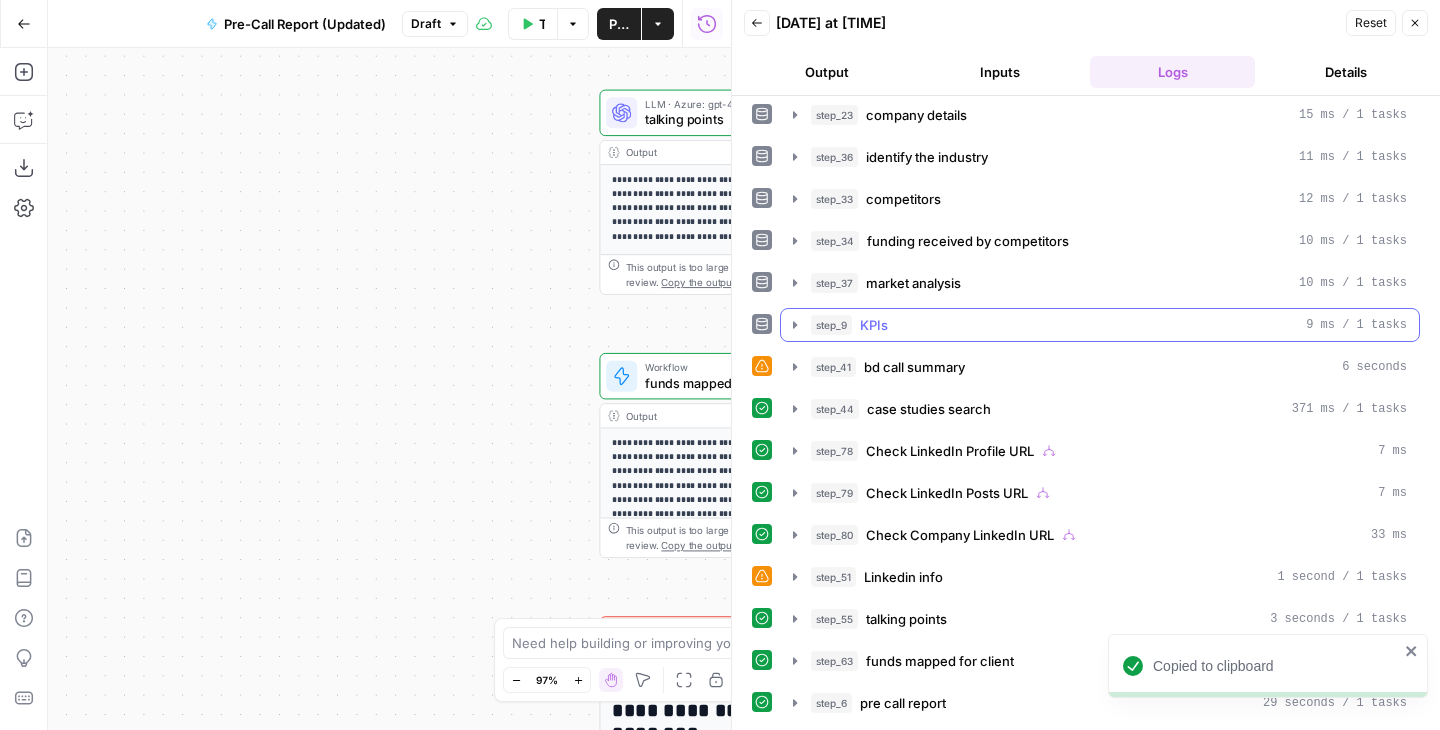click 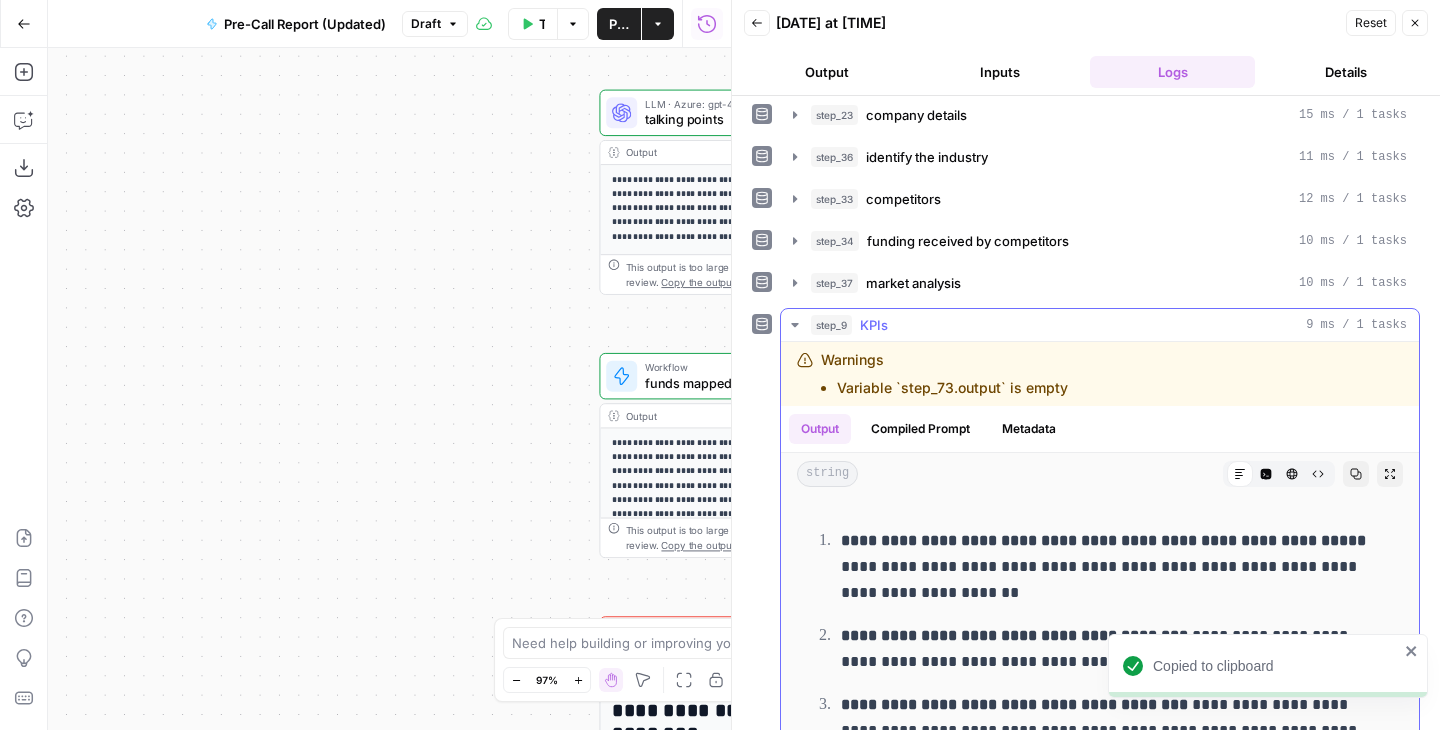 click on "Copy" at bounding box center (1356, 474) 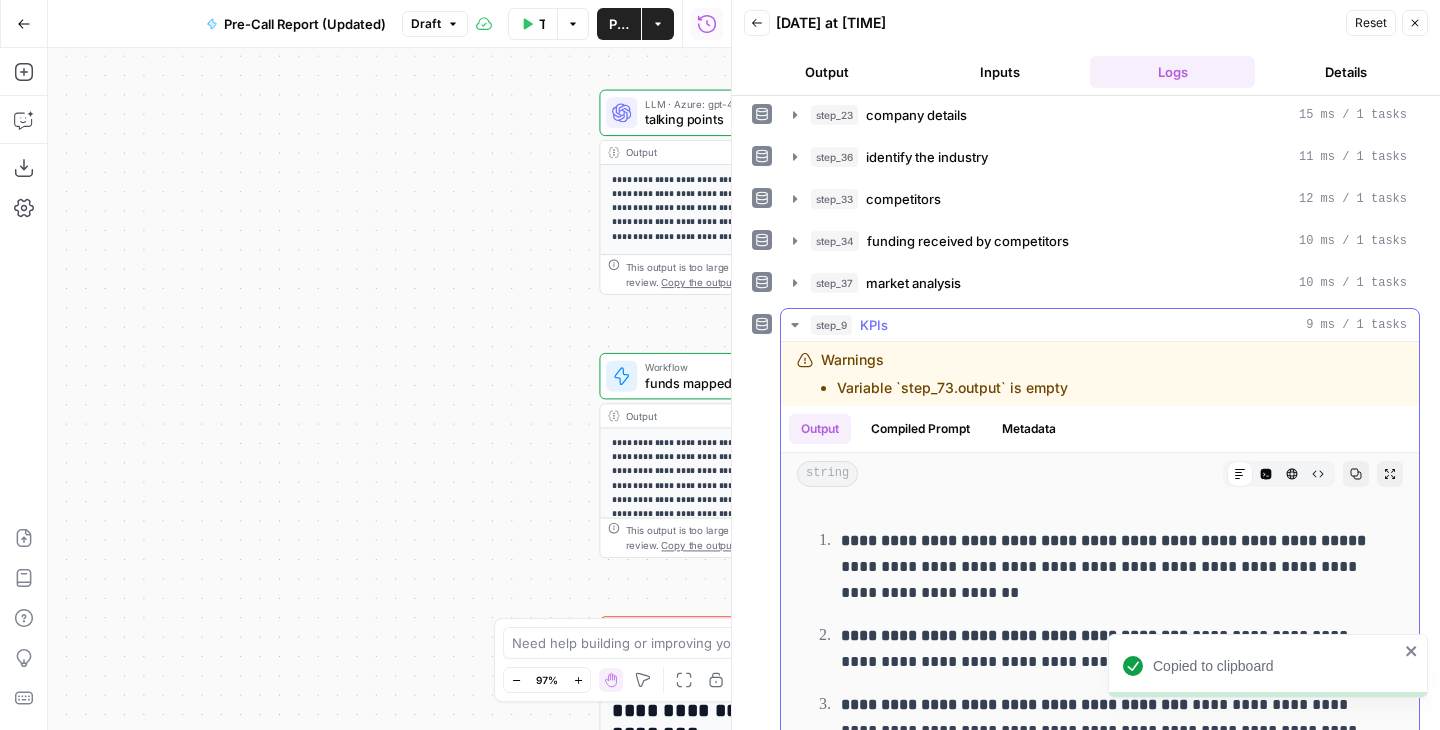 click 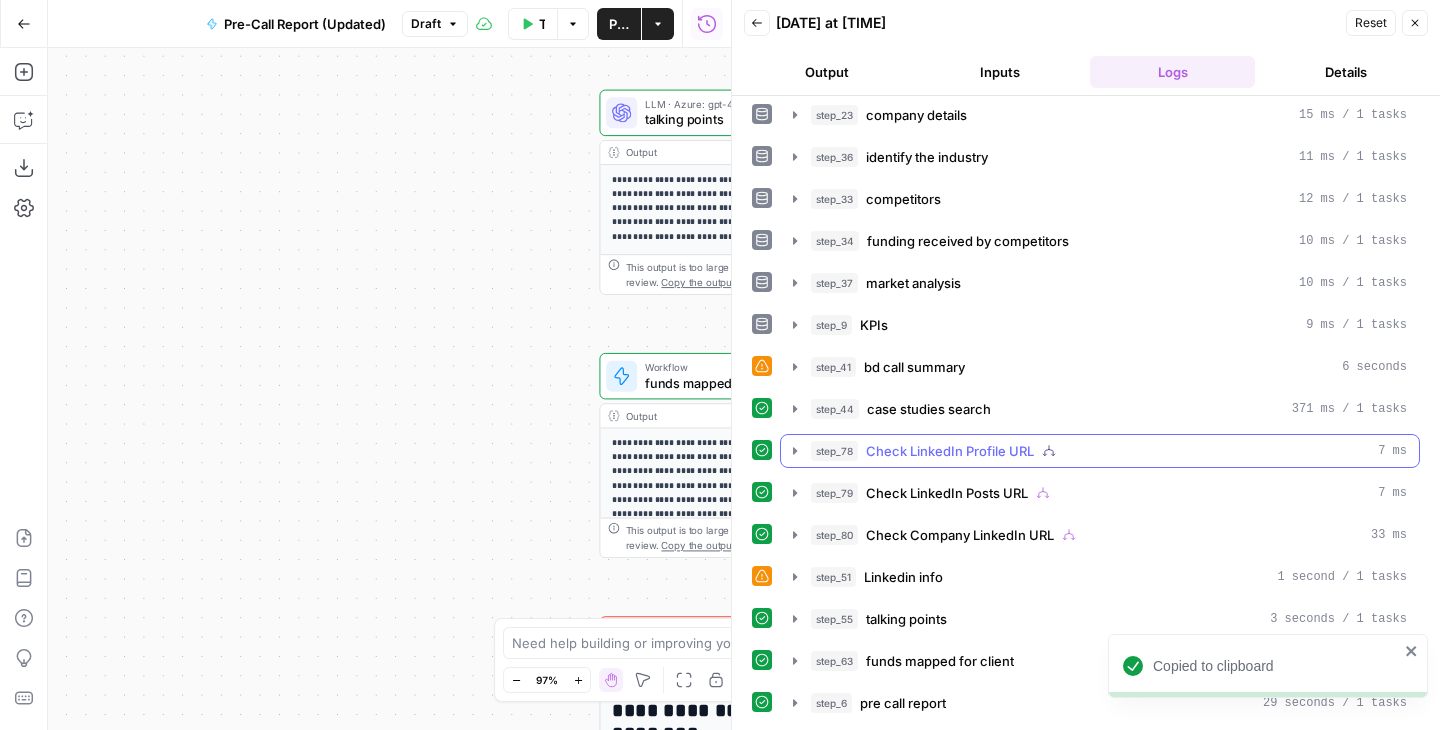 click 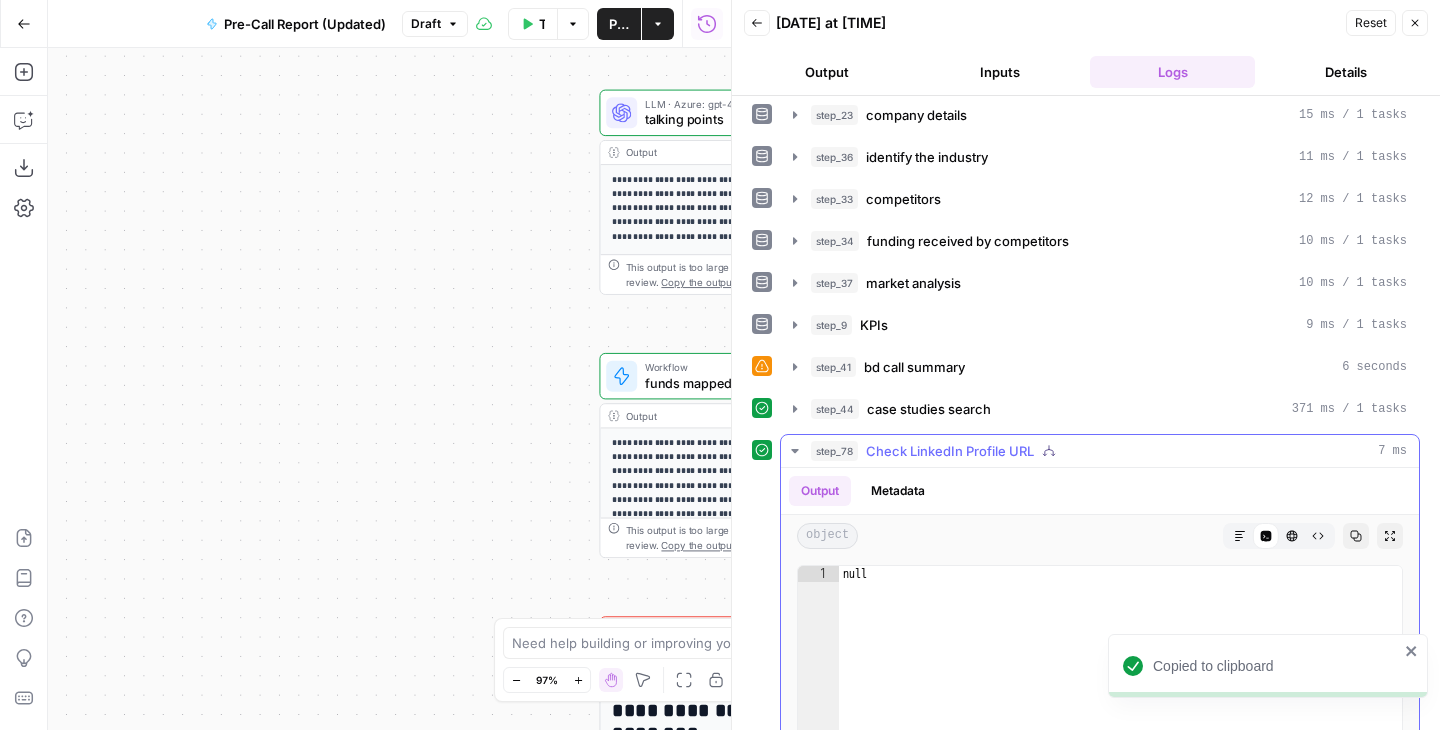 click 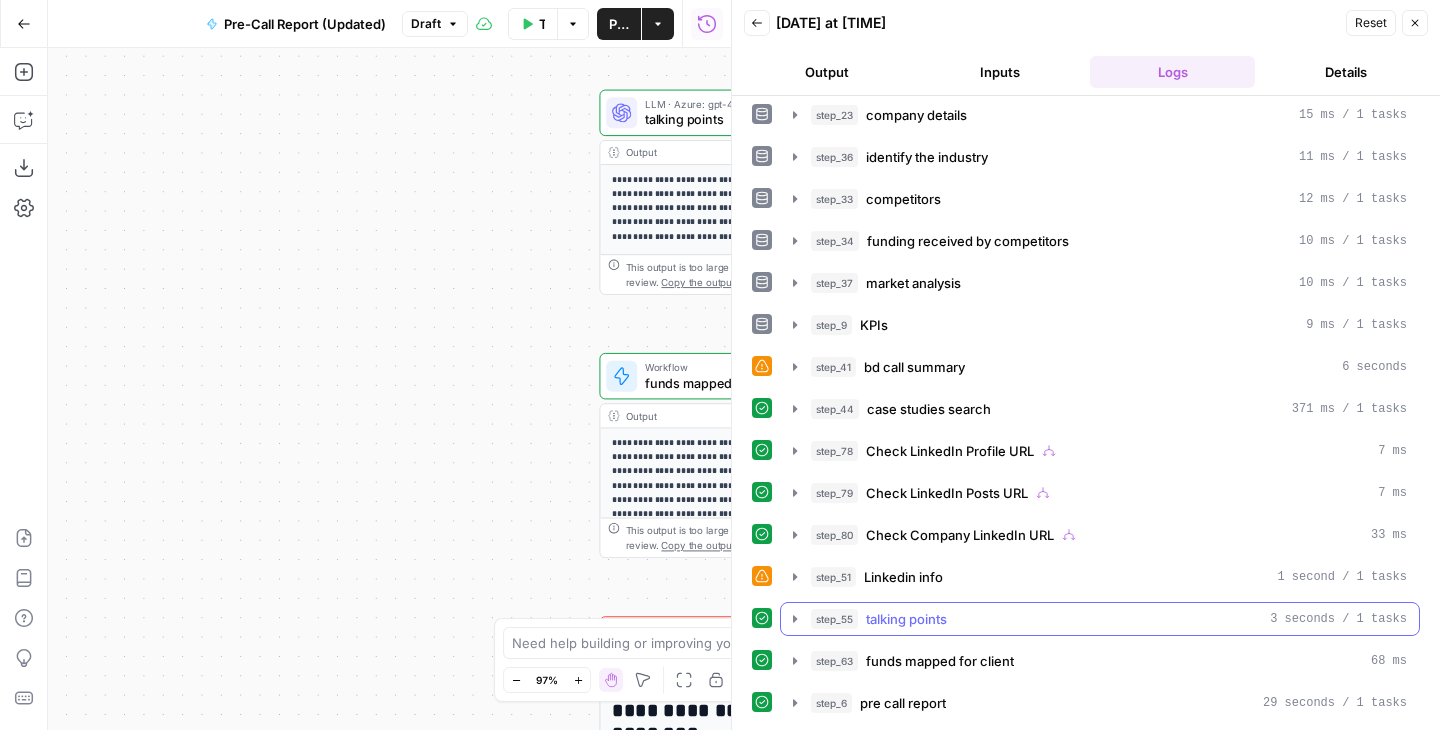 click on "step_55 talking points 3 seconds / 1 tasks" at bounding box center [1100, 619] 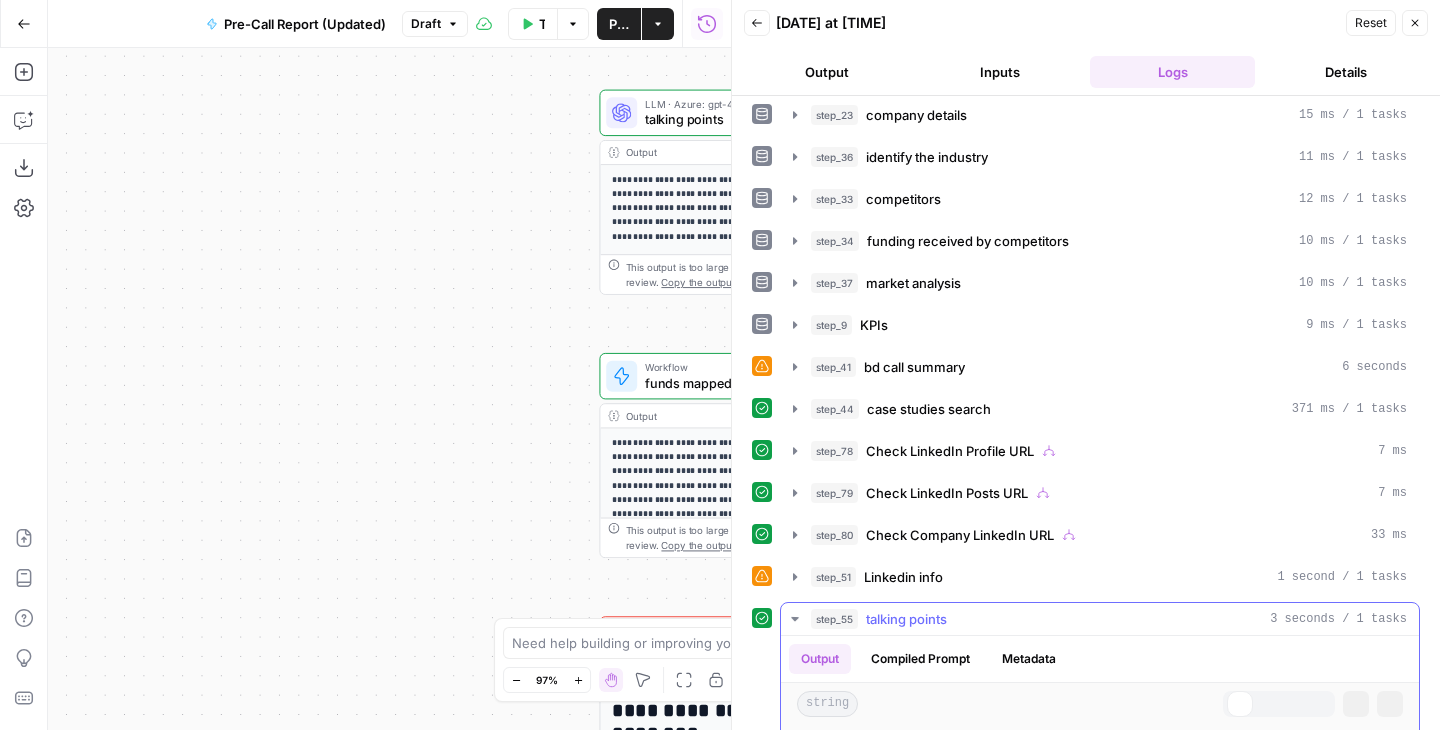 click on "step_55 talking points 3 seconds / 1 tasks" at bounding box center (1100, 619) 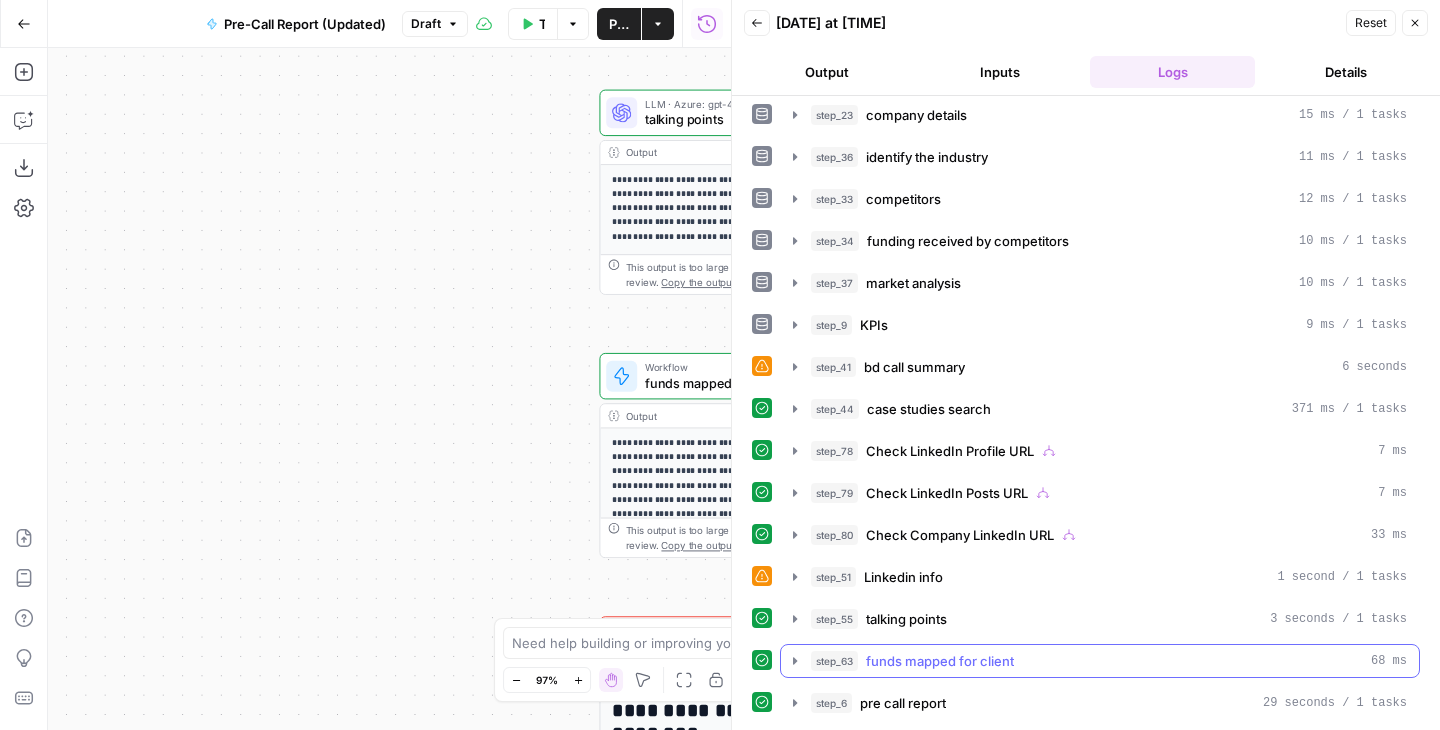 click 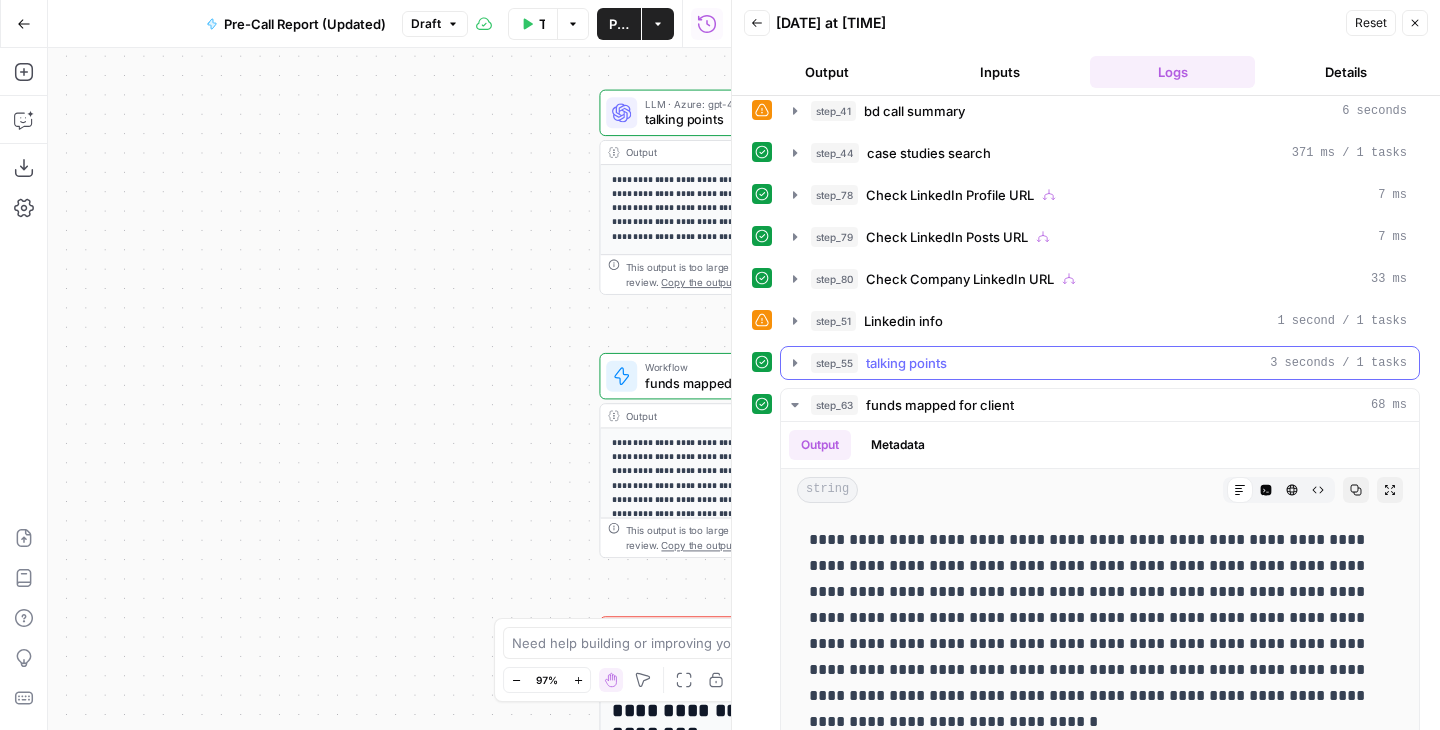 scroll, scrollTop: 420, scrollLeft: 0, axis: vertical 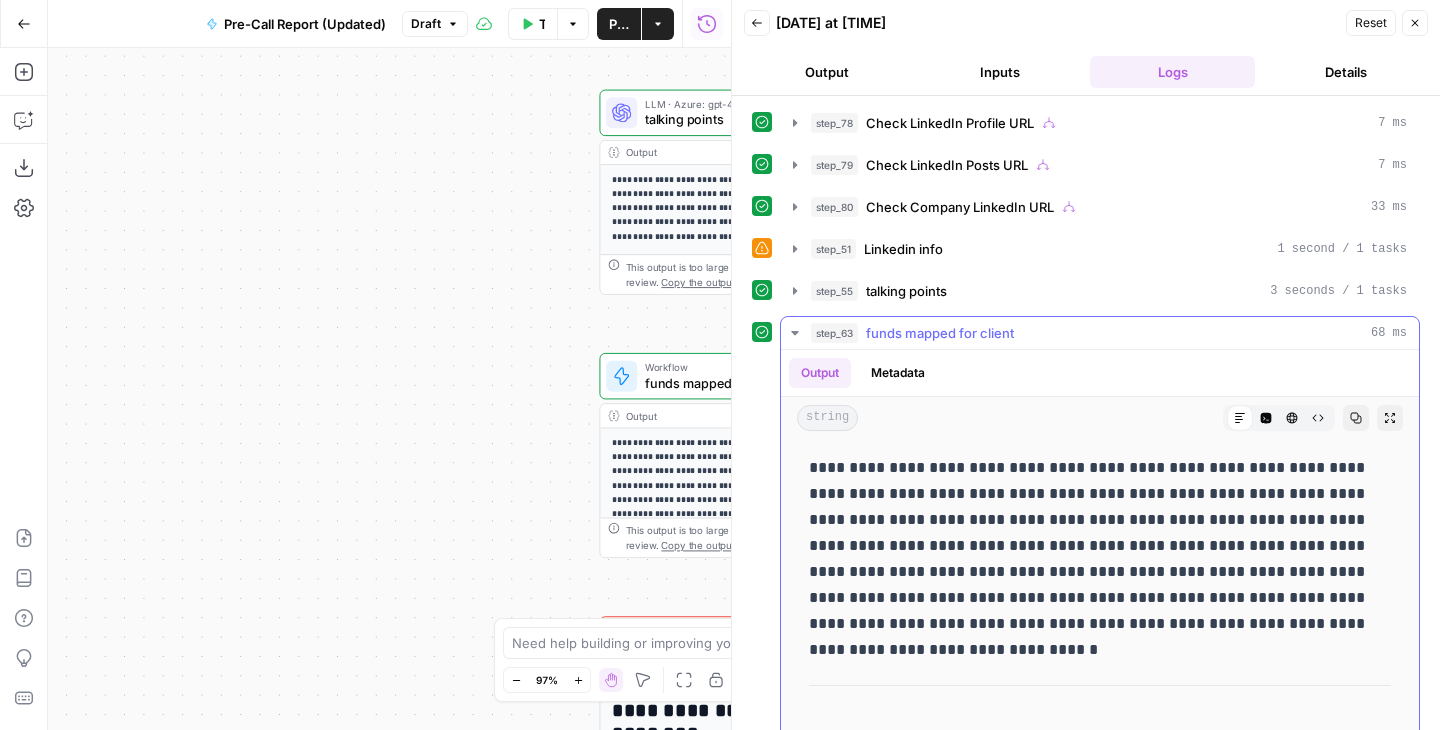 click on "Copy" at bounding box center [1356, 418] 